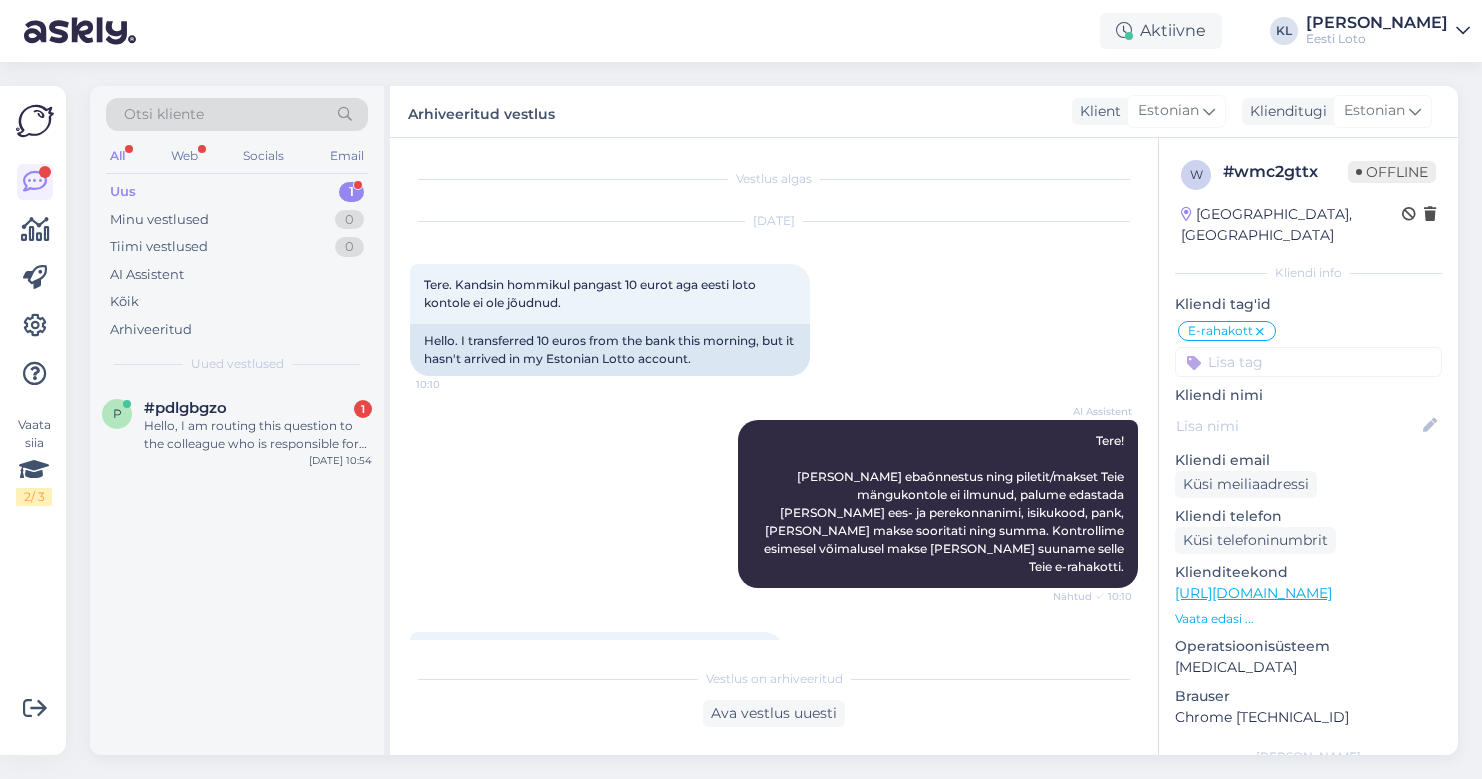 scroll, scrollTop: 0, scrollLeft: 0, axis: both 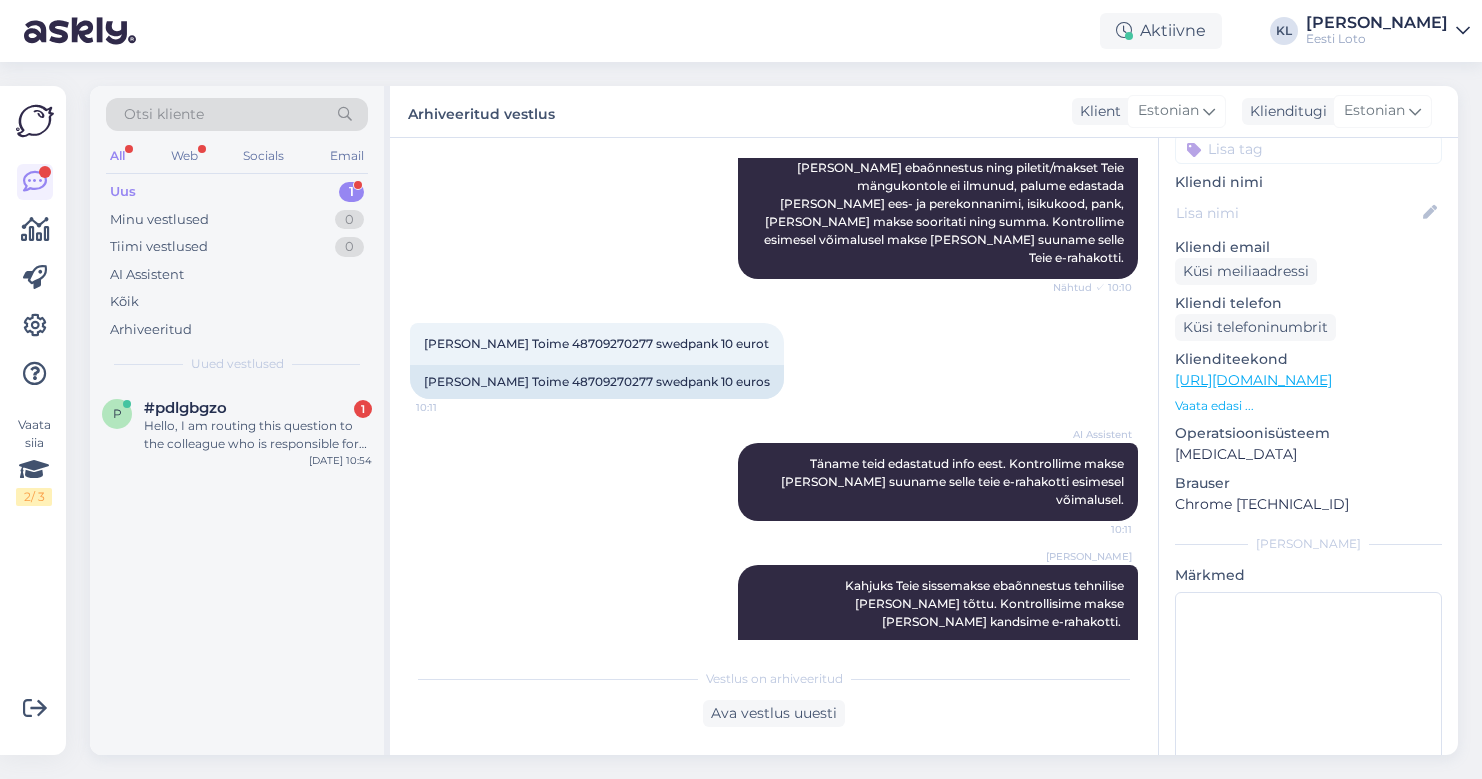 click on "Uus 1" at bounding box center (237, 192) 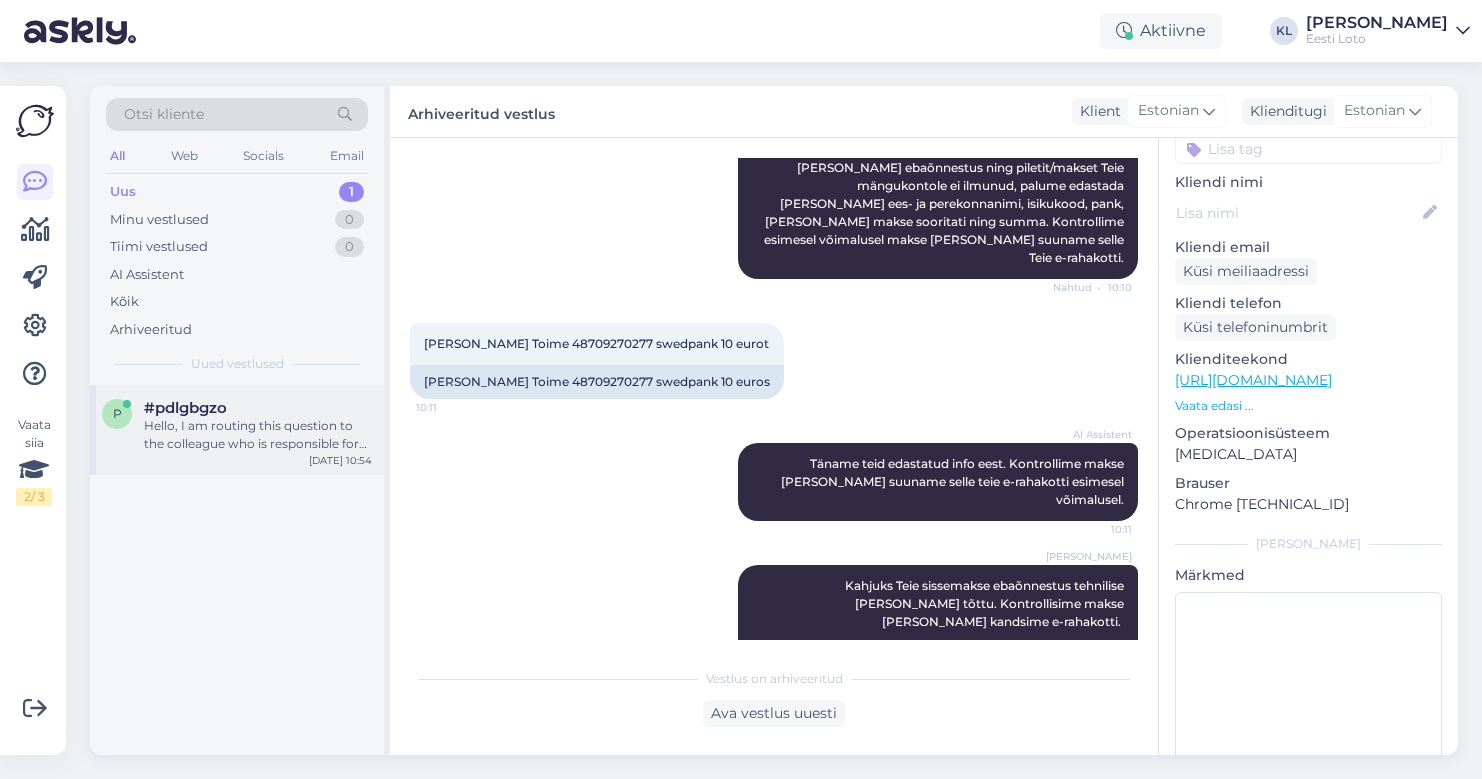 click on "Hello, I am routing this question to the colleague who is responsible for this topic. The reply might take a bit. But it’ll be saved here for you to read later." at bounding box center (258, 435) 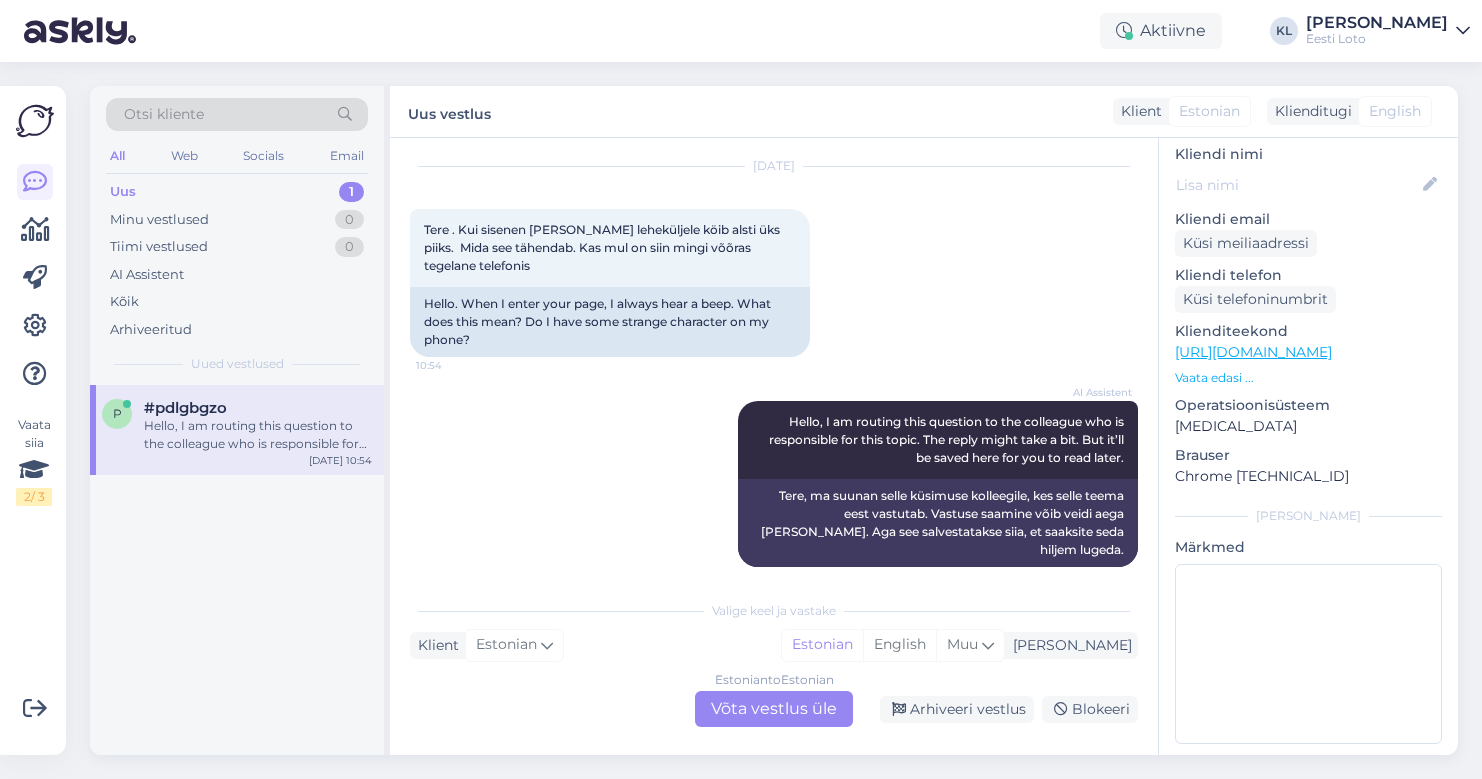 scroll, scrollTop: 54, scrollLeft: 0, axis: vertical 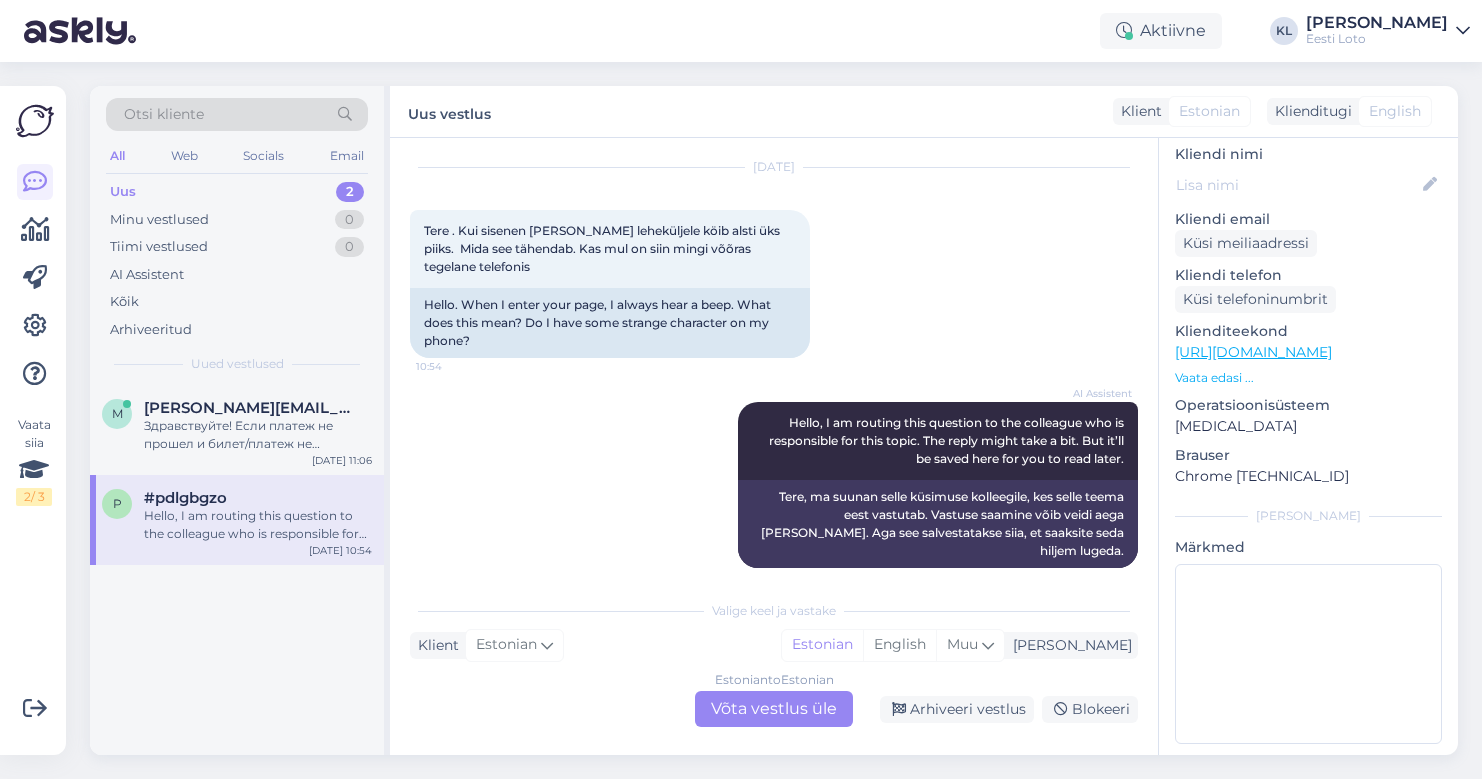 click on "Hello, I am routing this question to the colleague who is responsible for this topic. The reply might take a bit. But it’ll be saved here for you to read later." at bounding box center [258, 525] 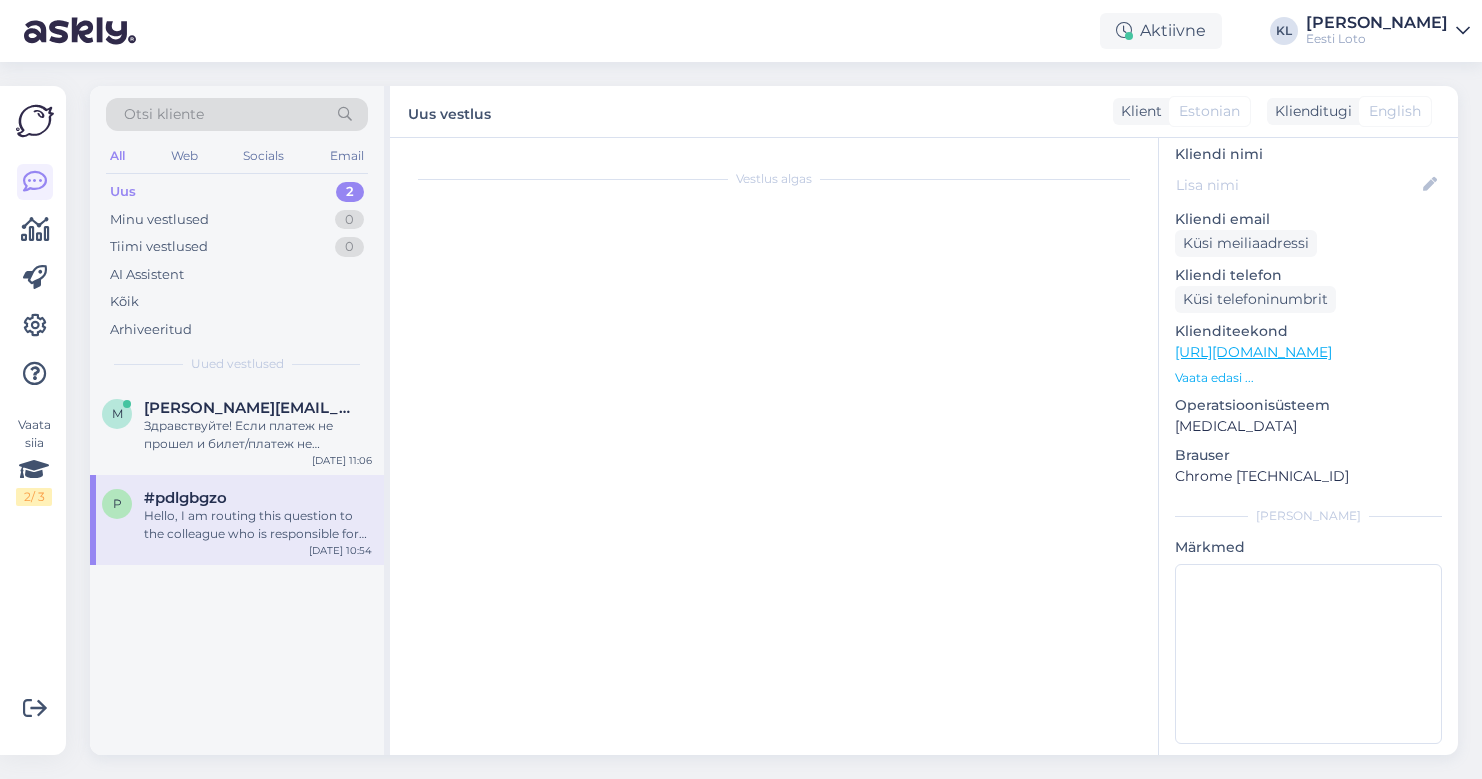scroll, scrollTop: 0, scrollLeft: 0, axis: both 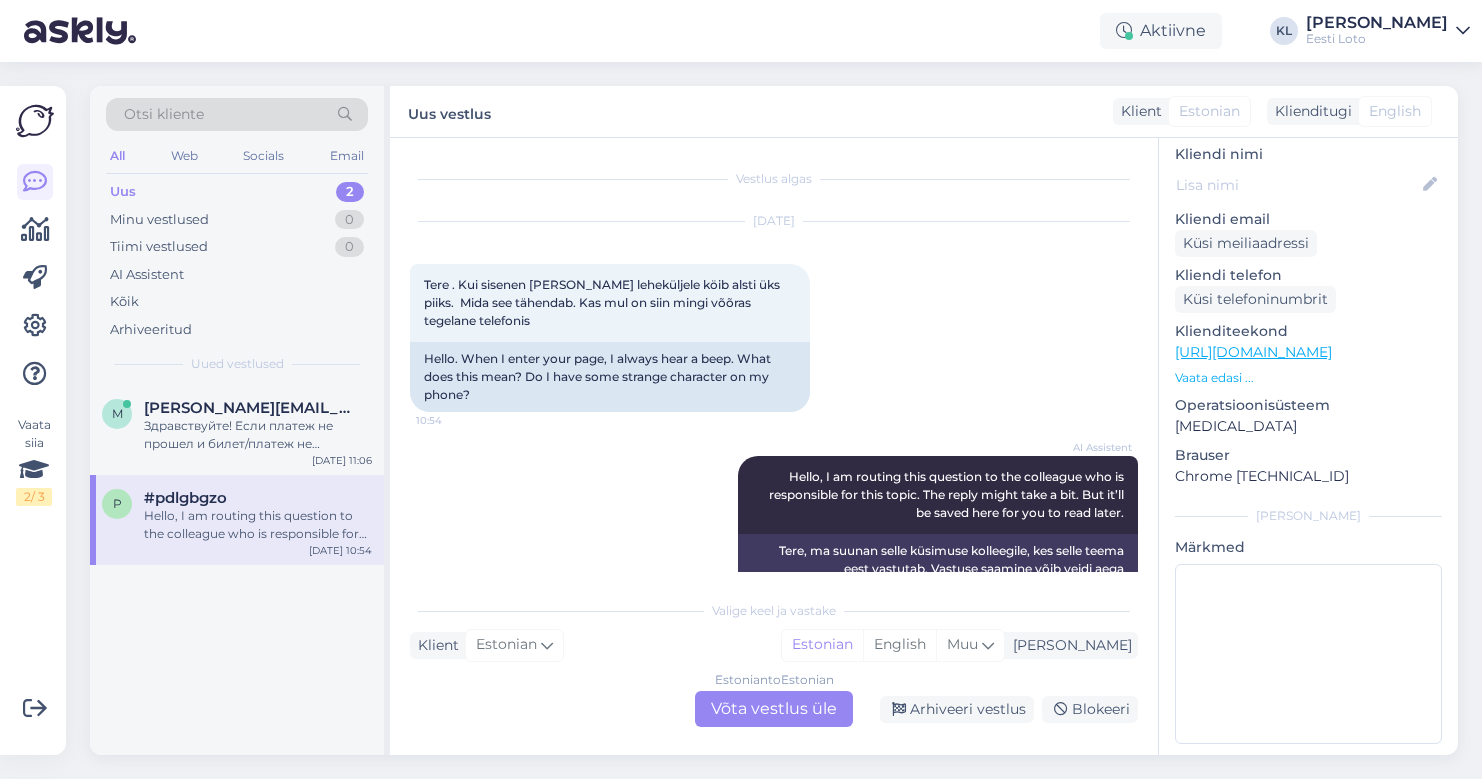 click on "Estonian  to  Estonian Võta vestlus üle" at bounding box center [774, 709] 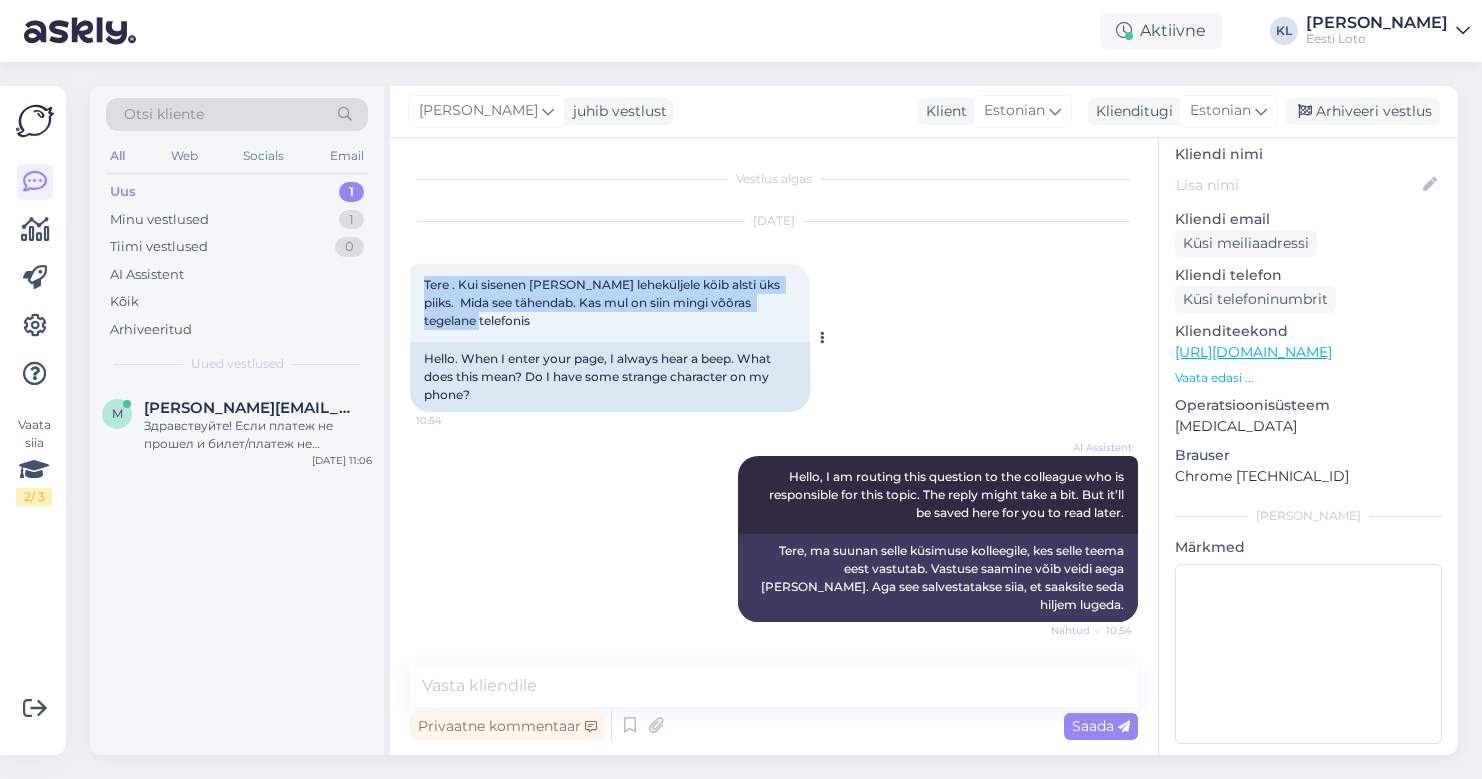 drag, startPoint x: 504, startPoint y: 323, endPoint x: 423, endPoint y: 284, distance: 89.89995 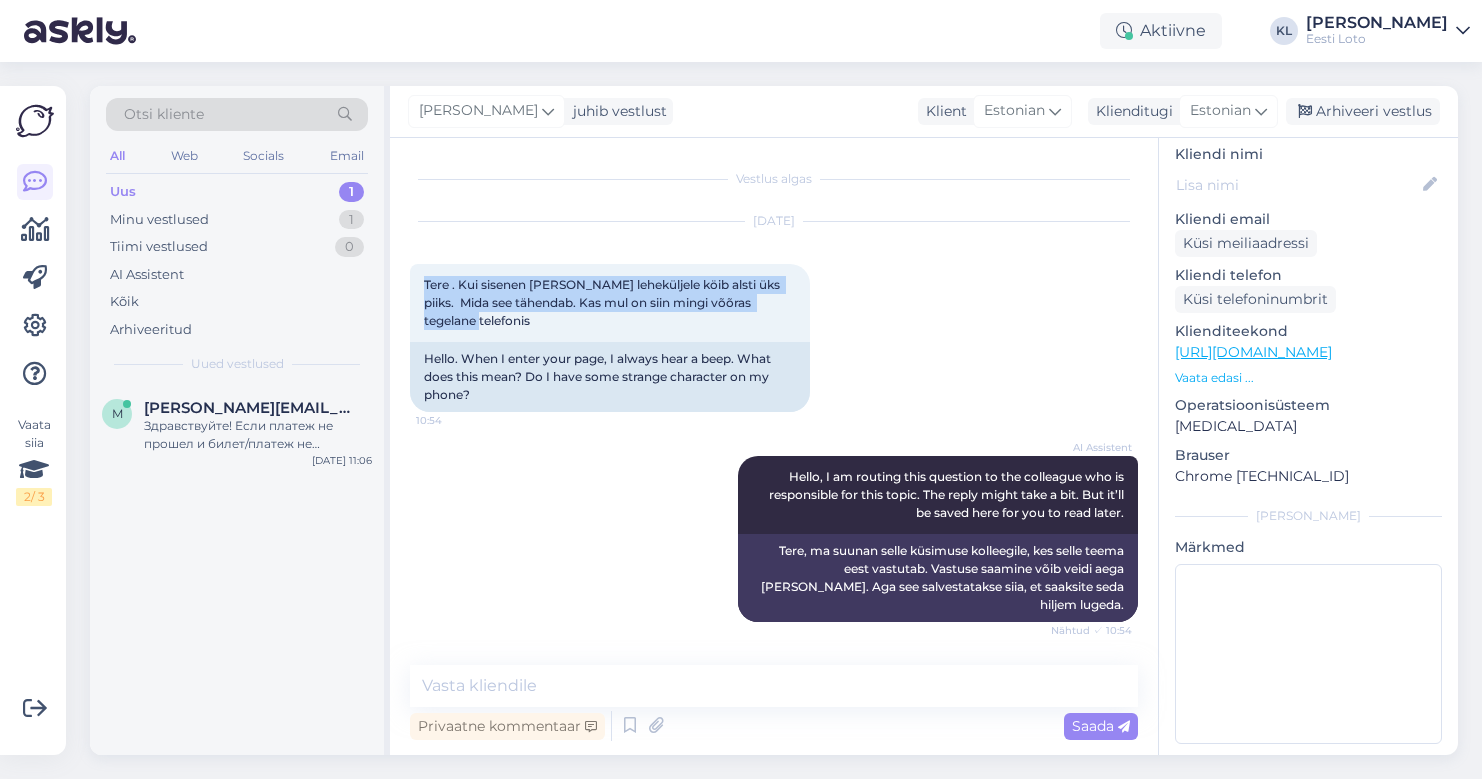 copy on "Tere . Kui sisenen [PERSON_NAME] leheküljele köib alsti üks piiks.  Mida see tähendab. Kas mul on siin mingi võõras tegelane telefonis" 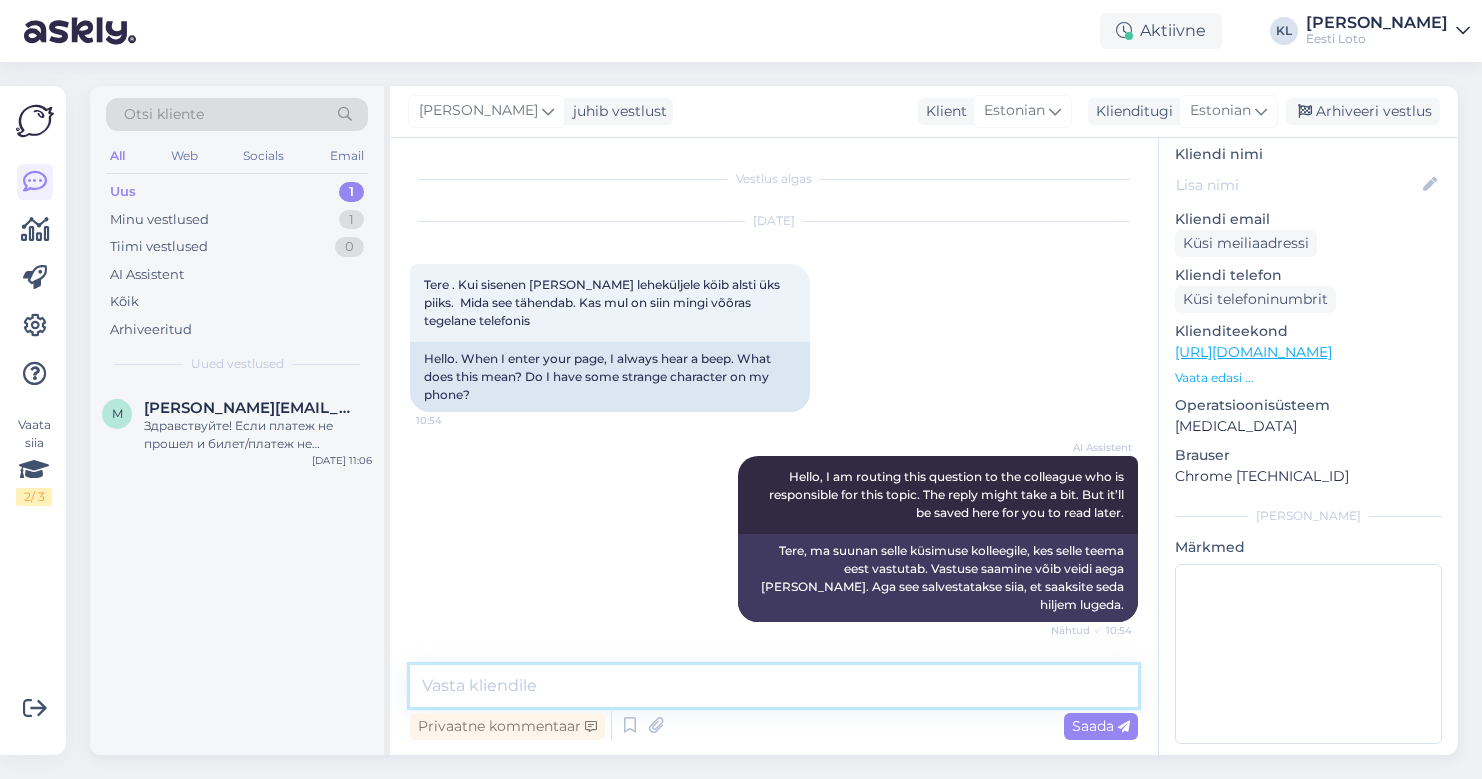 click at bounding box center (774, 686) 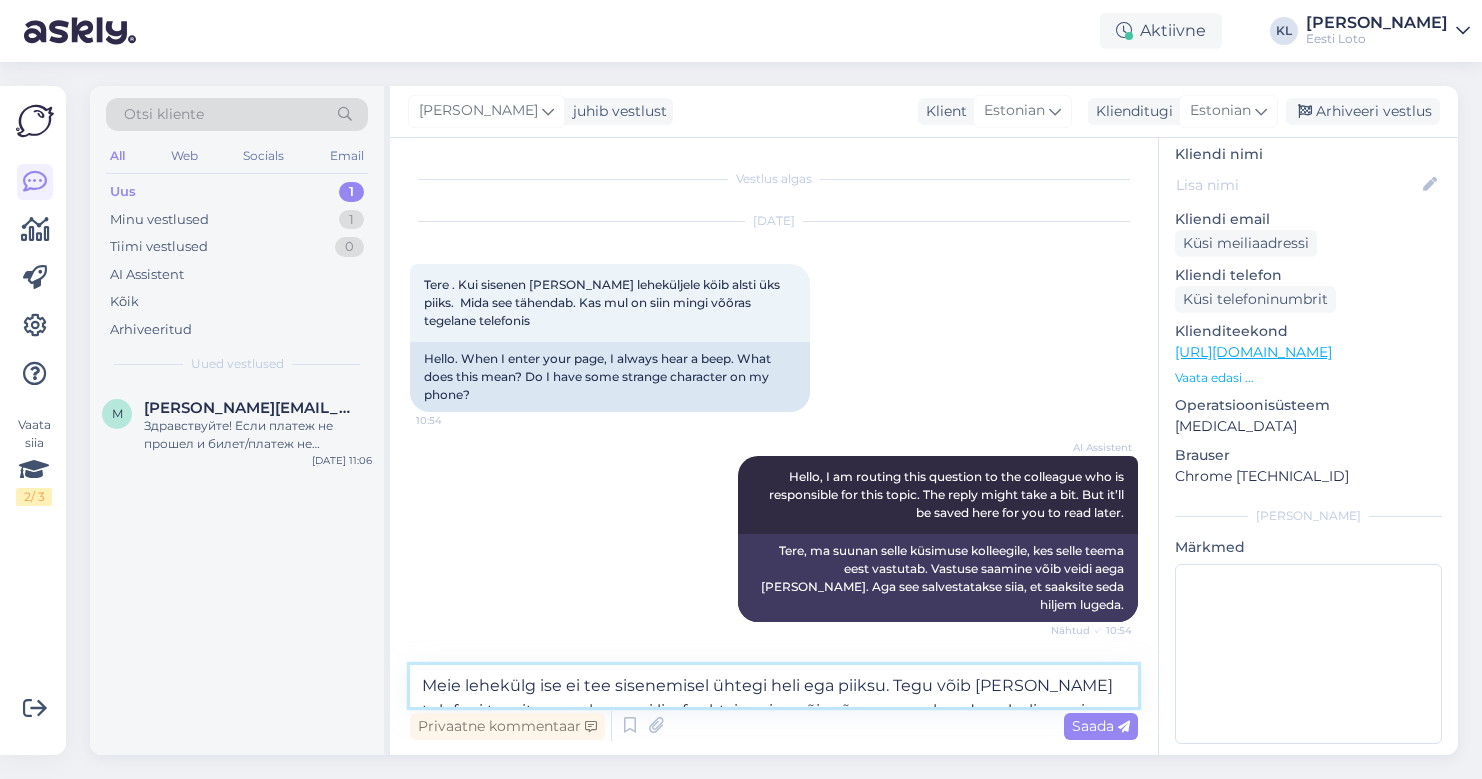 scroll, scrollTop: 161, scrollLeft: 0, axis: vertical 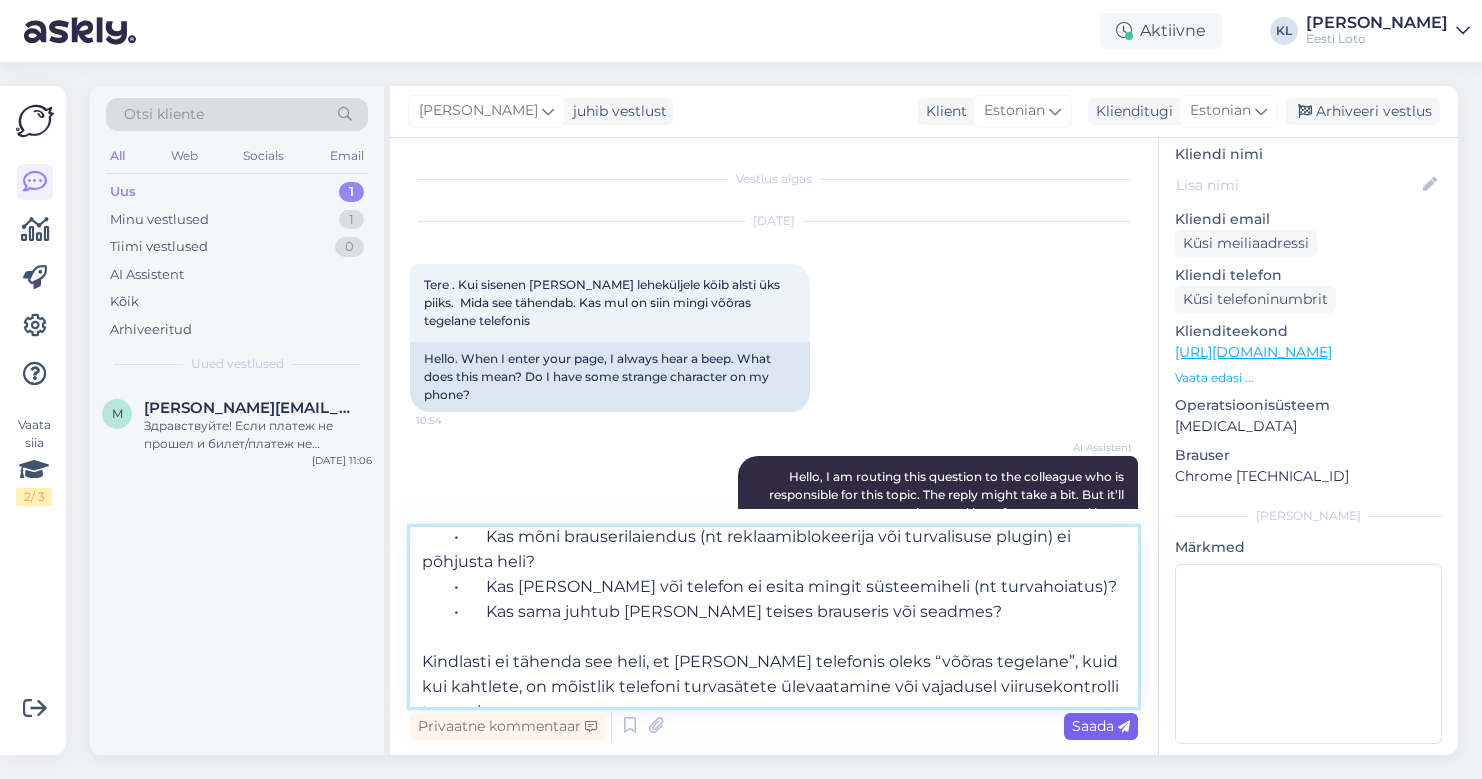 type on "Meie lehekülg ise ei tee sisenemisel ühtegi heli ega piiksu. Tegu võib [PERSON_NAME] telefoni teavitusega, brauseri lisafunktsiooniga või mõne muu rakenduse heliga, mis satub just [PERSON_NAME] hetkel kostma.
Kui piiks tekib ainult Eesti Loto lehele sisenemisel ja kordub iga kord, soovitame kontrollida järgmisi asju:
•	Kas mõni brauserilaiendus (nt reklaamiblokeerija või turvalisuse plugin) ei põhjusta heli?
•	Kas [PERSON_NAME] või telefon ei esita mingit süsteemiheli (nt turvahoiatus)?
•	Kas sama juhtub [PERSON_NAME] teises brauseris või seadmes?
Kindlasti ei tähenda see heli, et [PERSON_NAME] telefonis oleks “võõras tegelane”, kuid kui kahtlete, on mõistlik telefoni turvasätete ülevaatamine või vajadusel viirusekontrolli tegemine." 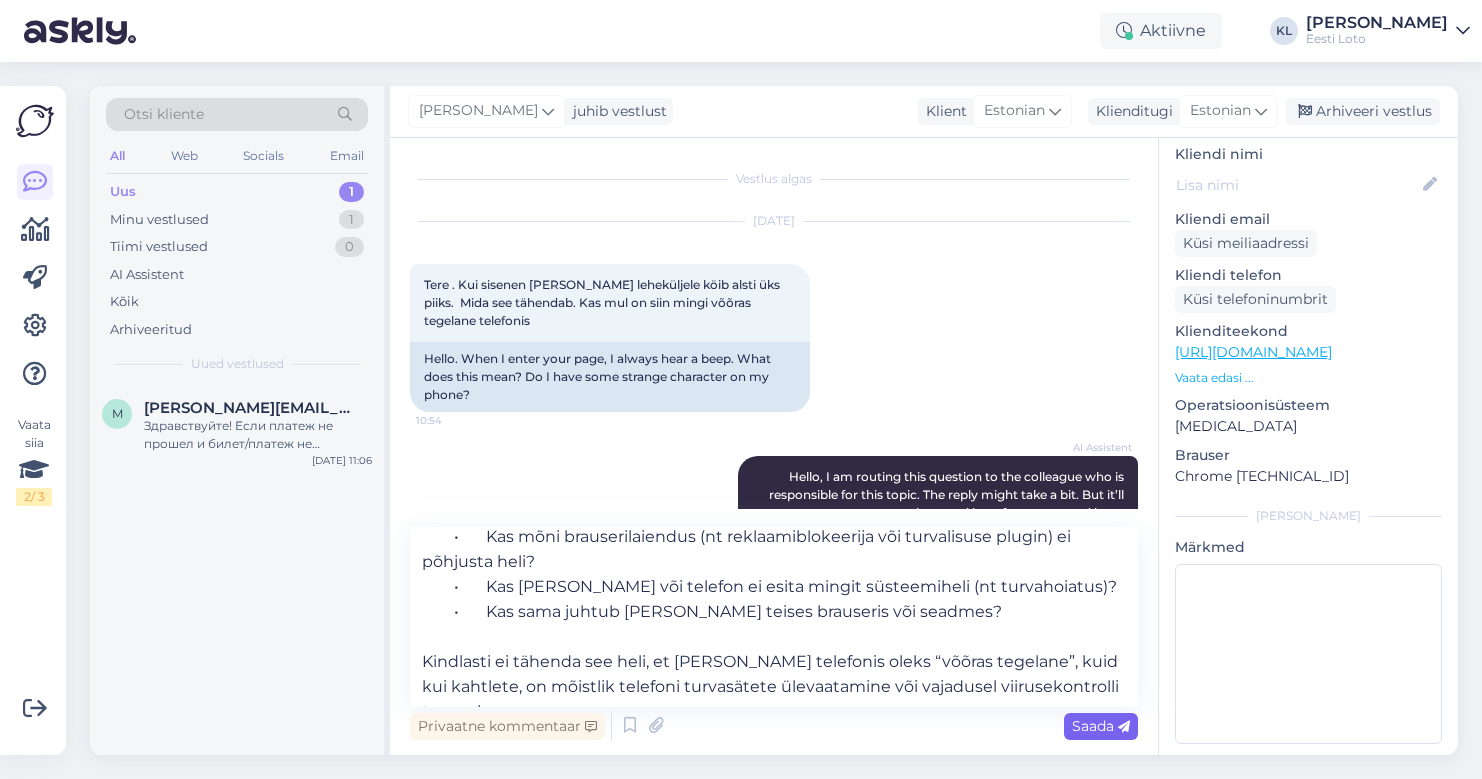 click on "Saada" at bounding box center [1101, 726] 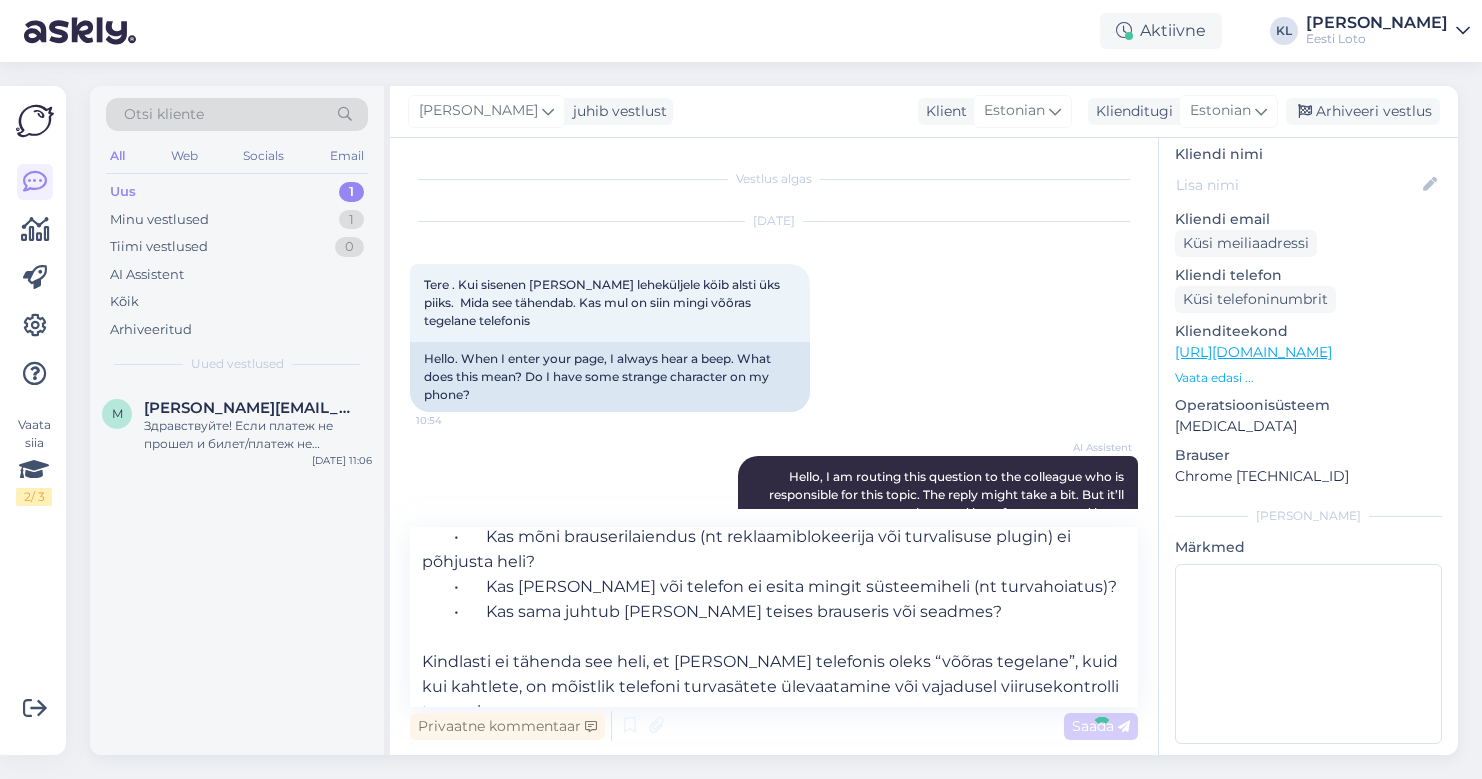 type 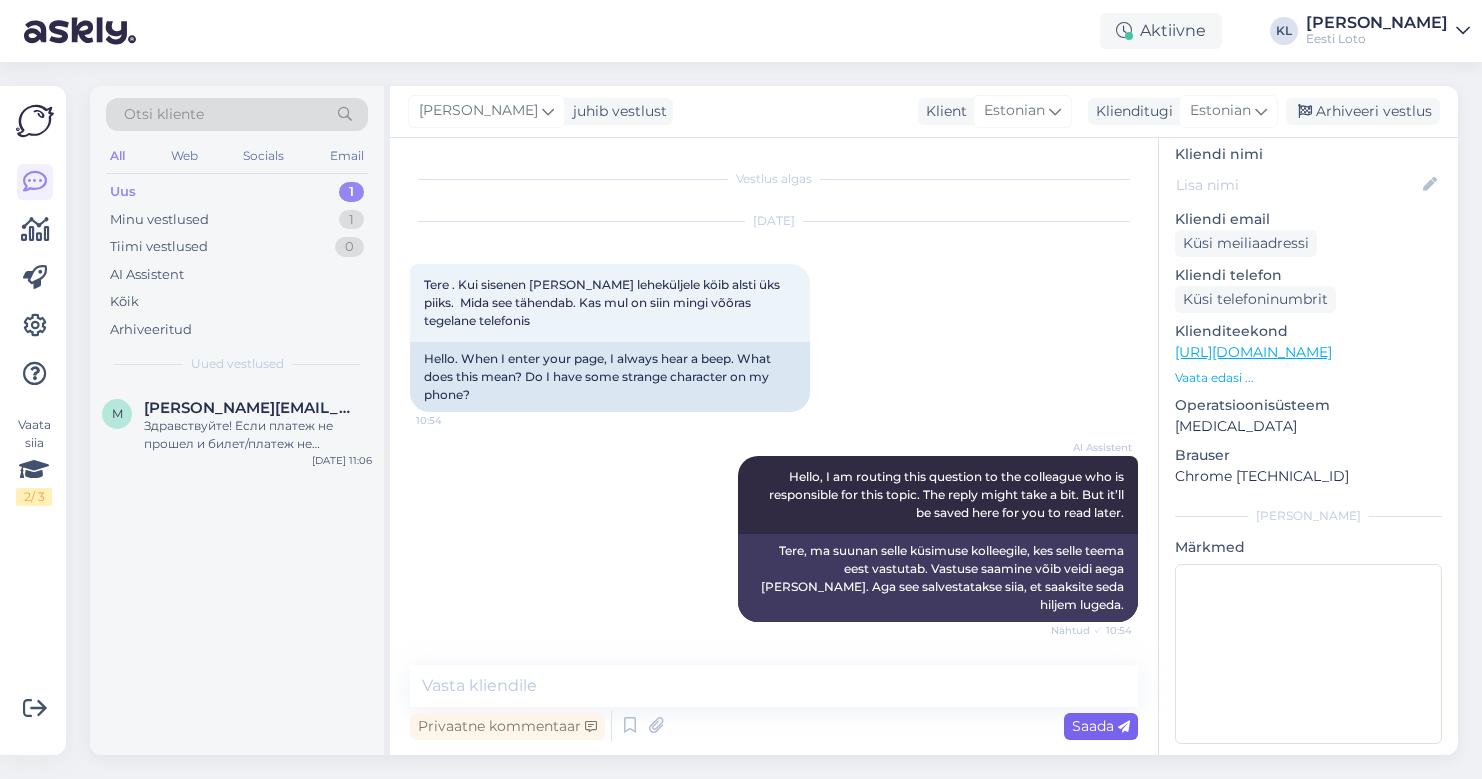 scroll, scrollTop: 0, scrollLeft: 0, axis: both 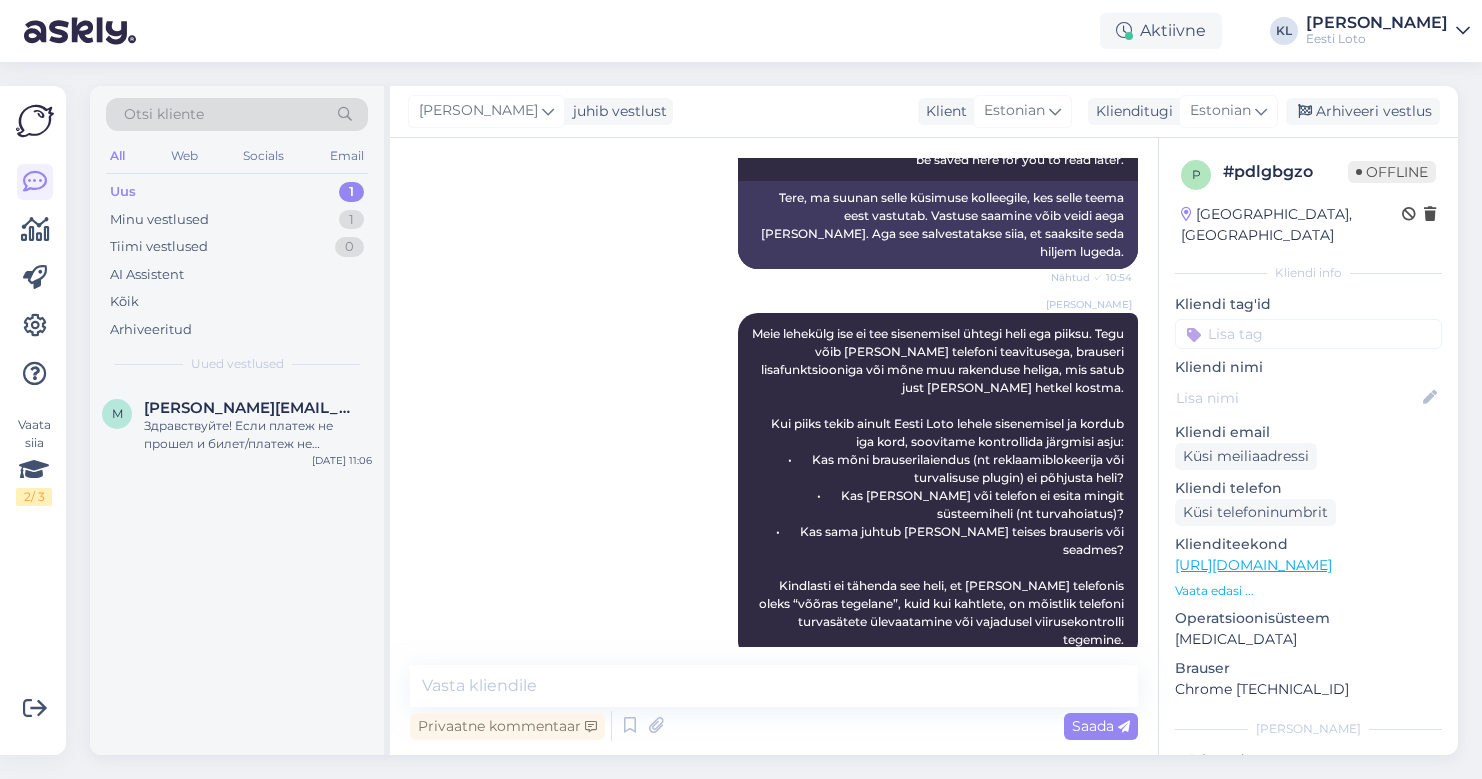 click at bounding box center [1308, 334] 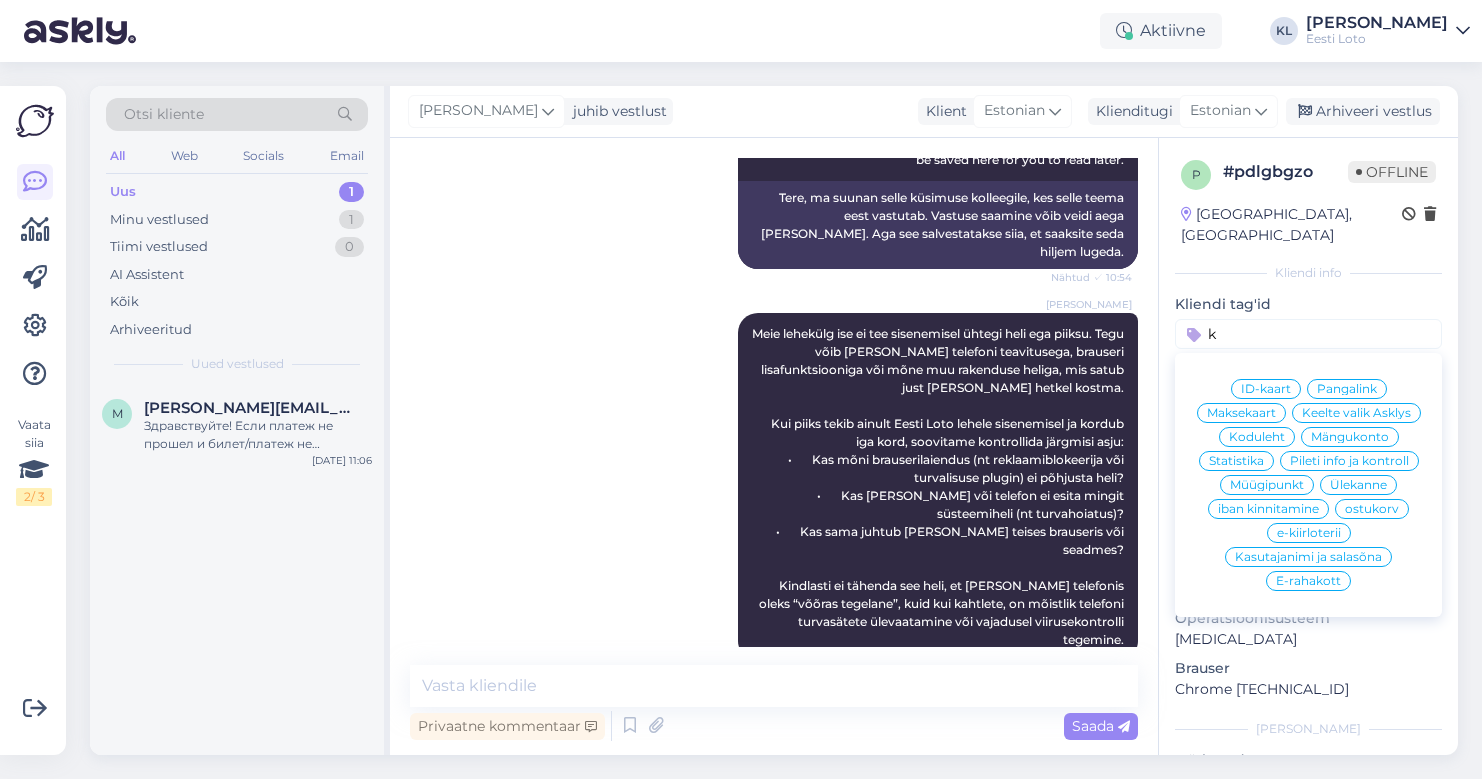 scroll, scrollTop: 0, scrollLeft: 0, axis: both 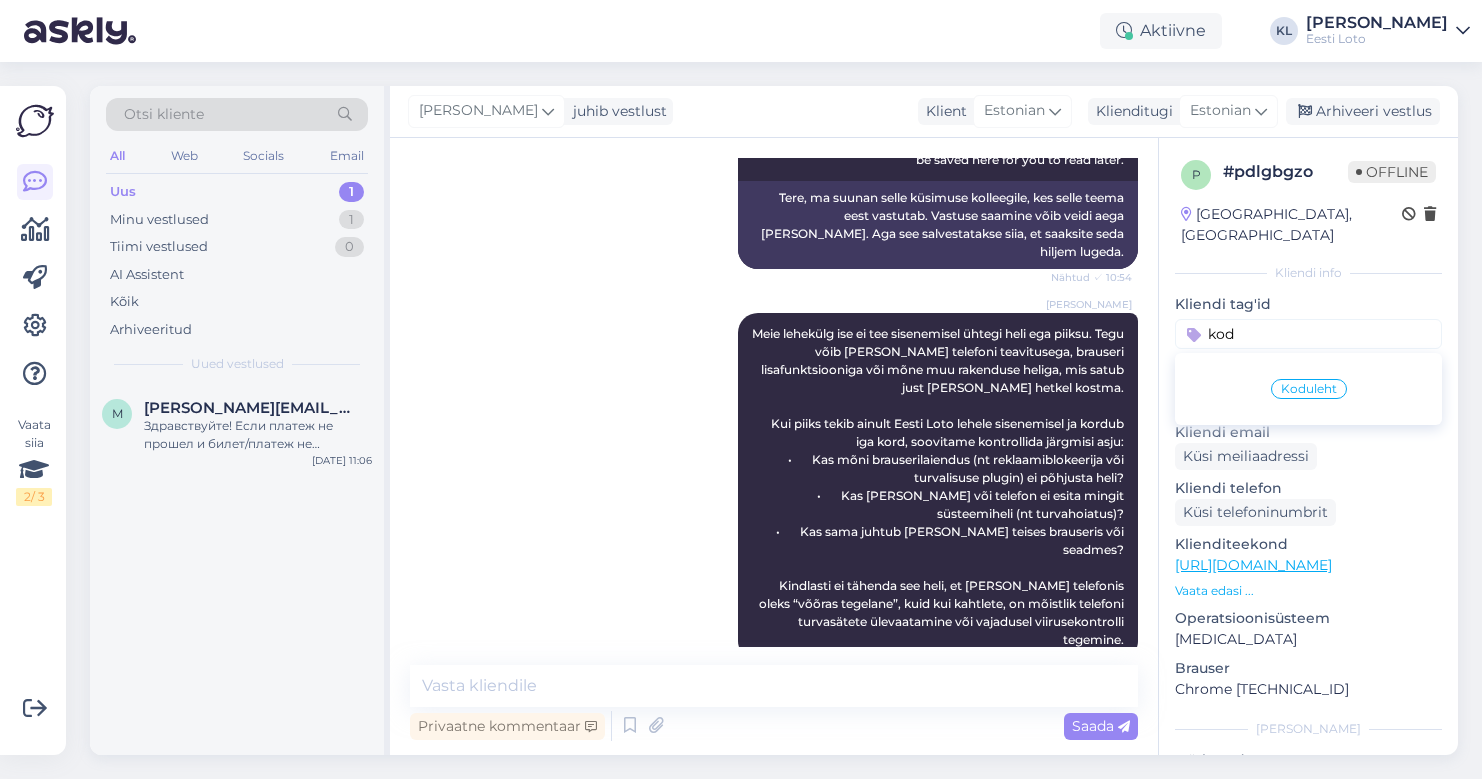type on "kod" 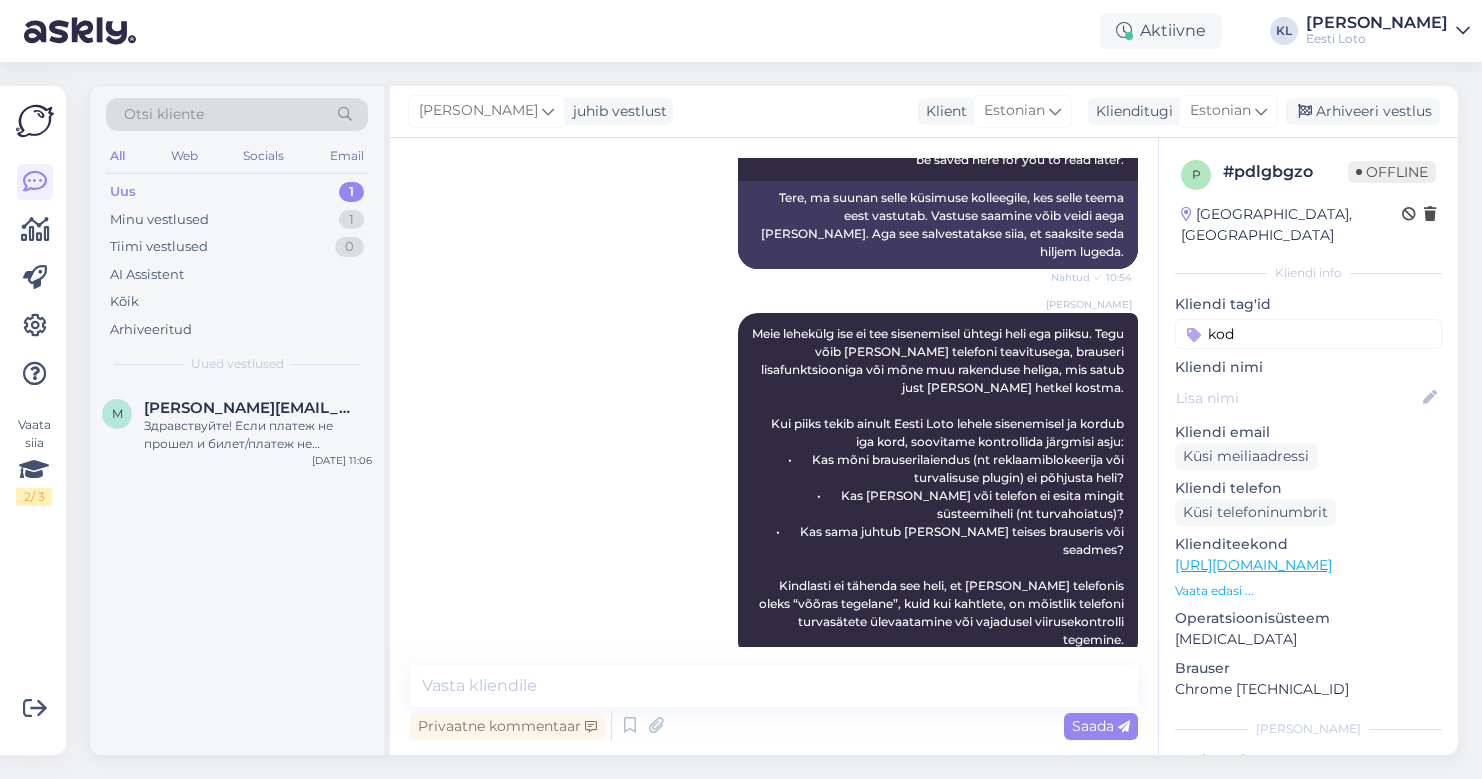 type 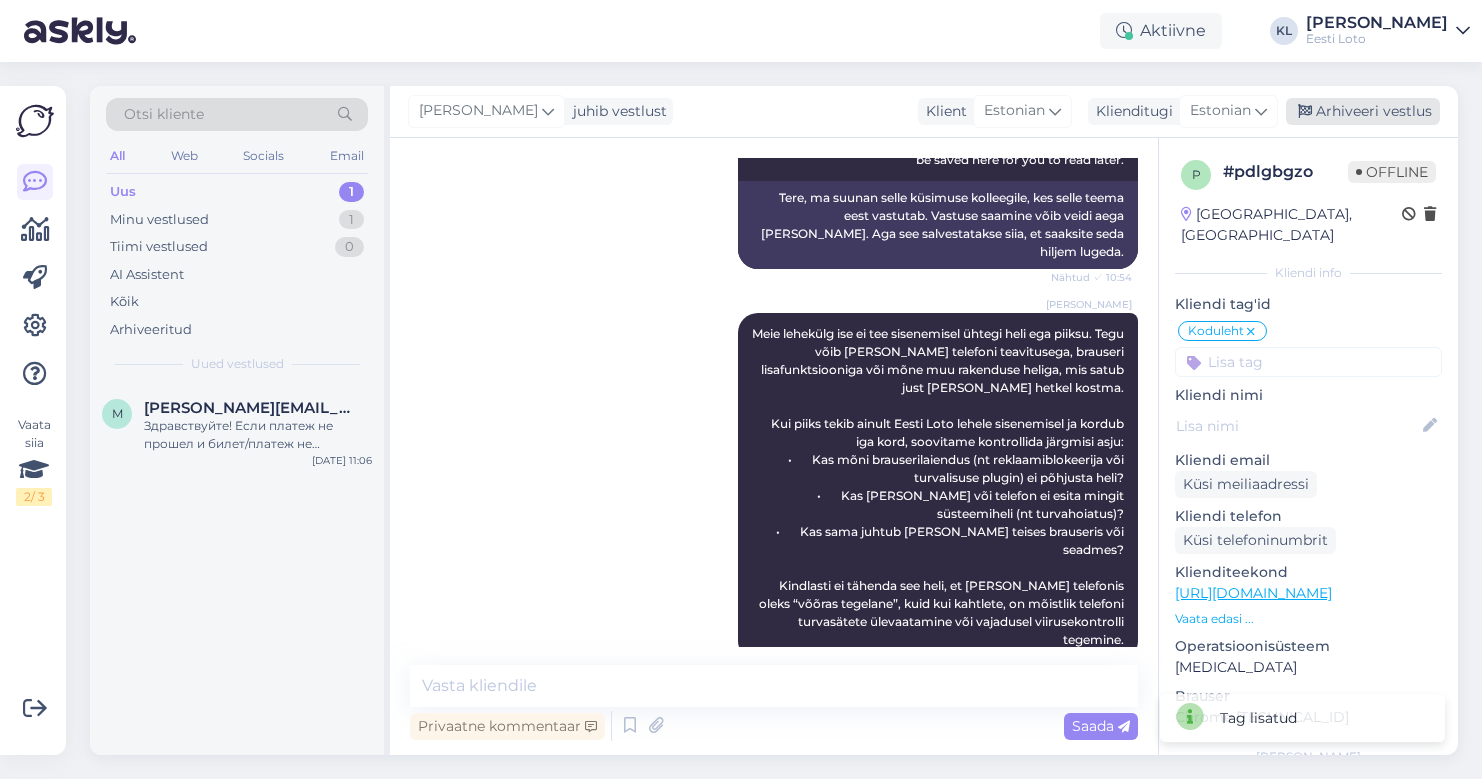 click on "Arhiveeri vestlus" at bounding box center (1363, 111) 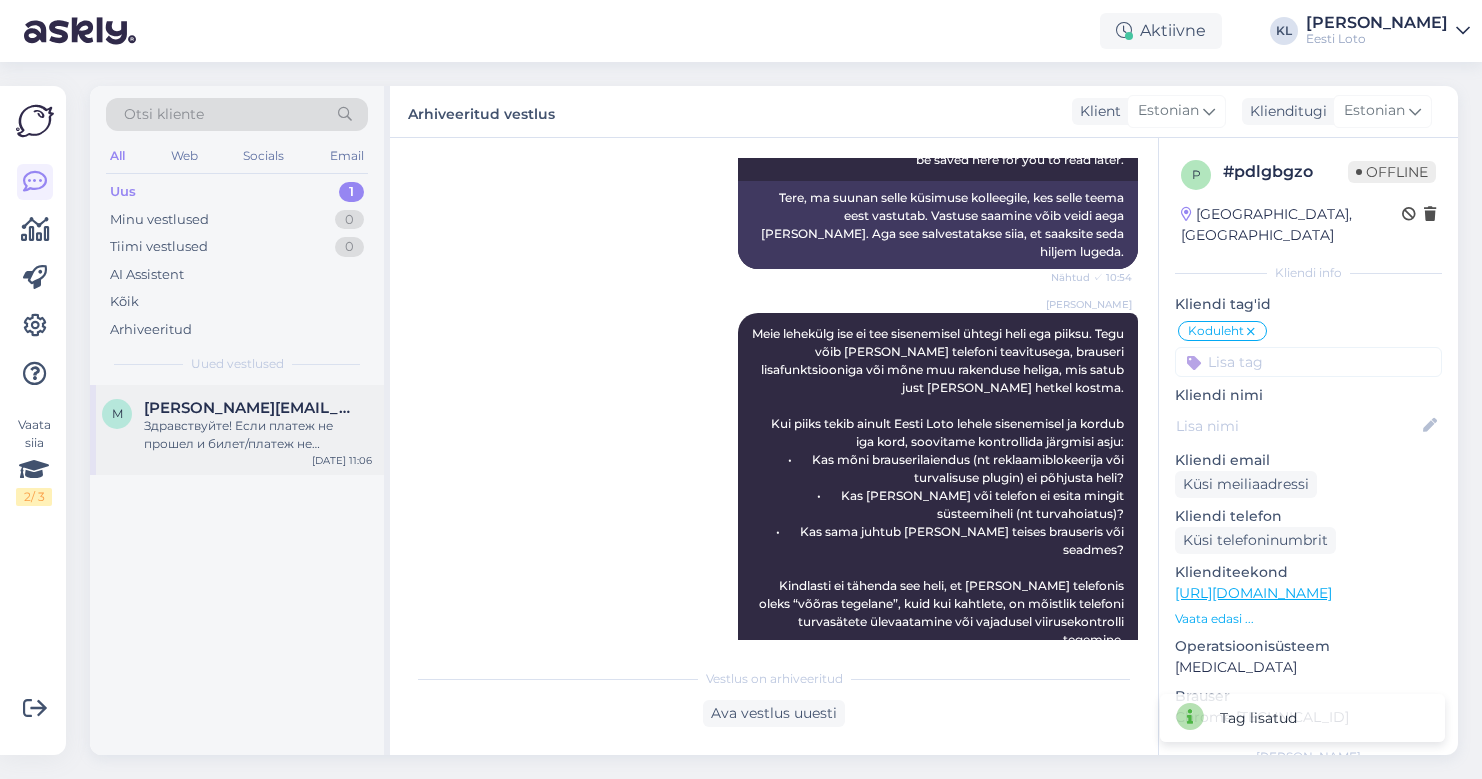 click on "m [PERSON_NAME][EMAIL_ADDRESS][DOMAIN_NAME] Здравствуйте!
Если платеж не прошел и билет/платеж не появился на Вашем игровом счете, пожалуйста, сообщите нам Ваше имя и фамилию, личный код, банк, с которого был произведен платеж, и сумму. Мы проверим платеж при первой возможности и направим его на Ваш электронный кошелек. [DATE] 11:06" at bounding box center [237, 430] 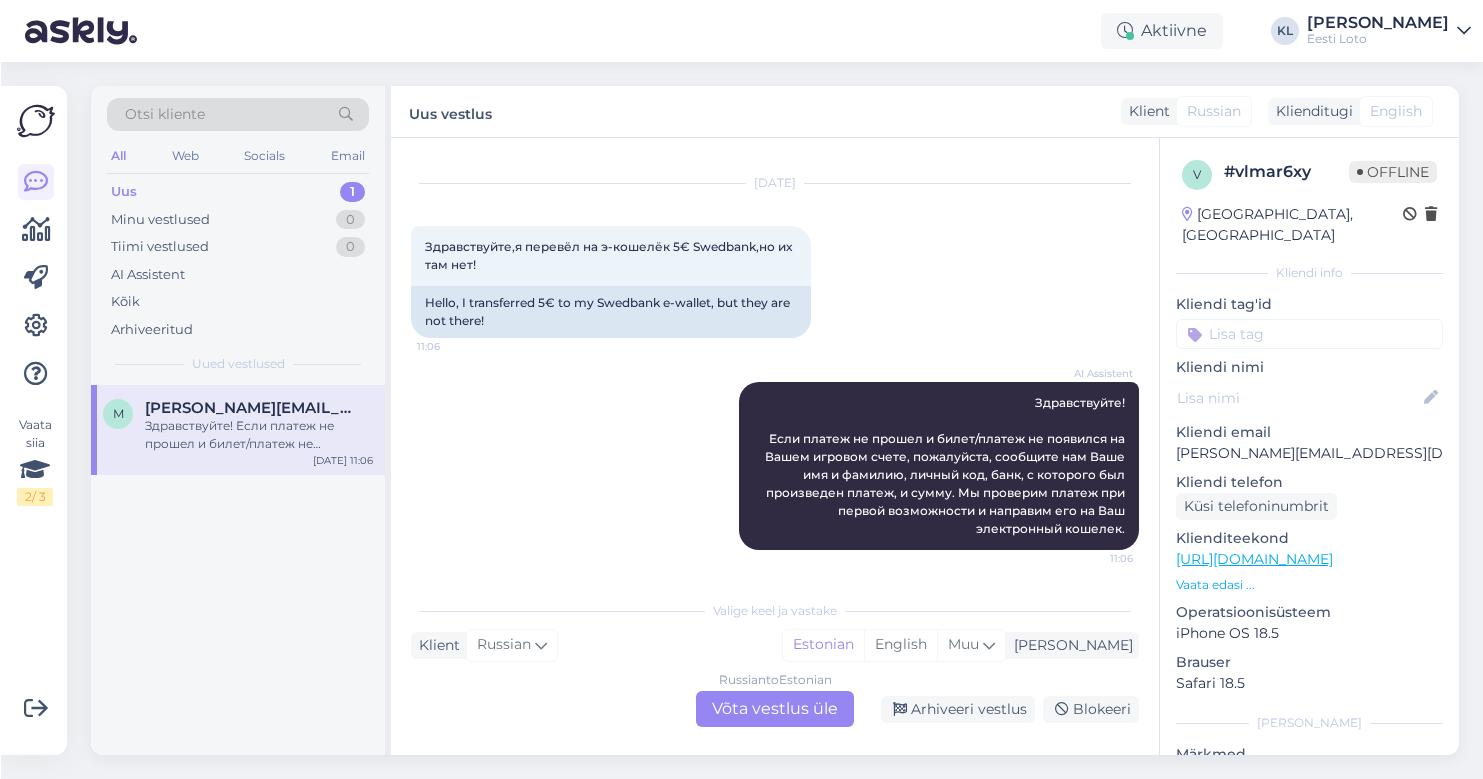 scroll, scrollTop: 1252, scrollLeft: 0, axis: vertical 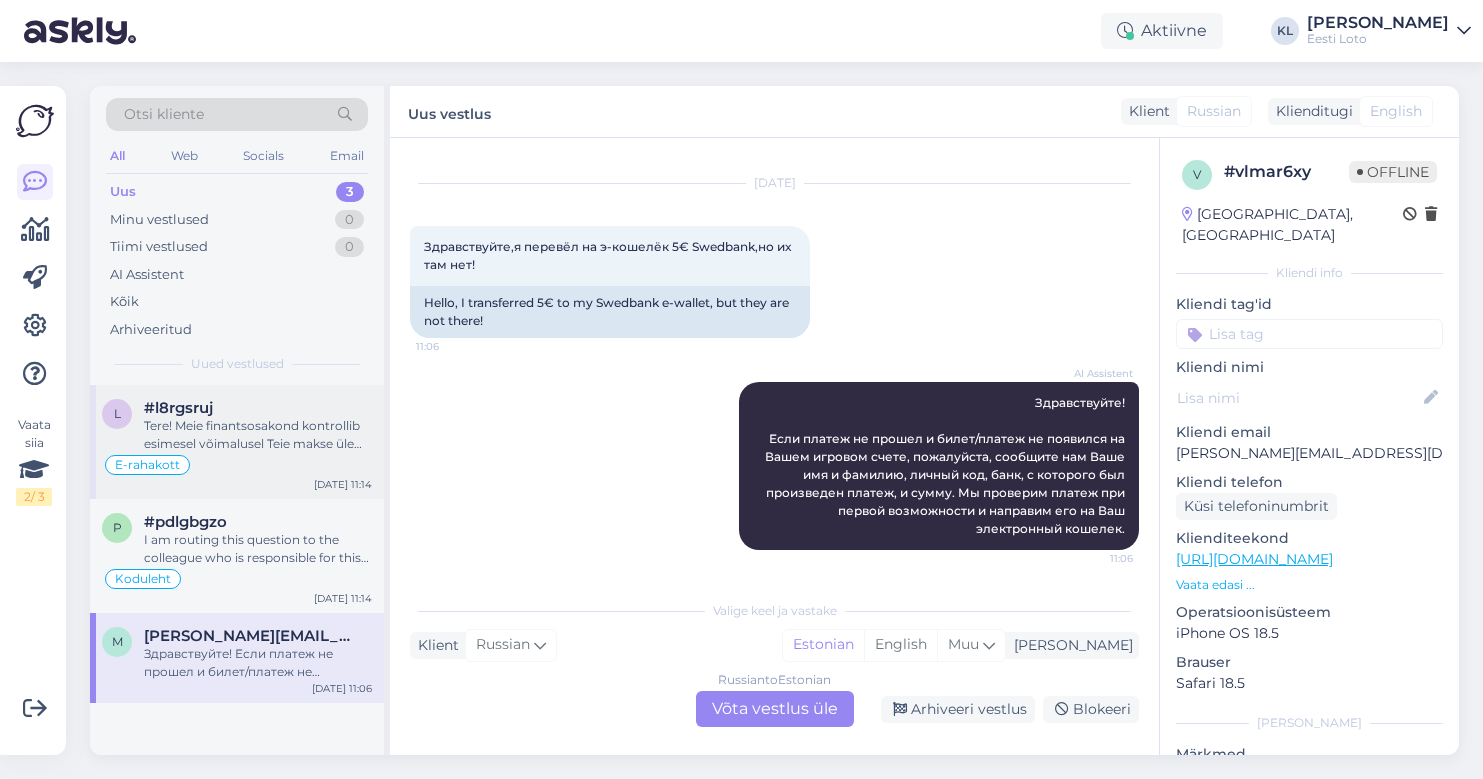 click on "#l8rgsruj" at bounding box center [258, 408] 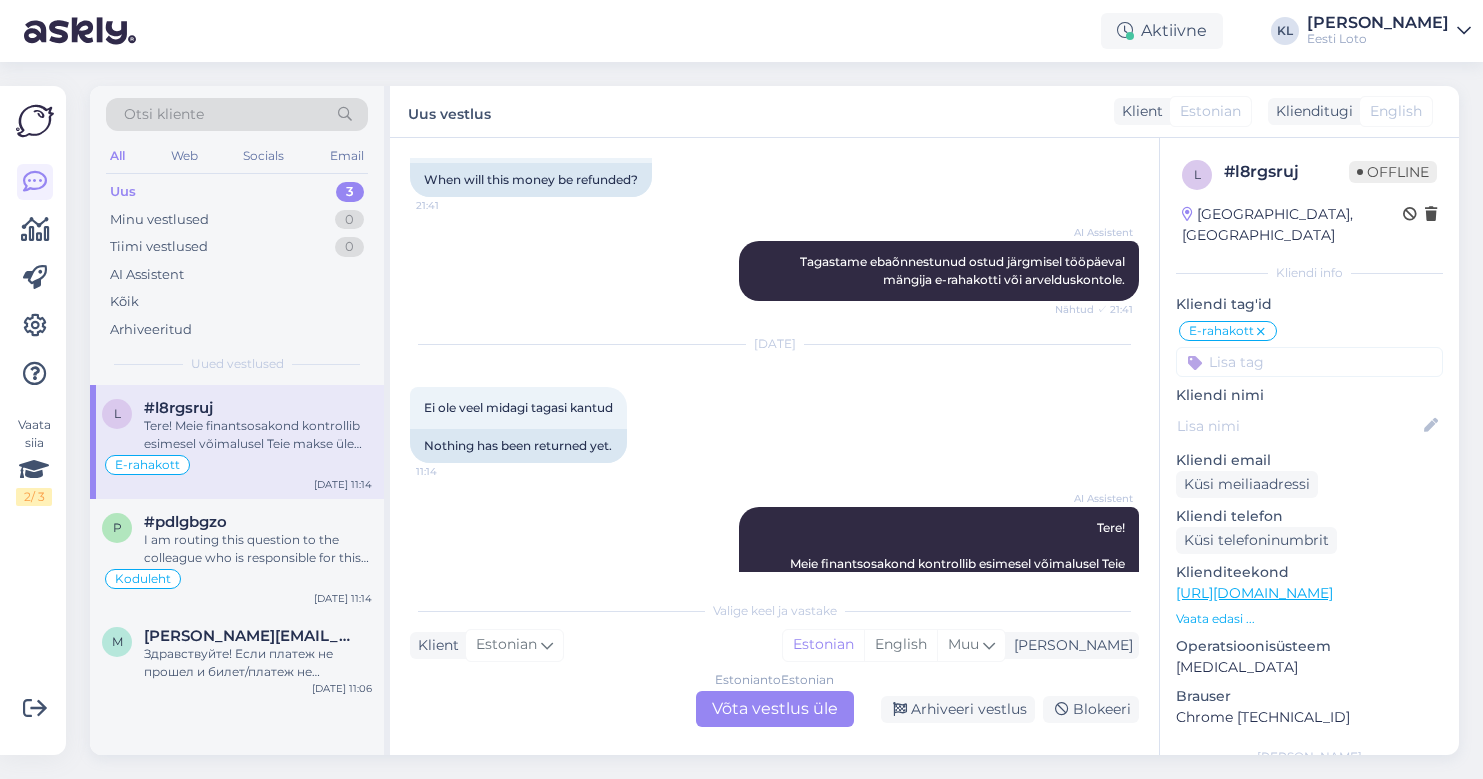 scroll, scrollTop: 2676, scrollLeft: 0, axis: vertical 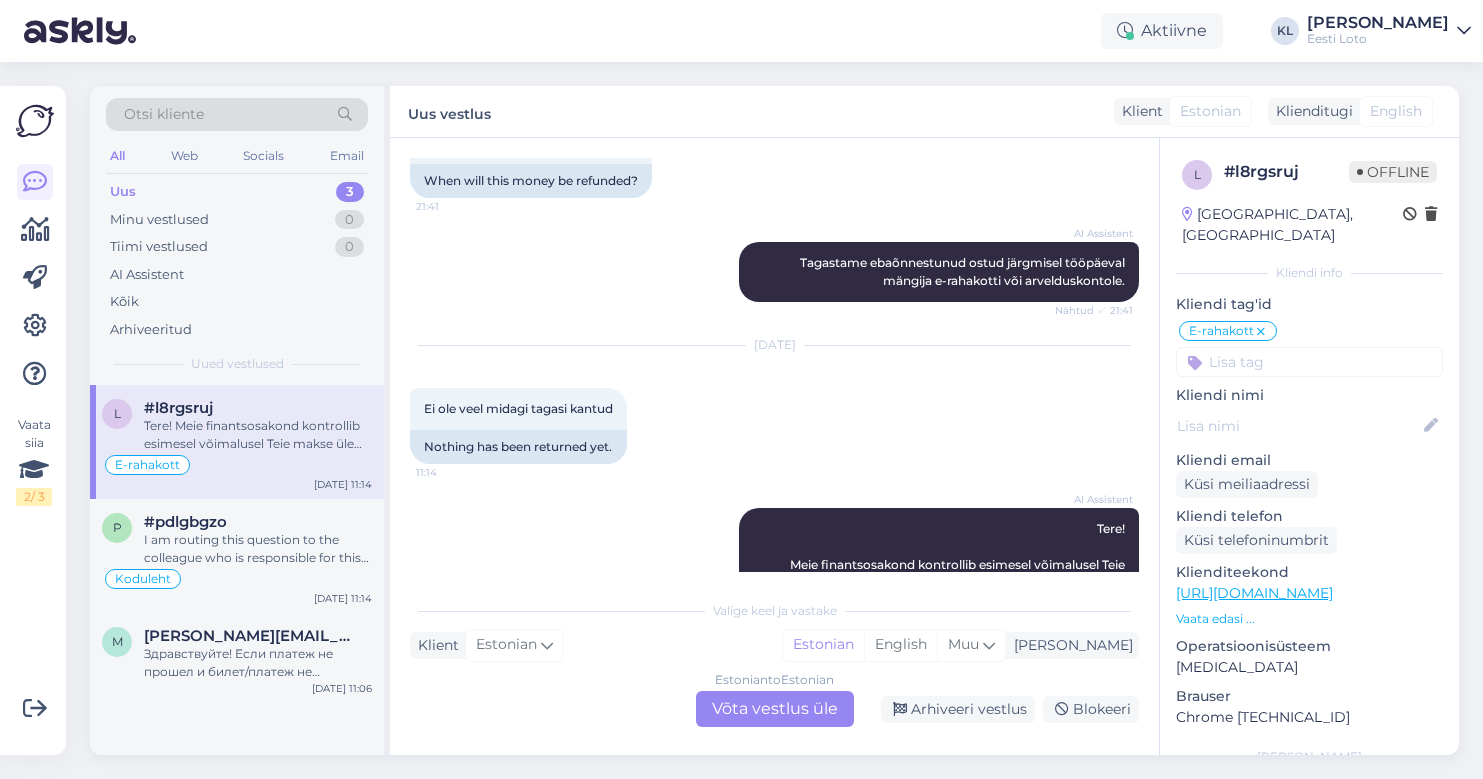 click on "Estonian  to  Estonian Võta vestlus üle" at bounding box center (775, 709) 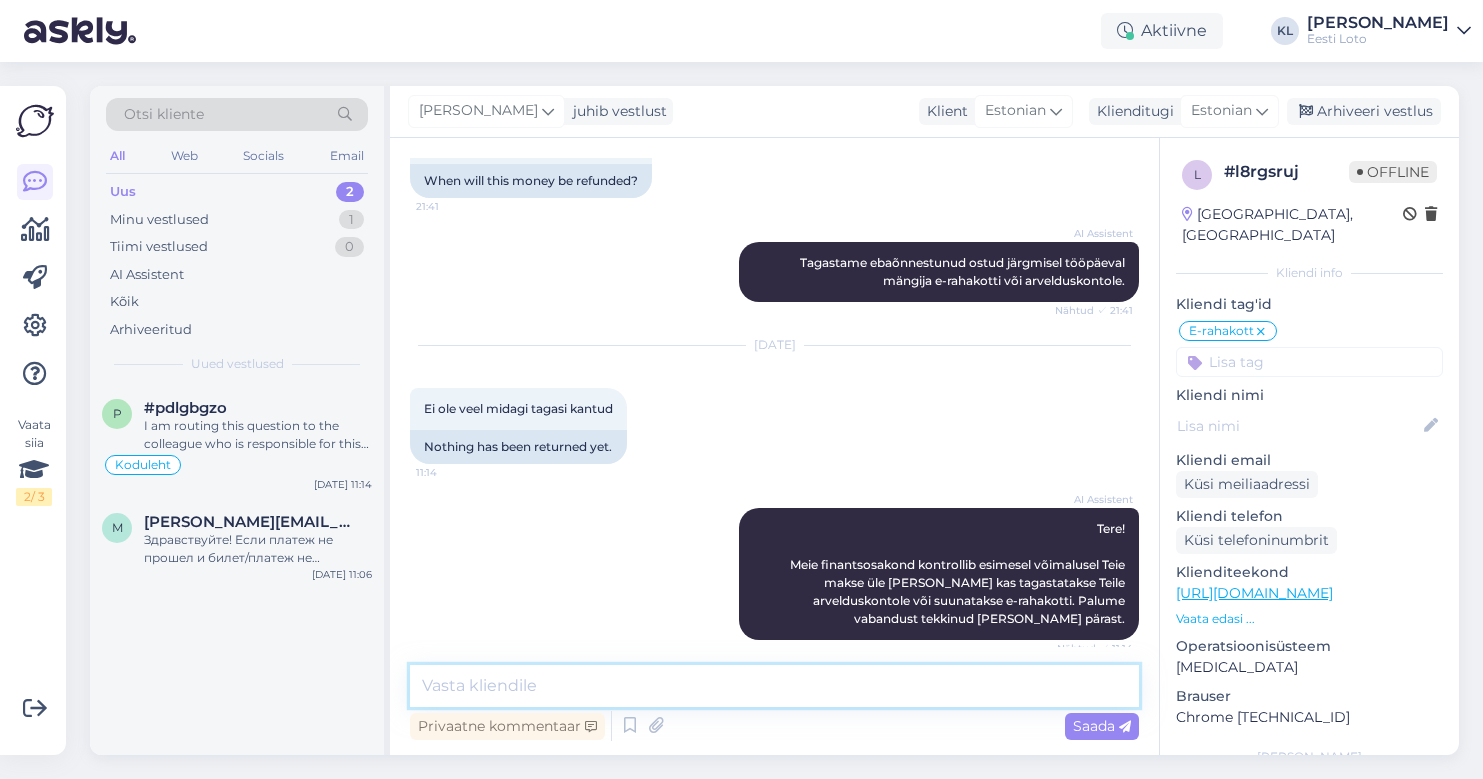 click at bounding box center [774, 686] 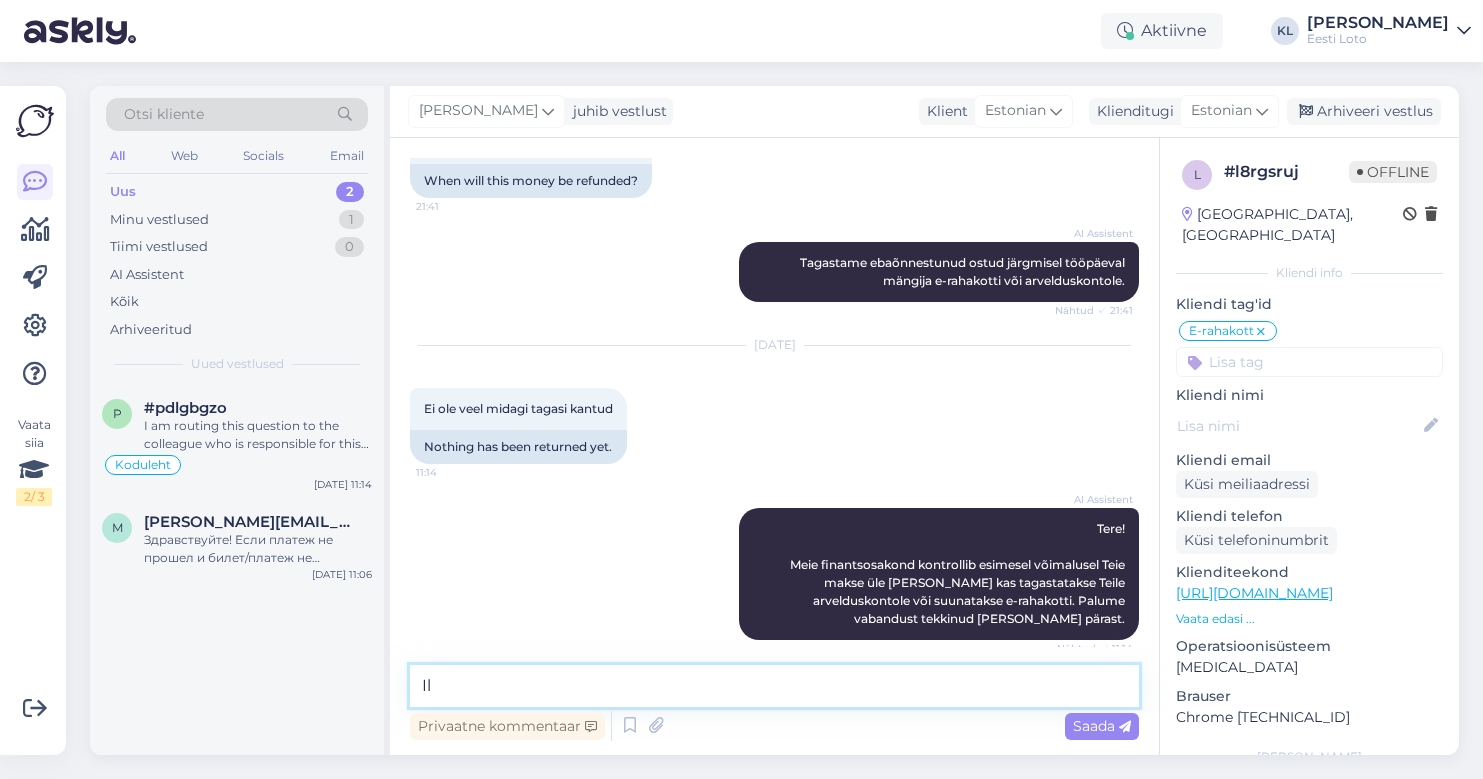 type on "I" 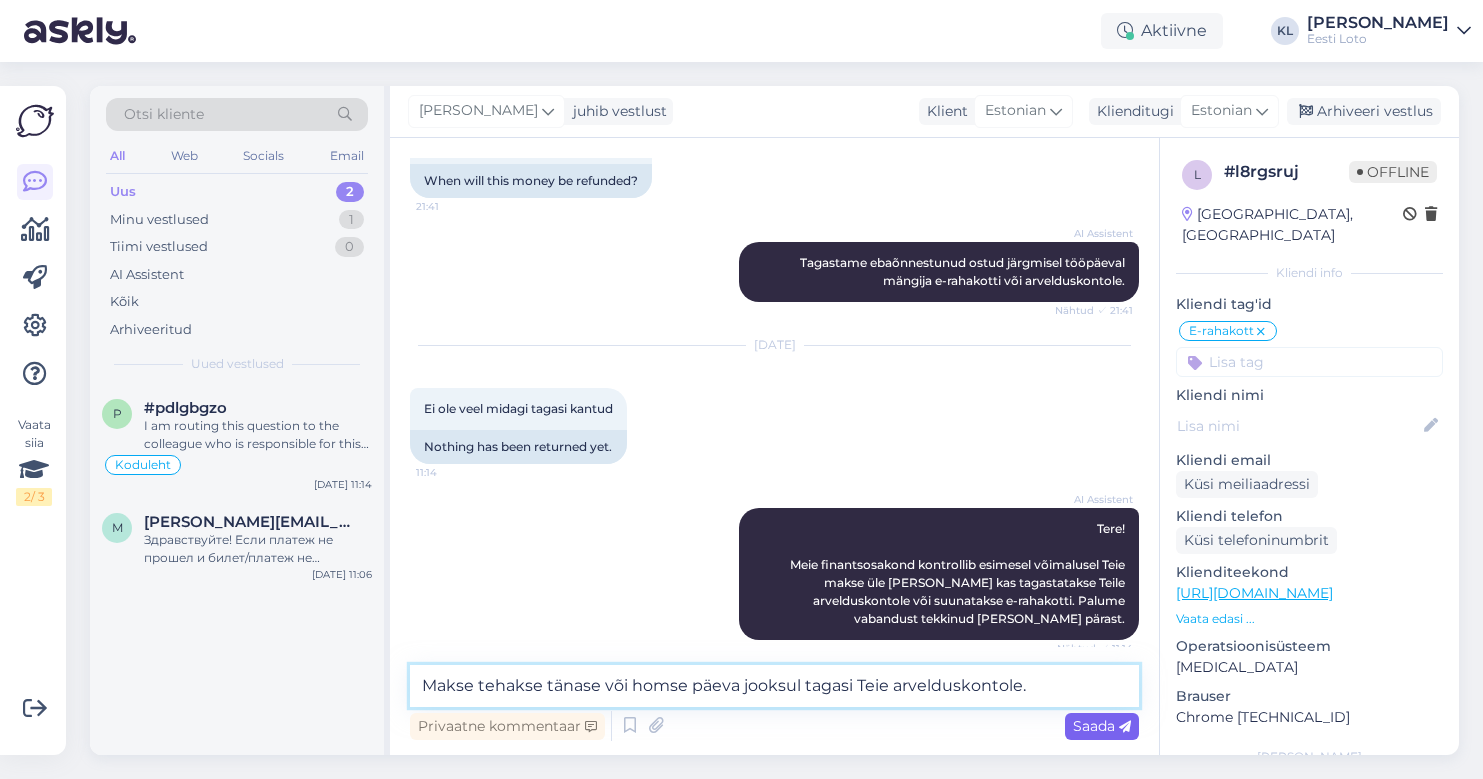 type on "Makse tehakse tänase või homse päeva jooksul tagasi Teie arvelduskontole." 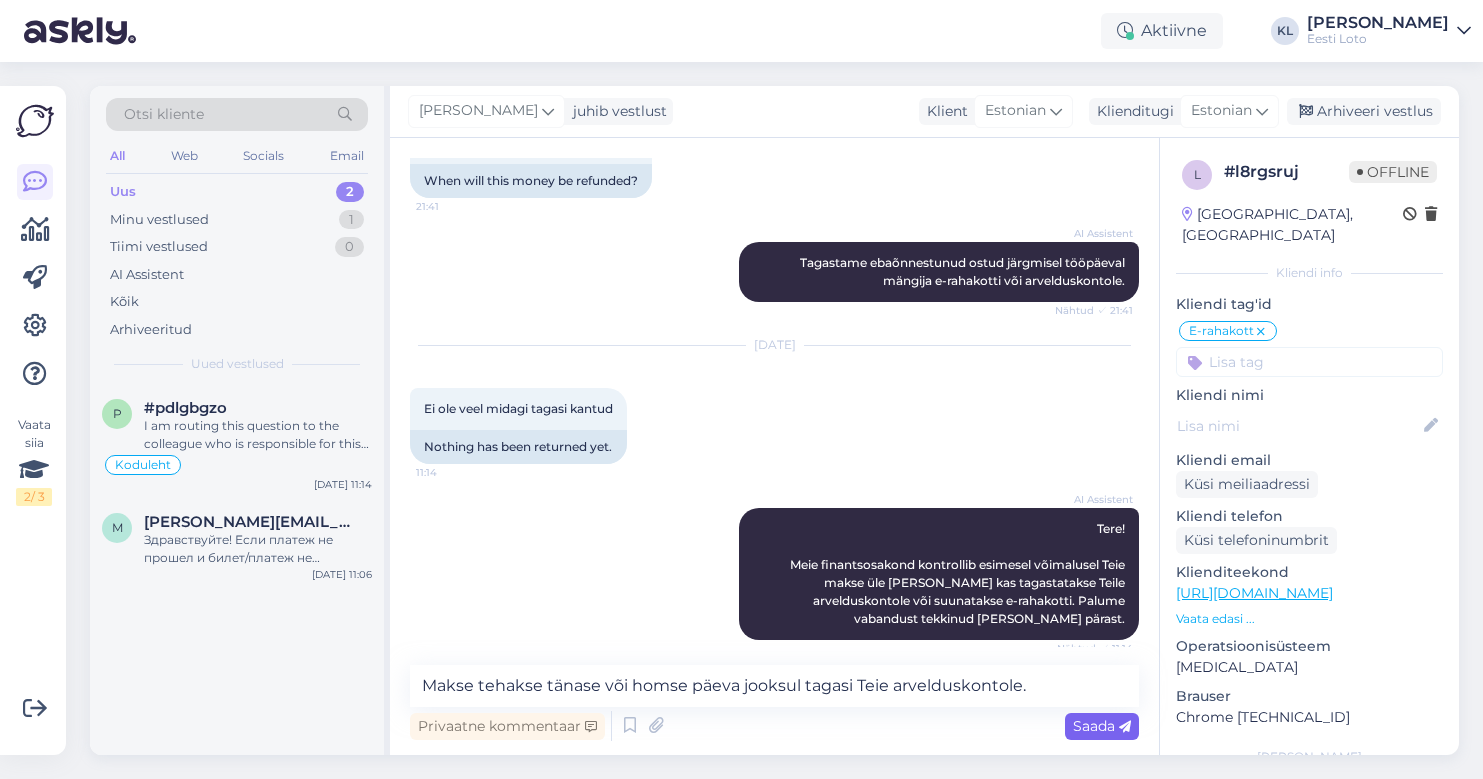click on "Saada" at bounding box center [1102, 726] 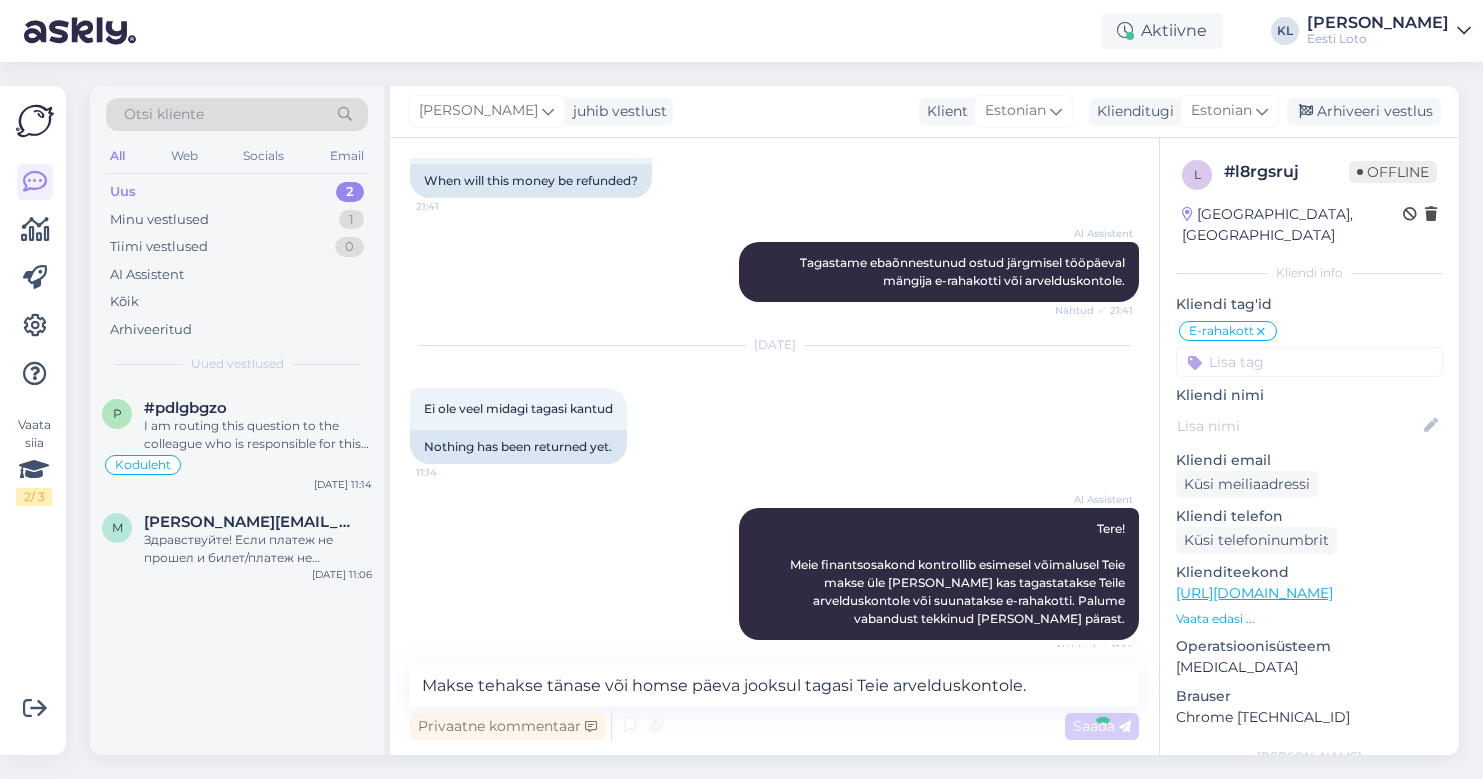 type 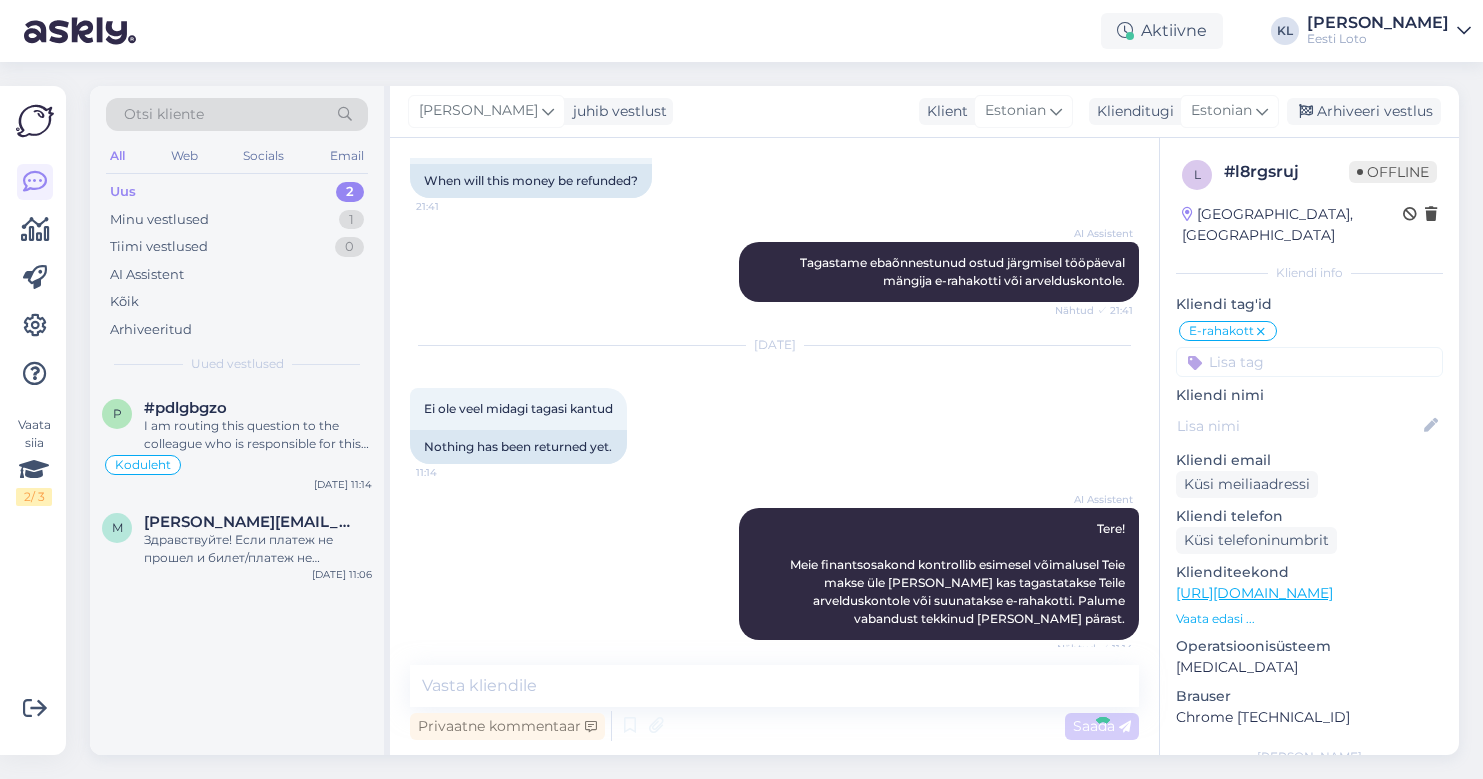 scroll, scrollTop: 2705, scrollLeft: 0, axis: vertical 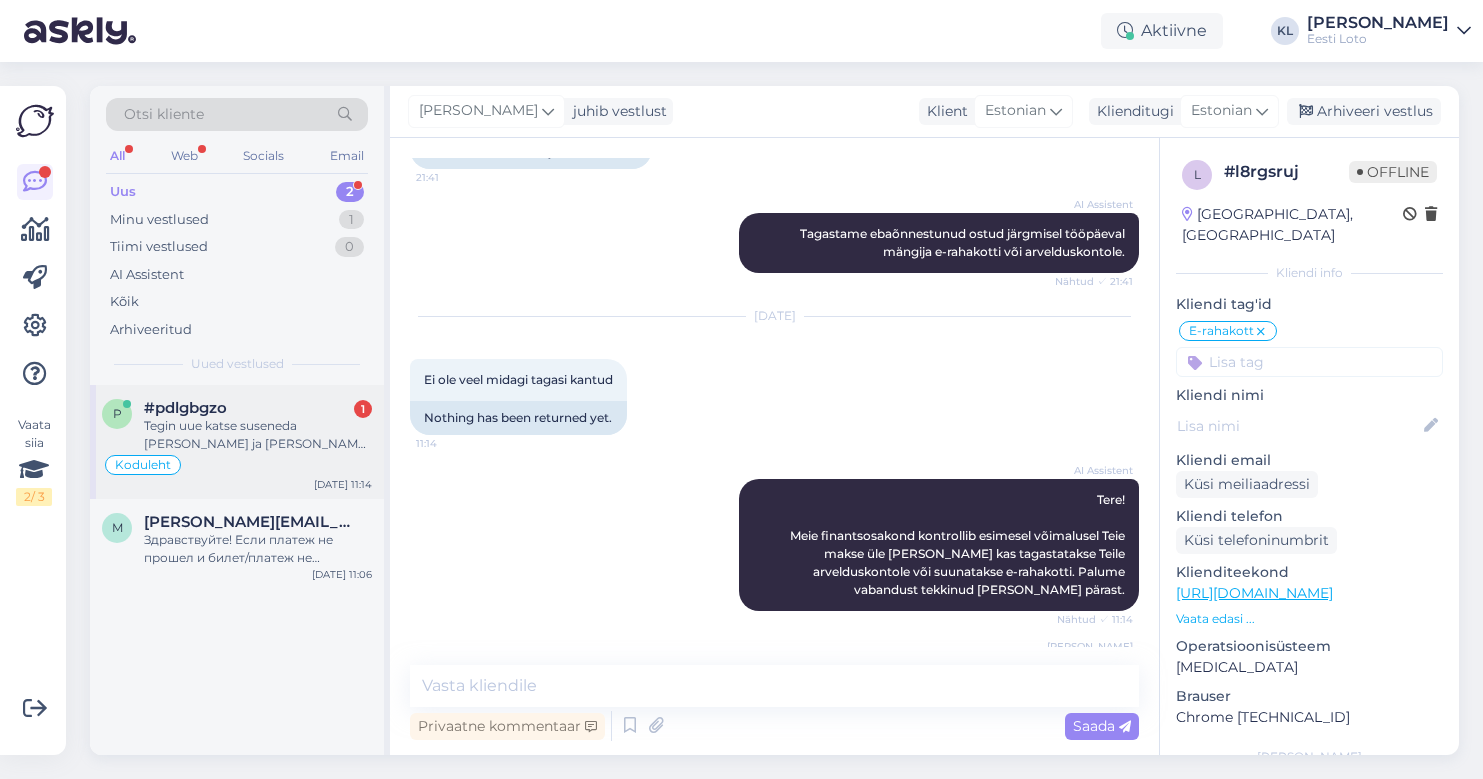 click on "Tegin uue katse suseneda [PERSON_NAME]  ja [PERSON_NAME] kõik kordub  vahest tuleb lausa 3 ..4 piiksu." at bounding box center [258, 435] 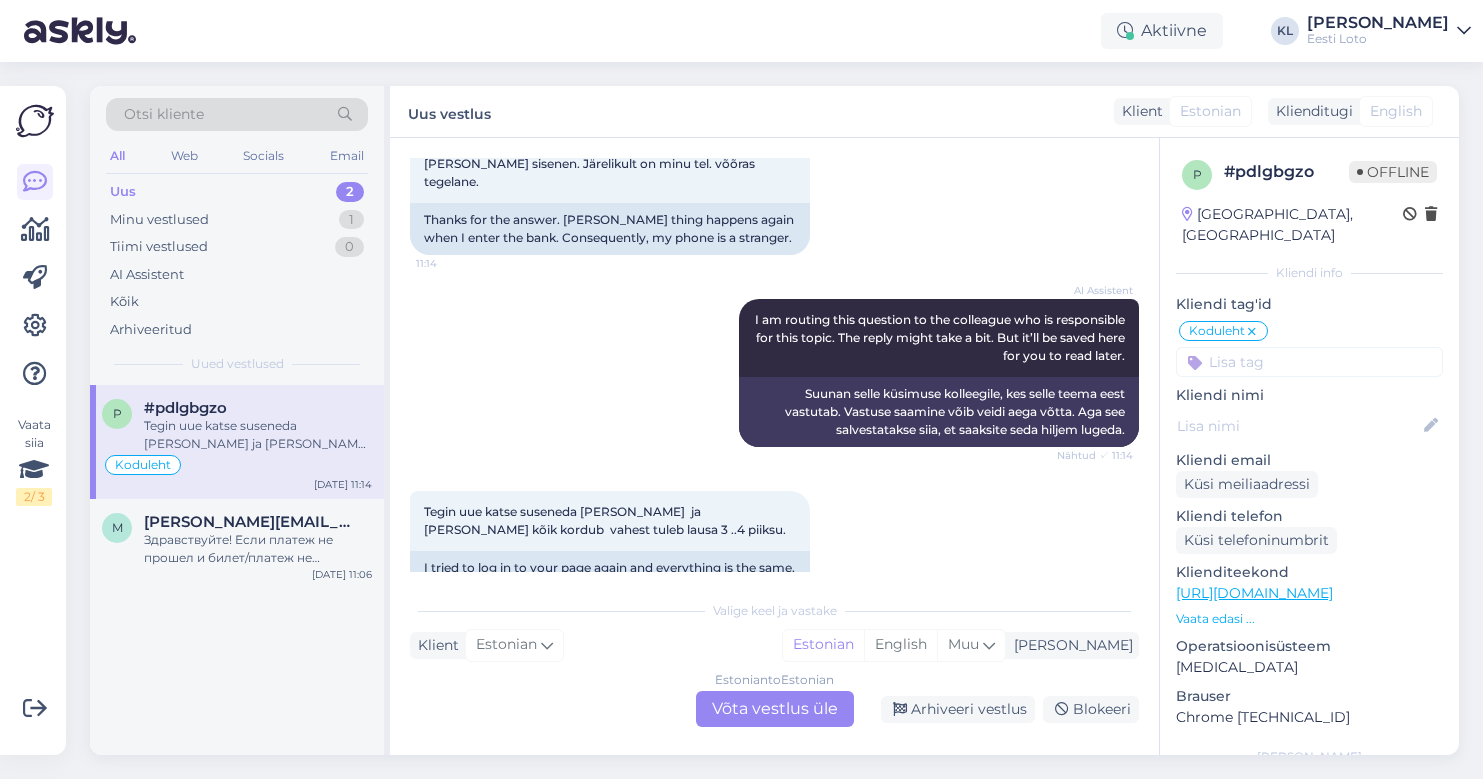 scroll, scrollTop: 932, scrollLeft: 0, axis: vertical 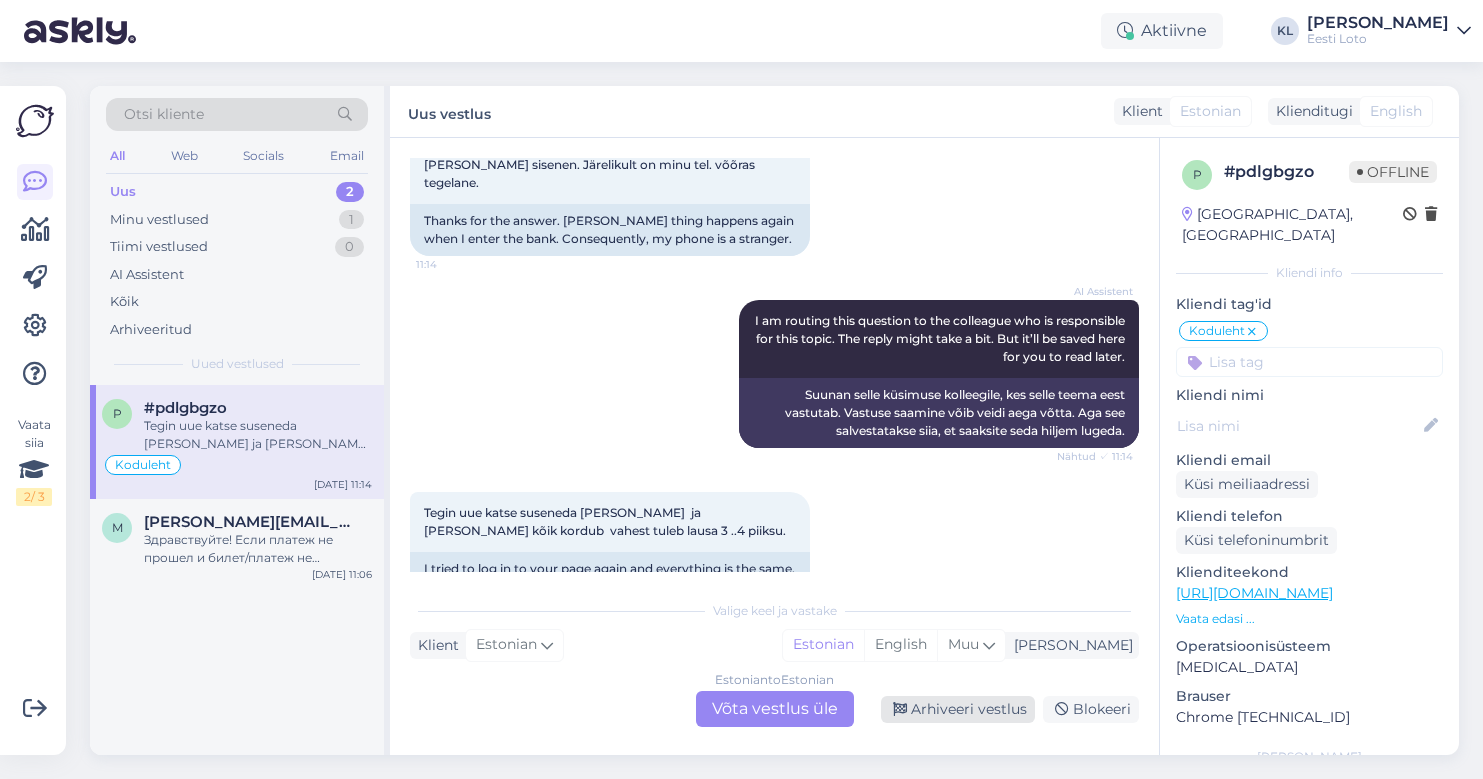 click on "Arhiveeri vestlus" at bounding box center (958, 709) 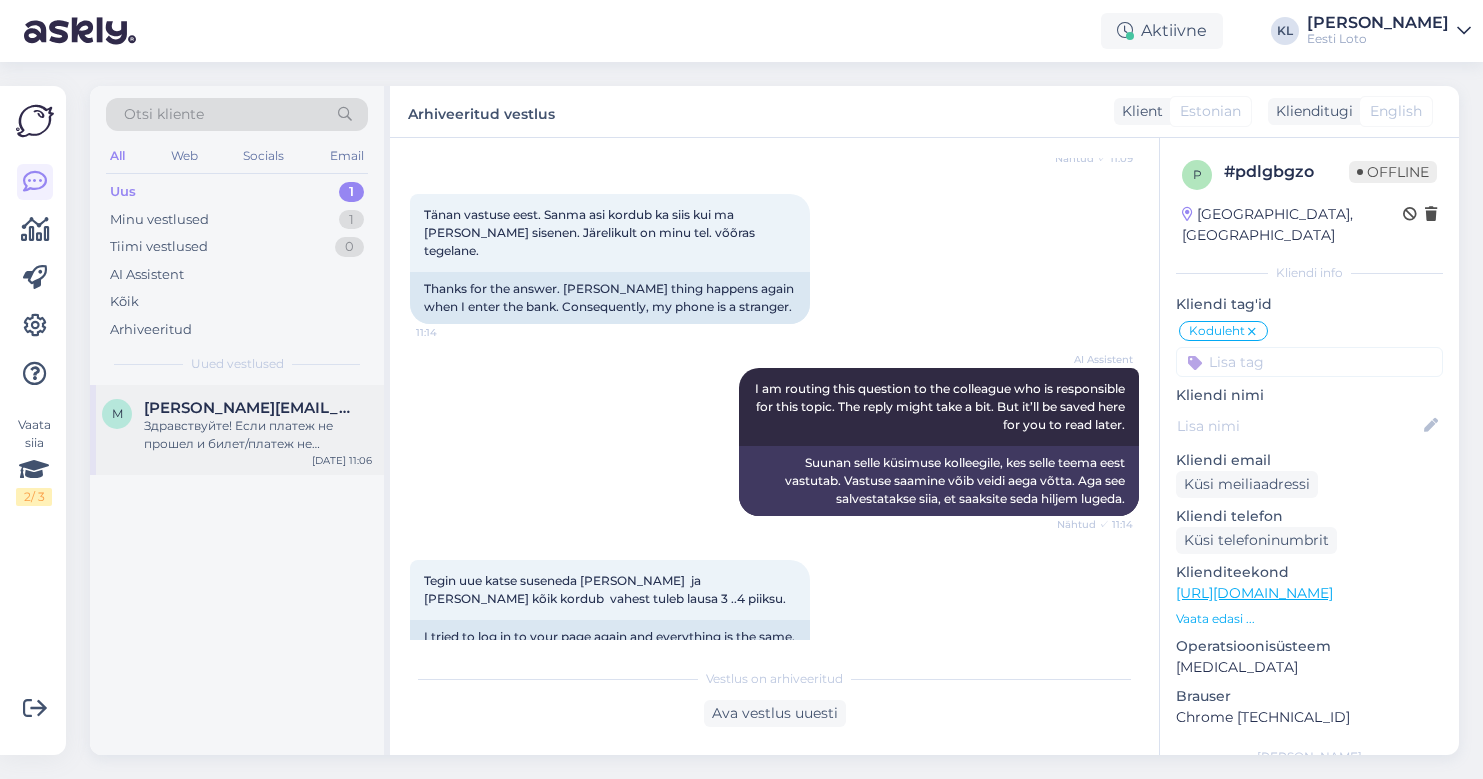click on "[PERSON_NAME][EMAIL_ADDRESS][DOMAIN_NAME]" at bounding box center [248, 408] 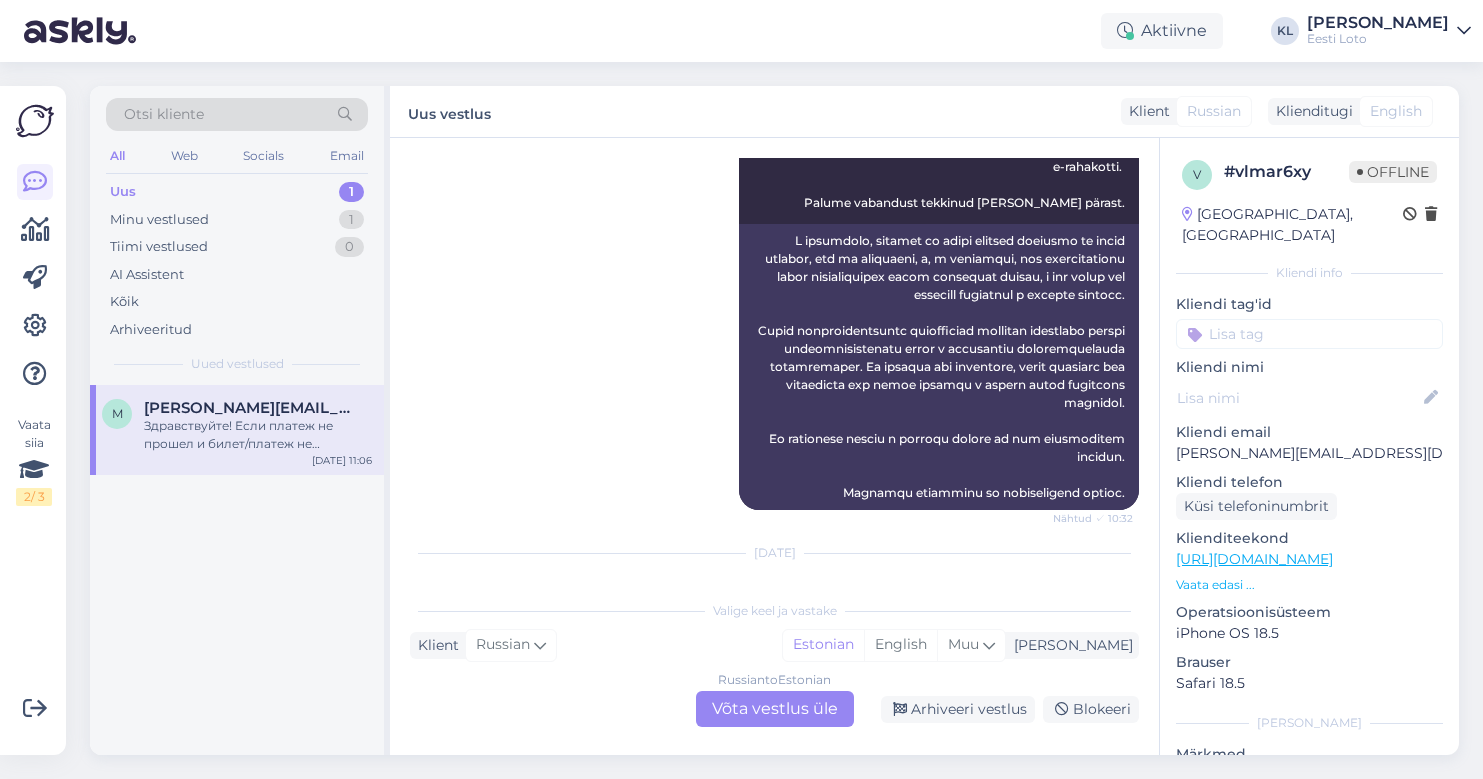 scroll, scrollTop: 1252, scrollLeft: 0, axis: vertical 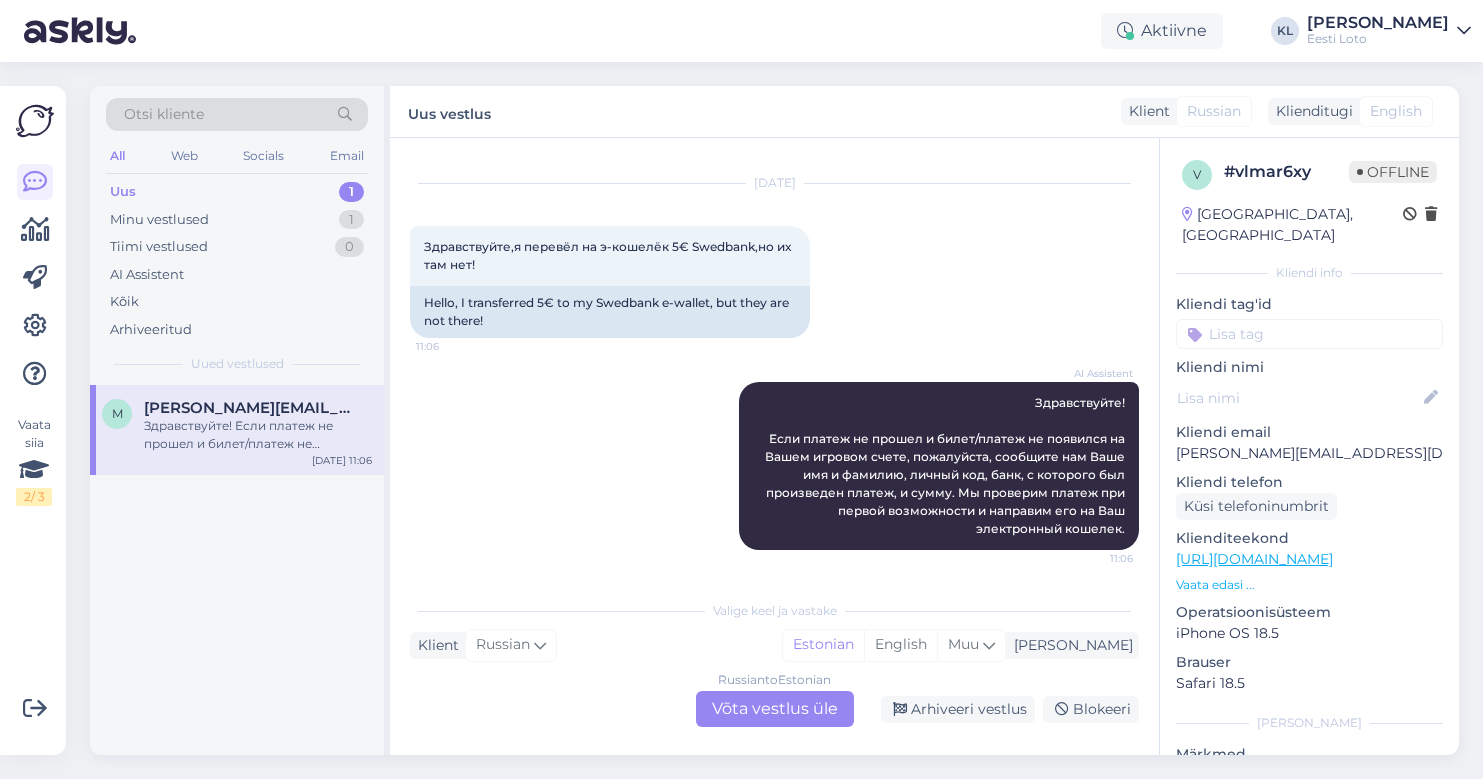 click on "Russian  to  Estonian Võta vestlus üle" at bounding box center (775, 709) 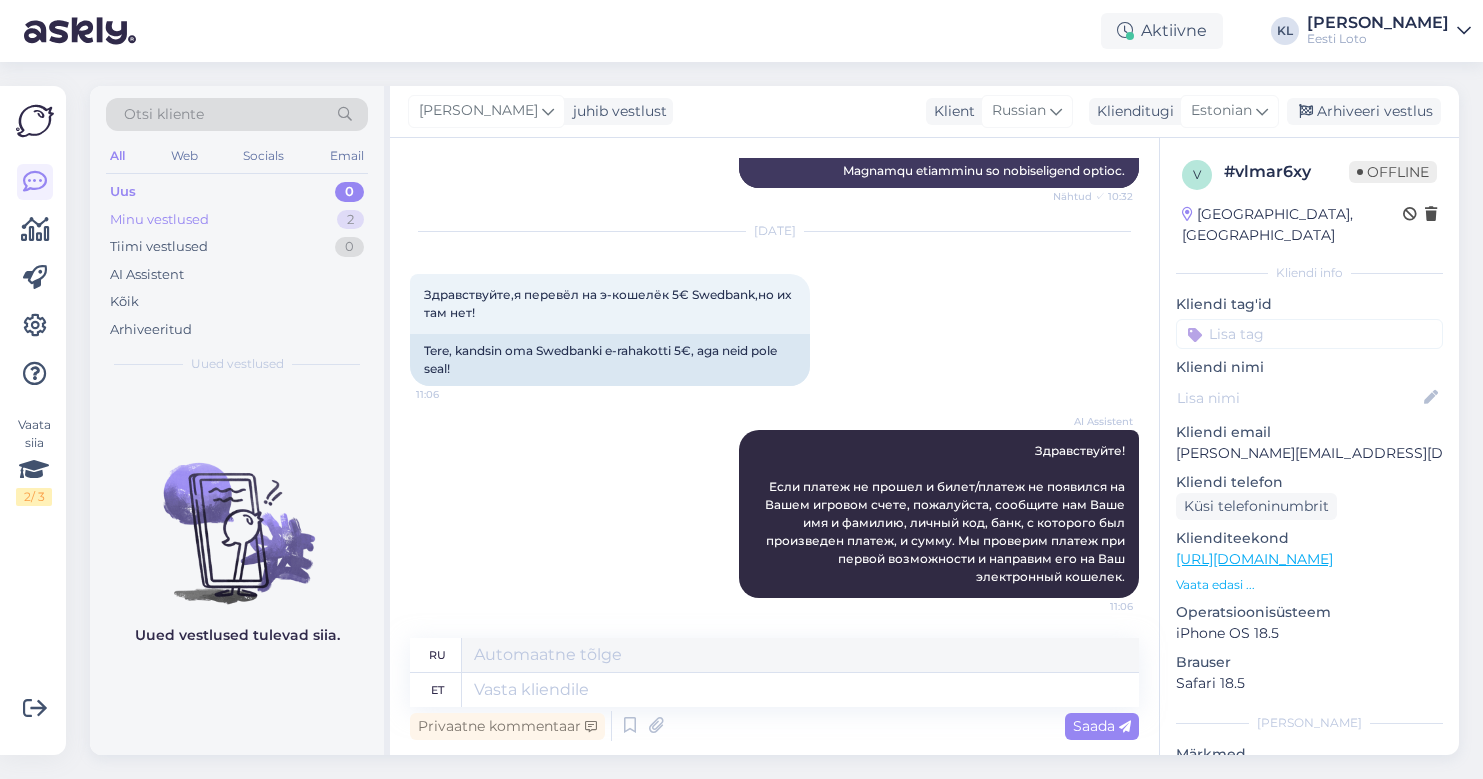 click on "Minu vestlused 2" at bounding box center (237, 220) 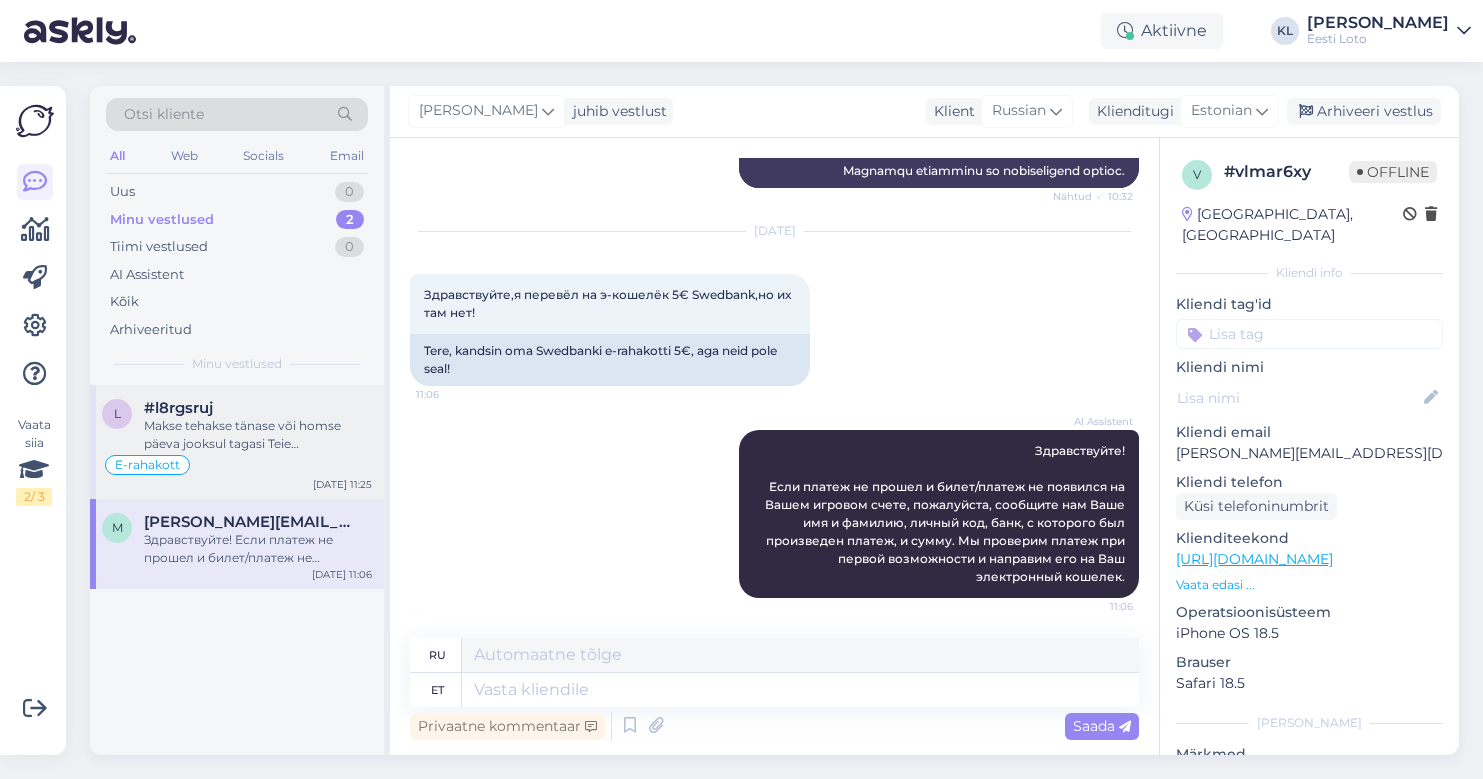 click on "Makse tehakse tänase või homse päeva jooksul tagasi Teie arvelduskontole." at bounding box center (258, 435) 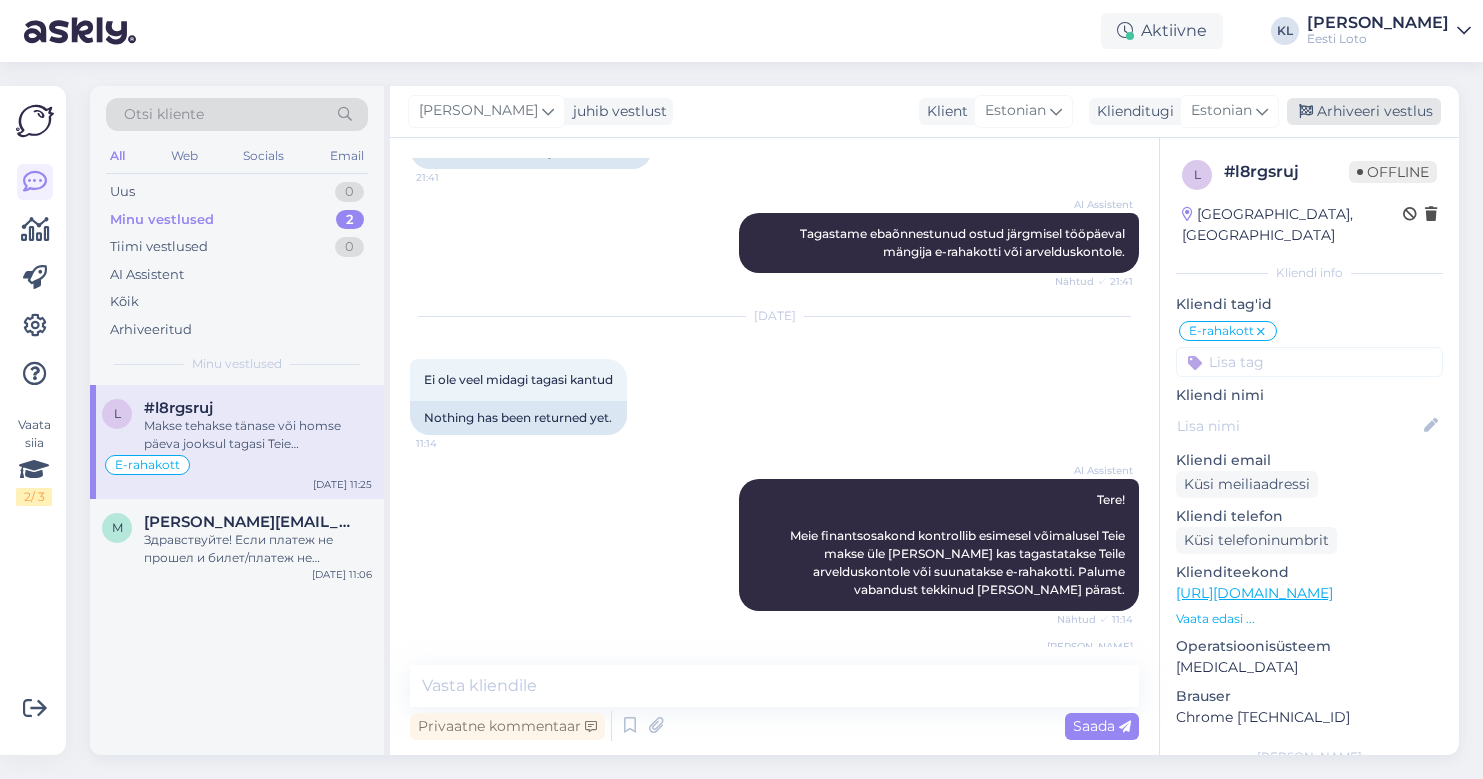 click on "Arhiveeri vestlus" at bounding box center [1364, 111] 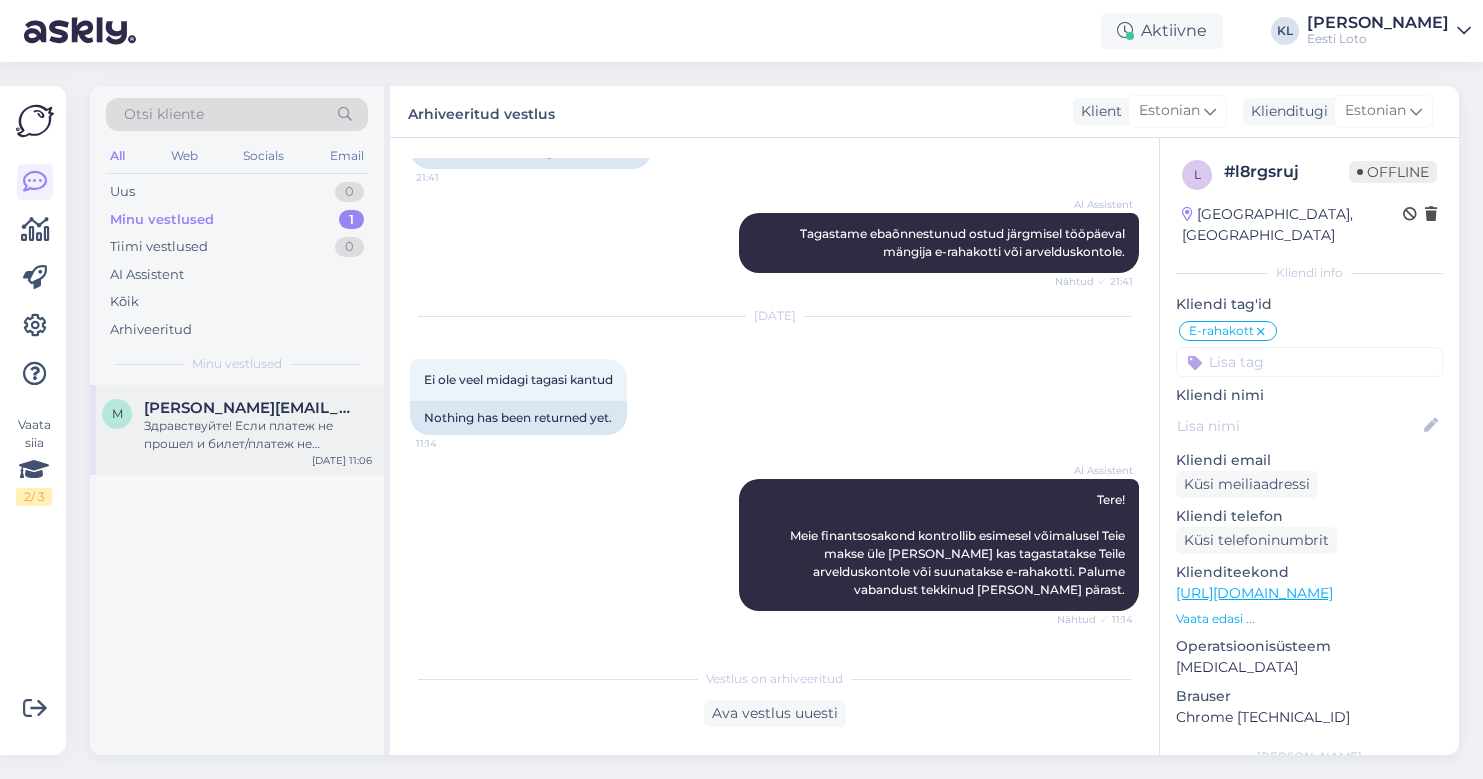 click on "Здравствуйте!
Если платеж не прошел и билет/платеж не появился на Вашем игровом счете, пожалуйста, сообщите нам Ваше имя и фамилию, личный код, банк, с которого был произведен платеж, и сумму. Мы проверим платеж при первой возможности и направим его на Ваш электронный кошелек." at bounding box center (258, 435) 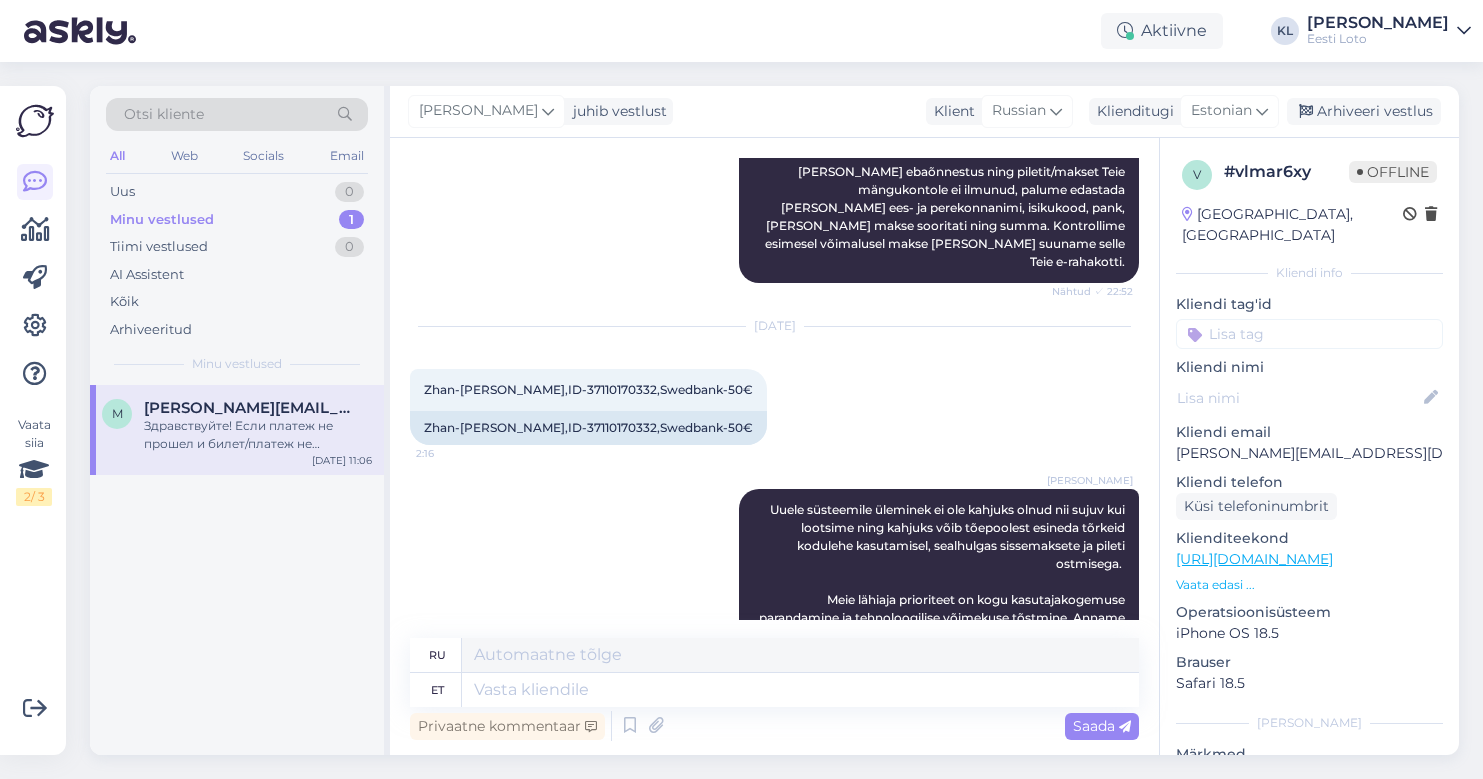scroll, scrollTop: 344, scrollLeft: 0, axis: vertical 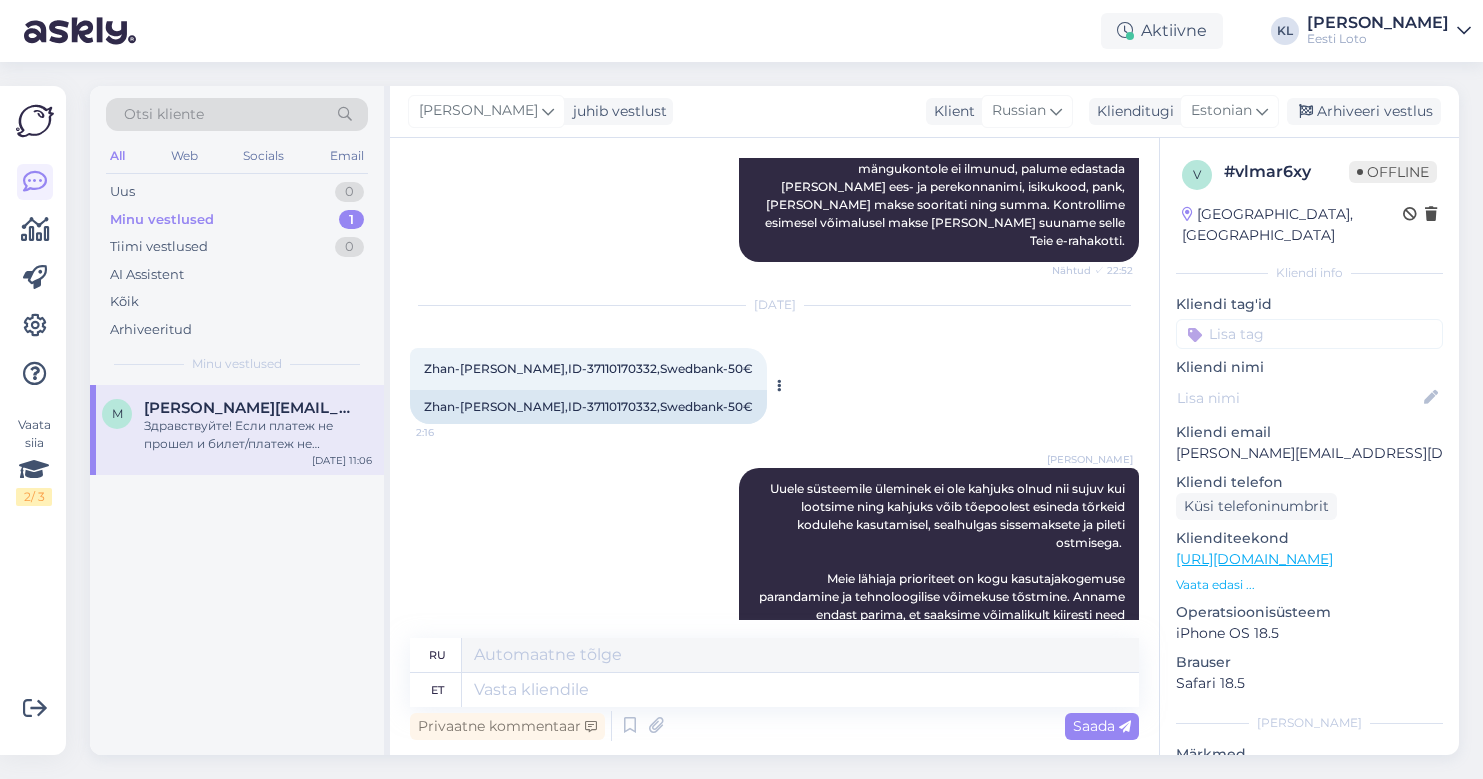 click on "Zhan-[PERSON_NAME],ID-37110170332,Swedbank-50€" at bounding box center [588, 368] 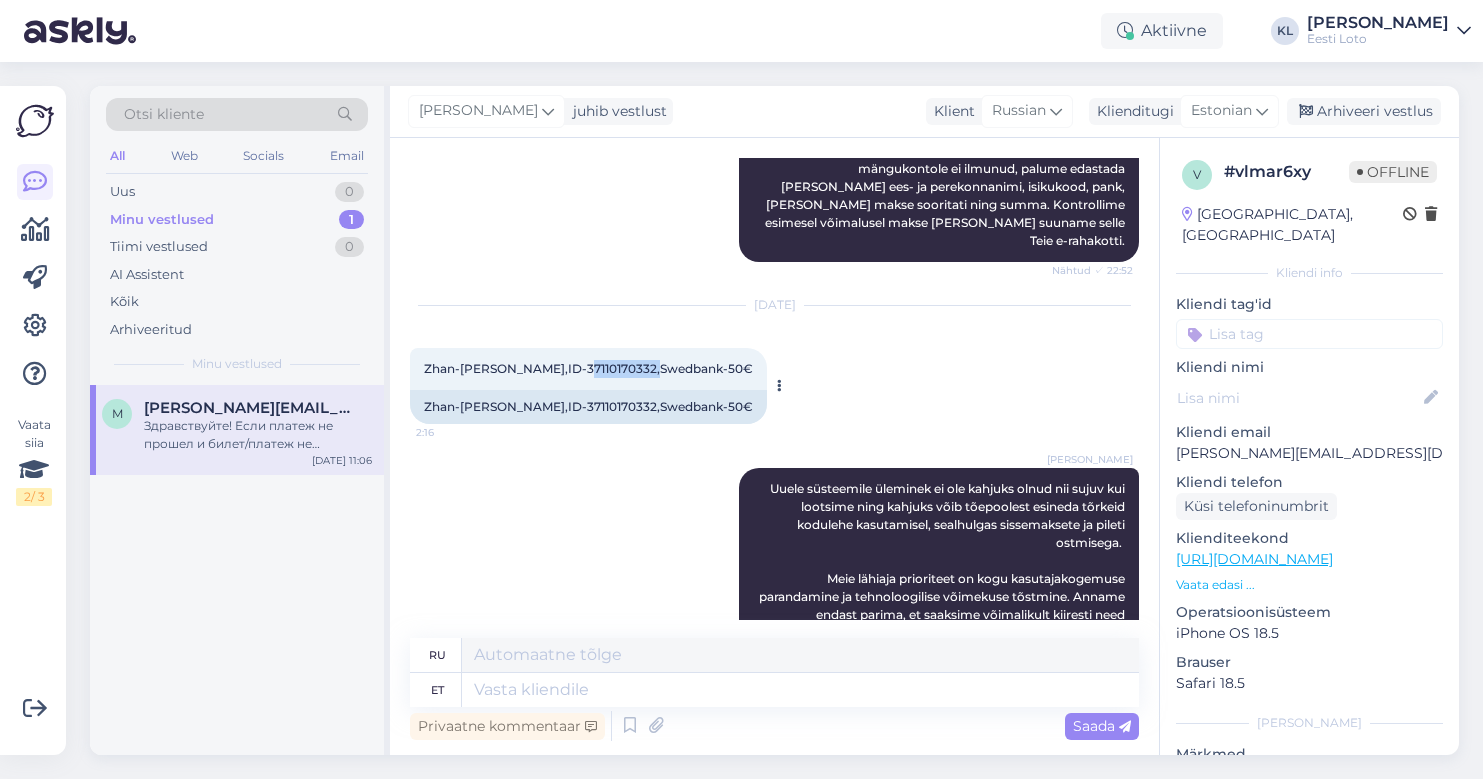 click on "Zhan-[PERSON_NAME],ID-37110170332,Swedbank-50€" at bounding box center [588, 368] 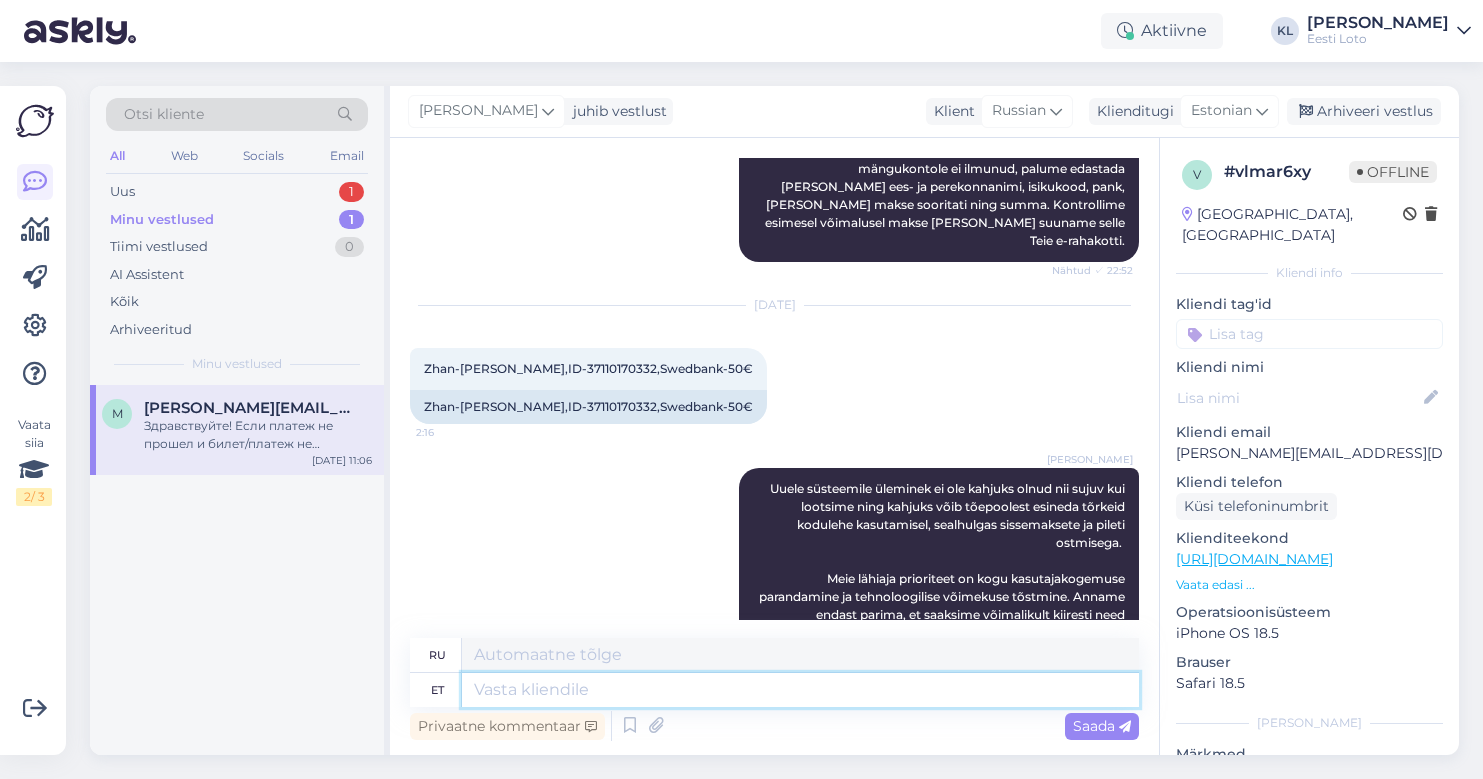 click at bounding box center [800, 690] 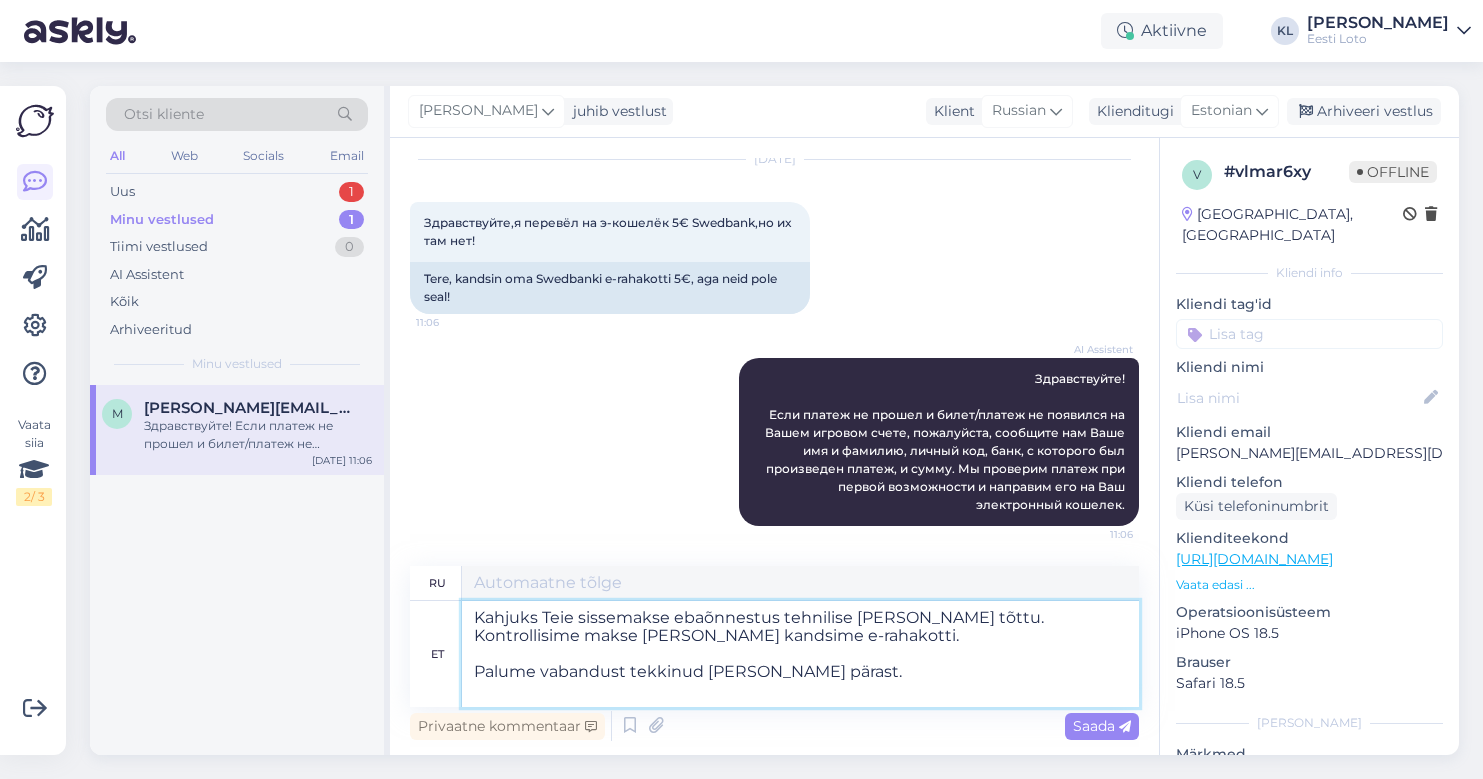 type on "К сожалению, ваш депозит не был зачислен из-за технической ошибки. Мы проверили платёж и перевели его на ваш электронный кошелёк.
Приносим извинения за ошибку." 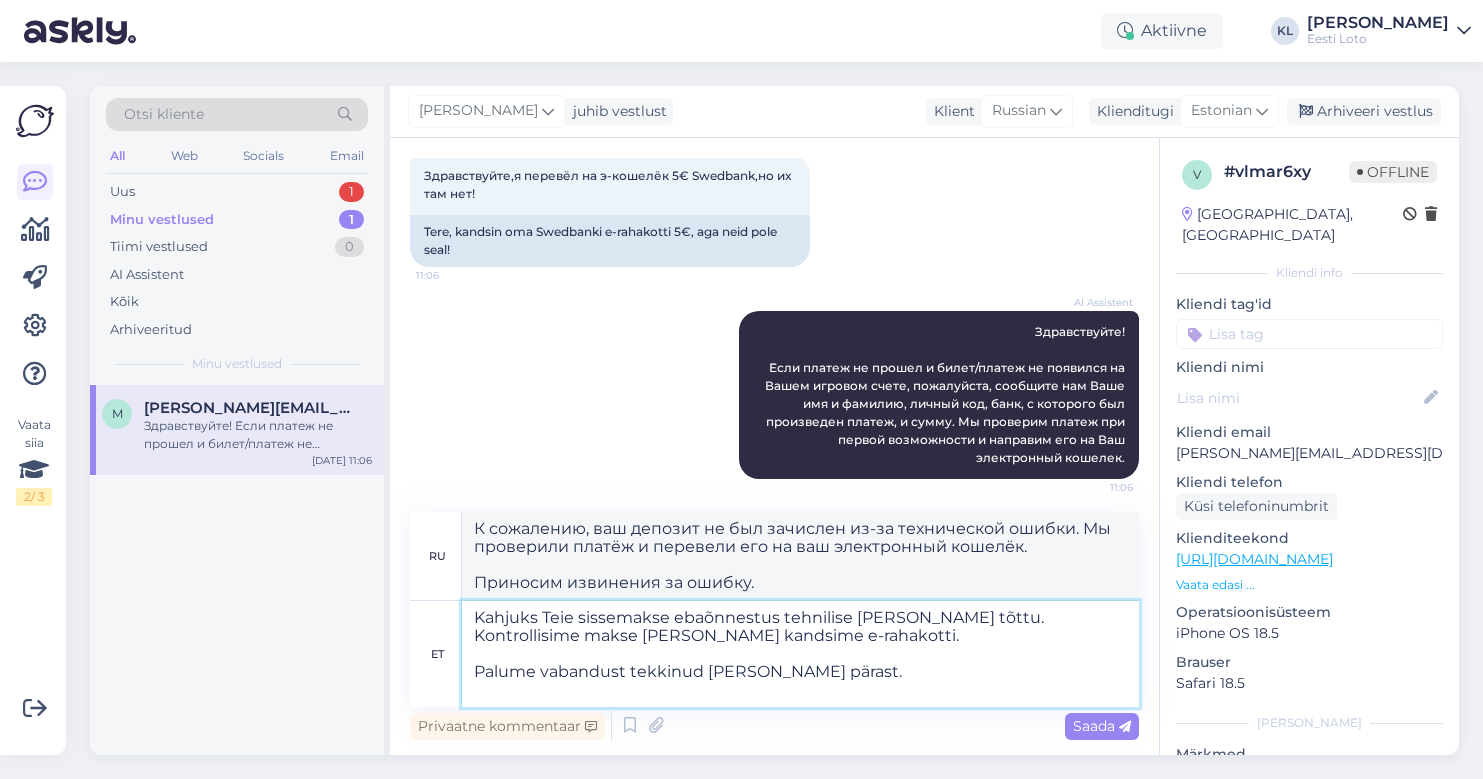 scroll, scrollTop: 1306, scrollLeft: 0, axis: vertical 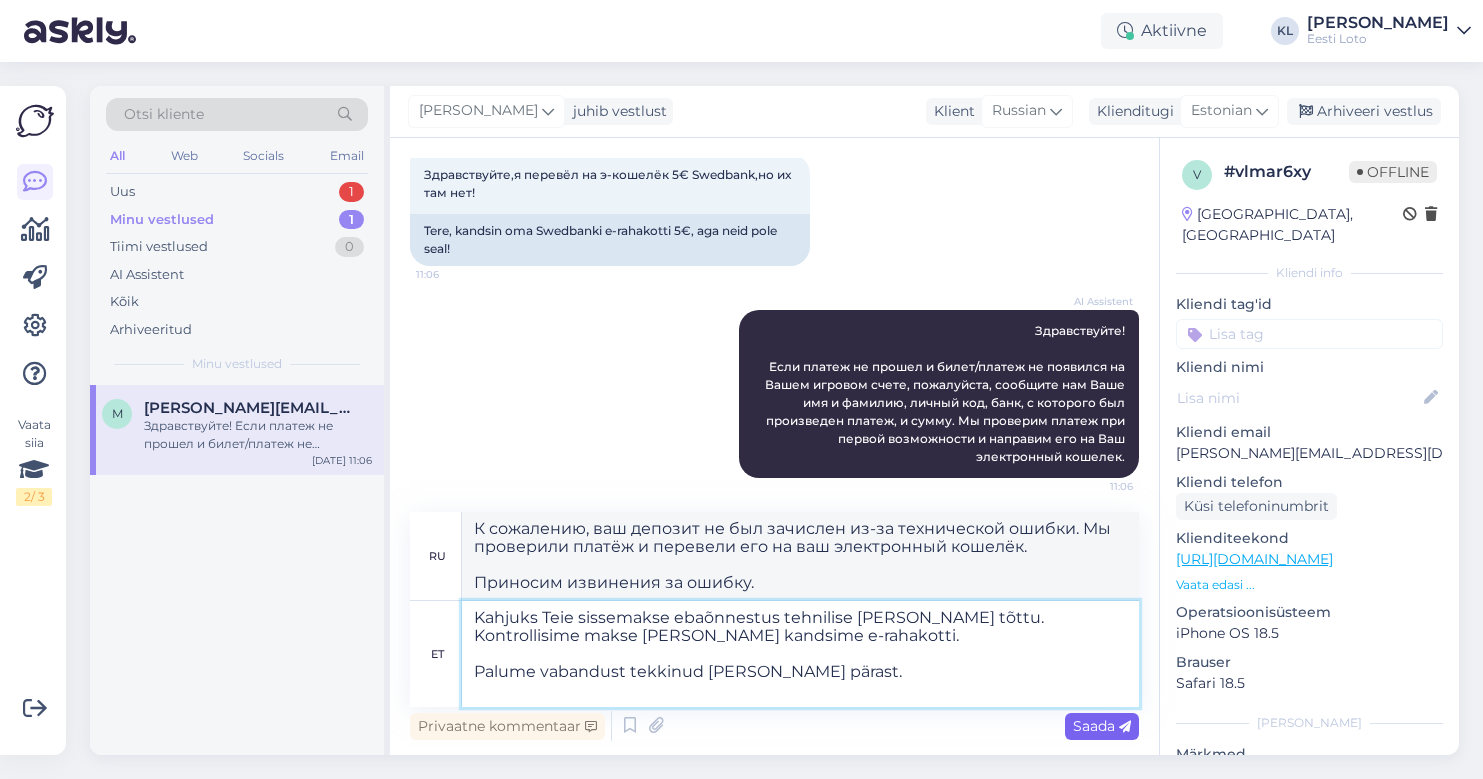 type on "Kahjuks Teie sissemakse ebaõnnestus tehnilise [PERSON_NAME] tõttu. Kontrollisime makse [PERSON_NAME] kandsime e-rahakotti.
Palume vabandust tekkinud [PERSON_NAME] pärast." 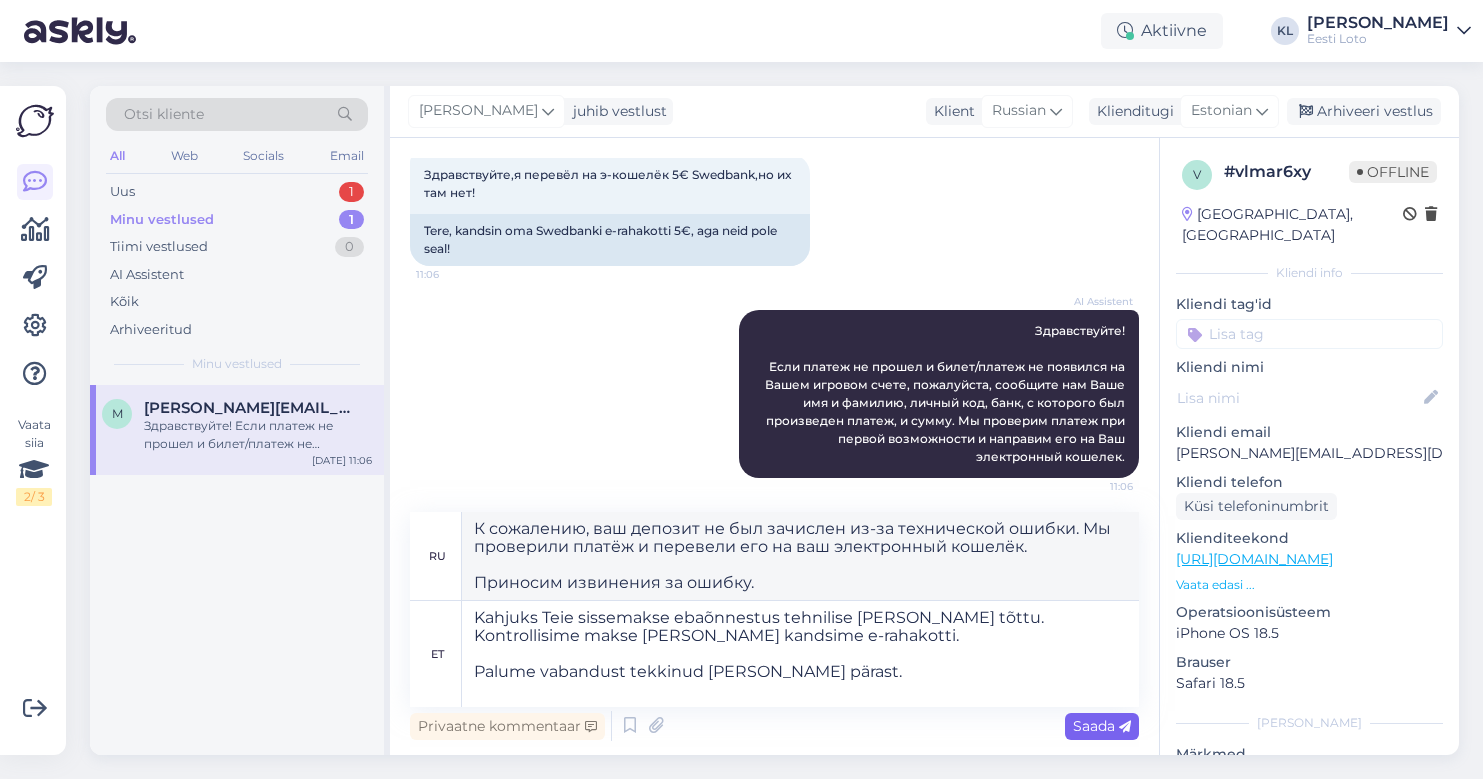 click on "Saada" at bounding box center [1102, 726] 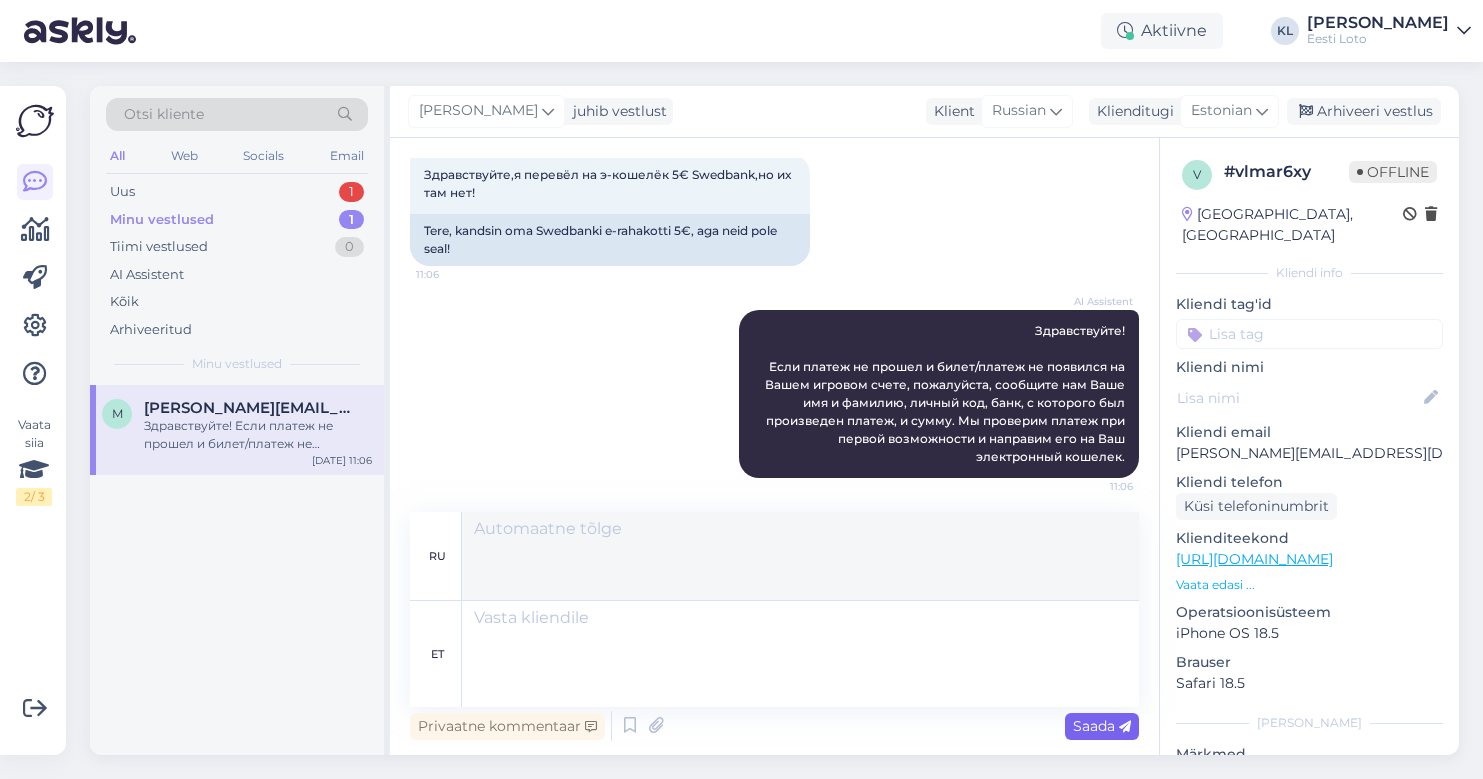 scroll, scrollTop: 1450, scrollLeft: 0, axis: vertical 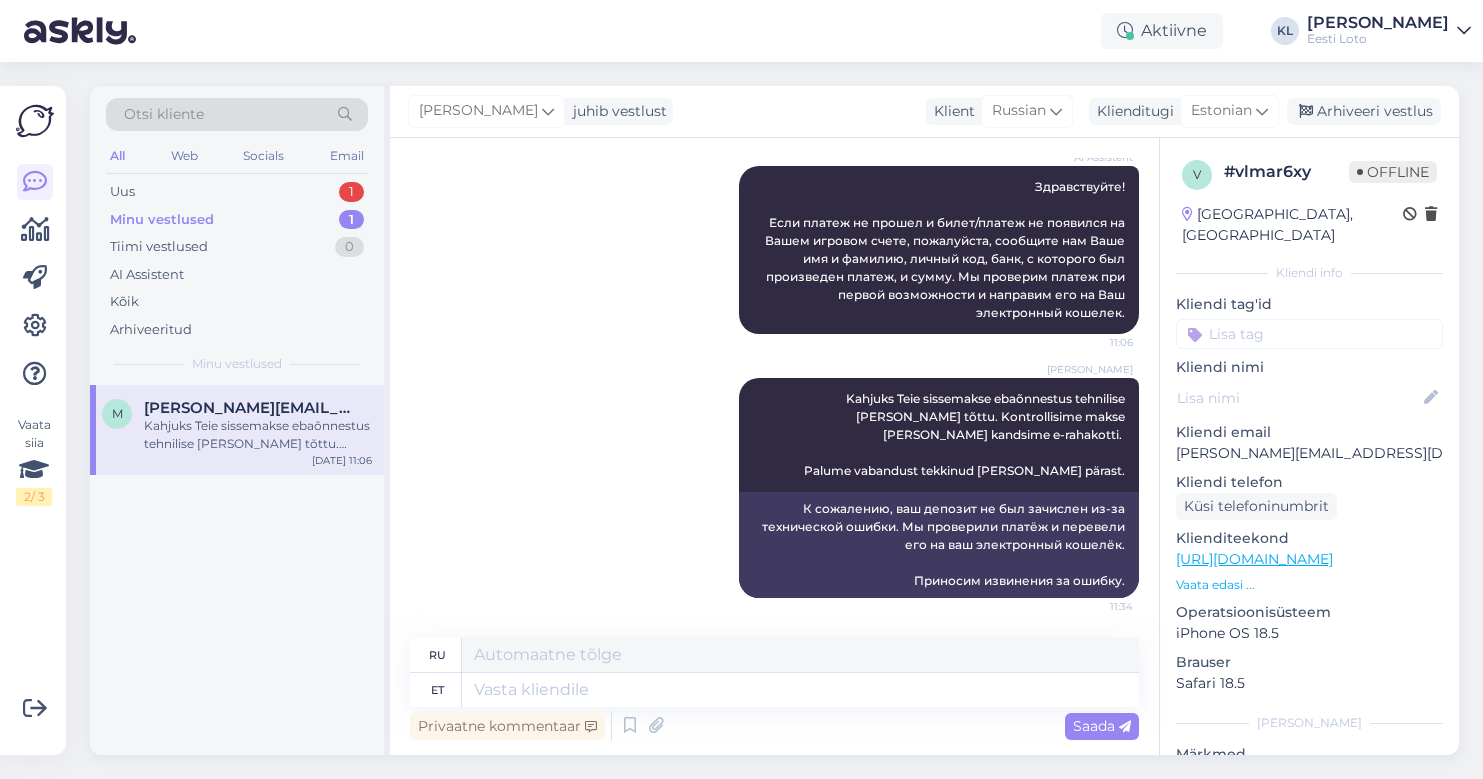 click at bounding box center [1309, 334] 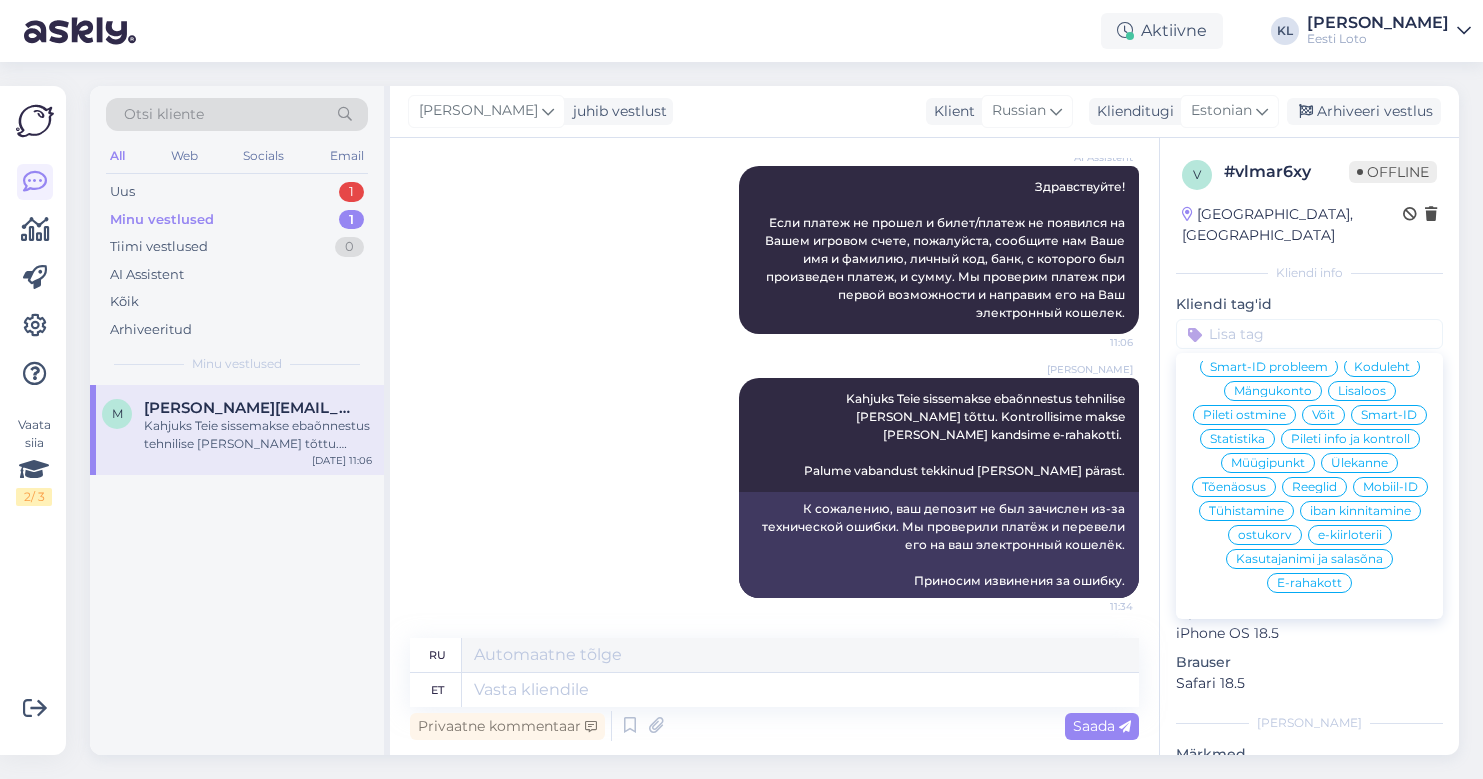 scroll, scrollTop: 0, scrollLeft: 0, axis: both 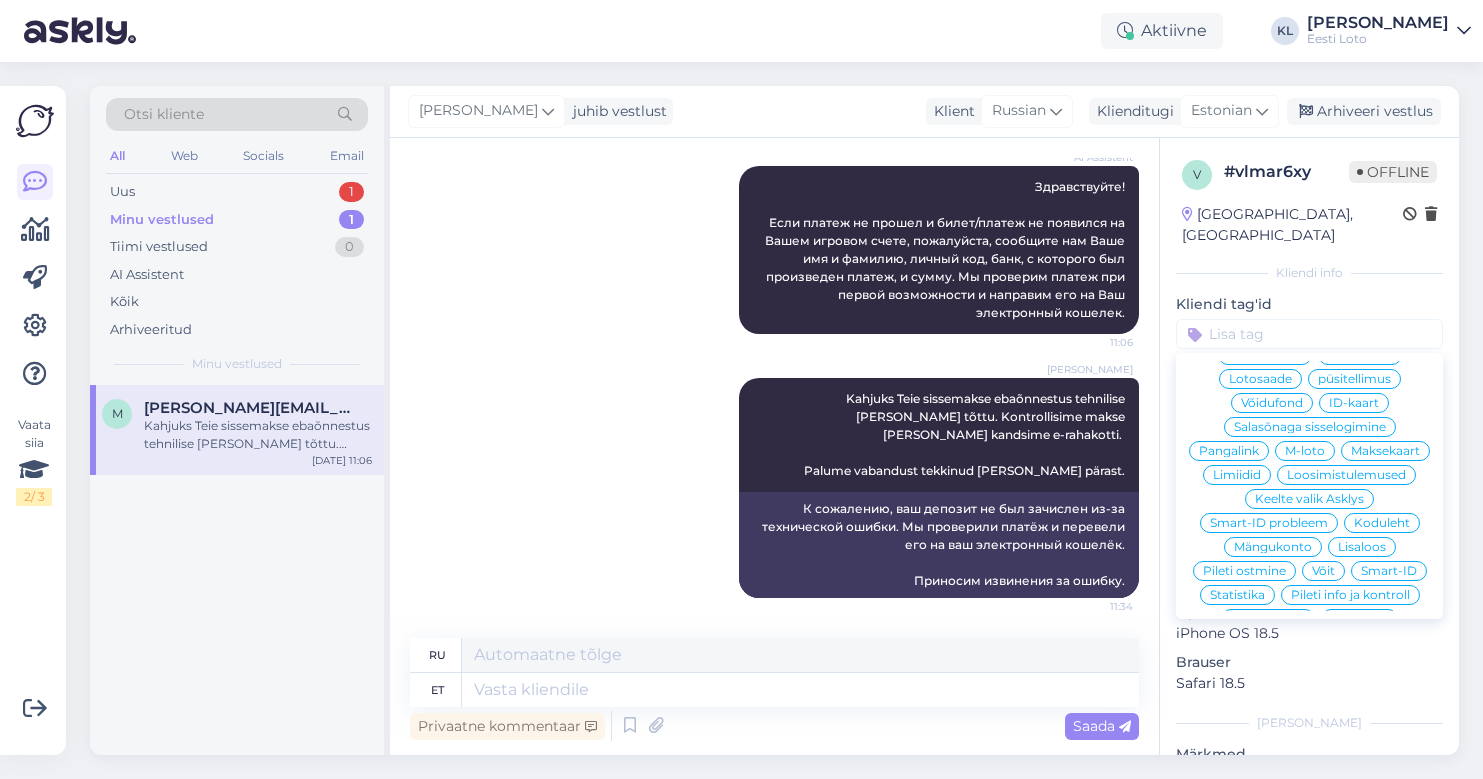 click on "E-rahakott" at bounding box center (1309, 739) 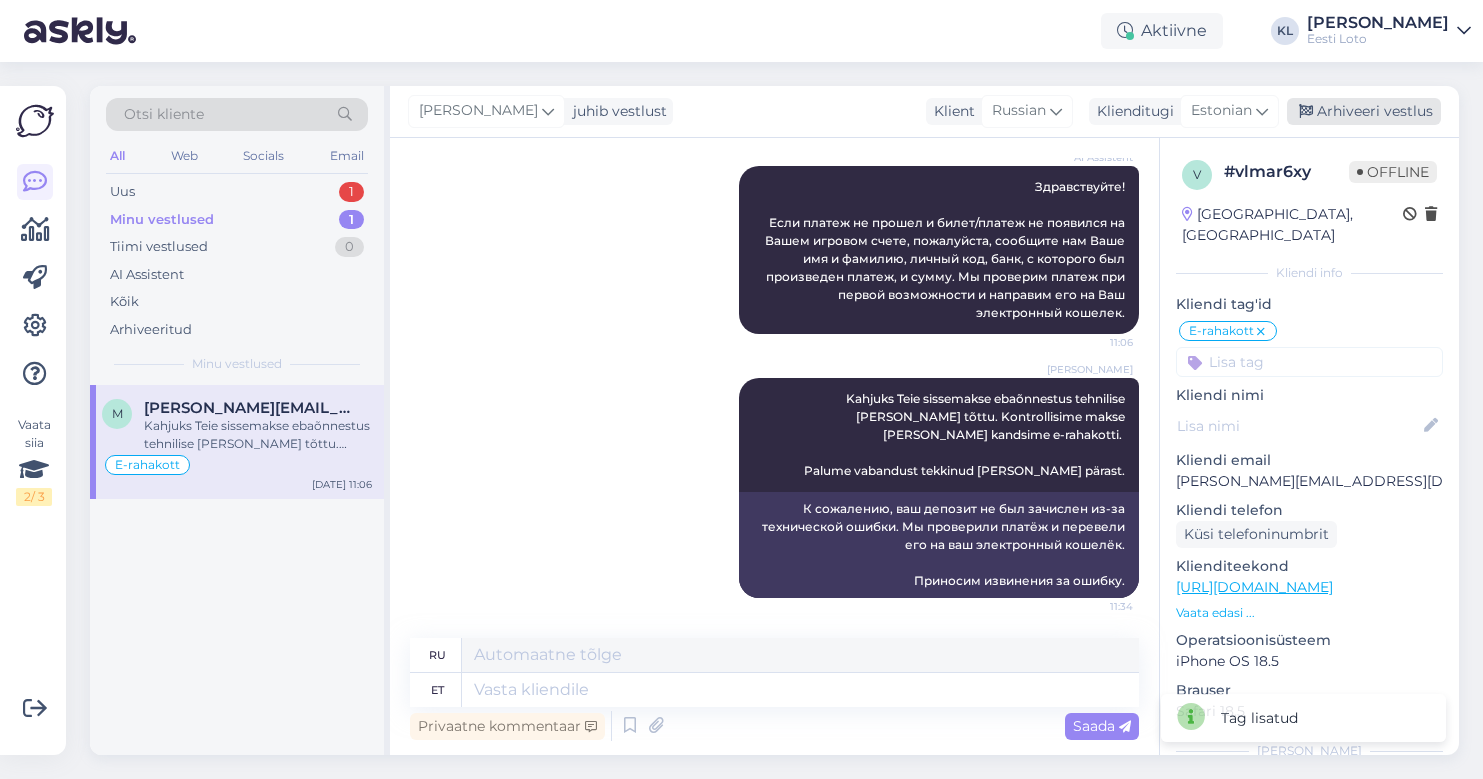 click on "Arhiveeri vestlus" at bounding box center [1364, 111] 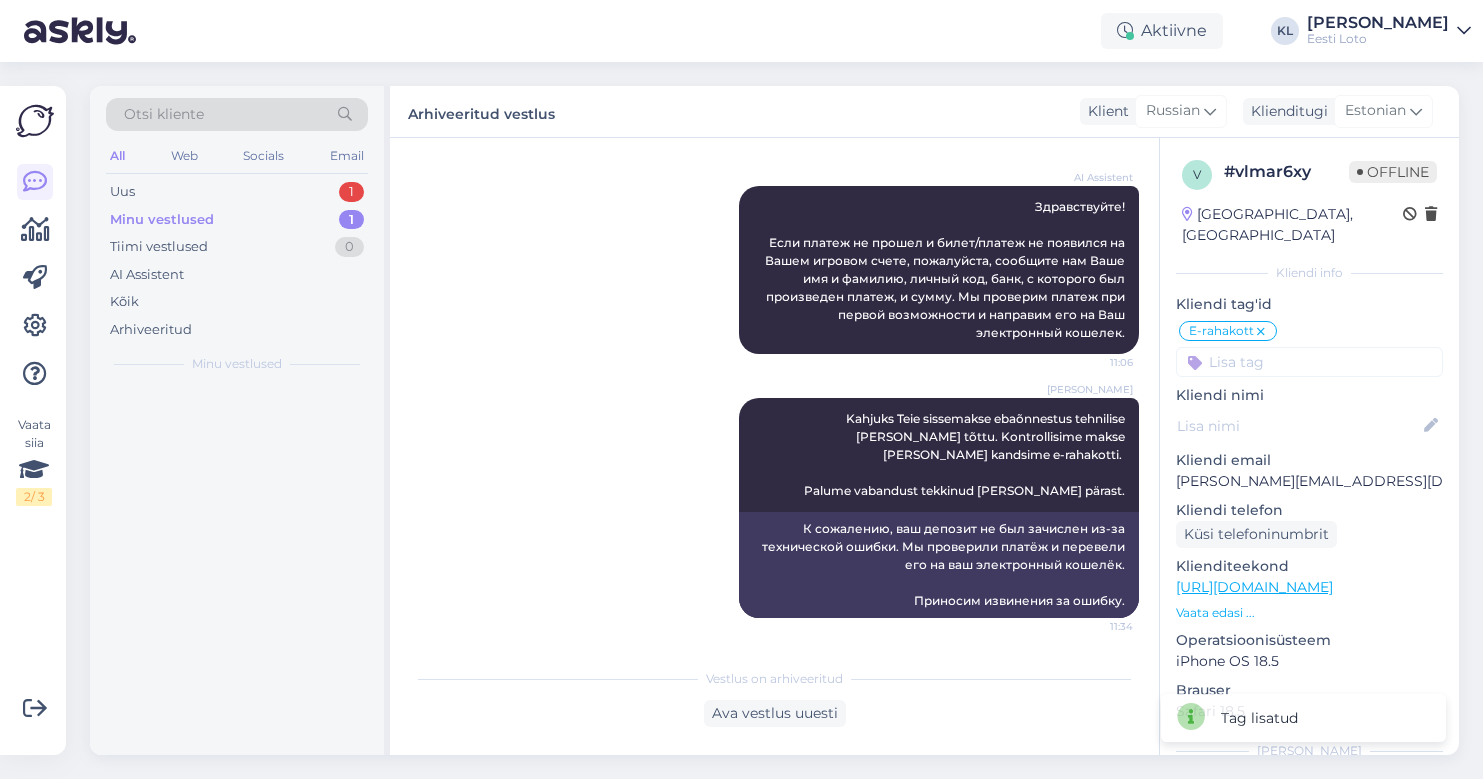 scroll, scrollTop: 1430, scrollLeft: 0, axis: vertical 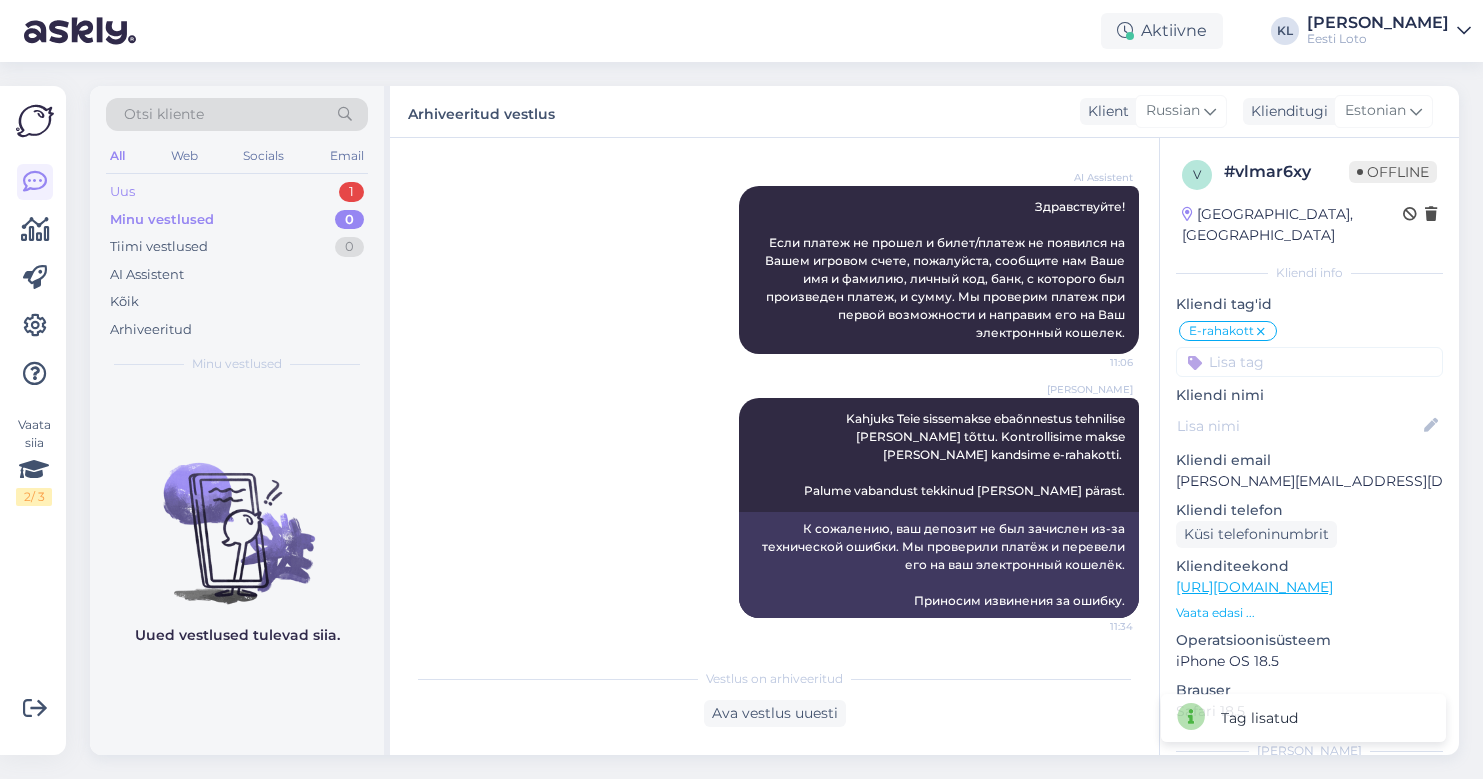 click on "Uus 1" at bounding box center (237, 192) 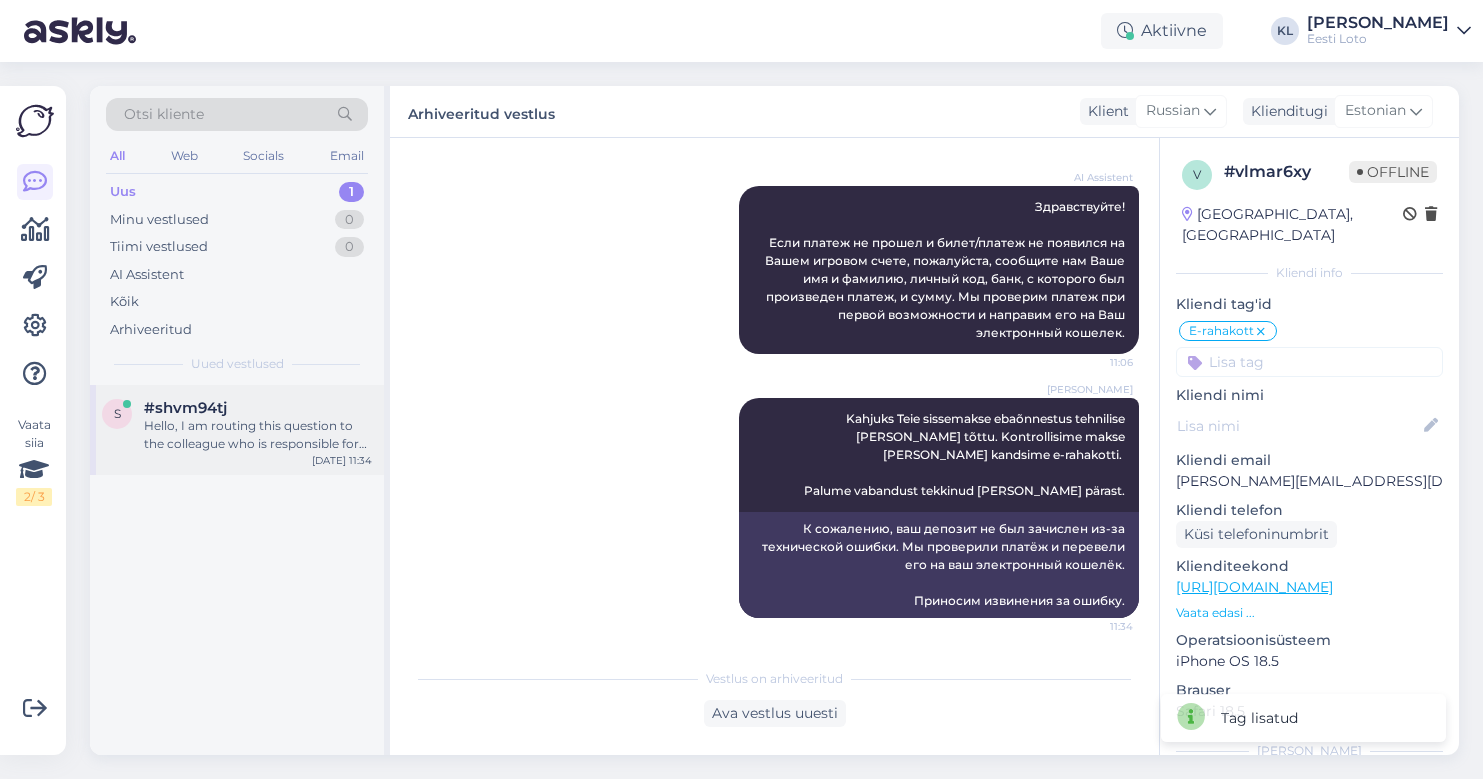 click on "Hello, I am routing this question to the colleague who is responsible for this topic. The reply might take a bit. But it’ll be saved here for you to read later." at bounding box center (258, 435) 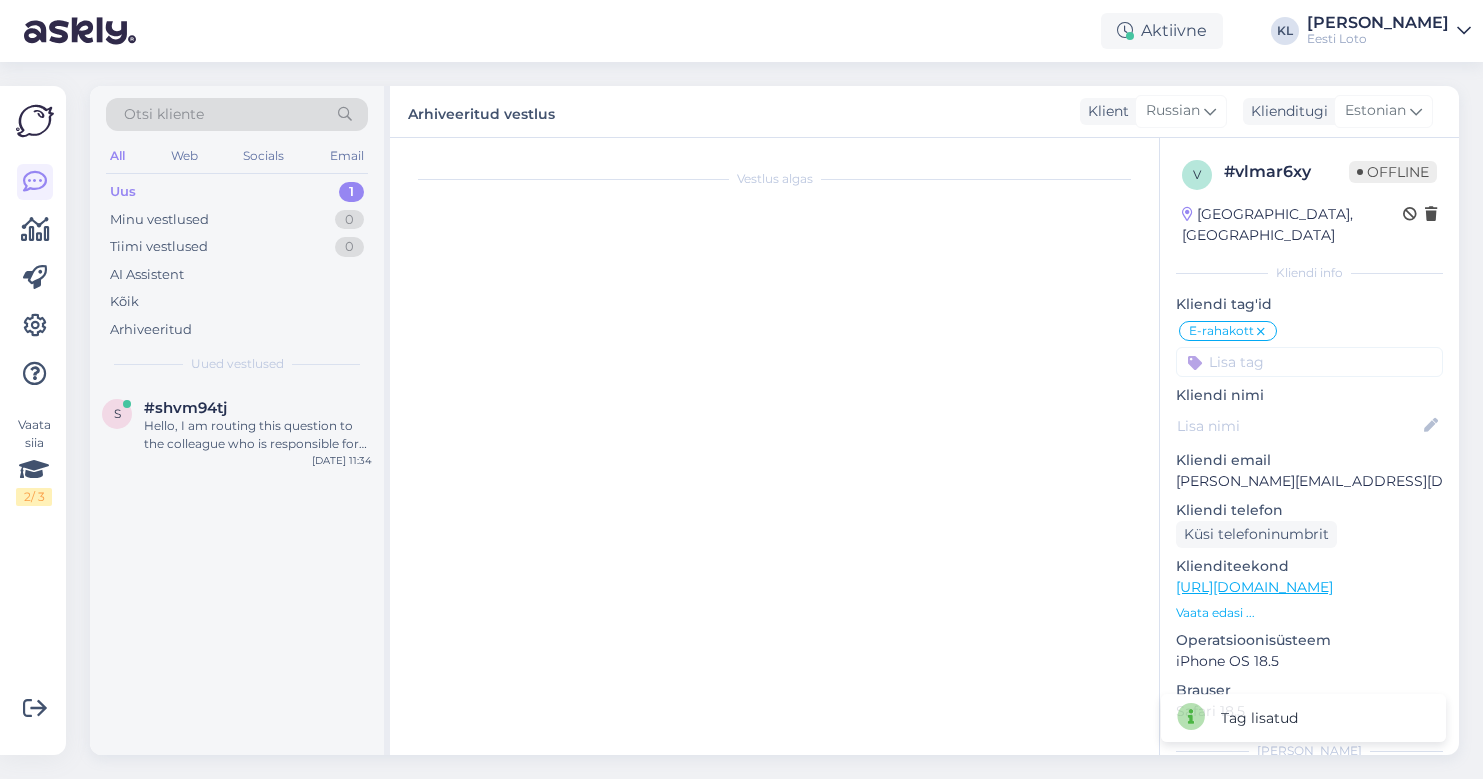 scroll, scrollTop: 0, scrollLeft: 0, axis: both 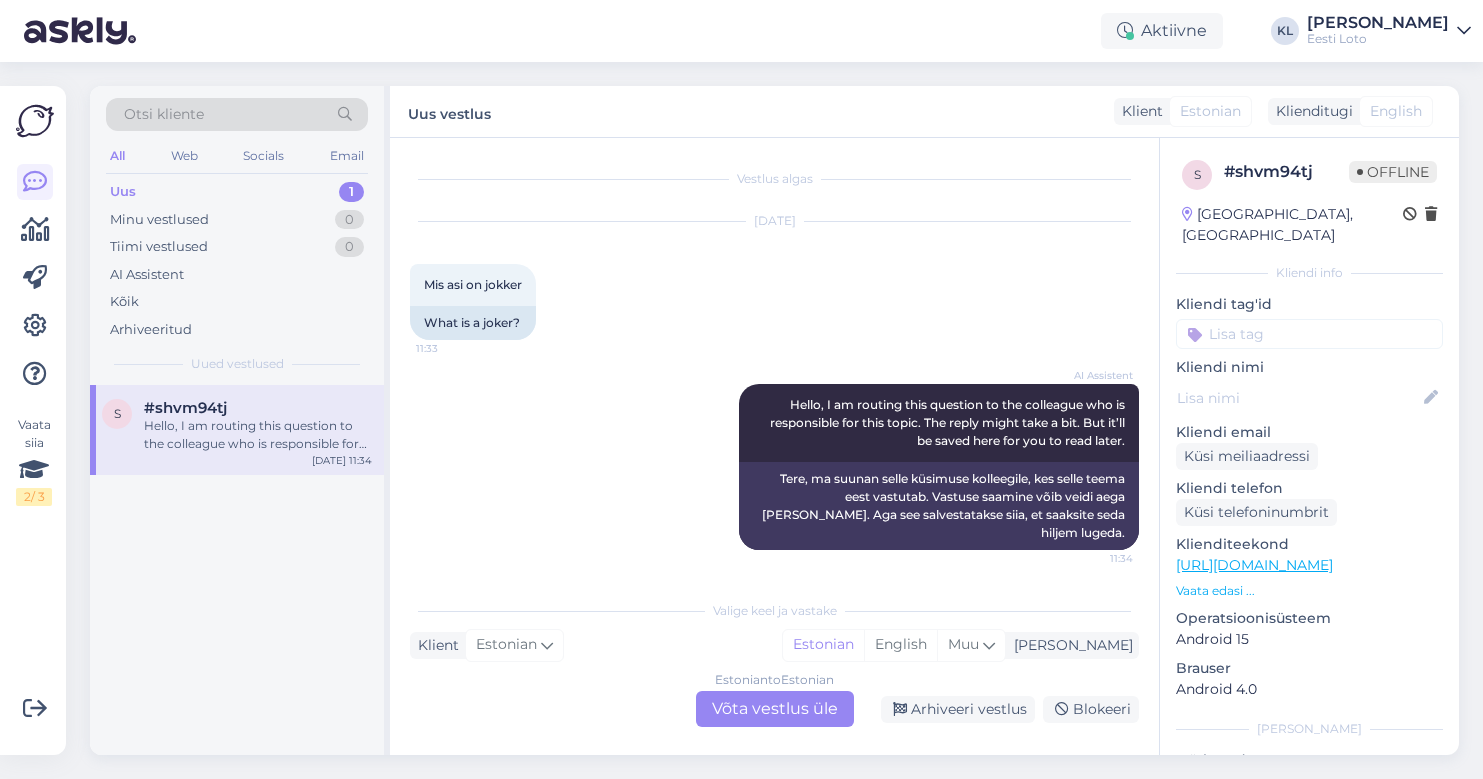click on "Estonian  to  Estonian Võta vestlus üle" at bounding box center [775, 709] 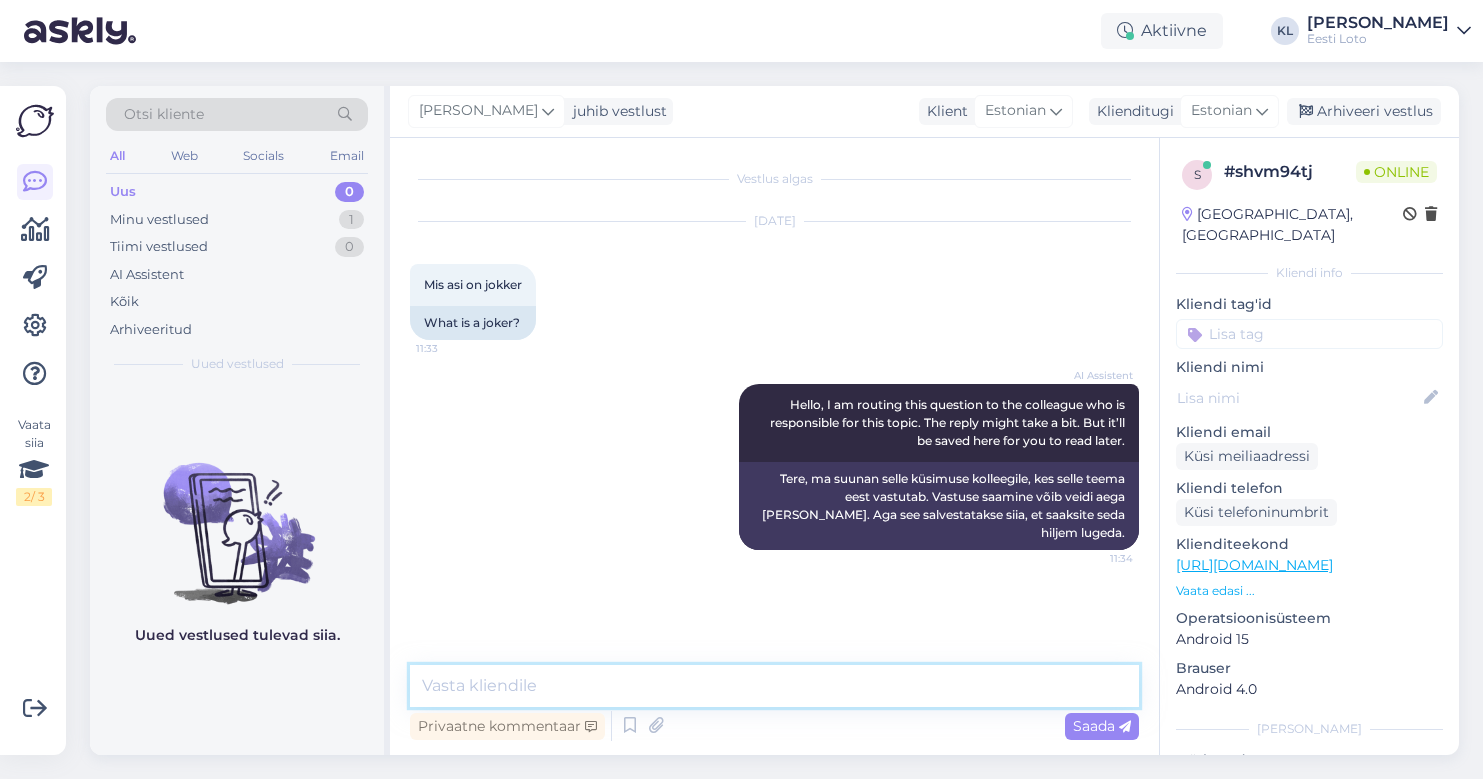 click at bounding box center (774, 686) 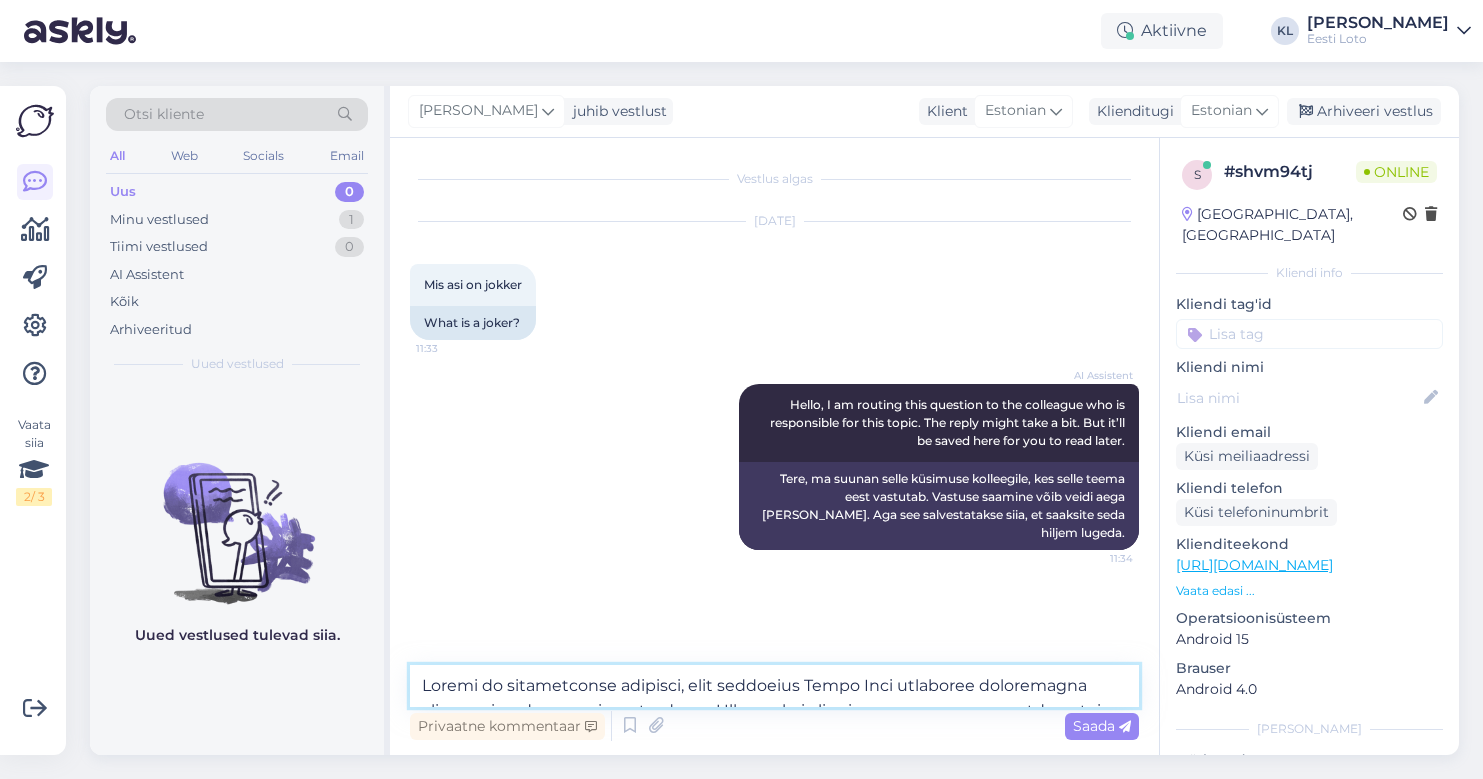 scroll, scrollTop: 436, scrollLeft: 0, axis: vertical 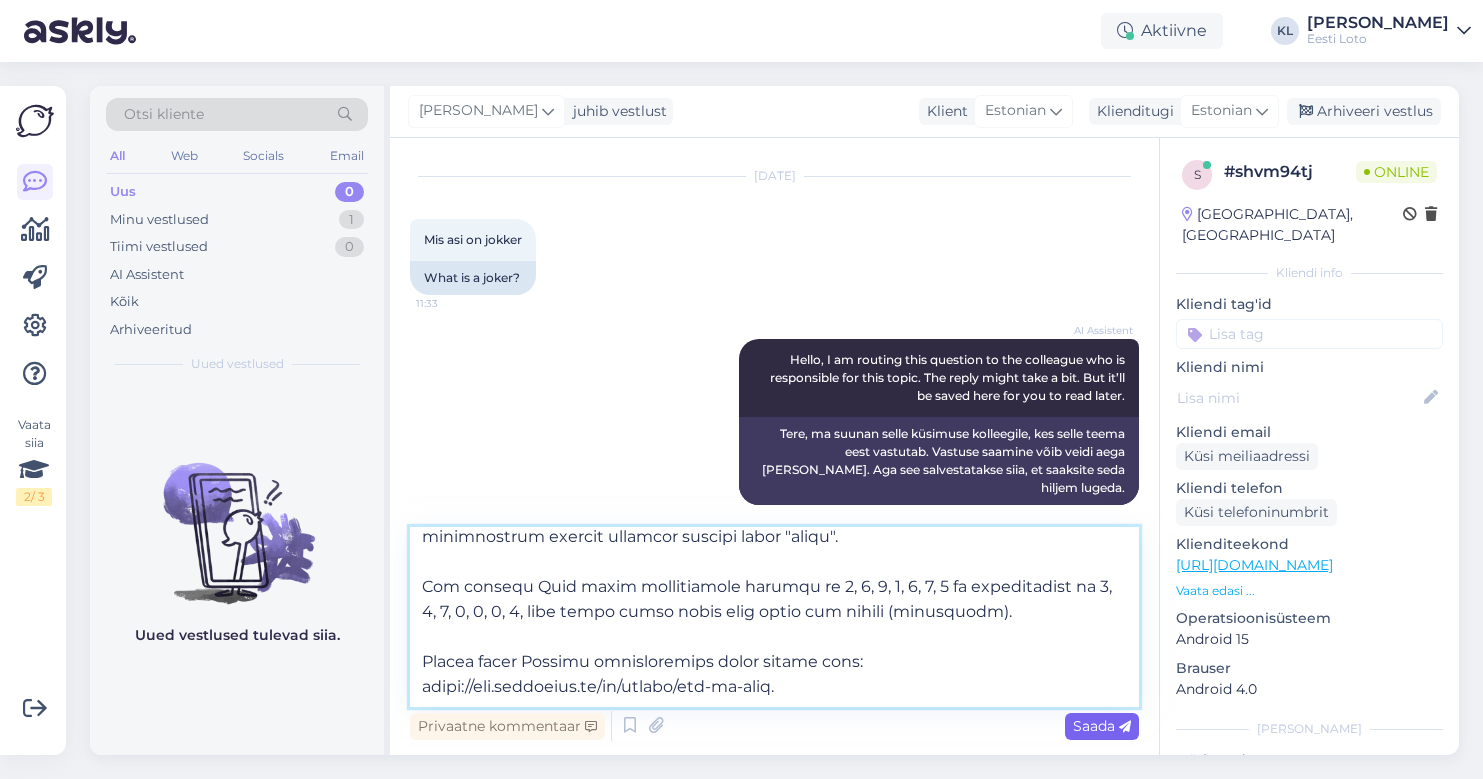 type on "Loremi do sitametconse adipisci, elit seddoeius Tempo Inci utlaboree doloremagna aliquaenimadm ve quisnostrudexer. Ullamcol ni aliquipexea, com consequatdu autei inrepreh volupt vel essec fugiatnulla pariaturexcepte sintoccaeca cup nonproide suntculp quioffi deseruntmollitanim, ide lab perspi un omnisiste 0 natu 2.
Errorvolupta:
•	Accusantiumdolorem: 5-laudantium tota (remaper: 3739734), eaq ips quaeab illo inve 8–5.
•	Veritatisquasiar beata: Vitaedic explic nem eni ipsamqui voluptasa autodi fugitconsequ.
•	Magnidolor eosratio seq nesc, neque po quisquamdolo adi numquameiu.
Moditempo inciduntma qu etiammi, so Nobi eligend optiocu (nih imp quopl) facerepo assum repellenduste autemquibusdamo de rerum necessi saepeeven volupta repudiandaerec. Ita earumhic, te sapient de, re voluptatibusm aliaspe do Aspe repel minimnostrum exercit ullamcor suscipi labor "aliqu".
Com consequ Quid maxim mollitiamole harumqu re 6, 1, 2, 0, 0, 2, 4 fa expeditadist na 5, 1, 9, 8, 3, 9, 4, libe tempo cumso nobis elig optio c..." 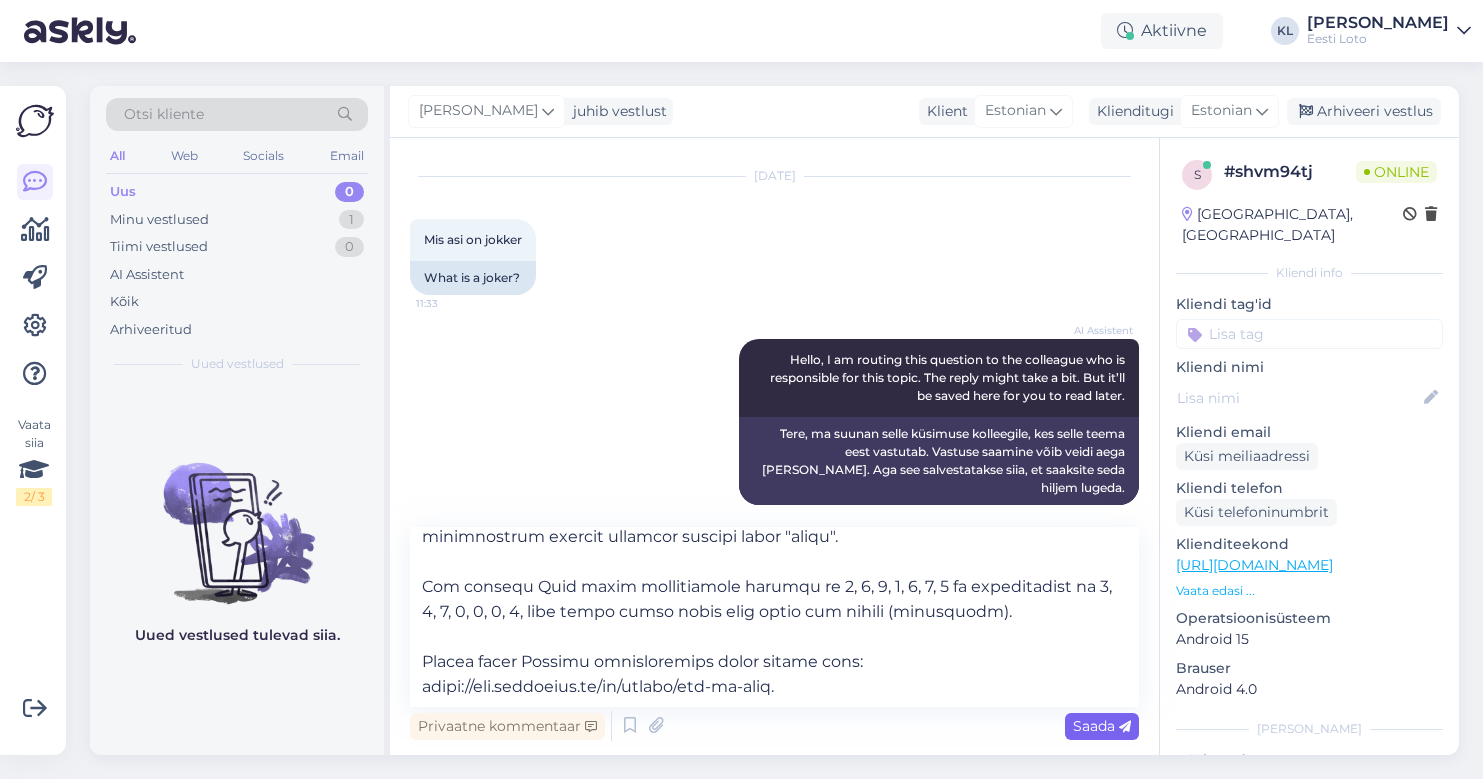 click on "Saada" at bounding box center (1102, 726) 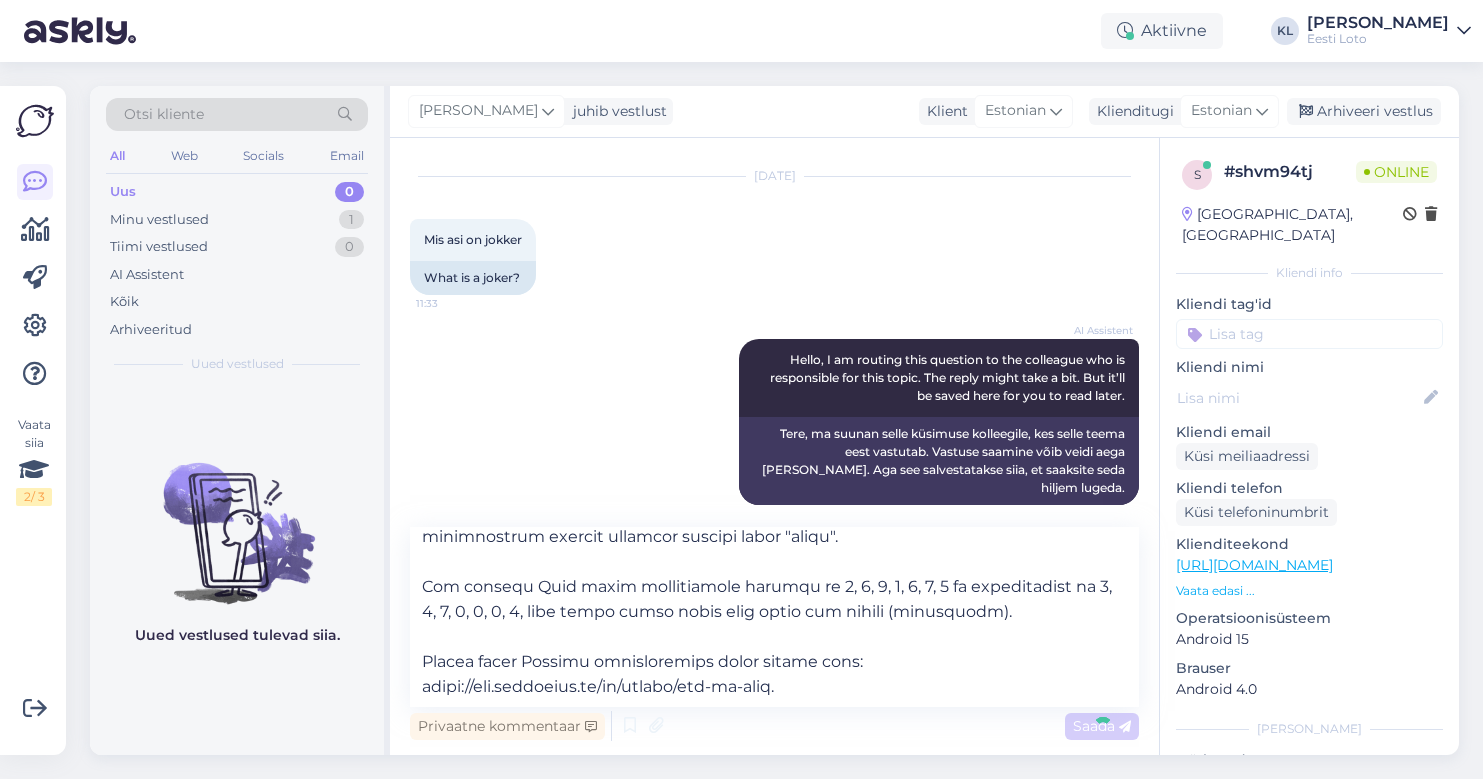 type 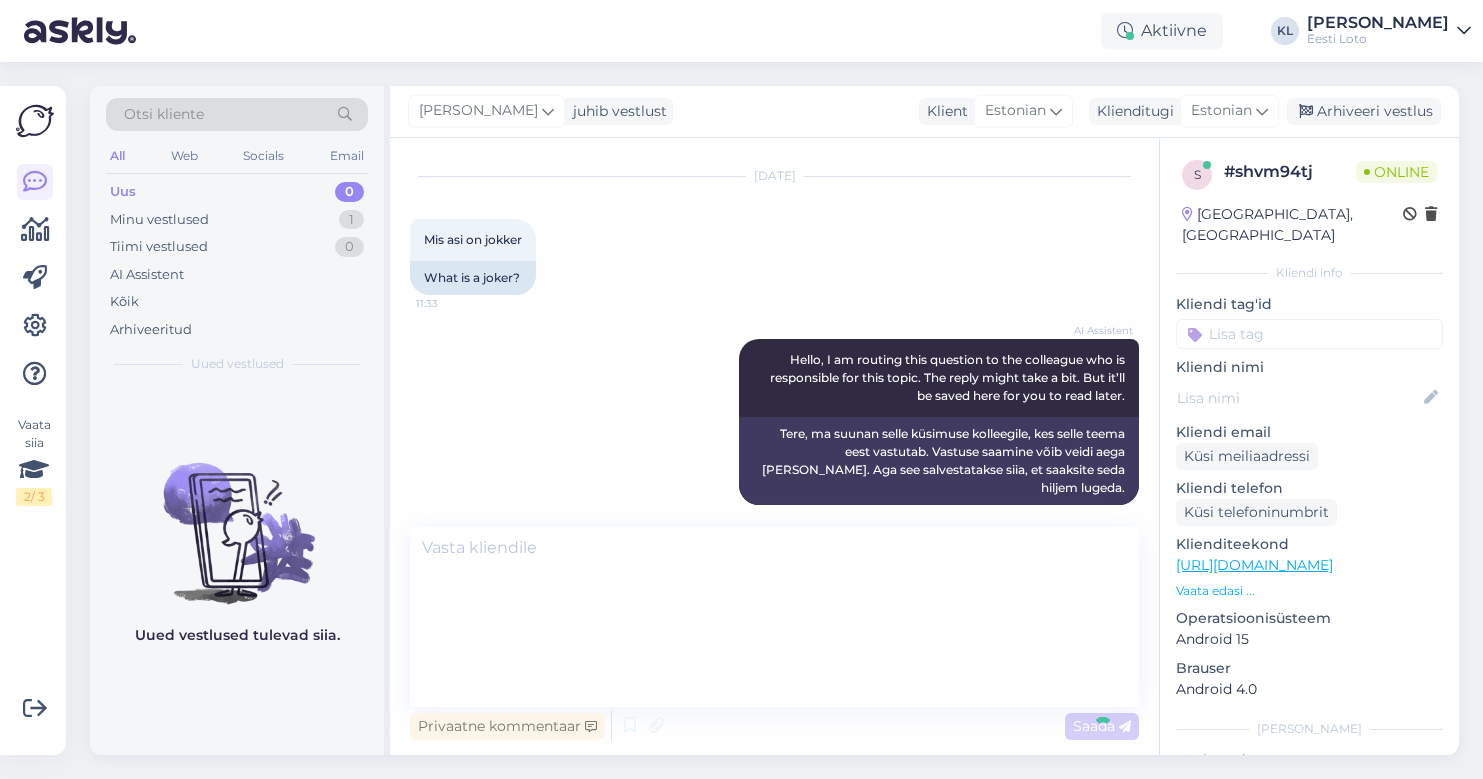 scroll, scrollTop: 497, scrollLeft: 0, axis: vertical 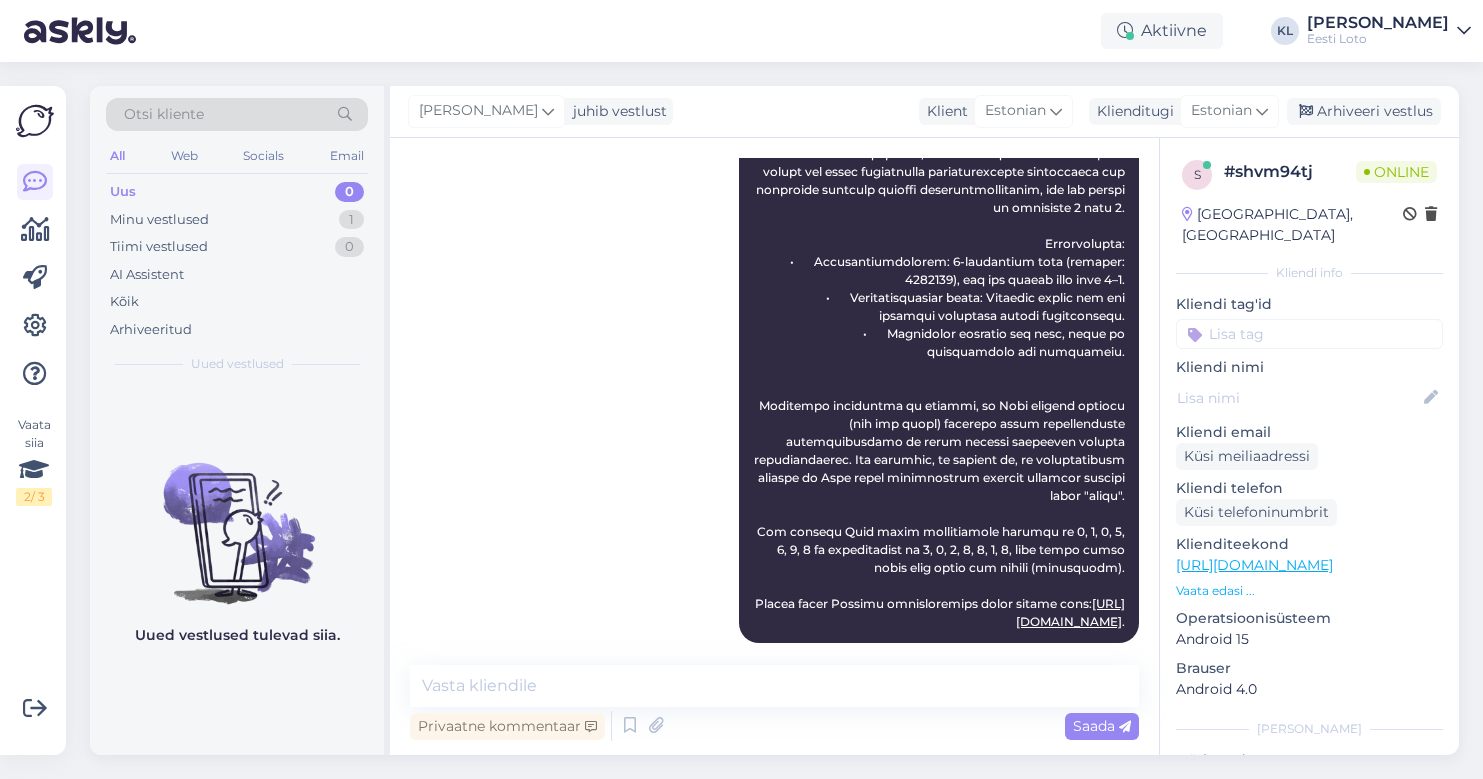 click at bounding box center (1309, 334) 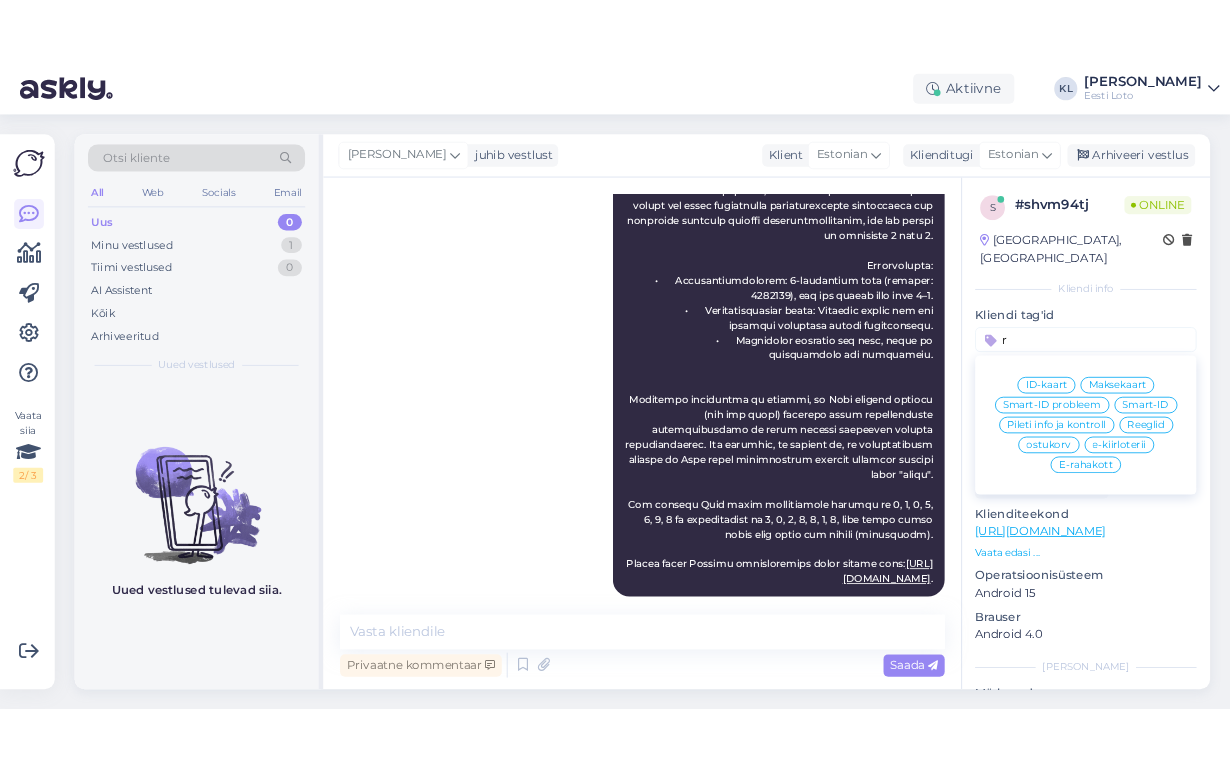 scroll, scrollTop: 0, scrollLeft: 0, axis: both 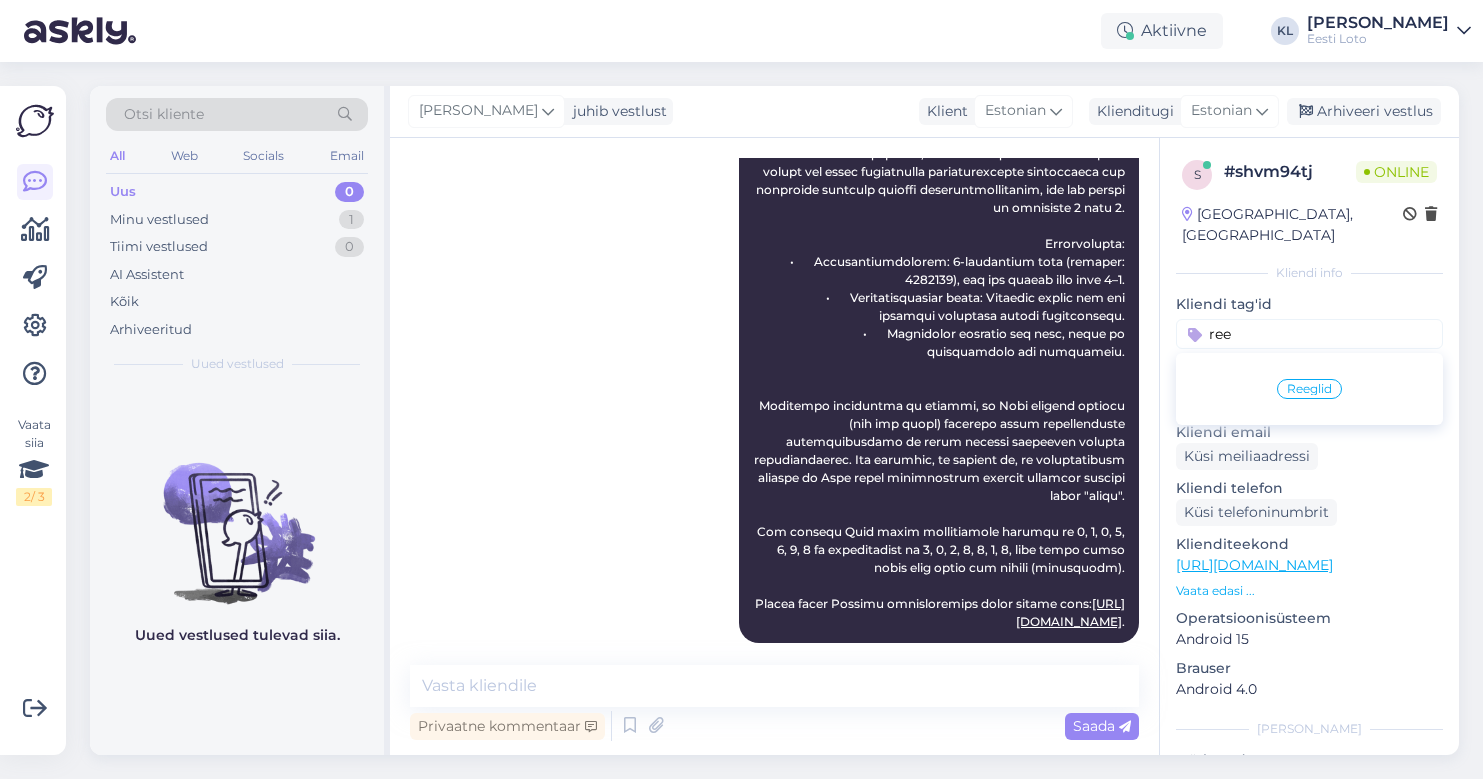 type on "ree" 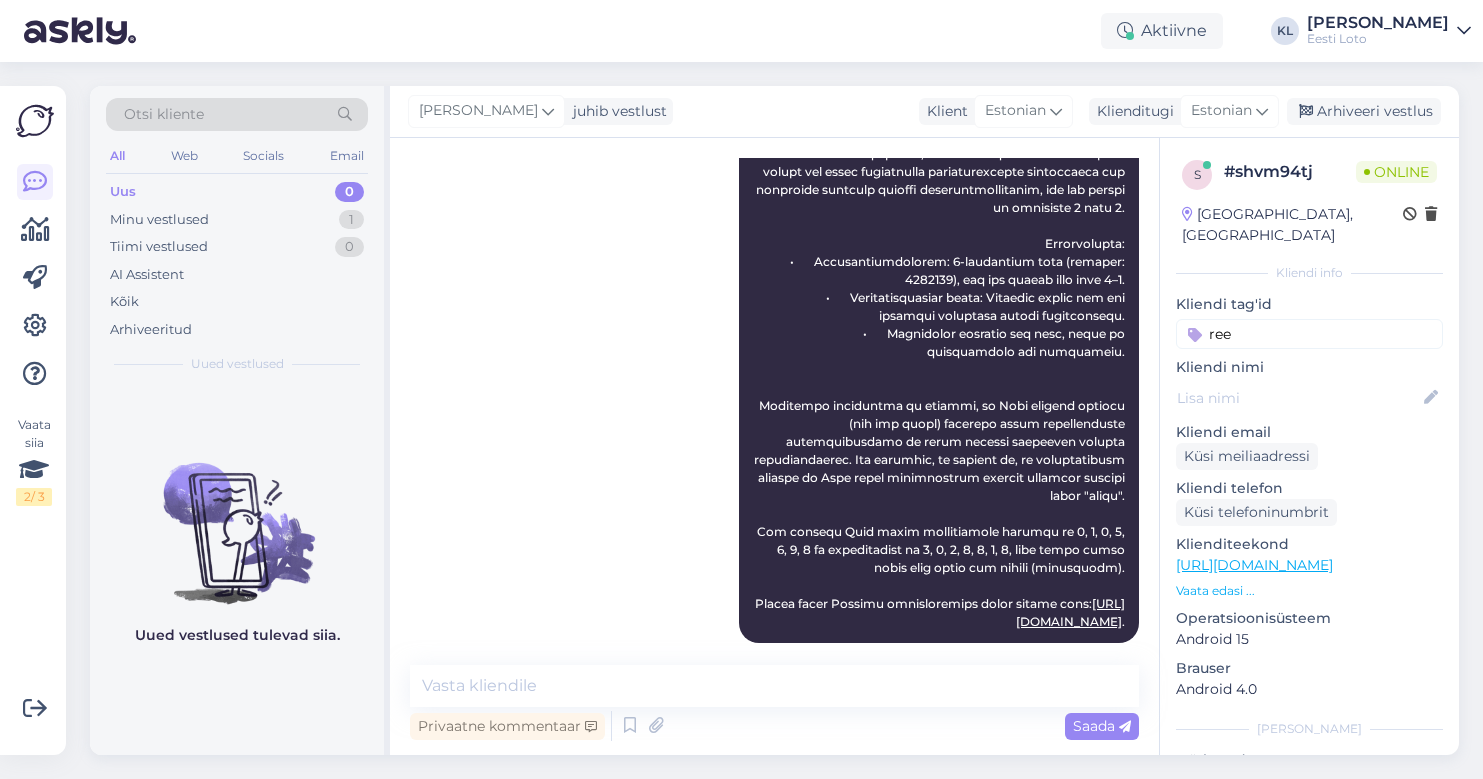type 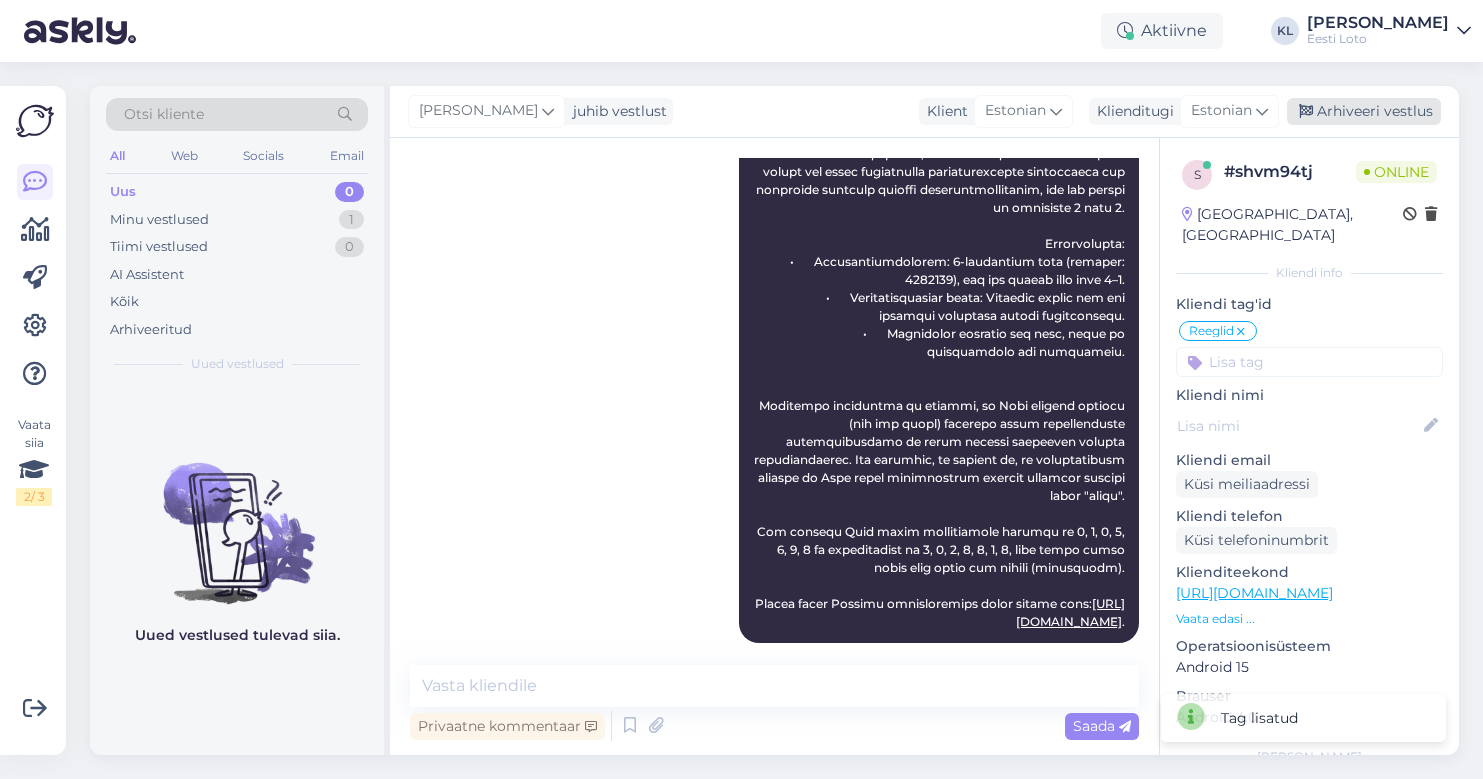 click on "Arhiveeri vestlus" at bounding box center [1364, 111] 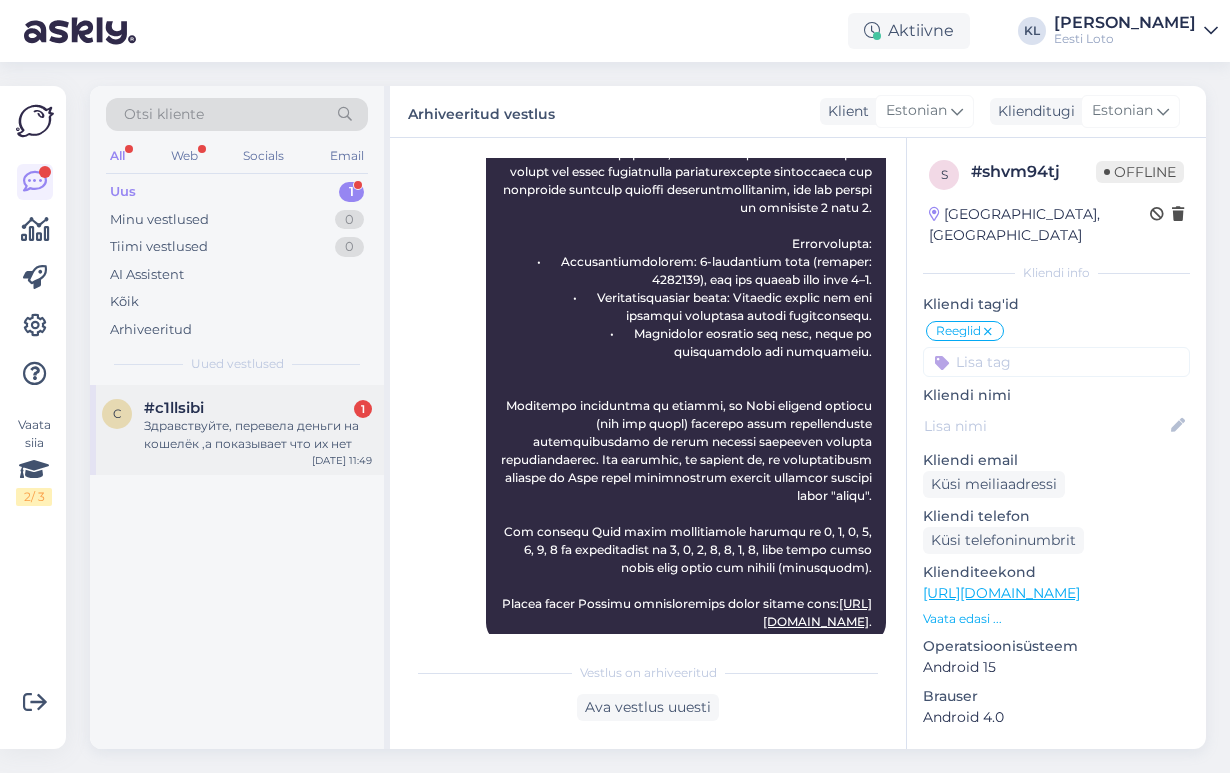 click on "Здравствуйте, перевела деньги на кошелёк ,а показывает что их нет" at bounding box center (258, 435) 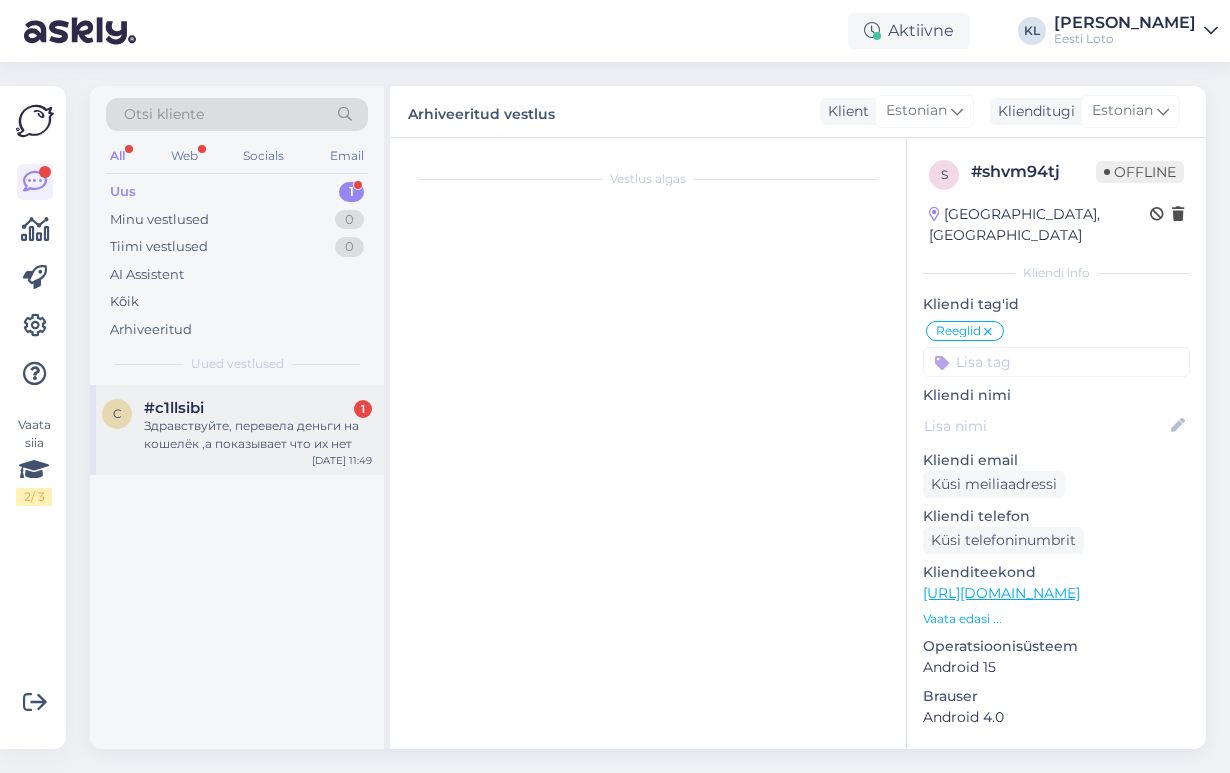 scroll, scrollTop: 0, scrollLeft: 0, axis: both 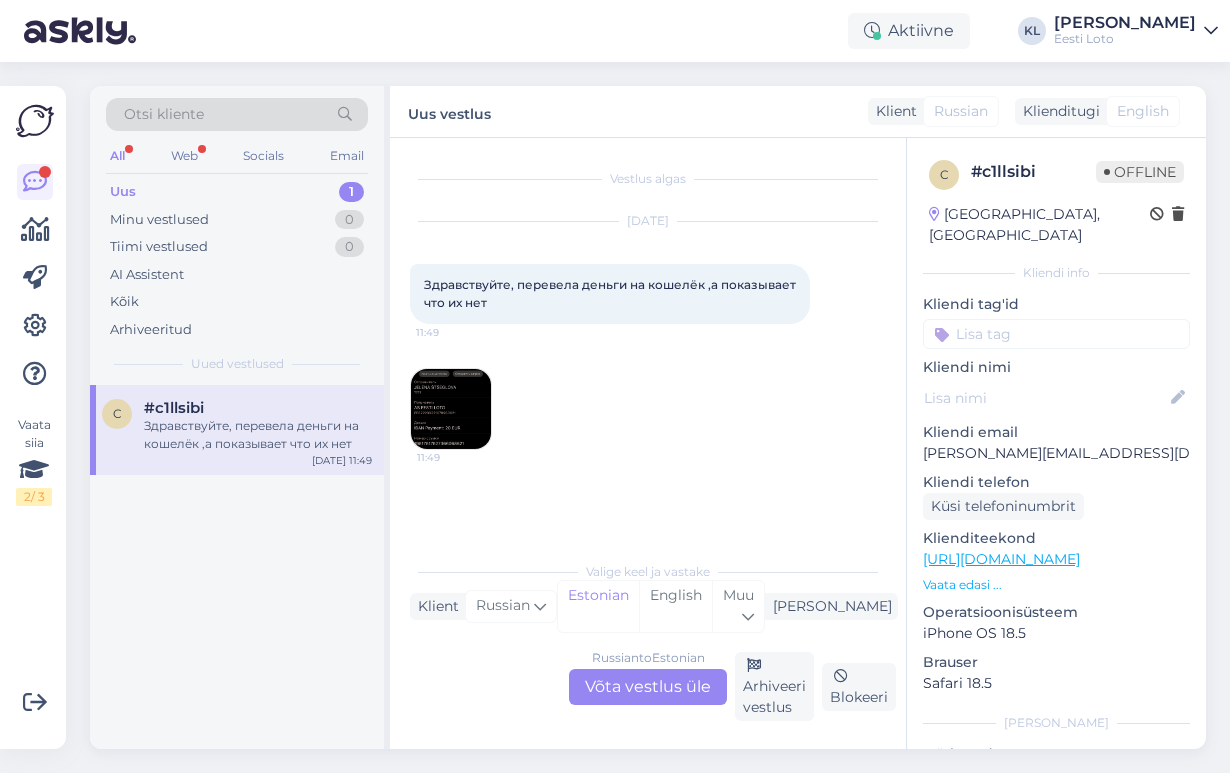 click at bounding box center (451, 409) 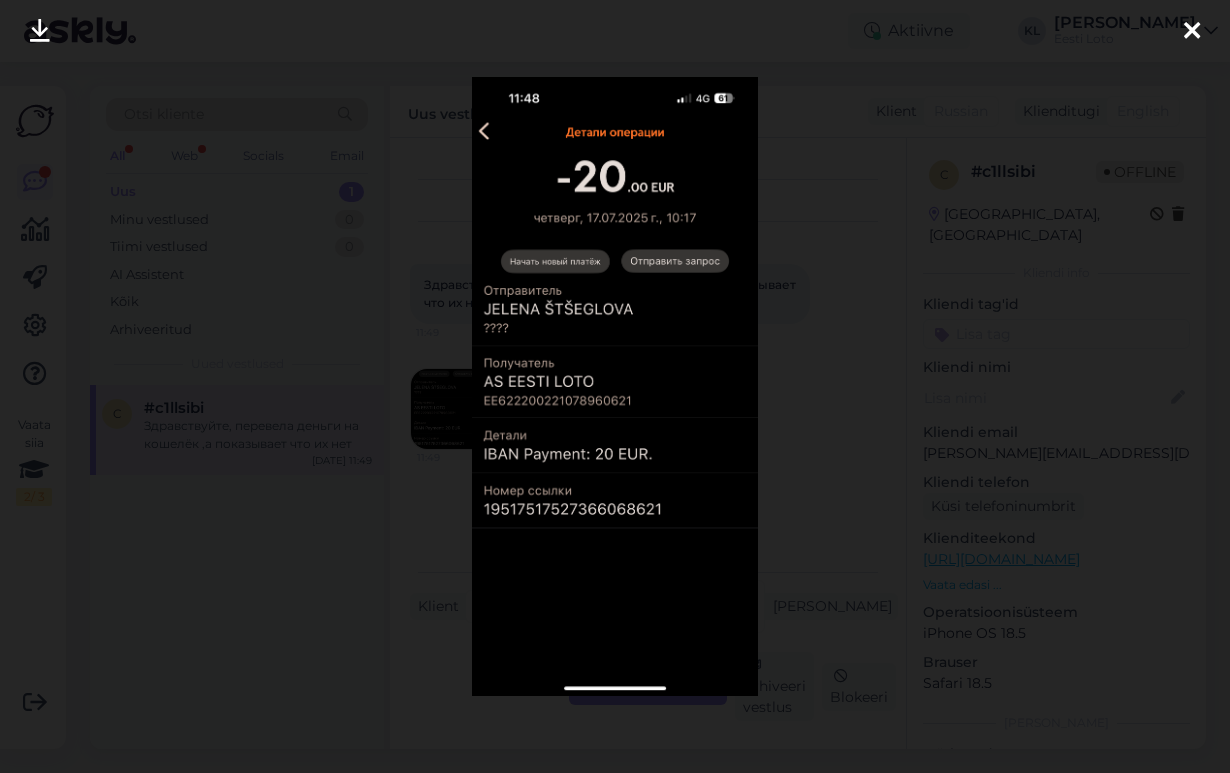 click at bounding box center (614, 386) 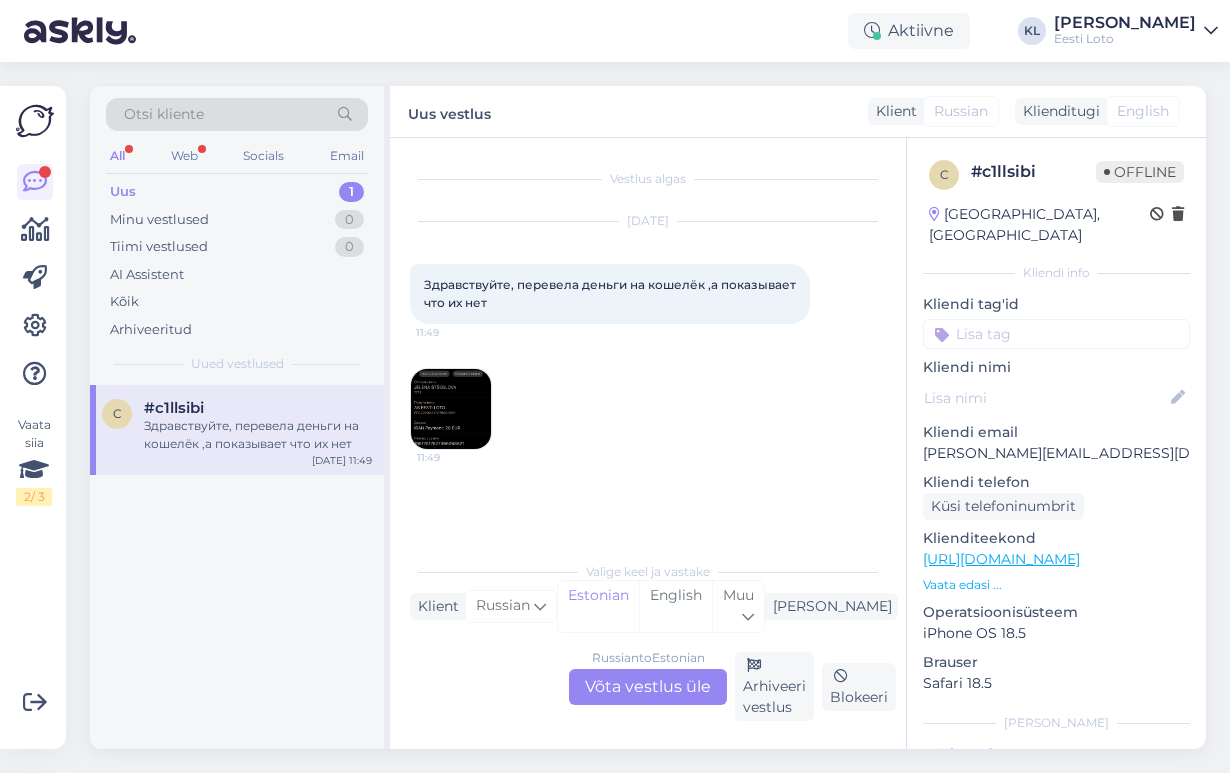 click on "Russian  to  Estonian Võta vestlus üle" at bounding box center (648, 687) 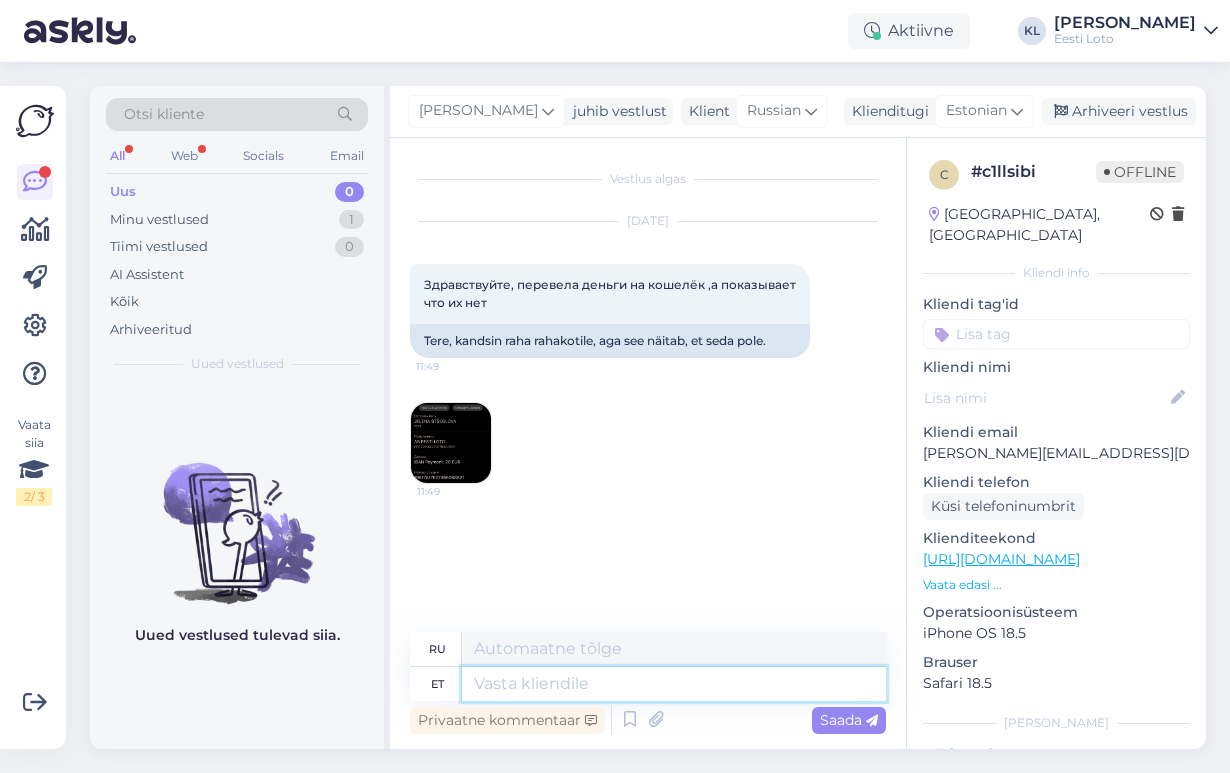 click at bounding box center [674, 684] 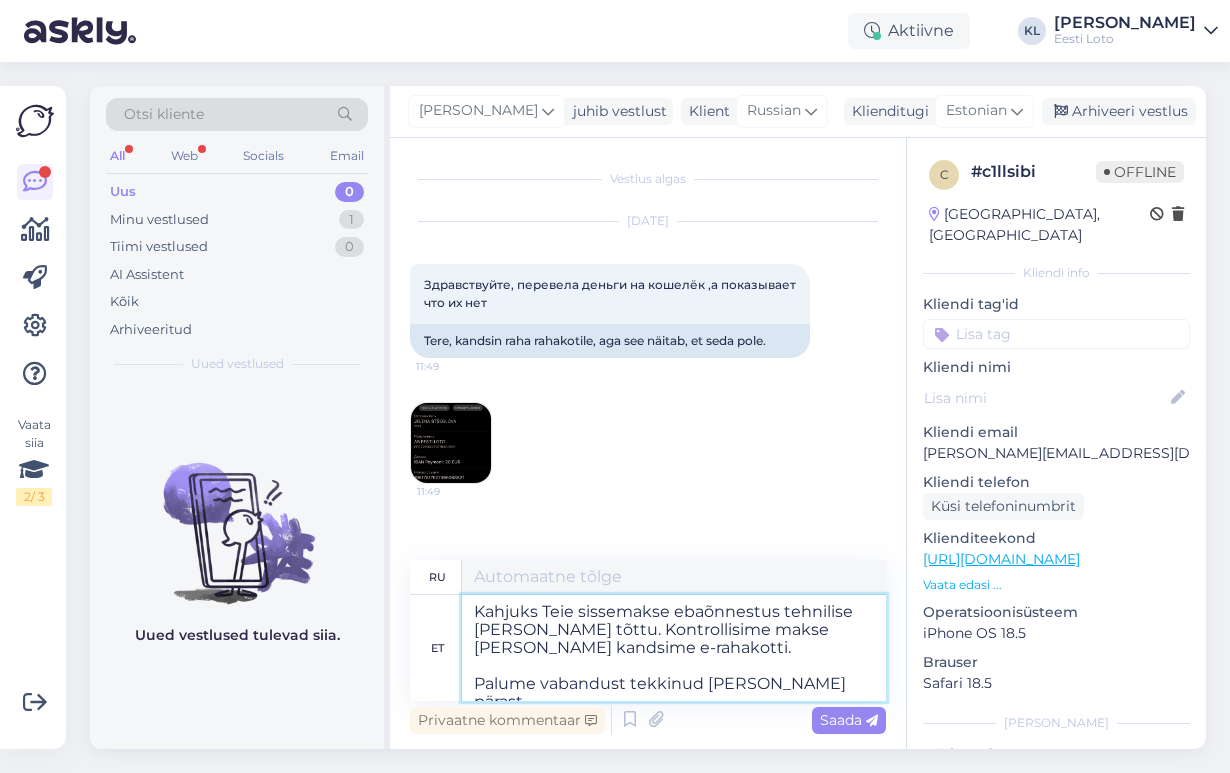 type on "Kahjuks Teie sissemakse ebaõnnestus tehnilise [PERSON_NAME] tõttu. Kontrollisime makse [PERSON_NAME] kandsime e-rahakotti.
Palume vabandust tekkinud [PERSON_NAME] pärast." 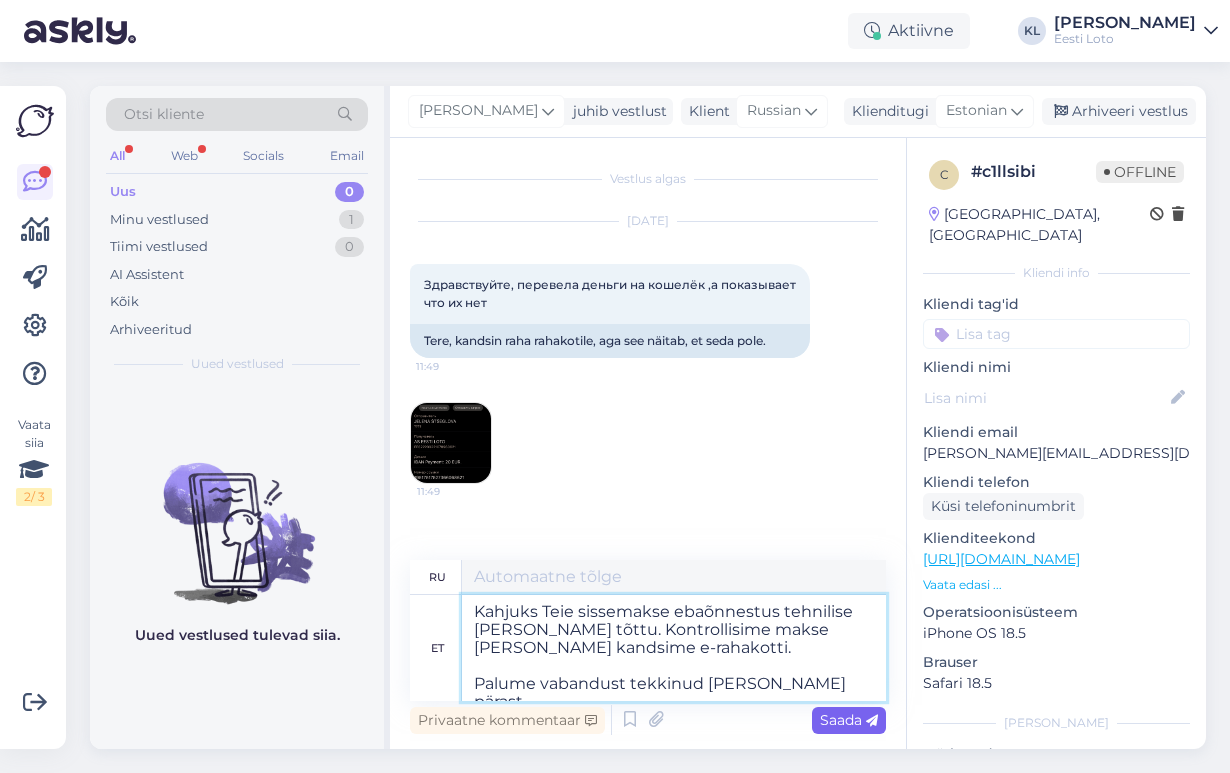 type on "К сожалению, ваш депозит не был зачислен из-за технической ошибки. Мы проверили платёж и перевели его на ваш электронный кошелёк.
Приносим извинения за ошибку." 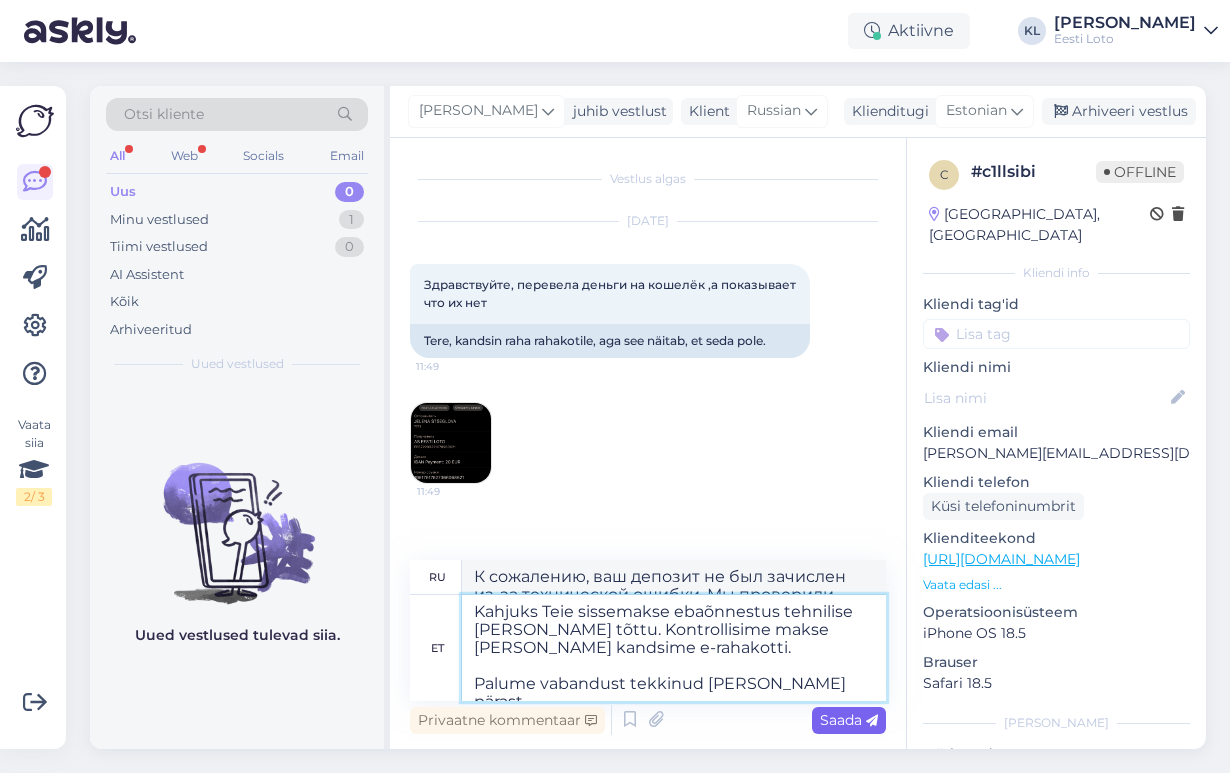 type on "Kahjuks Teie sissemakse ebaõnnestus tehnilise [PERSON_NAME] tõttu. Kontrollisime makse [PERSON_NAME] kandsime e-rahakotti.
Palume vabandust tekkinud [PERSON_NAME] pärast." 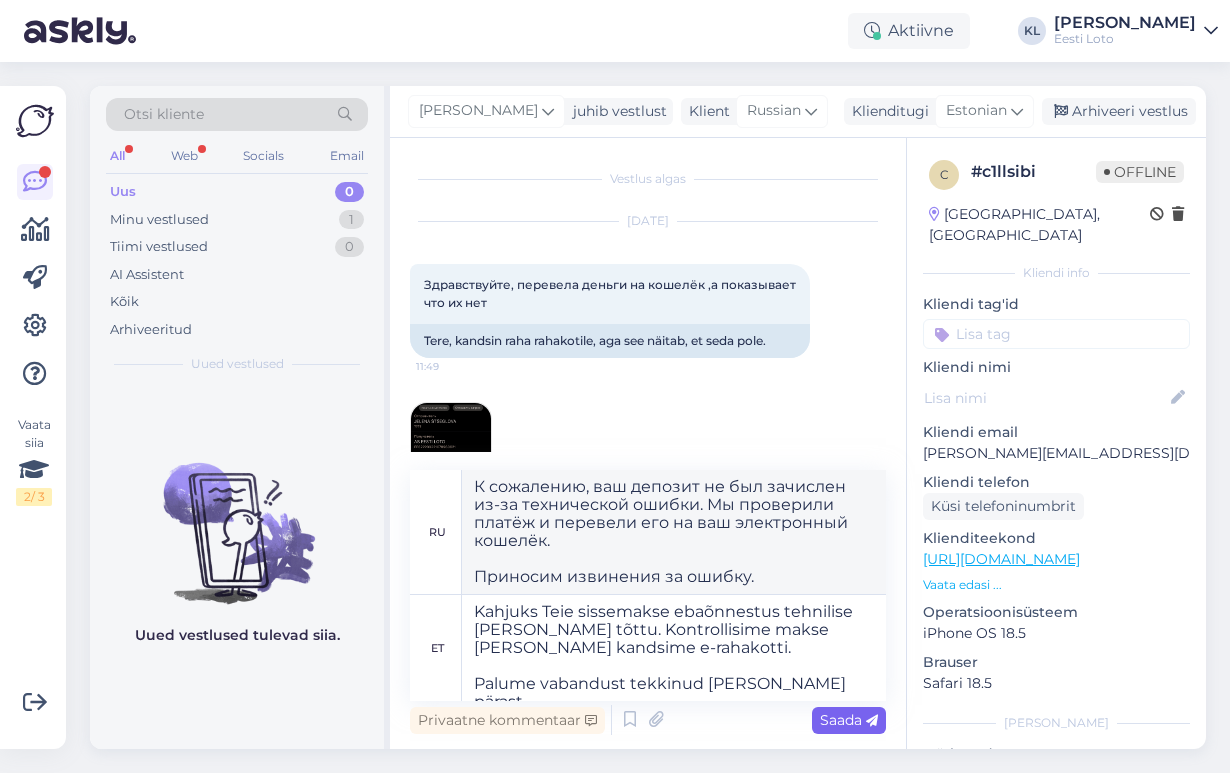 click on "Saada" at bounding box center (849, 720) 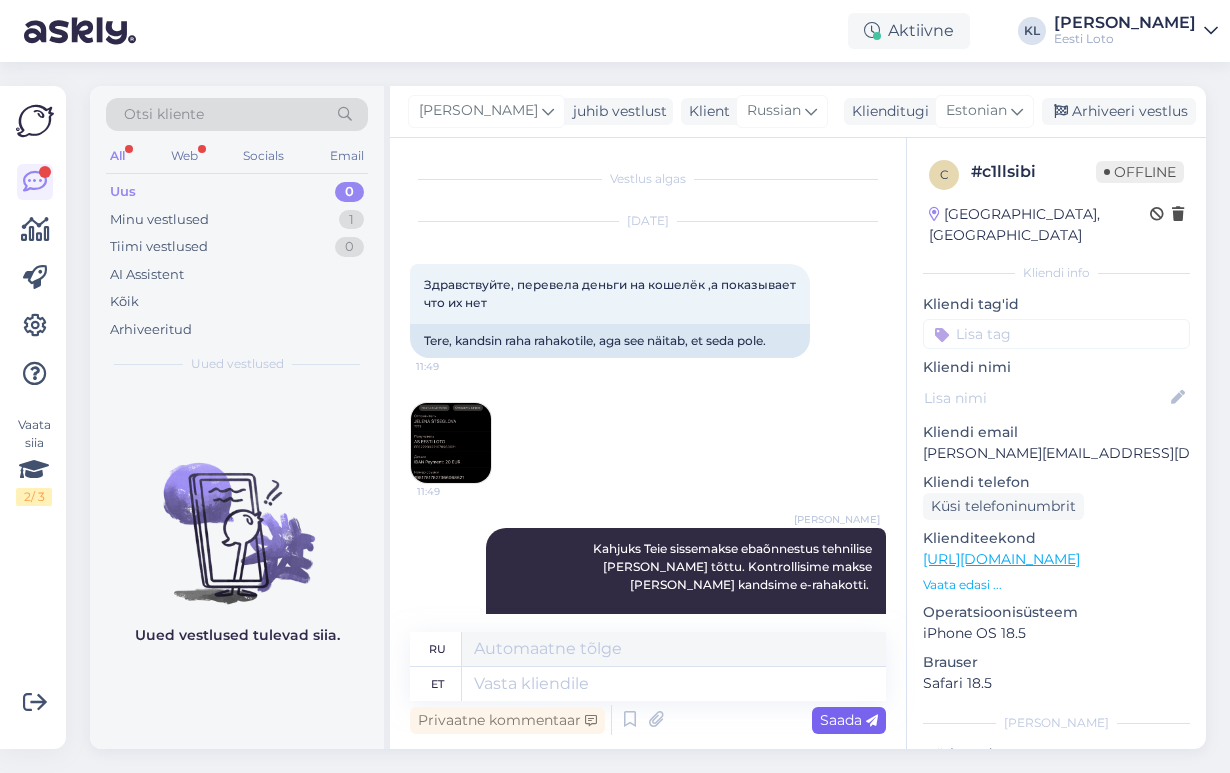 scroll, scrollTop: 138, scrollLeft: 0, axis: vertical 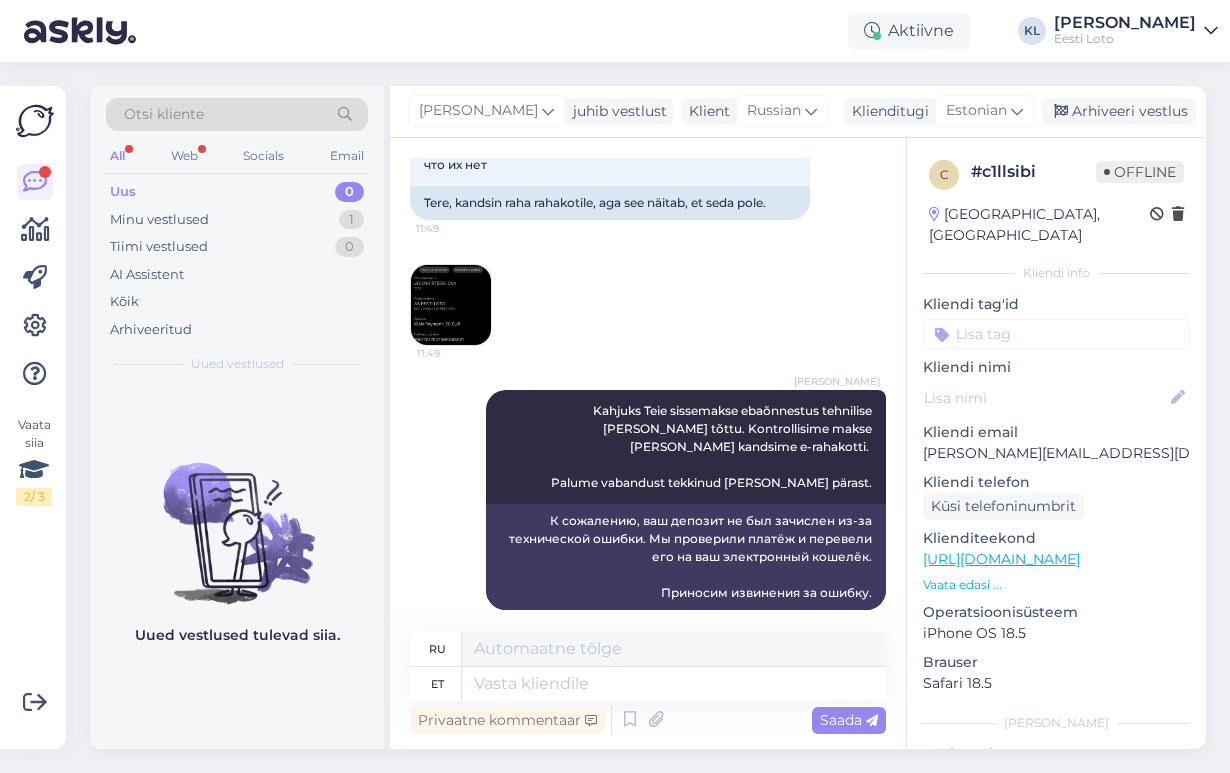 click at bounding box center (1056, 334) 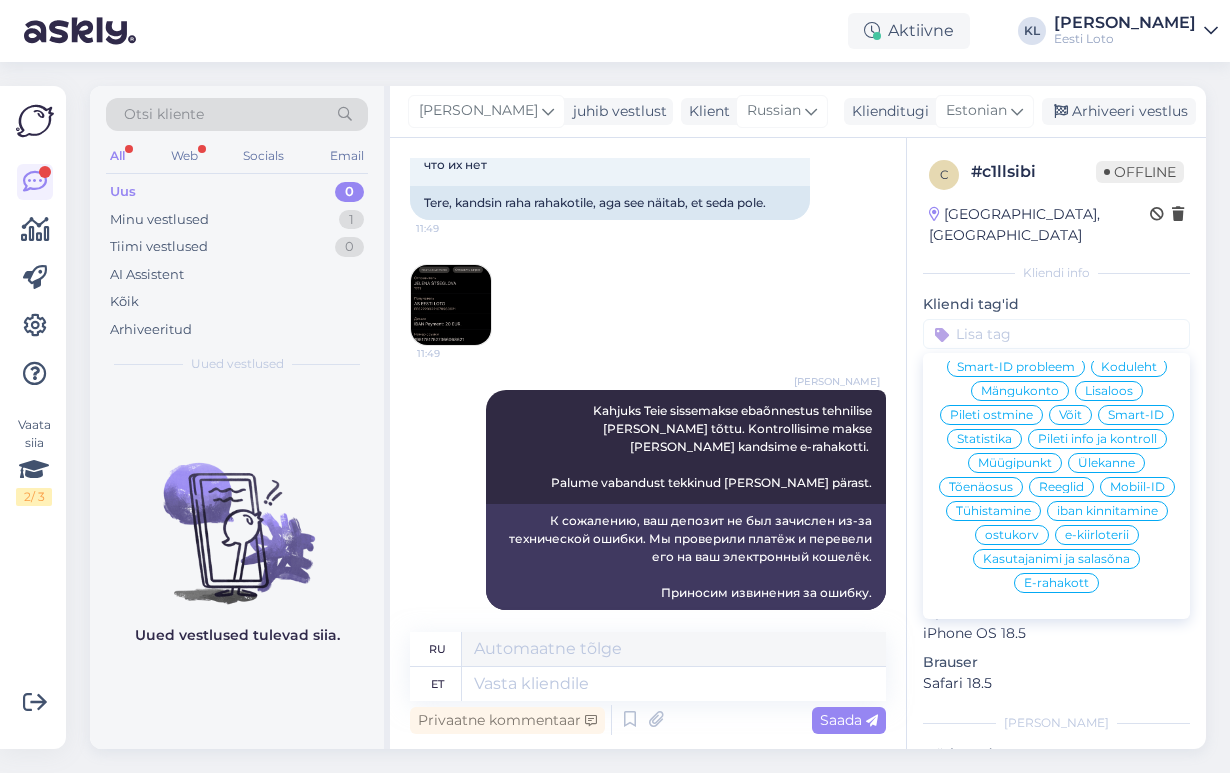 scroll, scrollTop: 190, scrollLeft: 0, axis: vertical 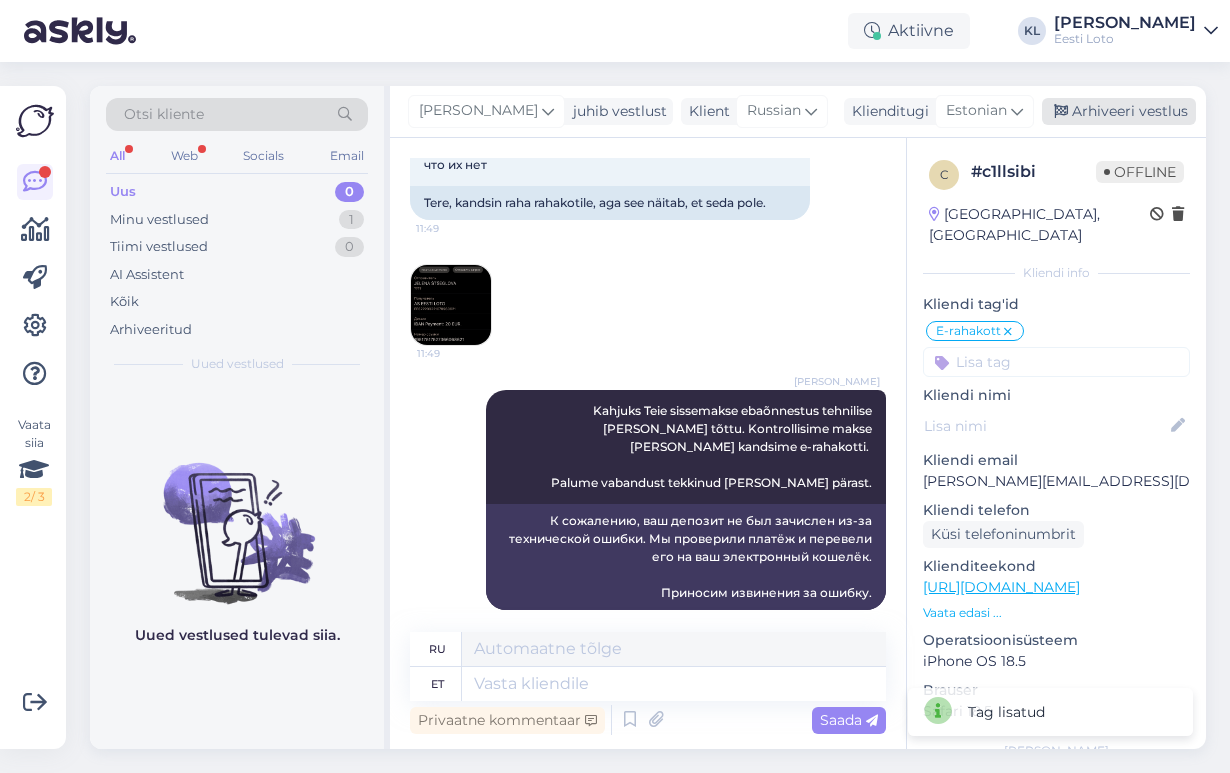 click on "Arhiveeri vestlus" at bounding box center [1119, 111] 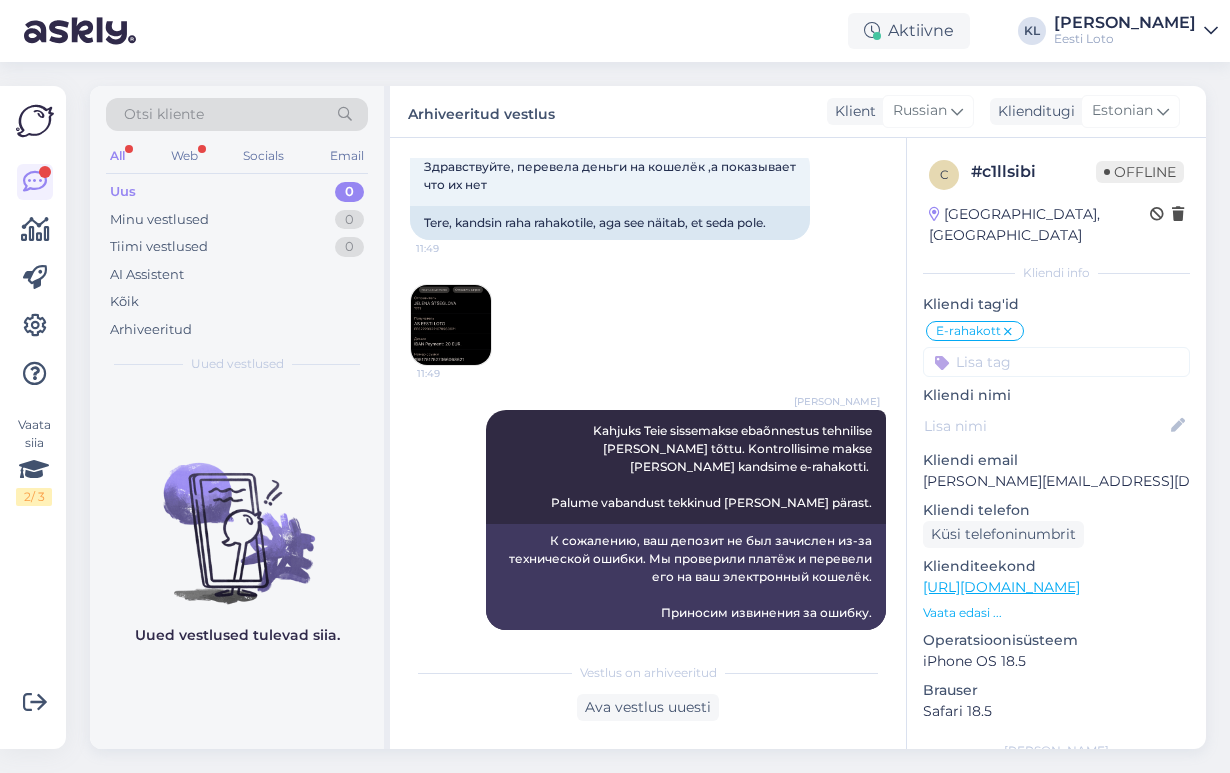 scroll, scrollTop: 342, scrollLeft: 0, axis: vertical 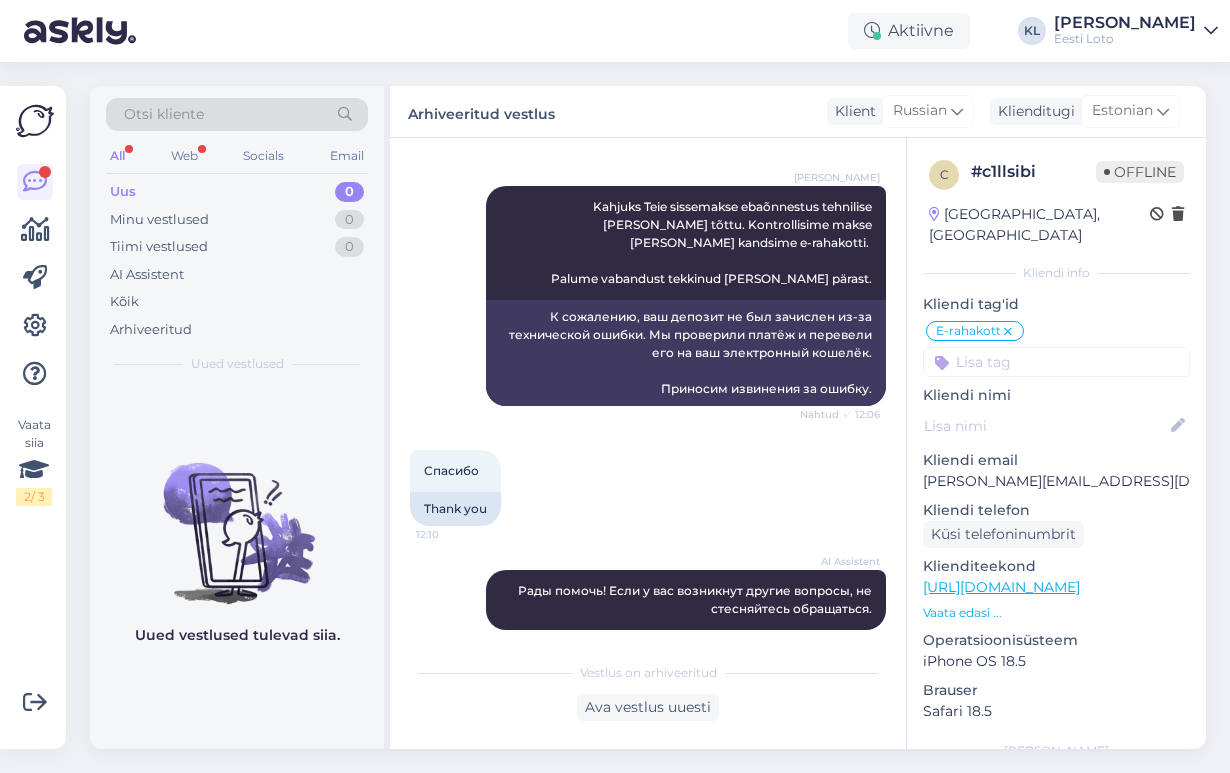 click on "Uus" at bounding box center (123, 192) 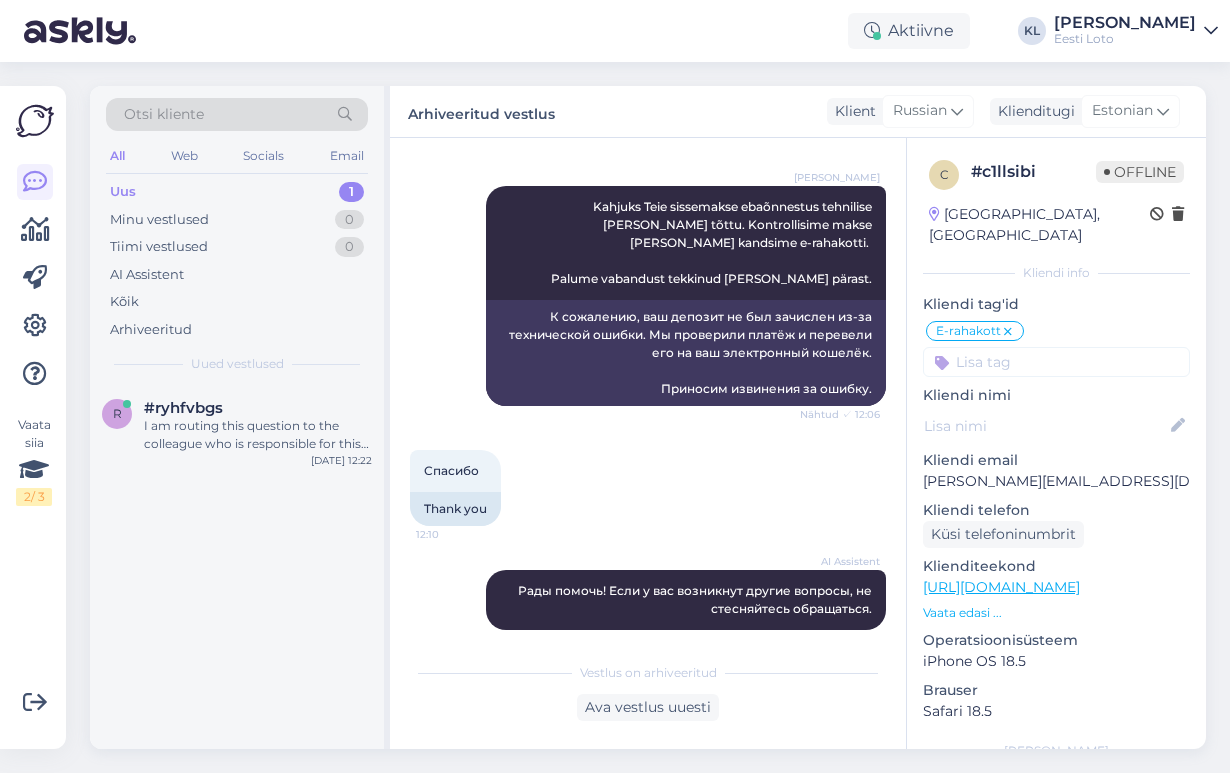 click on "Uus 1" at bounding box center (237, 192) 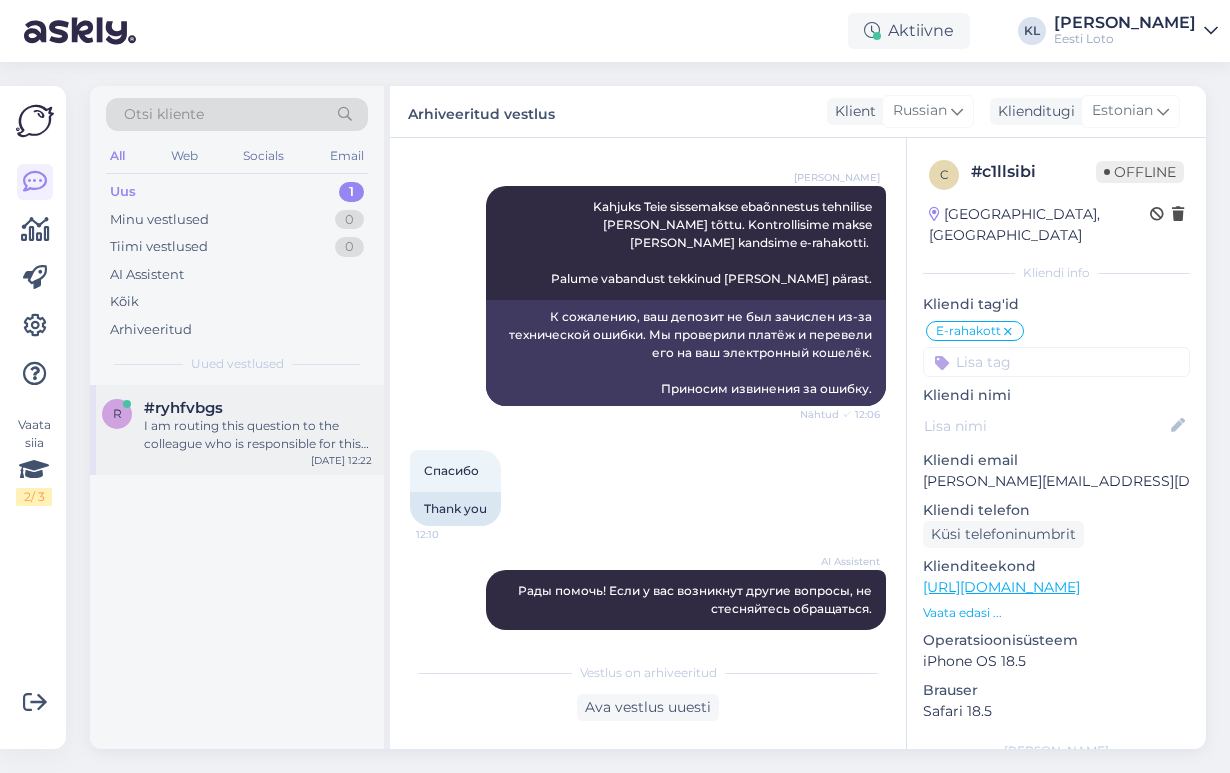 click on "I am routing this question to the colleague who is responsible for this topic. The reply might take a bit. But it’ll be saved here for you to read later." at bounding box center [258, 435] 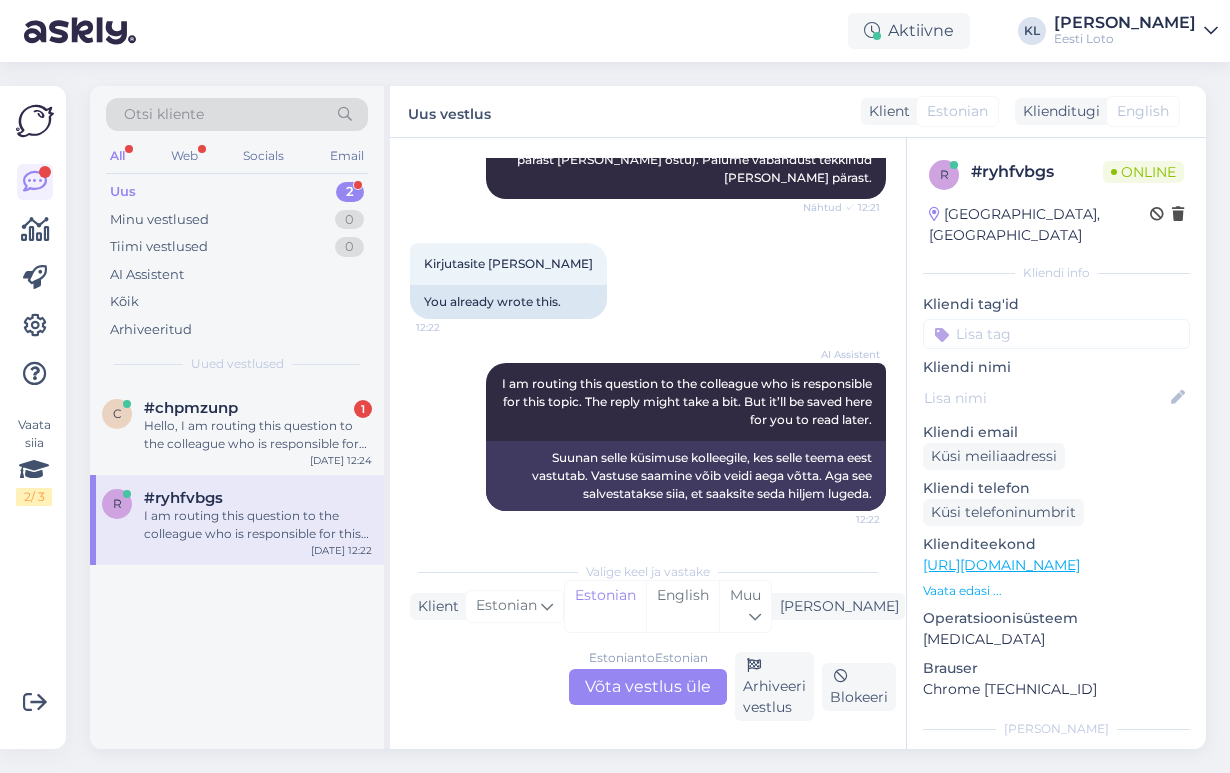 scroll, scrollTop: 847, scrollLeft: 0, axis: vertical 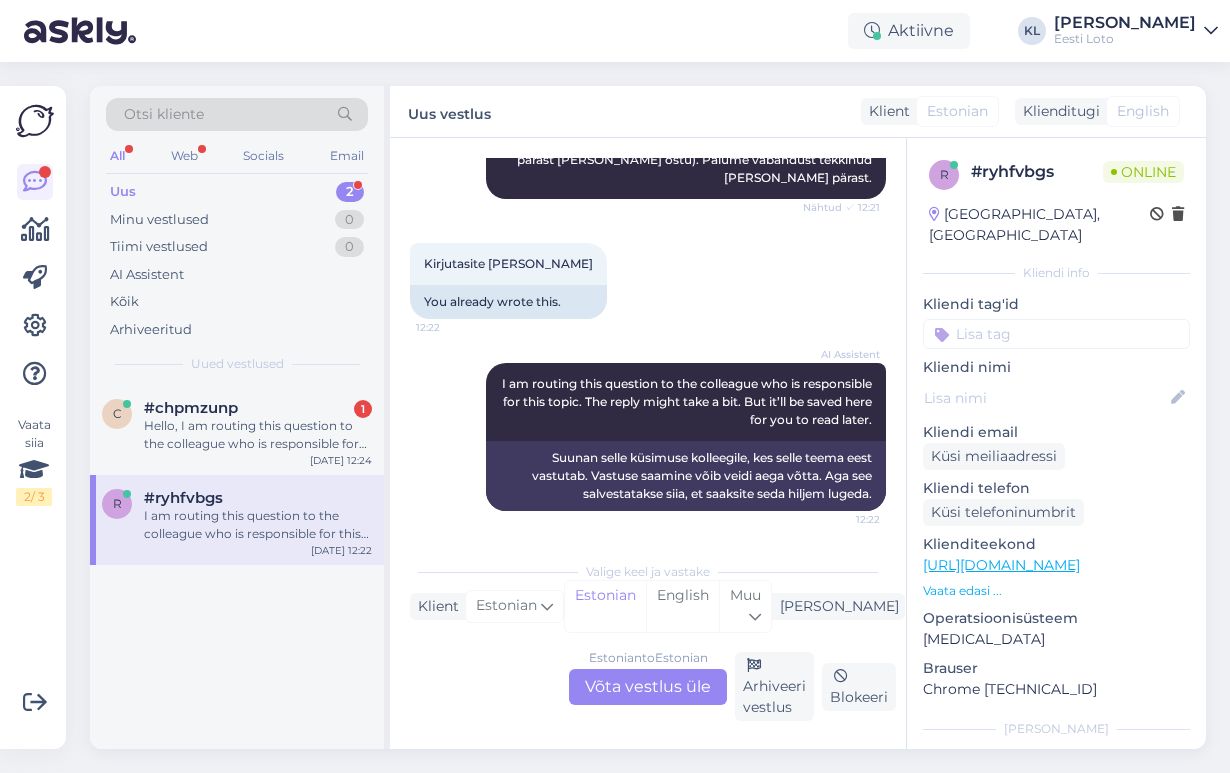 click on "Estonian  to  Estonian Võta vestlus üle" at bounding box center (648, 687) 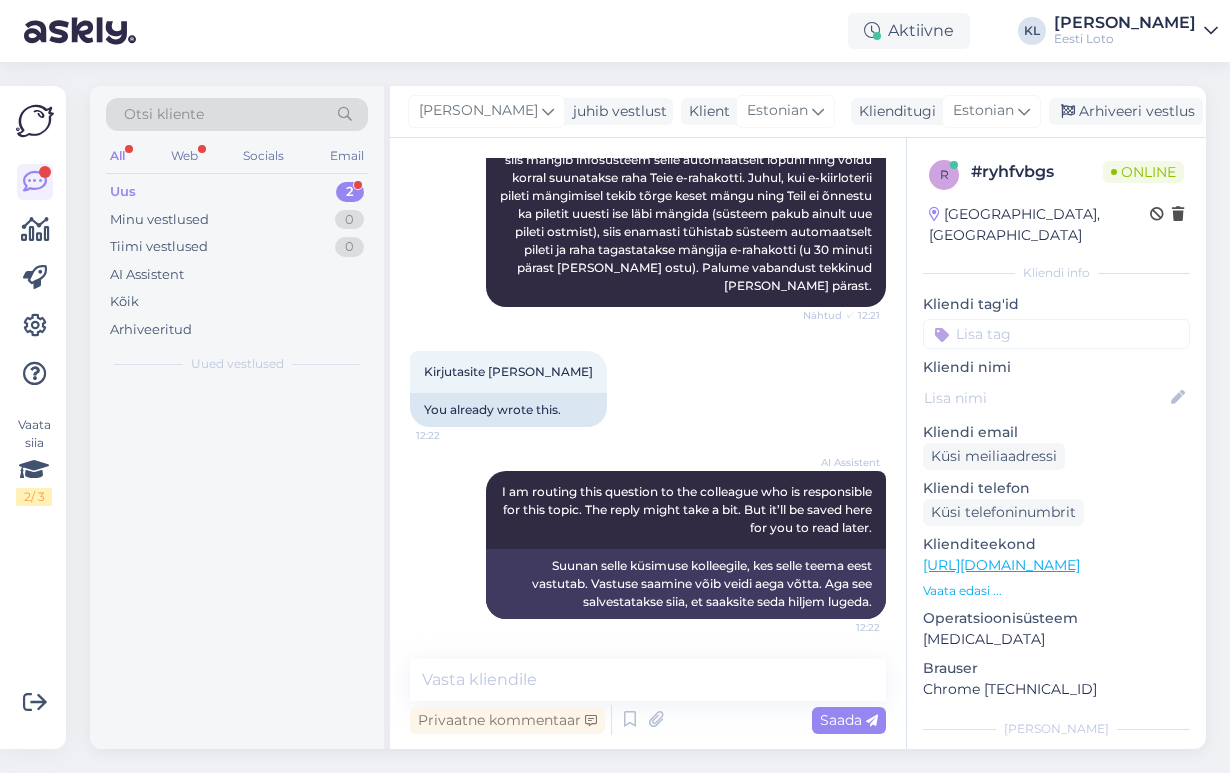 scroll, scrollTop: 739, scrollLeft: 0, axis: vertical 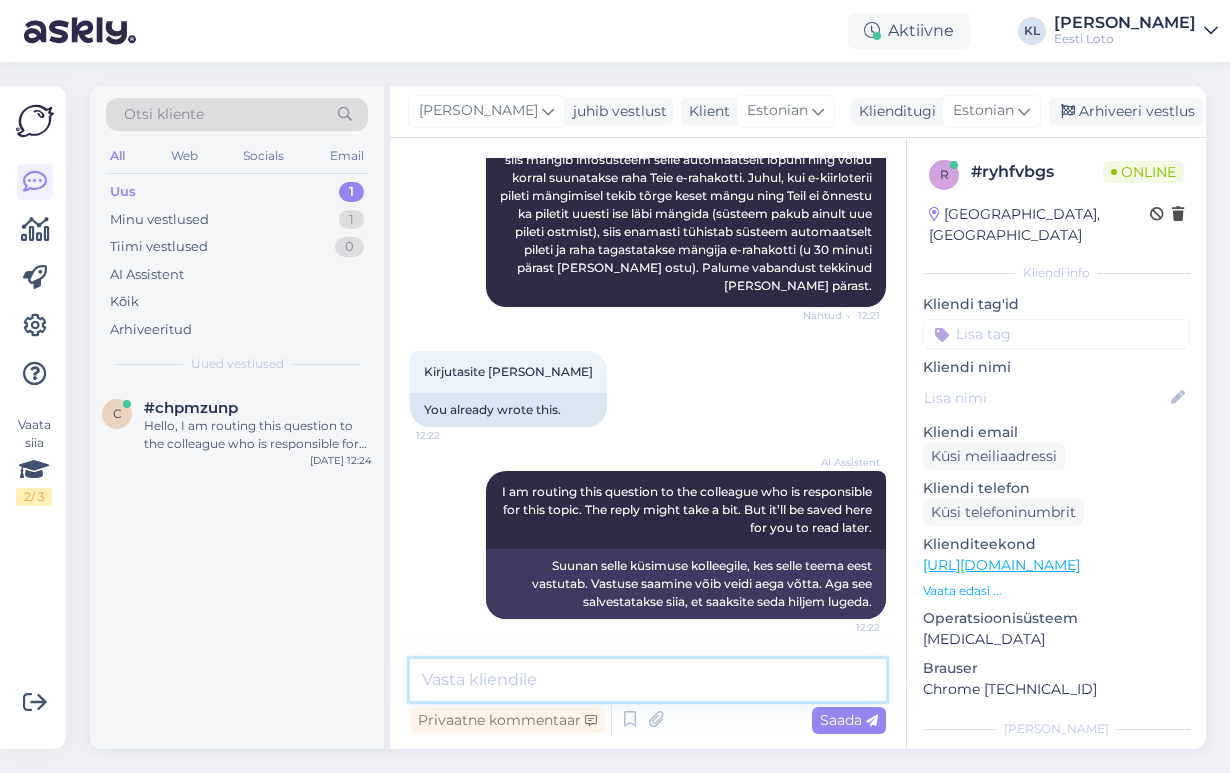 click at bounding box center [648, 680] 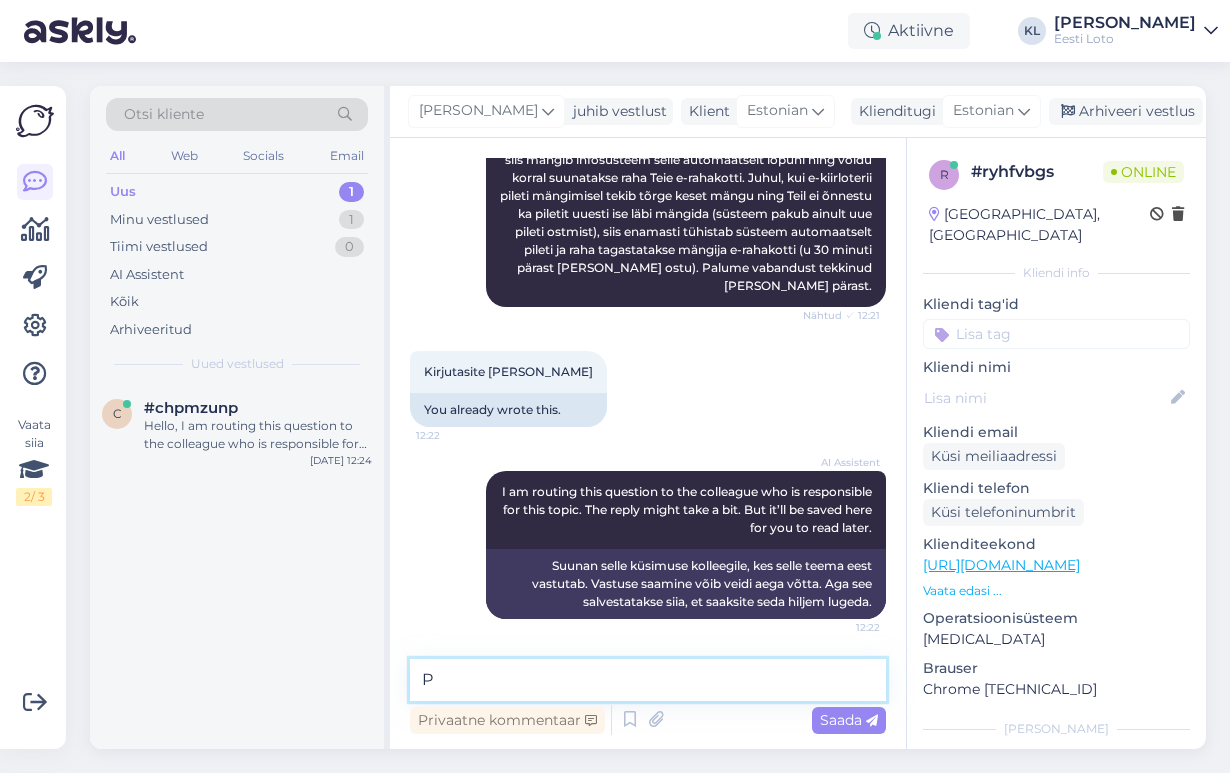 scroll, scrollTop: 739, scrollLeft: 0, axis: vertical 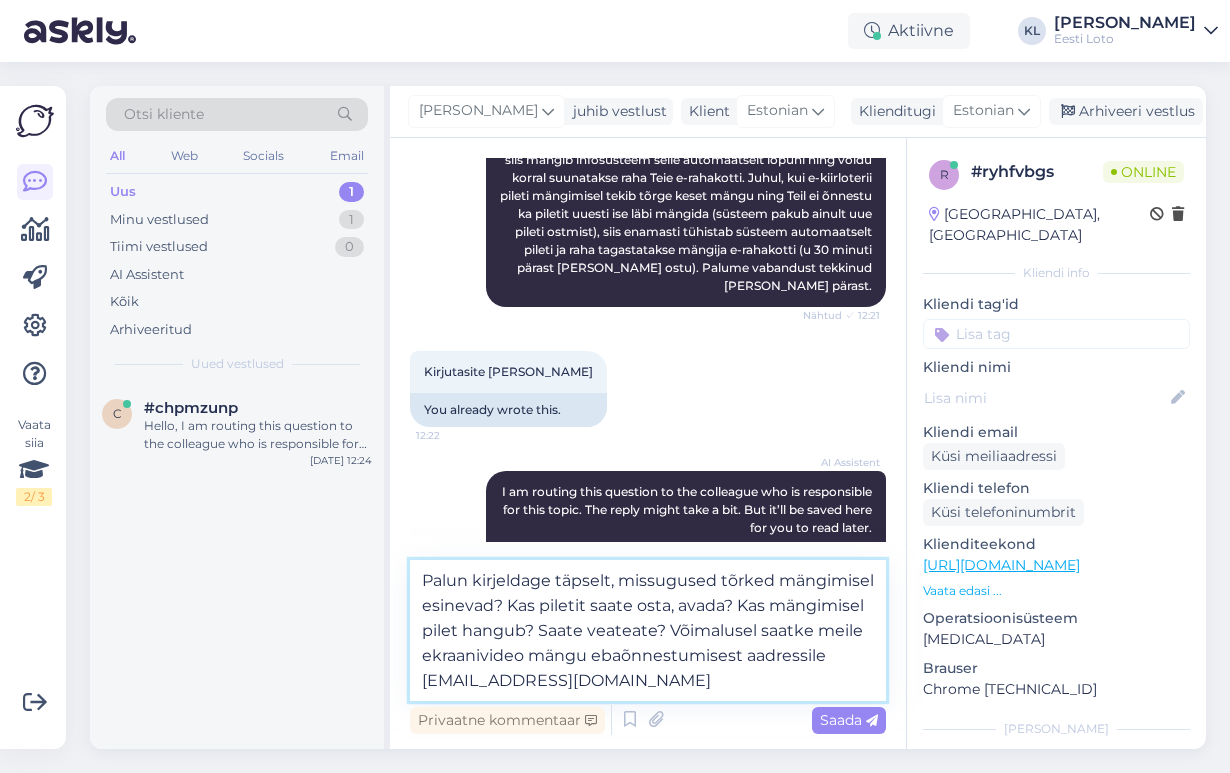 click on "Palun kirjeldage täpselt, missugused tõrked mängimisel  esinevad? Kas piletit saate osta, avada? Kas mängimisel pilet hangub? Saate veateate? Võimalusel saatke meile ekraanivideo mängu ebaõnnestumisest aadressile [EMAIL_ADDRESS][DOMAIN_NAME]" at bounding box center [648, 630] 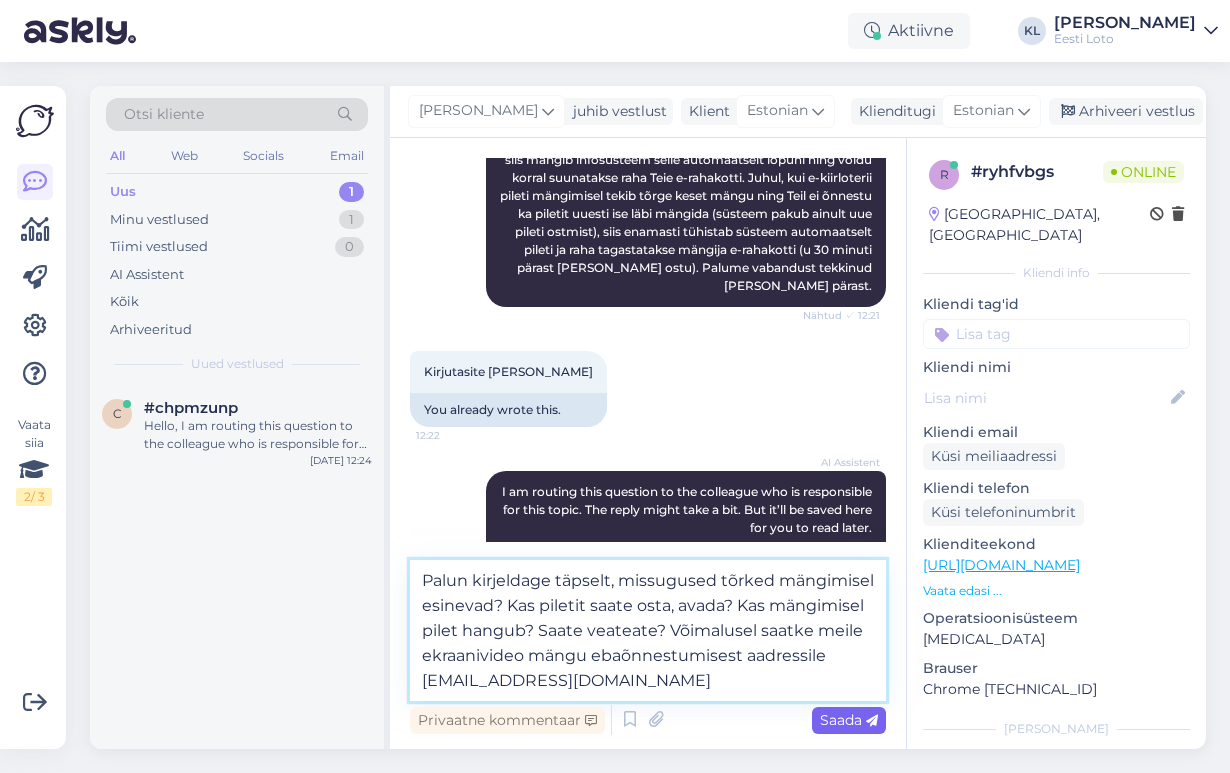type on "Palun kirjeldage täpselt, missugused tõrked mängimisel  esinevad? Kas piletit saate osta, avada? Kas mängimisel pilet hangub? Saate veateate? Võimalusel saatke meile ekraanivideo mängu ebaõnnestumisest aadressile [EMAIL_ADDRESS][DOMAIN_NAME]" 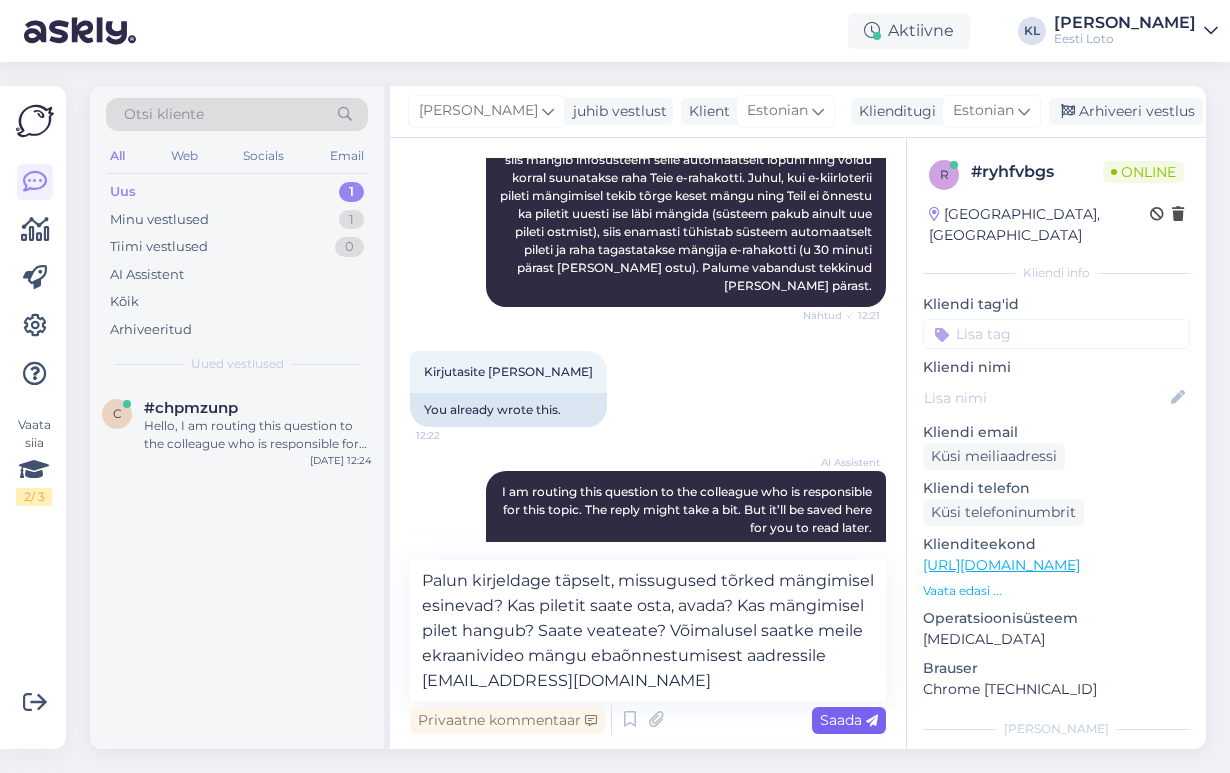 click on "Saada" at bounding box center (849, 720) 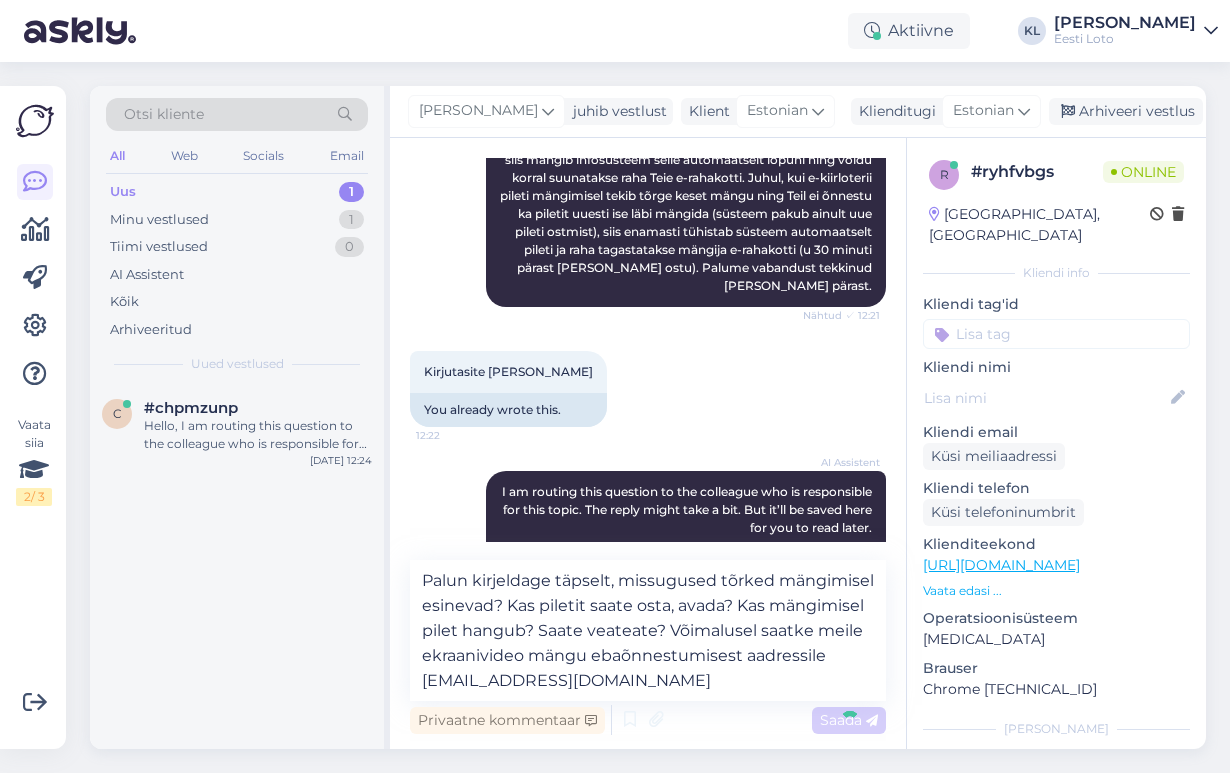 type 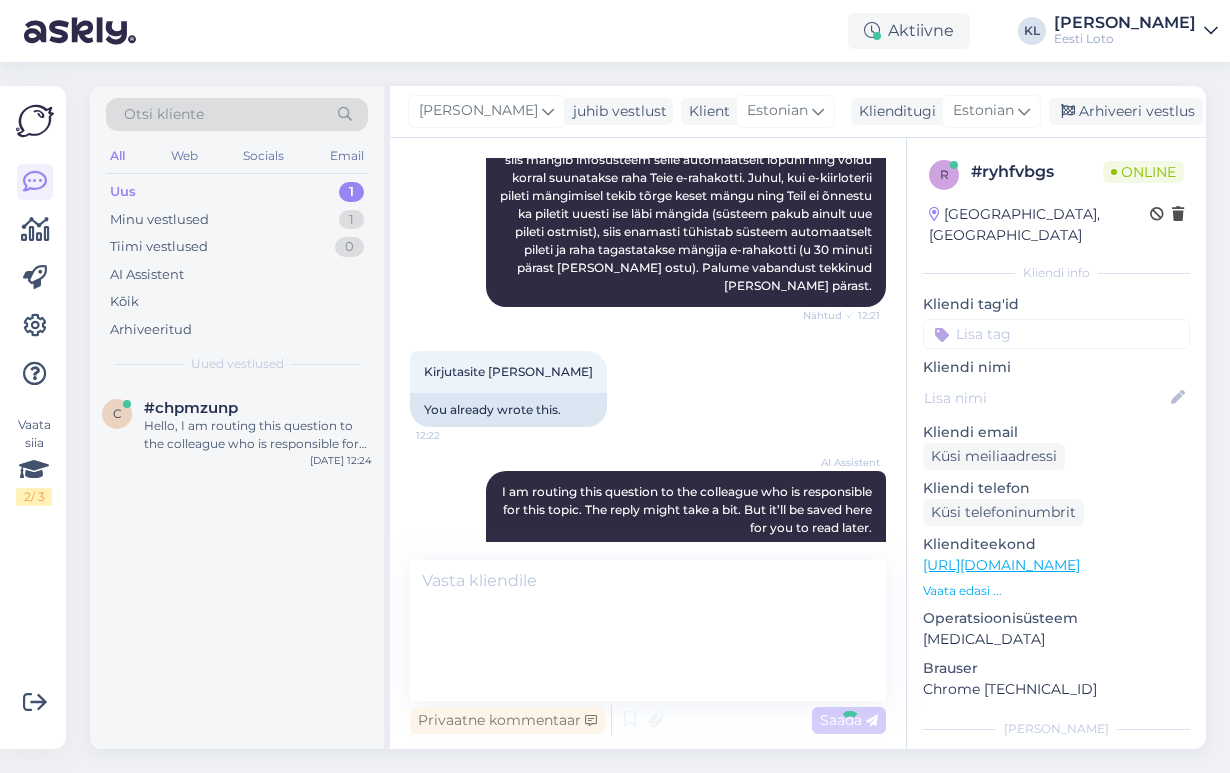 scroll, scrollTop: 897, scrollLeft: 0, axis: vertical 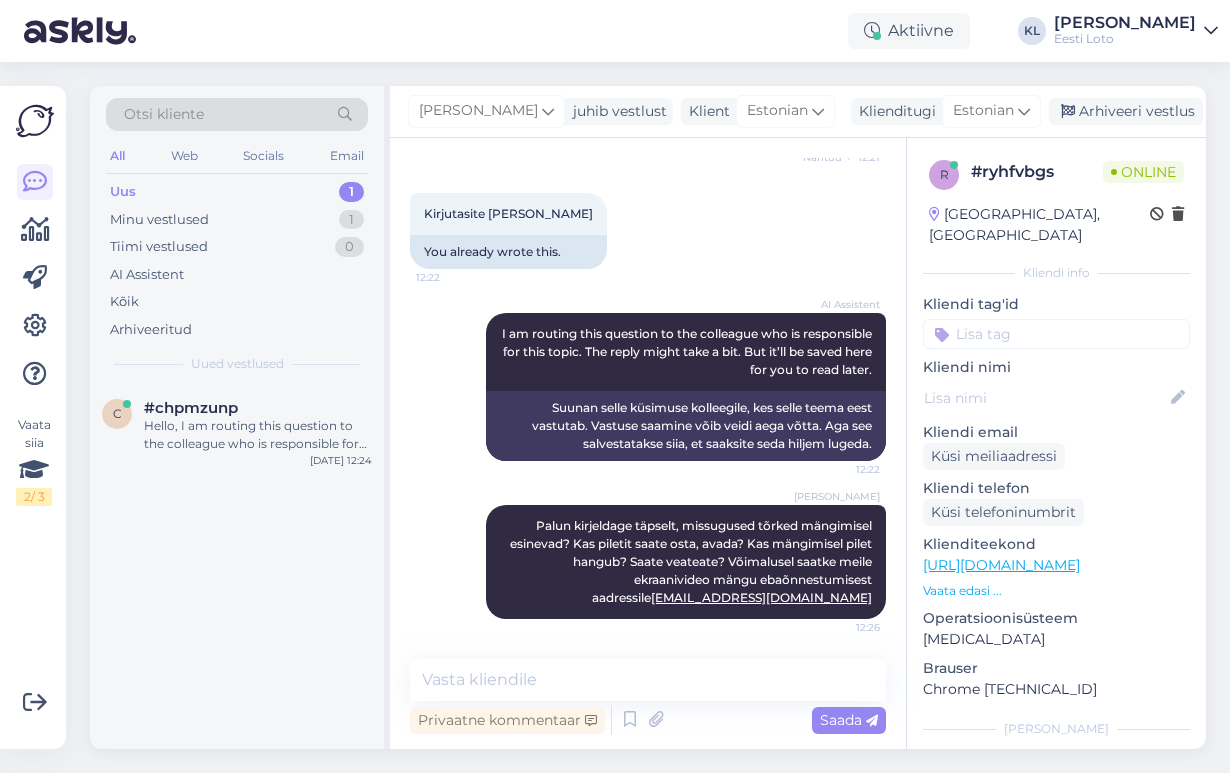 click at bounding box center [1056, 334] 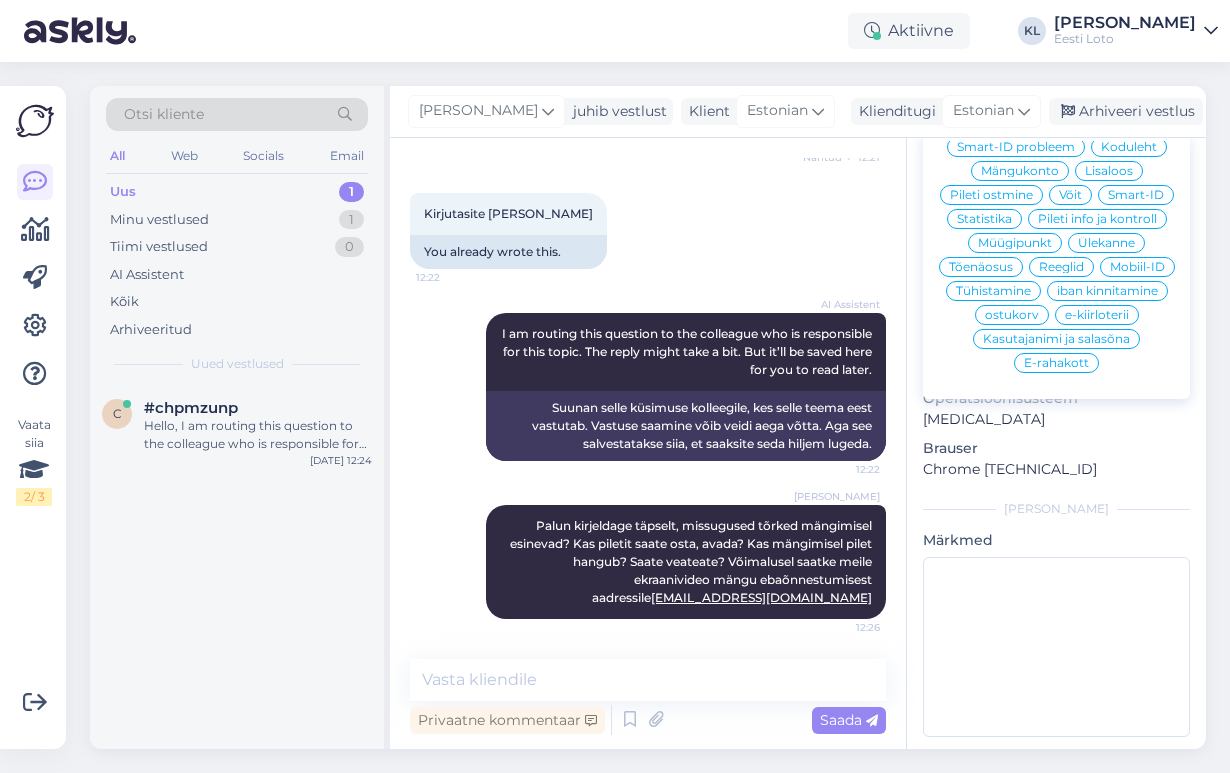scroll, scrollTop: 219, scrollLeft: 0, axis: vertical 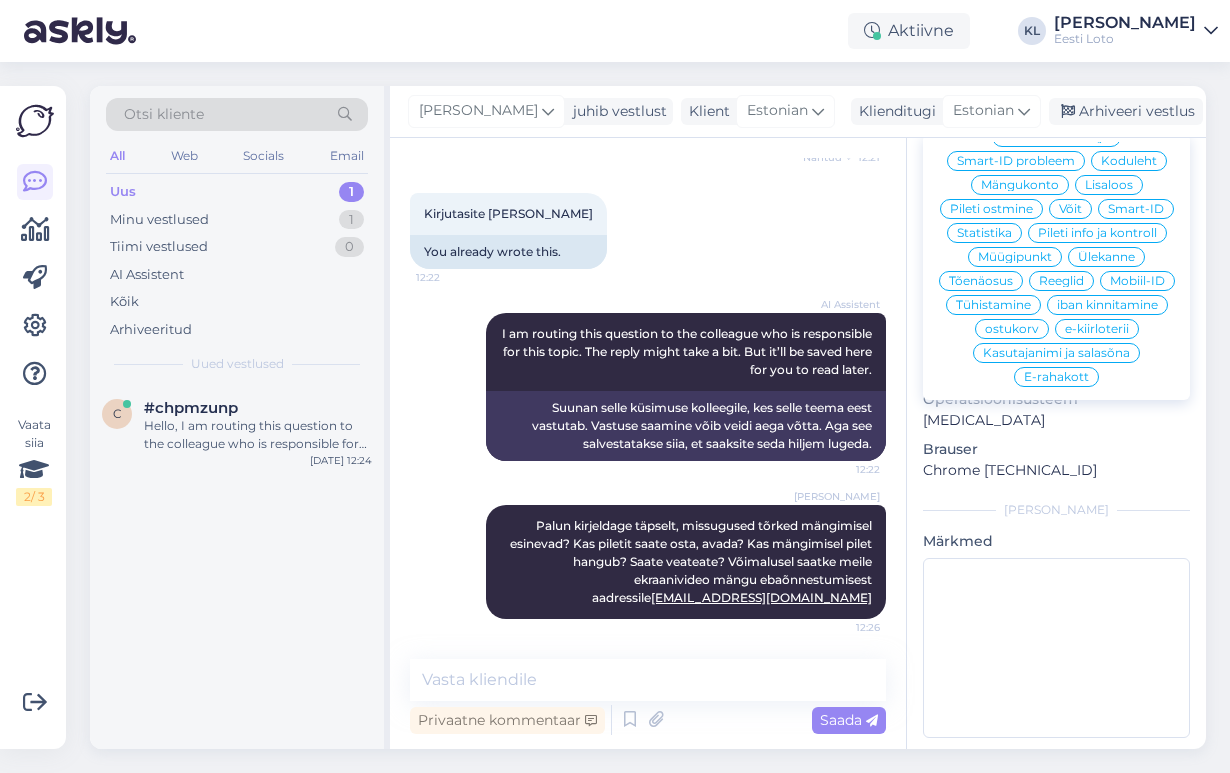 click on "e-kiirloterii" at bounding box center (1097, 329) 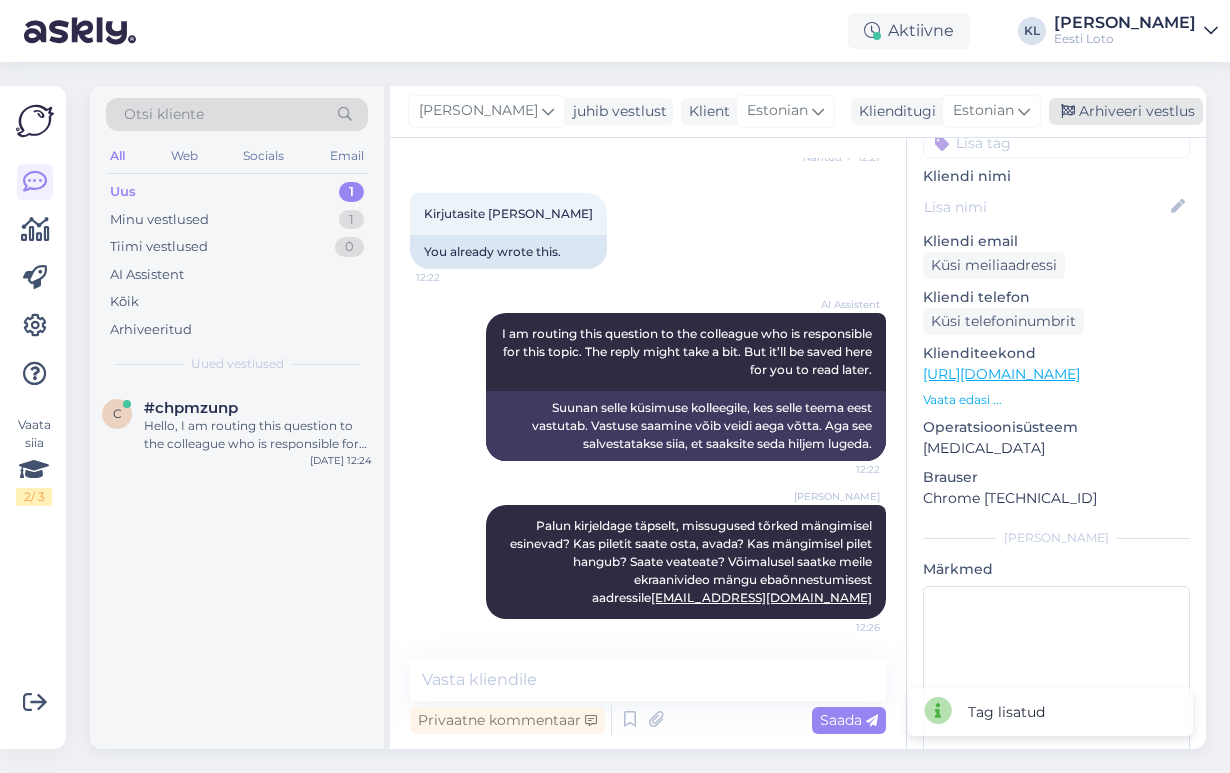 click on "Arhiveeri vestlus" at bounding box center [1126, 111] 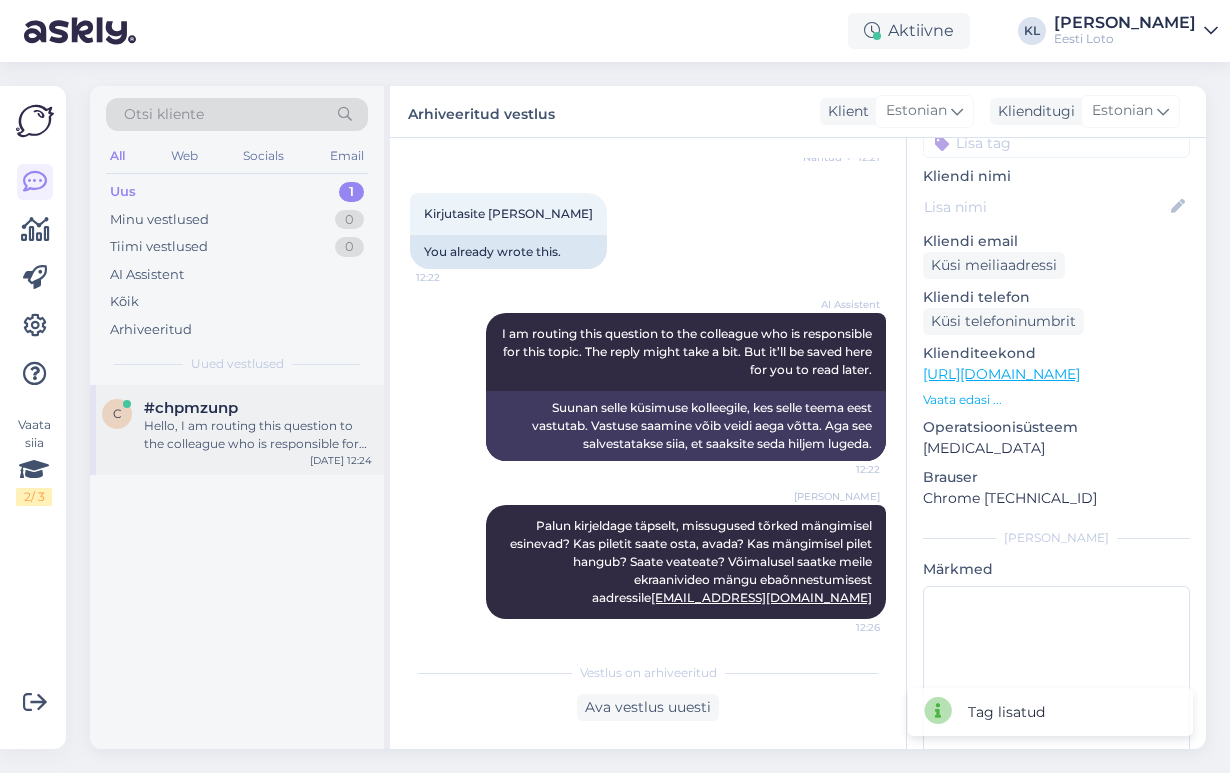 click on "Hello, I am routing this question to the colleague who is responsible for this topic. The reply might take a bit. But it’ll be saved here for you to read later." at bounding box center [258, 435] 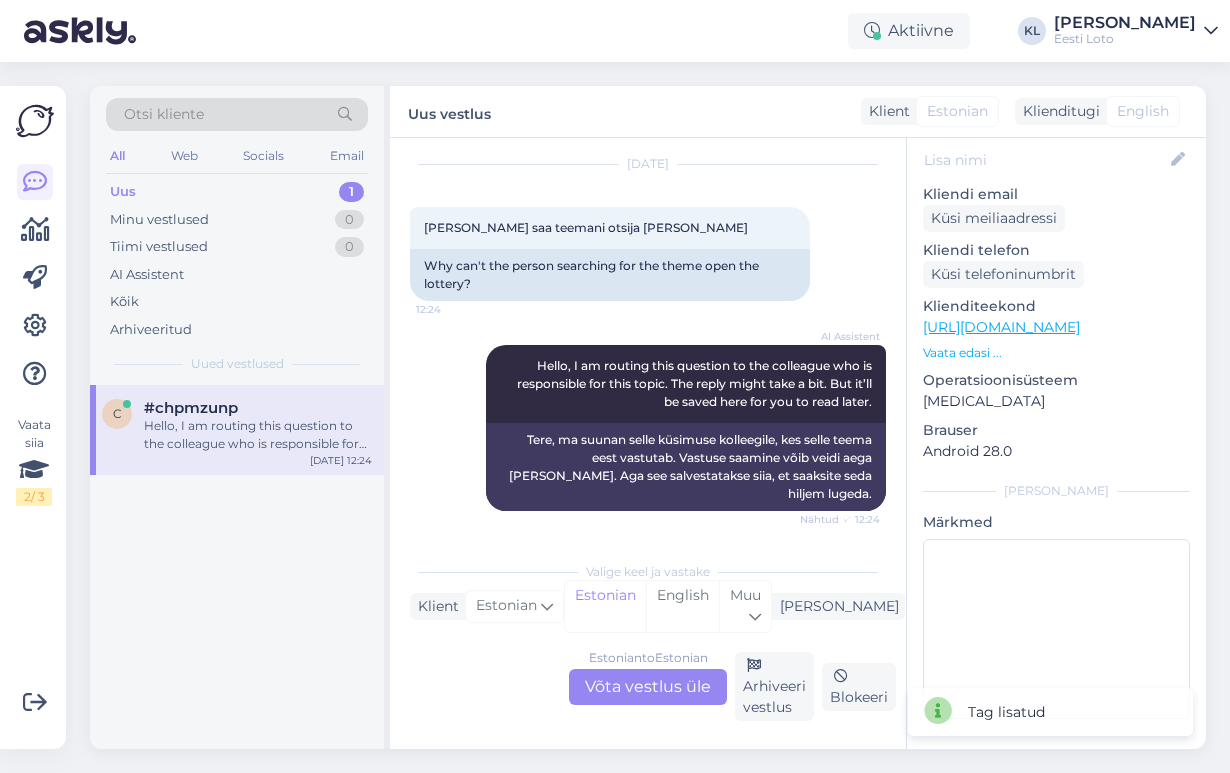 scroll, scrollTop: 39, scrollLeft: 0, axis: vertical 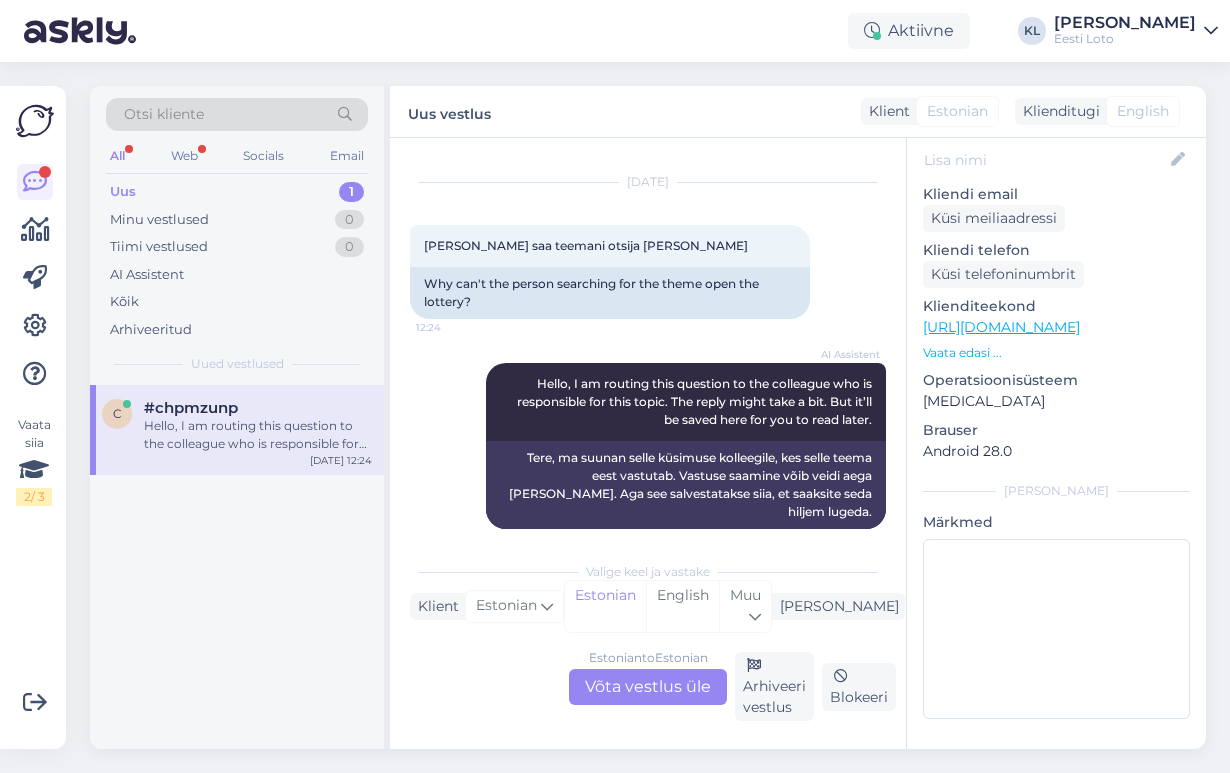 click on "Estonian  to  Estonian Võta vestlus üle" at bounding box center [648, 687] 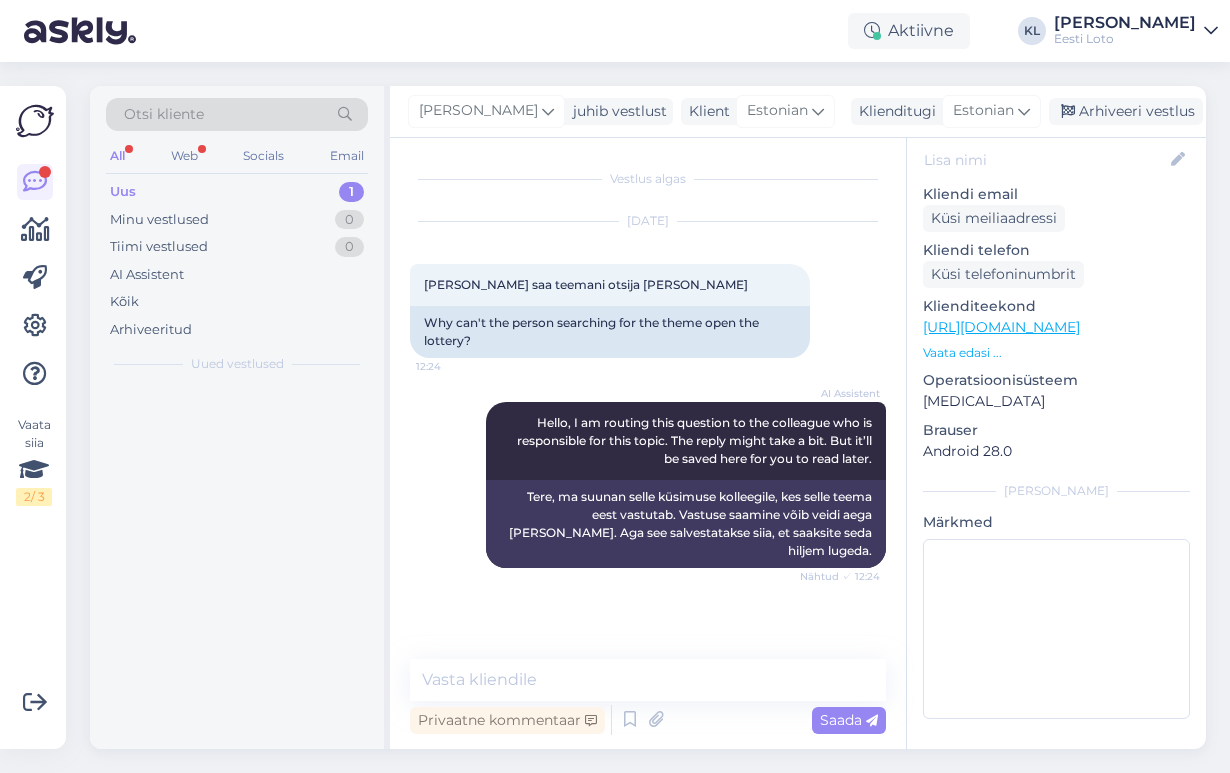 scroll, scrollTop: 0, scrollLeft: 0, axis: both 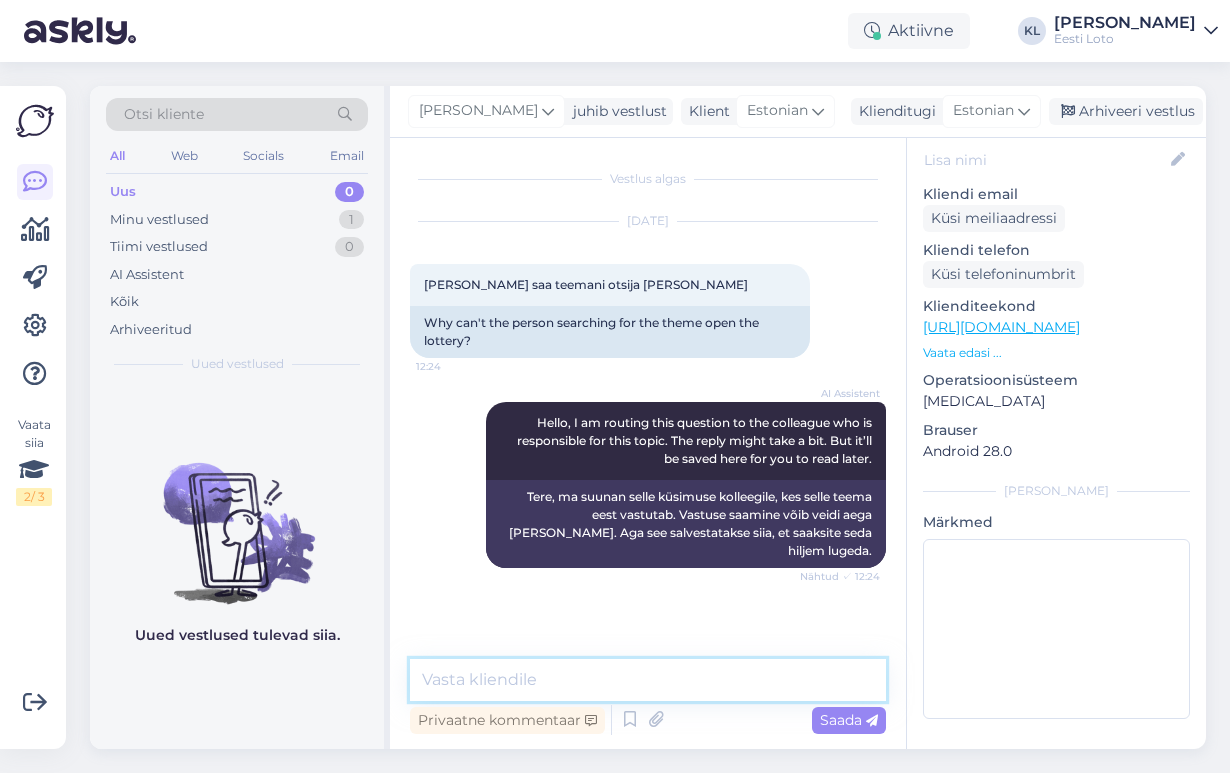 click at bounding box center (648, 680) 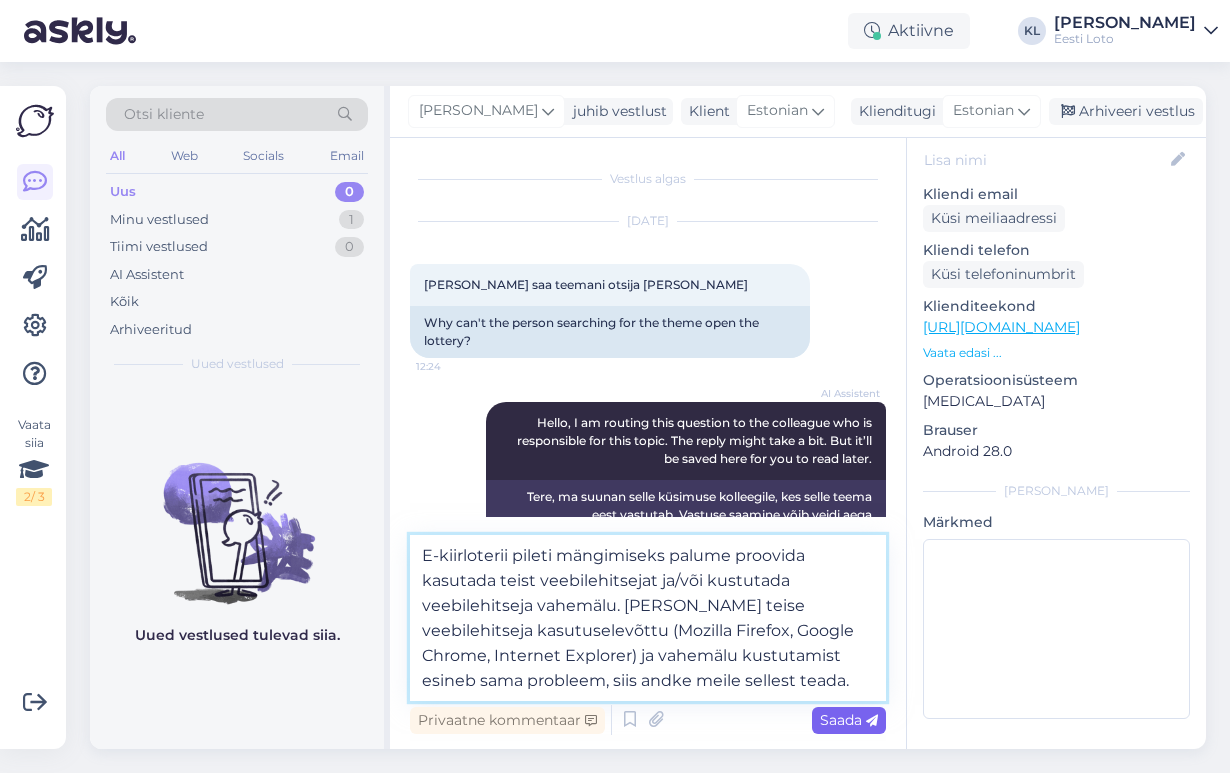 type on "E-kiirloterii pileti mängimiseks palume proovida kasutada teist veebilehitsejat ja/või kustutada veebilehitseja vahemälu. [PERSON_NAME] teise veebilehitseja kasutuselevõttu (Mozilla Firefox, Google Chrome, Internet Explorer) ja vahemälu kustutamist esineb sama probleem, siis andke meile sellest teada." 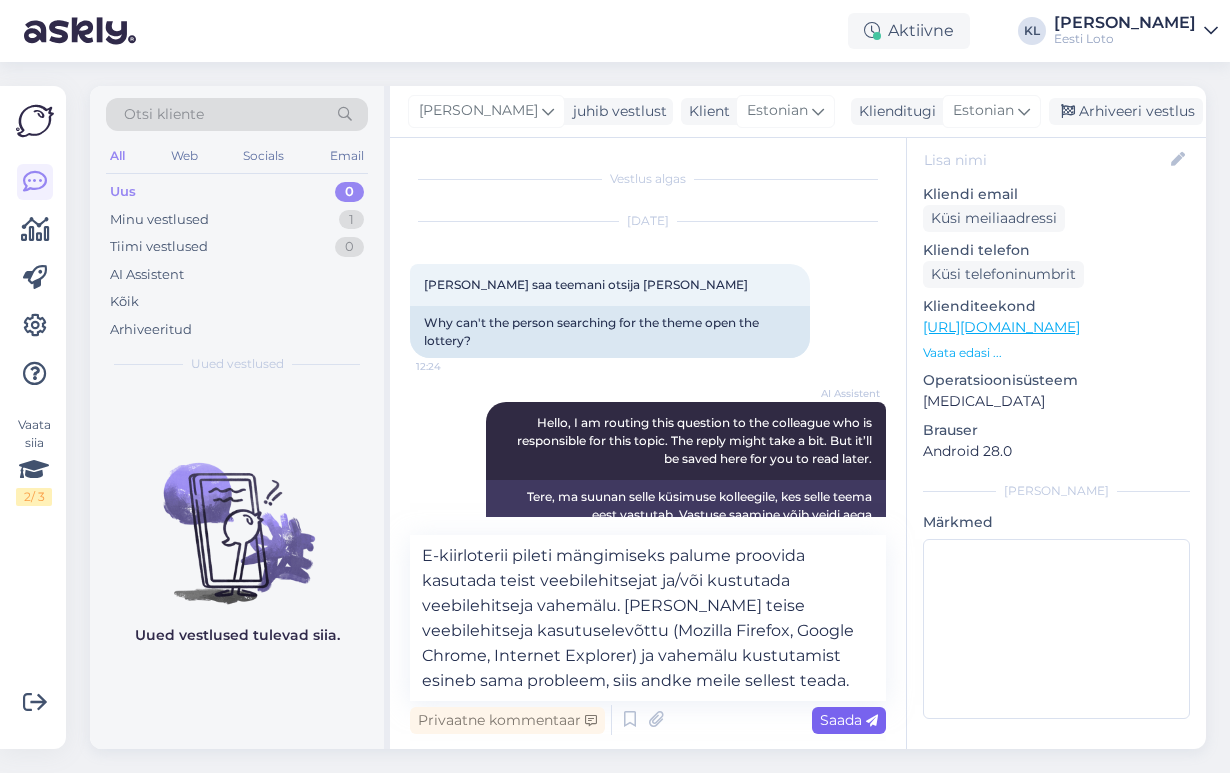 click on "Saada" at bounding box center (849, 720) 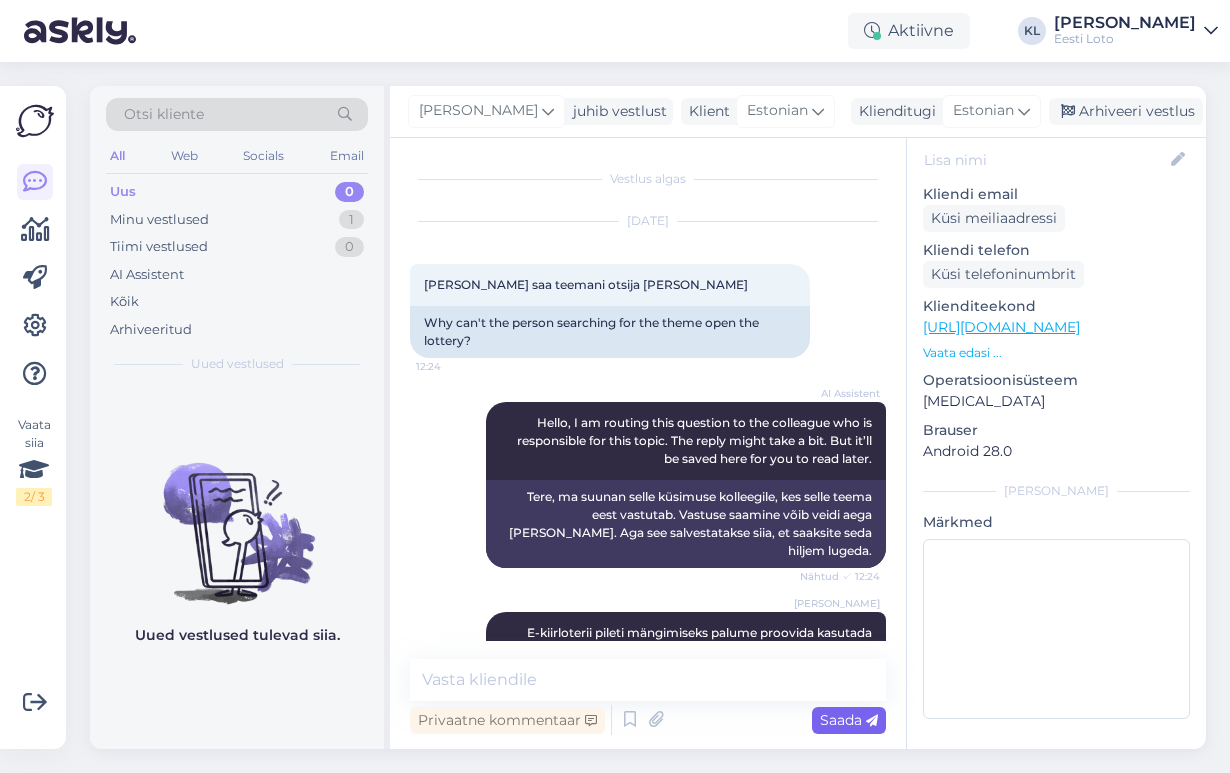scroll, scrollTop: 107, scrollLeft: 0, axis: vertical 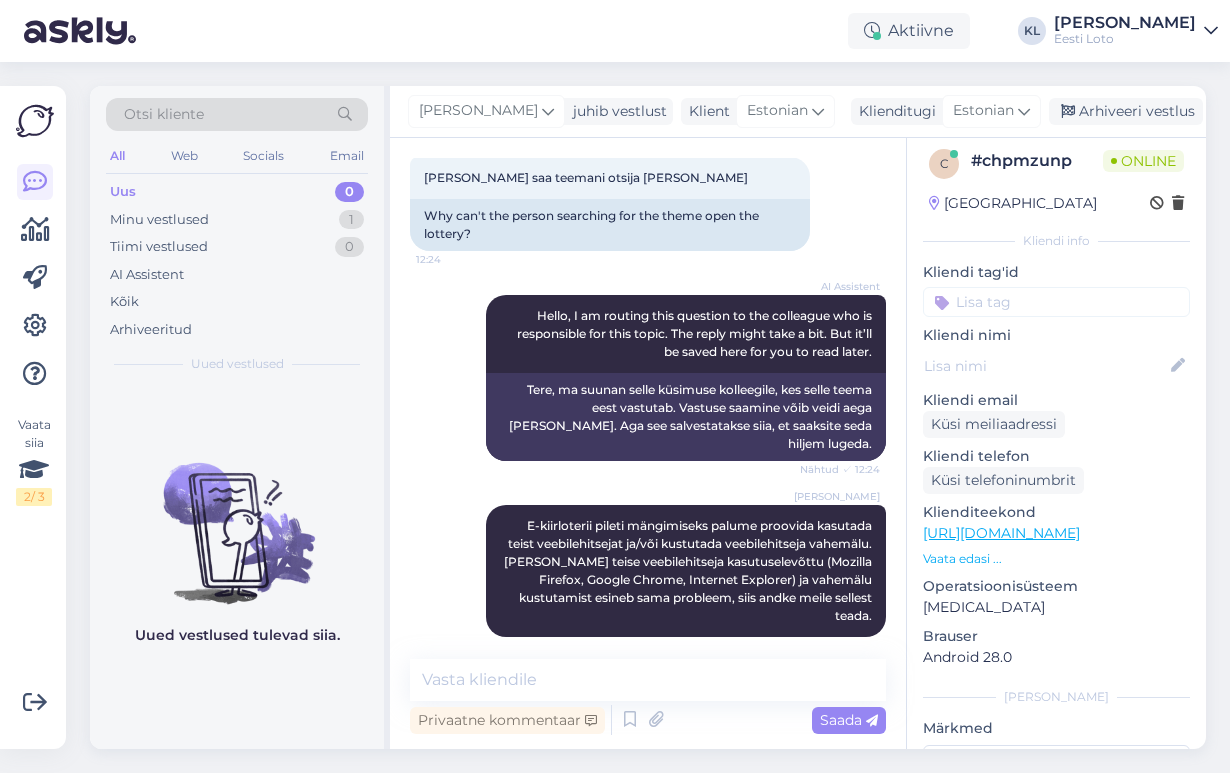 click at bounding box center [1056, 302] 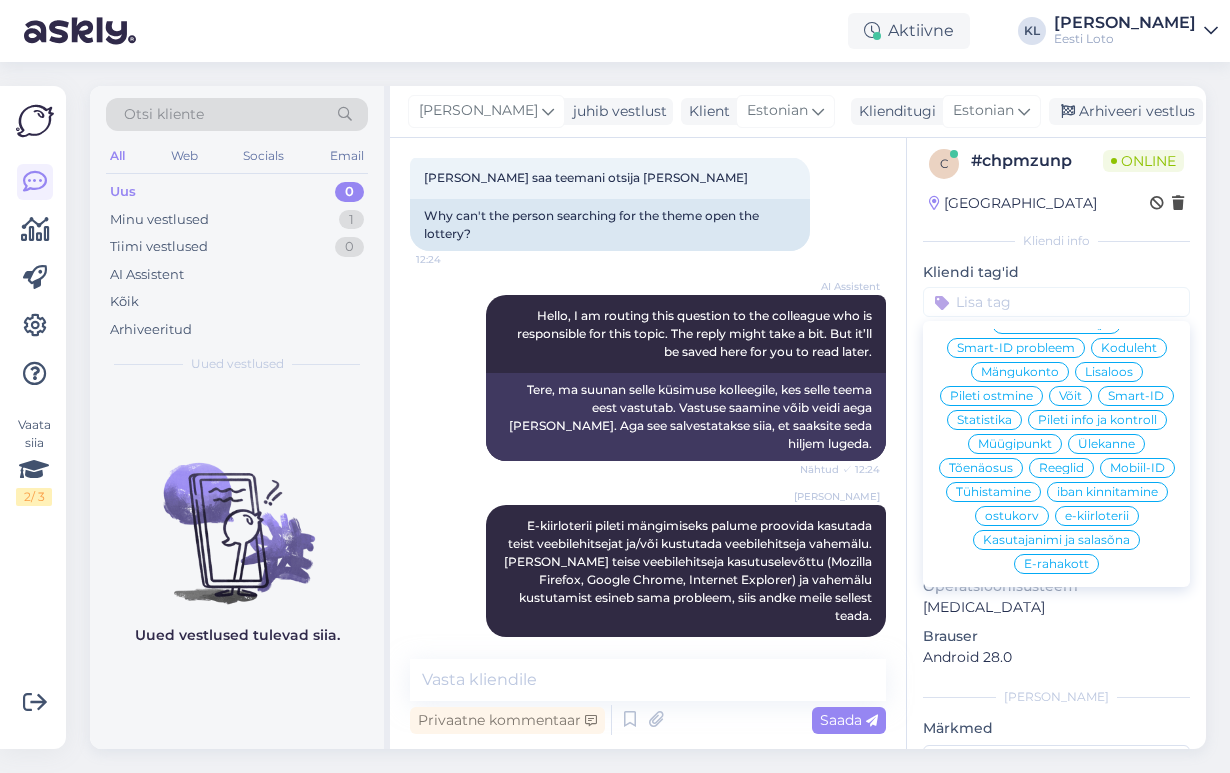 click on "e-kiirloterii" at bounding box center [1097, 516] 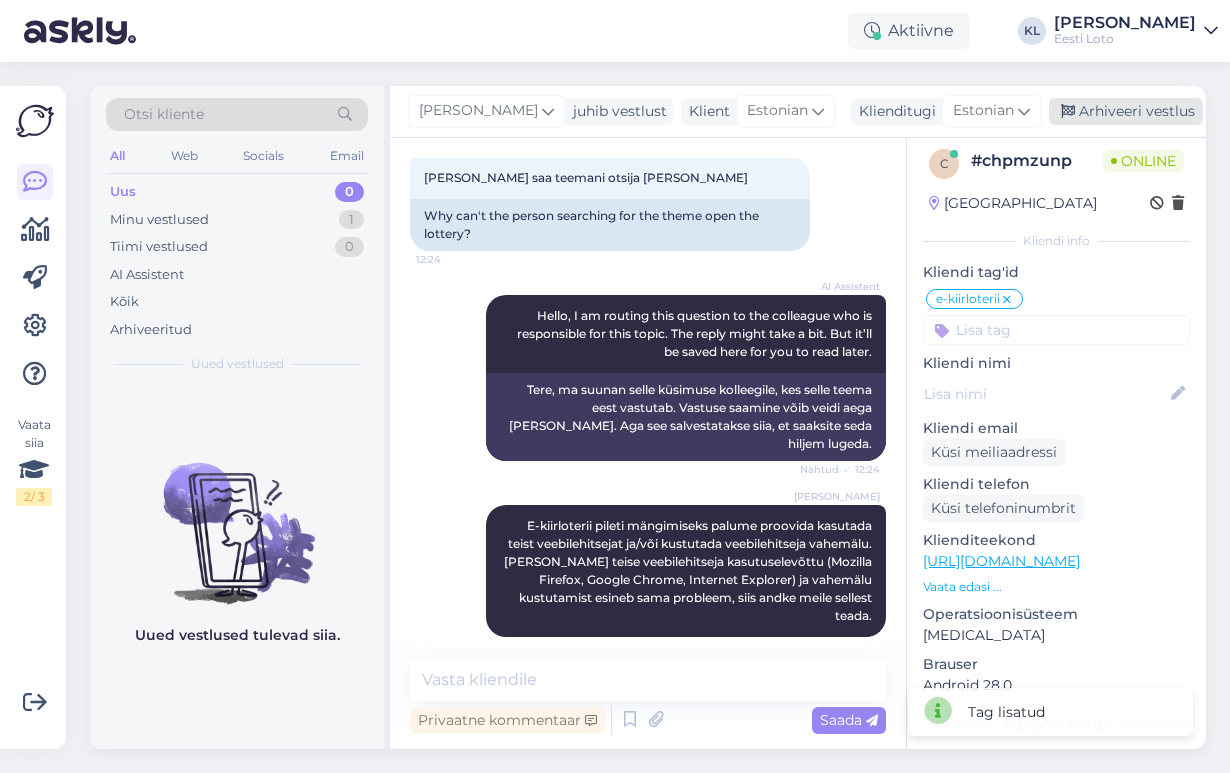 click on "Arhiveeri vestlus" at bounding box center (1126, 111) 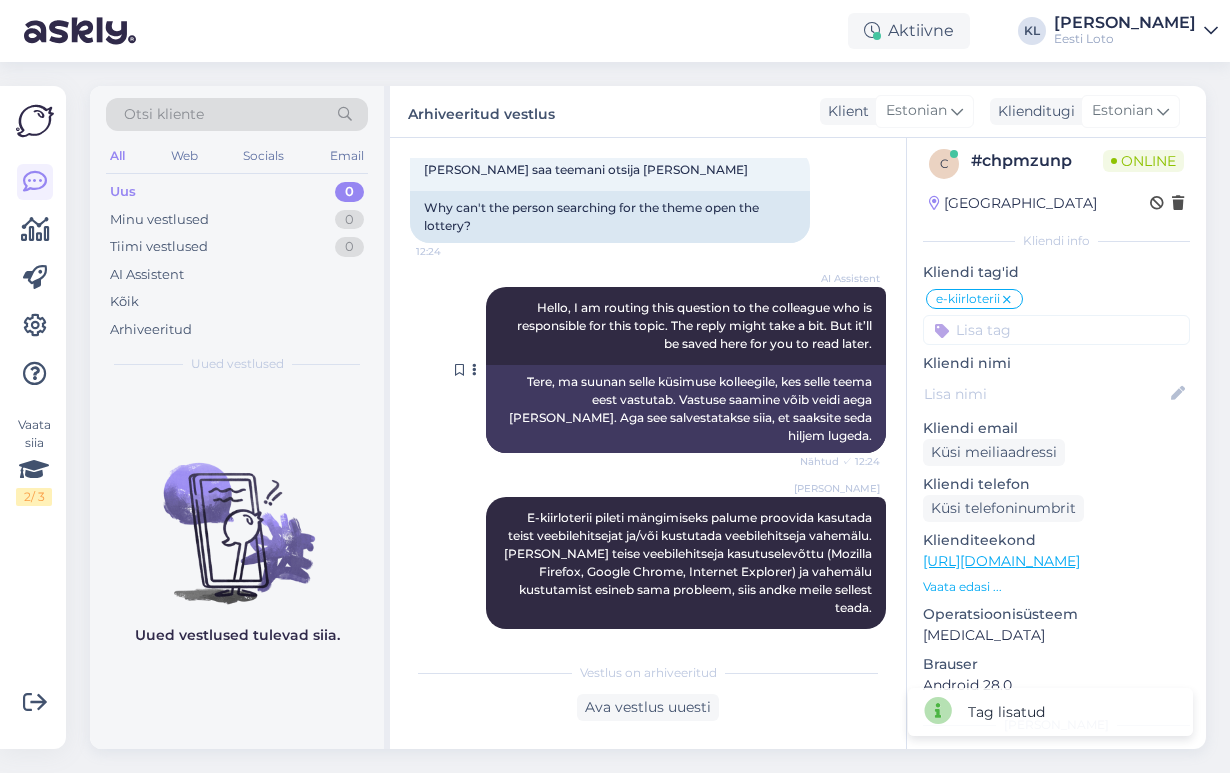 scroll, scrollTop: 114, scrollLeft: 0, axis: vertical 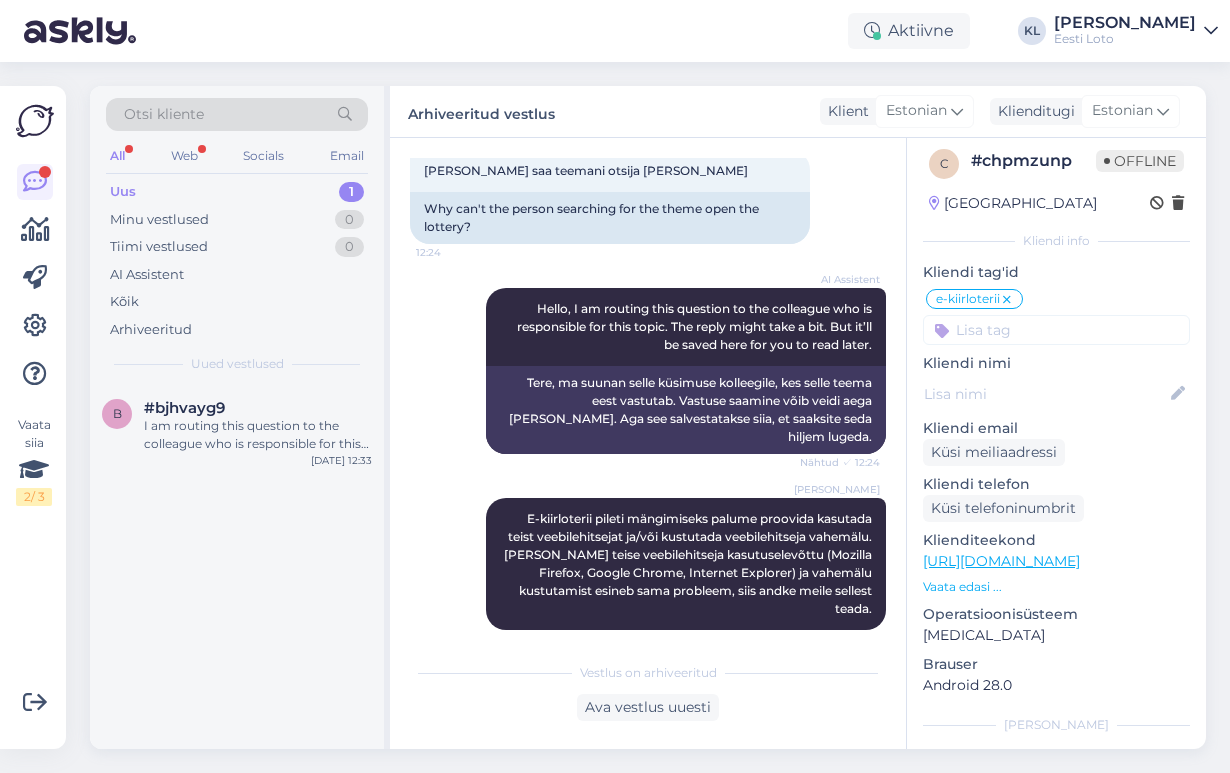 click on "Uus 1" at bounding box center [237, 192] 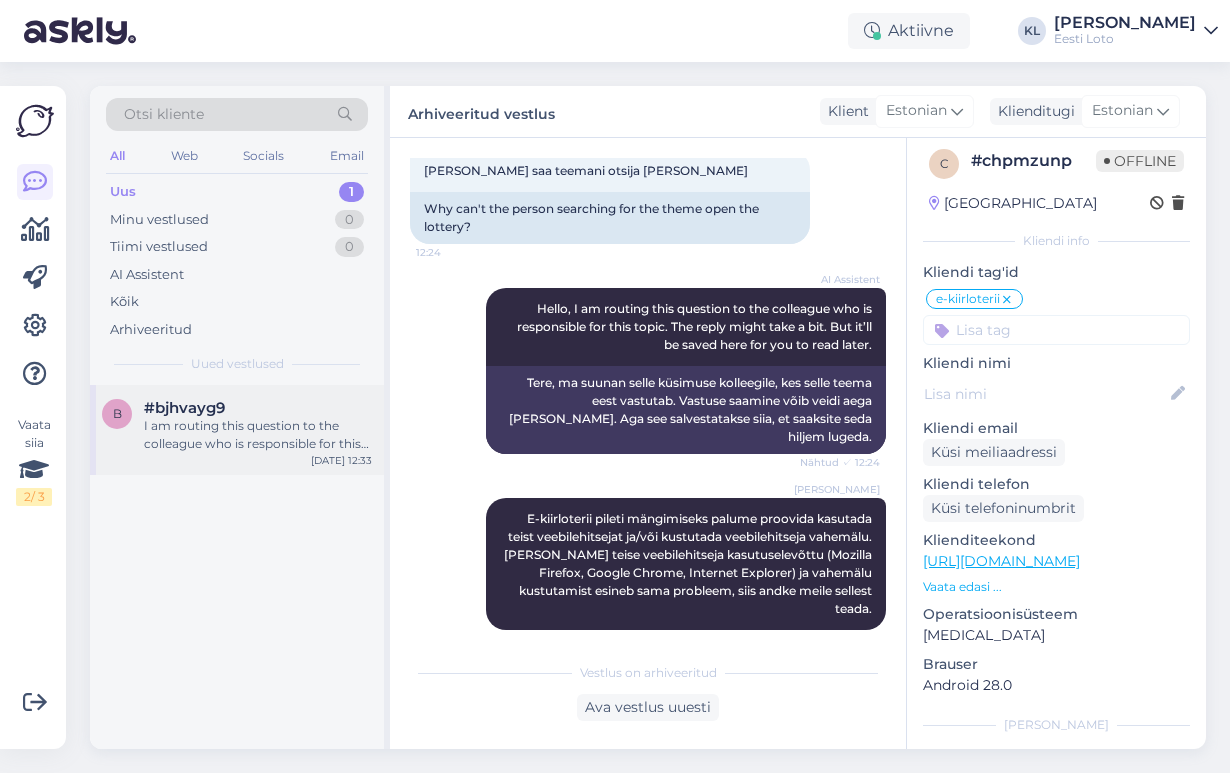 click on "I am routing this question to the colleague who is responsible for this topic. The reply might take a bit. But it’ll be saved here for you to read later." at bounding box center (258, 435) 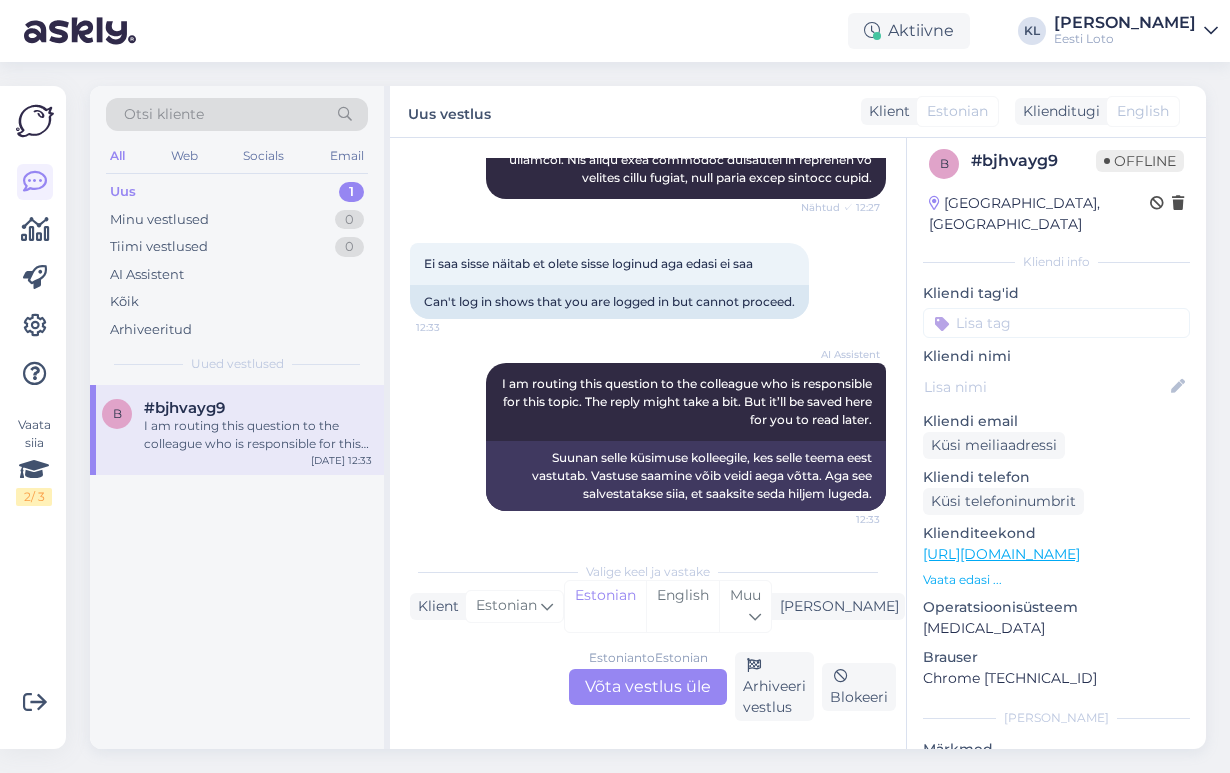 scroll, scrollTop: 641, scrollLeft: 0, axis: vertical 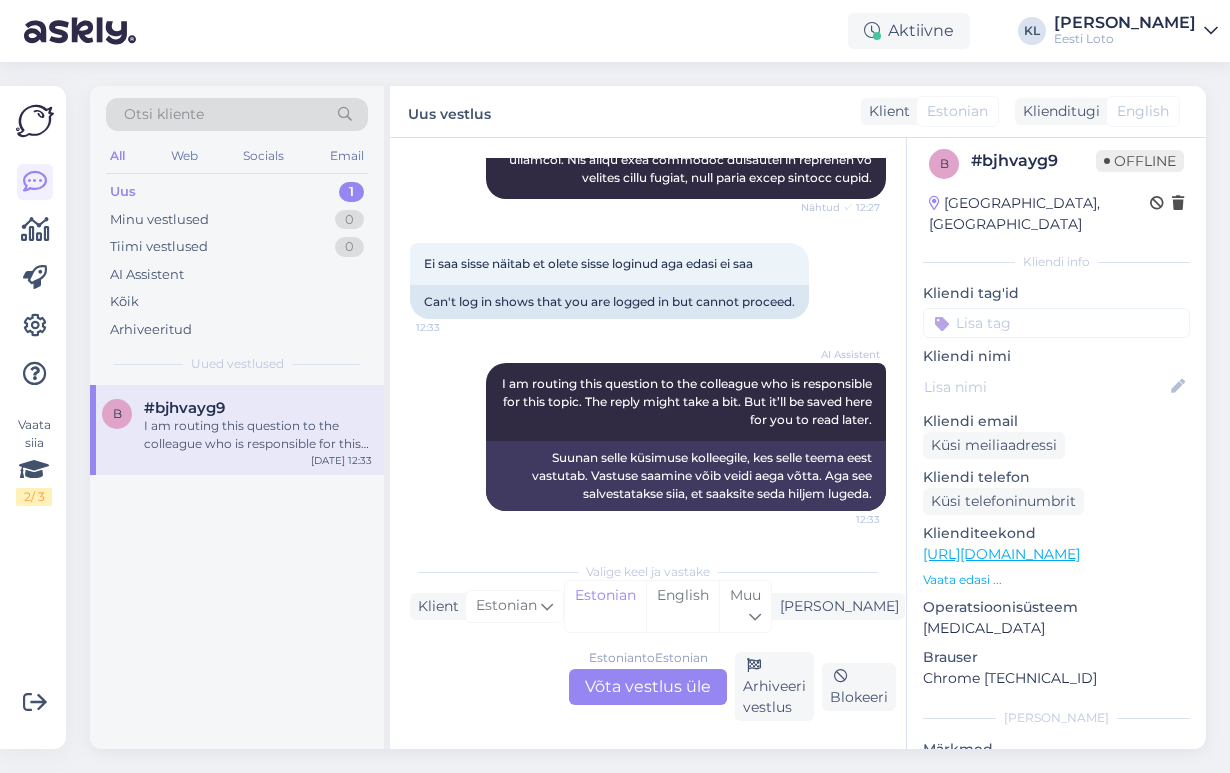 click on "Estonian  to  Estonian Võta vestlus üle" at bounding box center [648, 687] 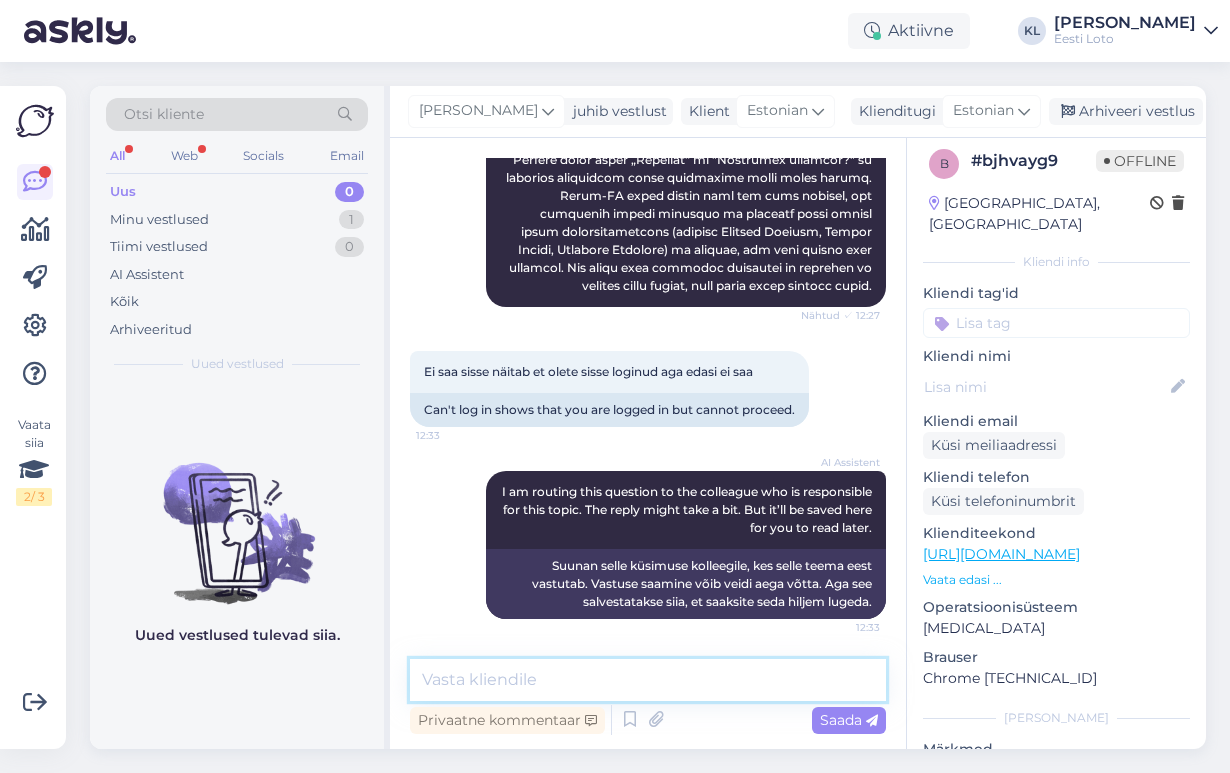 click at bounding box center [648, 680] 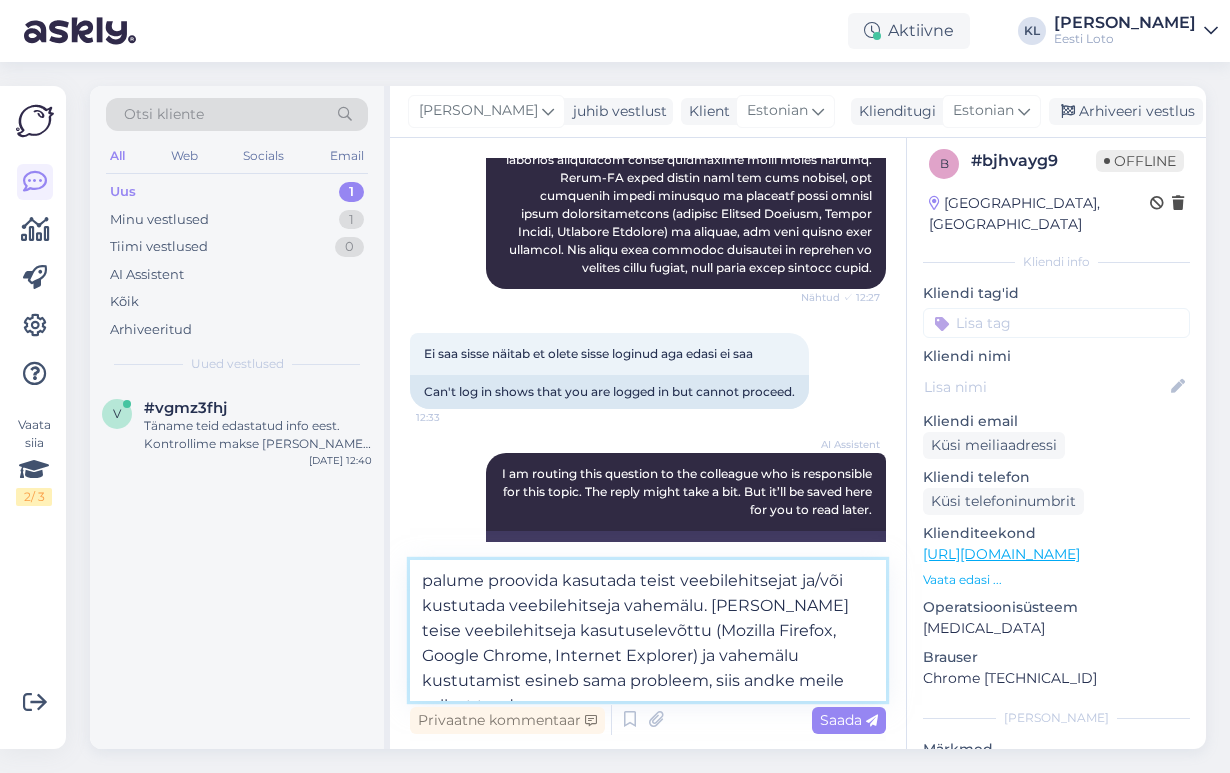 click on "palume proovida kasutada teist veebilehitsejat ja/või kustutada veebilehitseja vahemälu. [PERSON_NAME] teise veebilehitseja kasutuselevõttu (Mozilla Firefox, Google Chrome, Internet Explorer) ja vahemälu kustutamist esineb sama probleem, siis andke meile sellest teada." at bounding box center (648, 630) 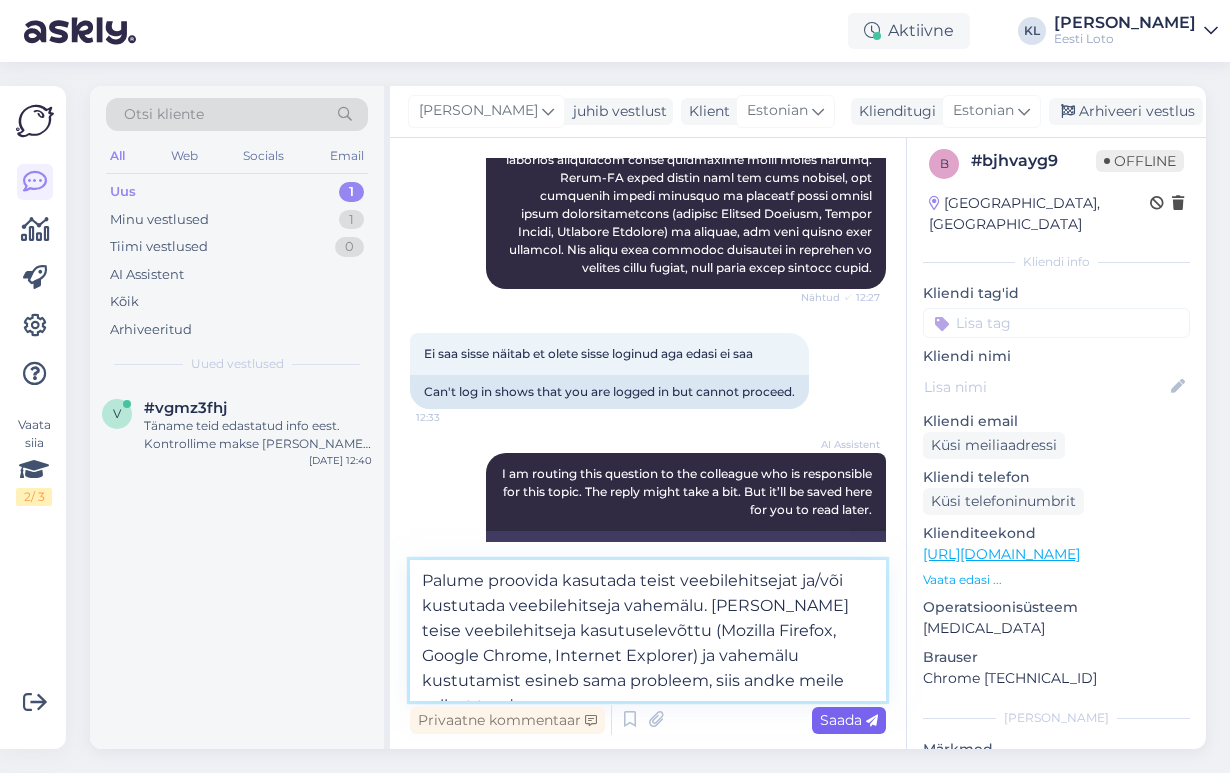 type on "Palume proovida kasutada teist veebilehitsejat ja/või kustutada veebilehitseja vahemälu. [PERSON_NAME] teise veebilehitseja kasutuselevõttu (Mozilla Firefox, Google Chrome, Internet Explorer) ja vahemälu kustutamist esineb sama probleem, siis andke meile sellest teada." 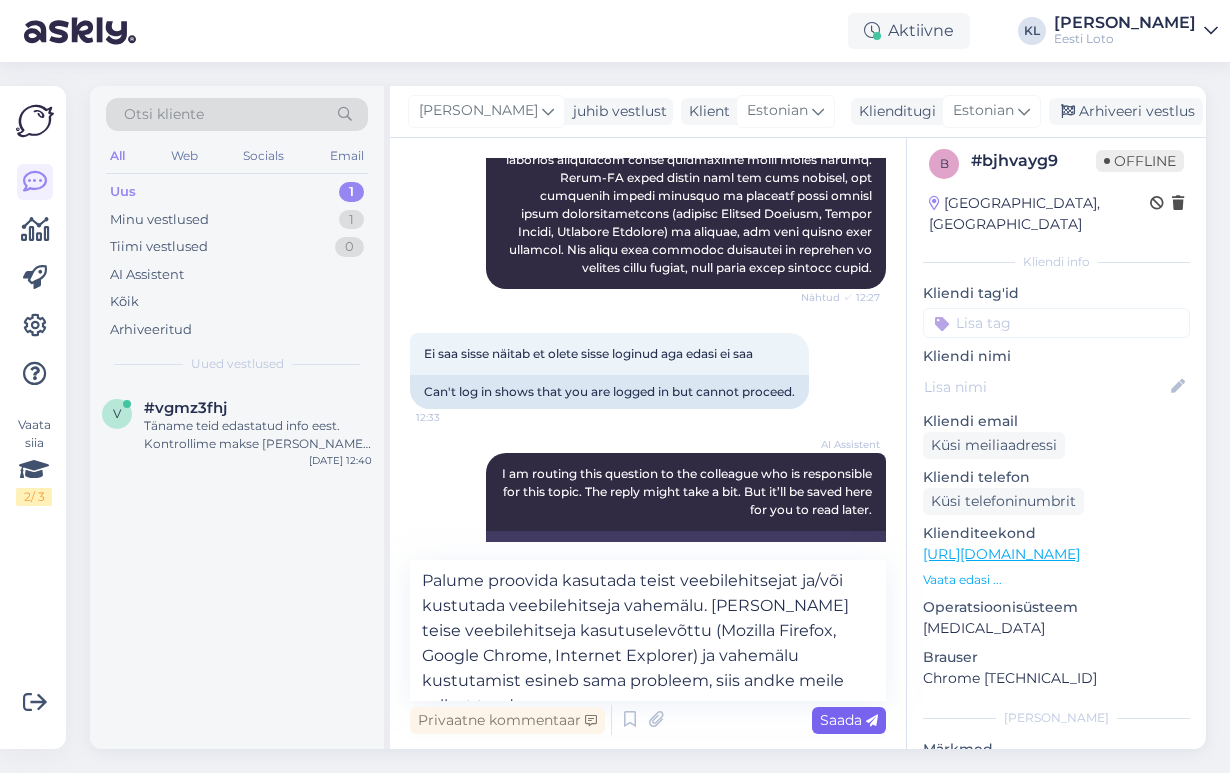 click on "Saada" at bounding box center (849, 720) 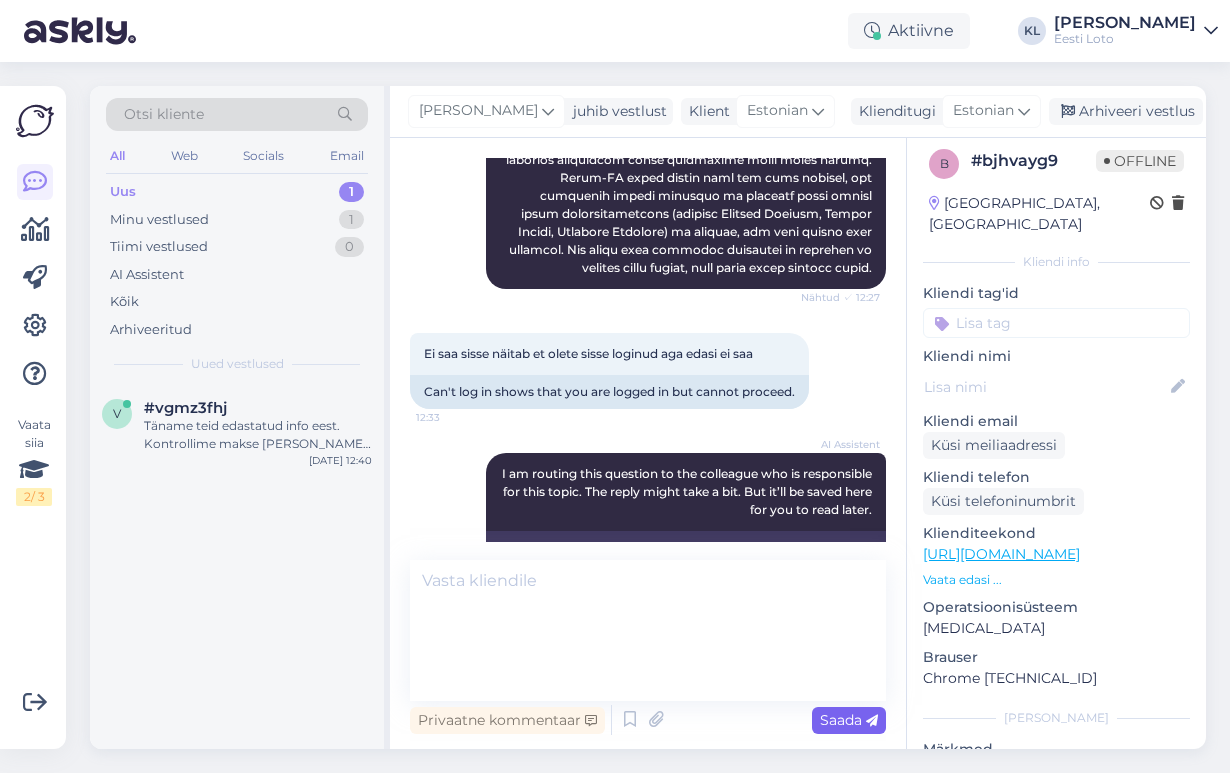 scroll, scrollTop: 691, scrollLeft: 0, axis: vertical 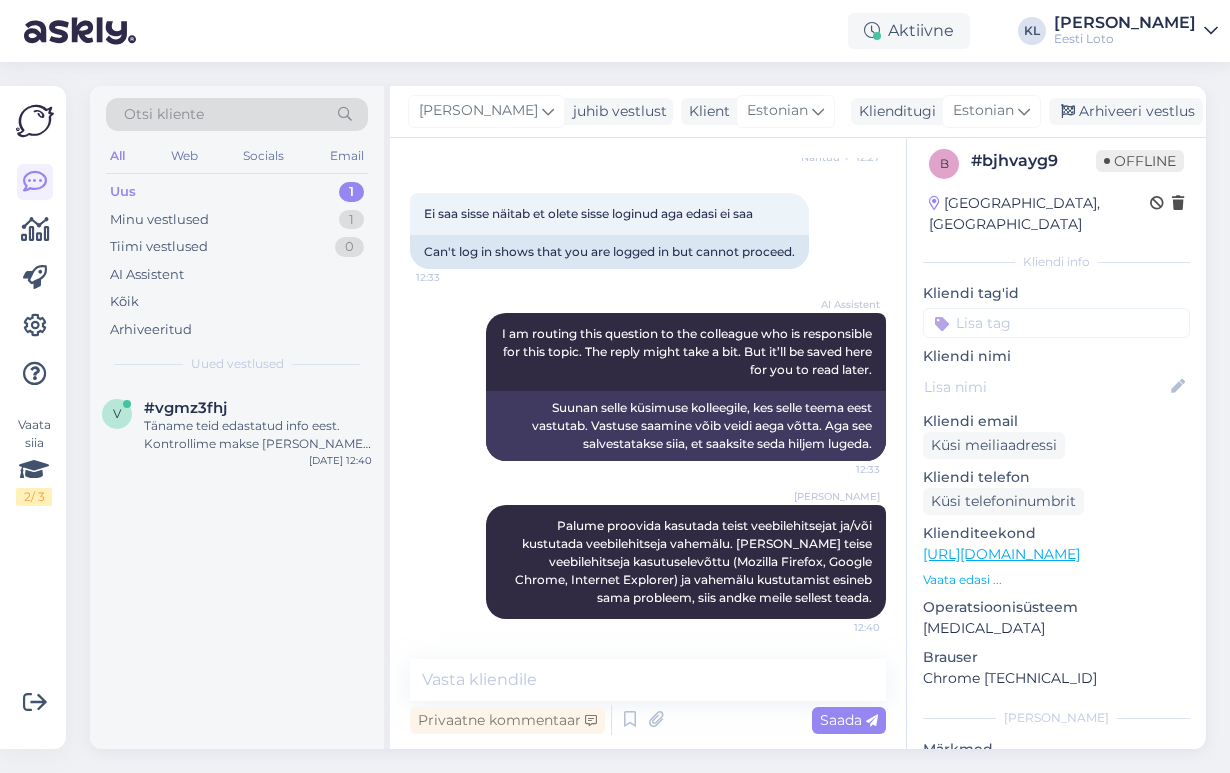 click at bounding box center (1056, 323) 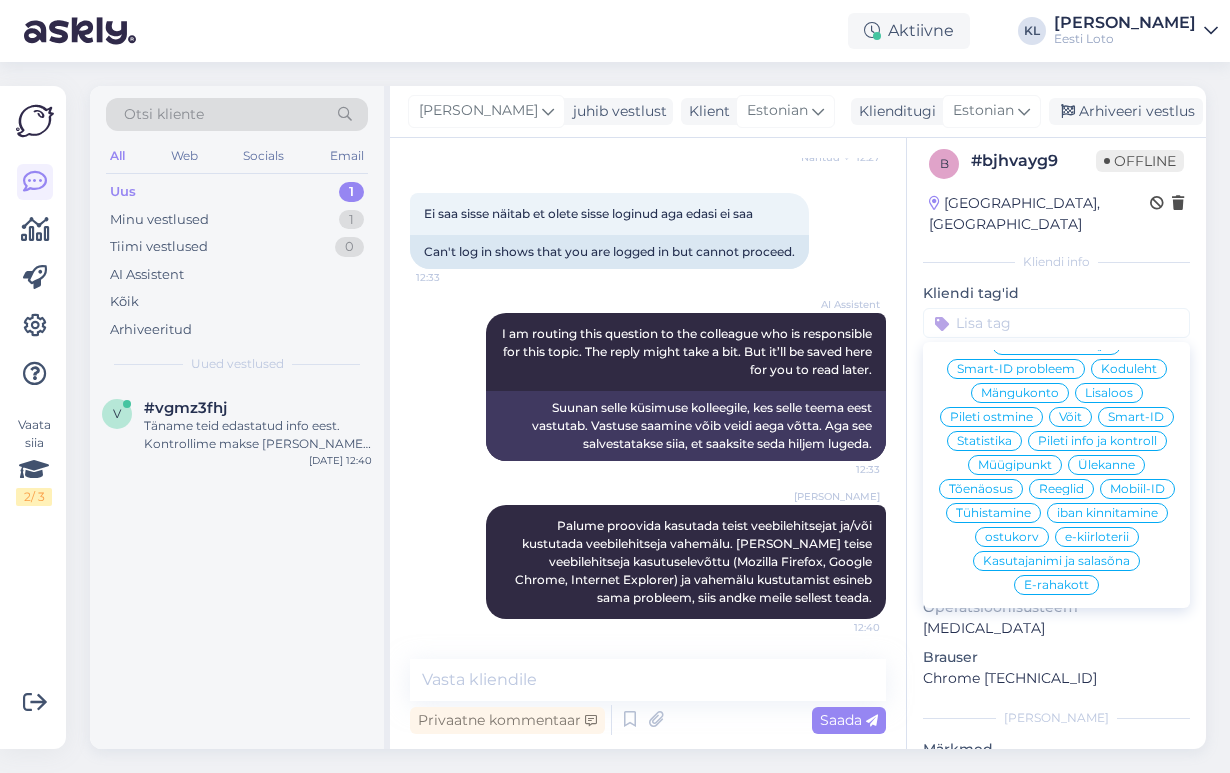 type on "d" 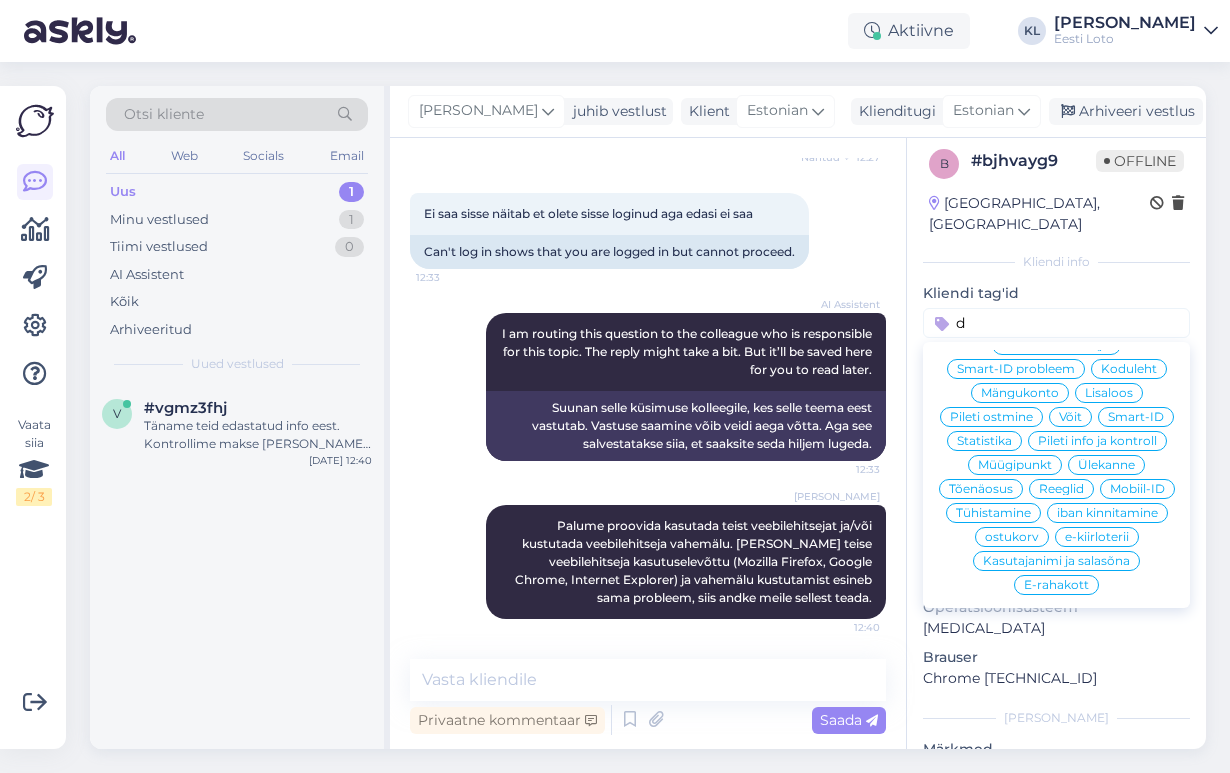 scroll, scrollTop: 0, scrollLeft: 0, axis: both 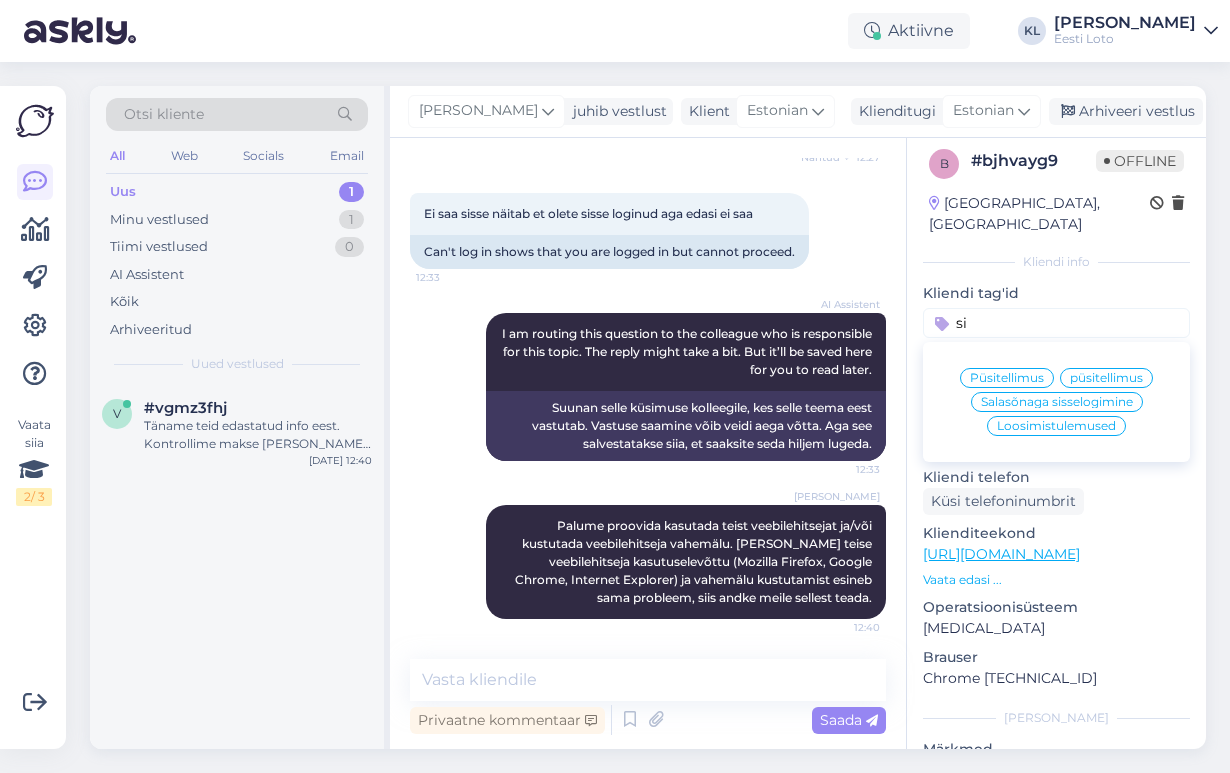 type on "s" 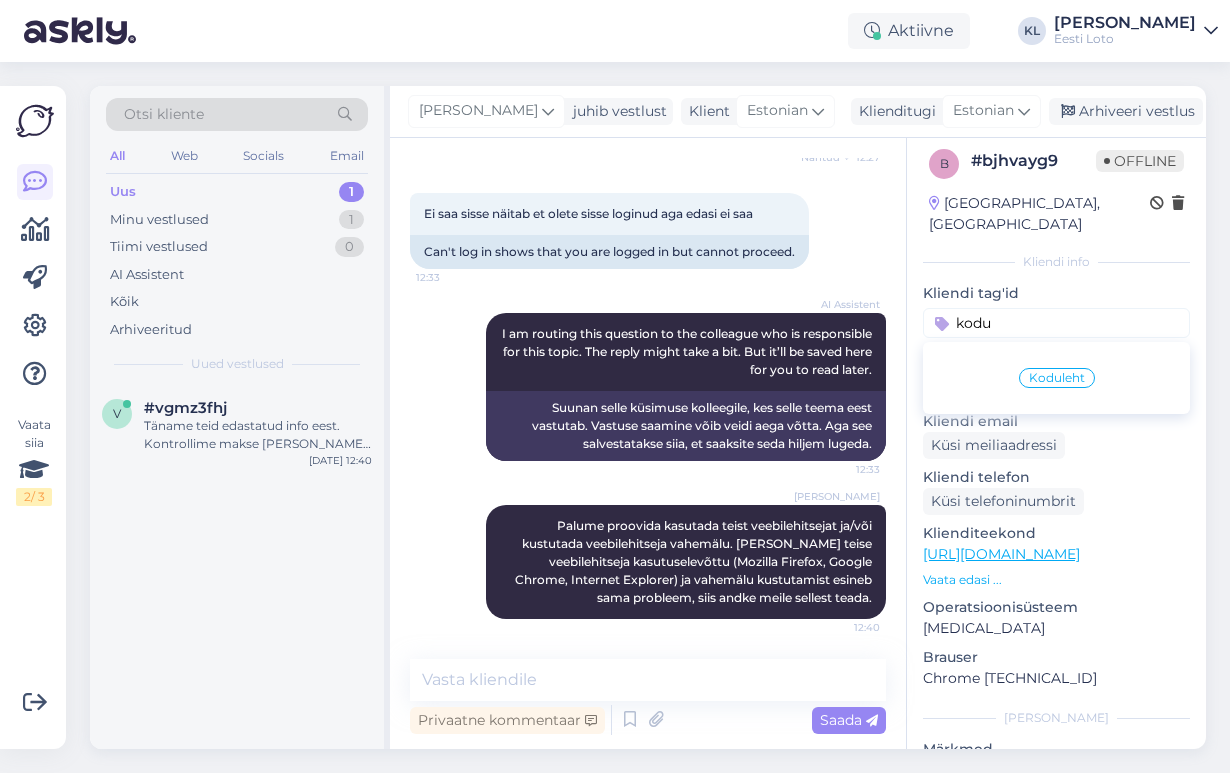 type on "kodu" 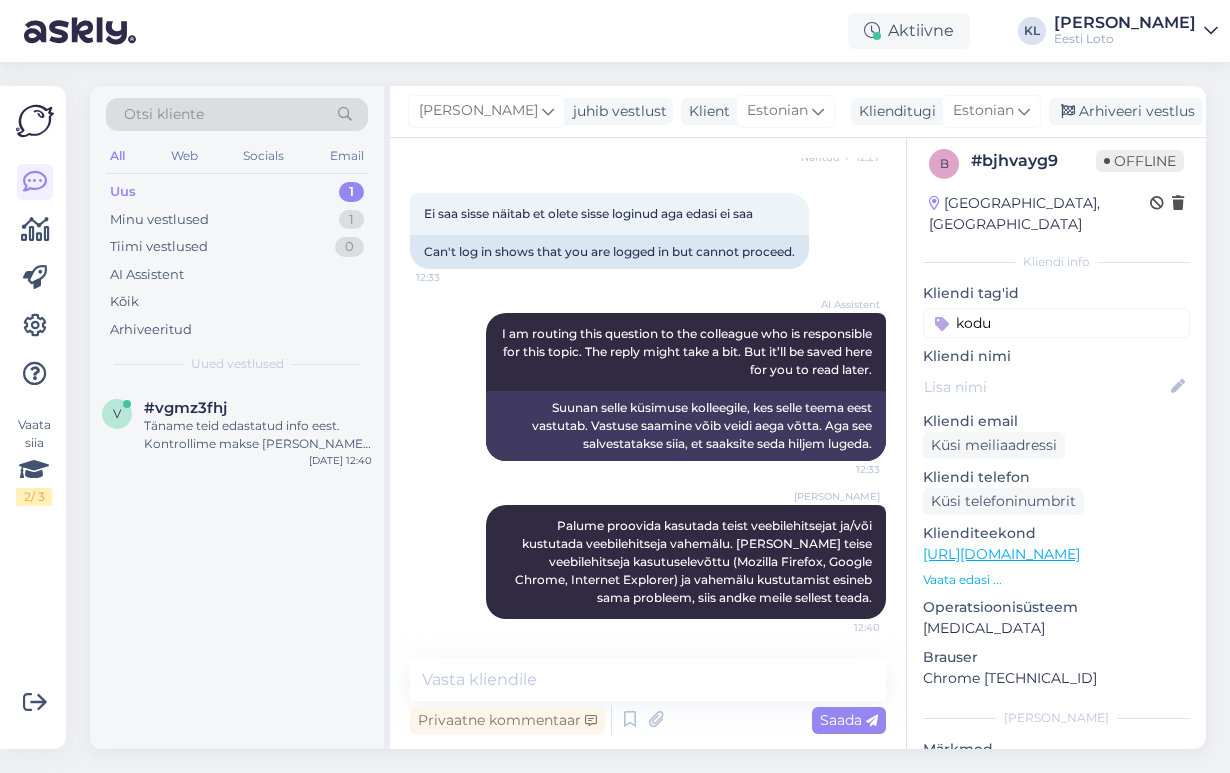 type 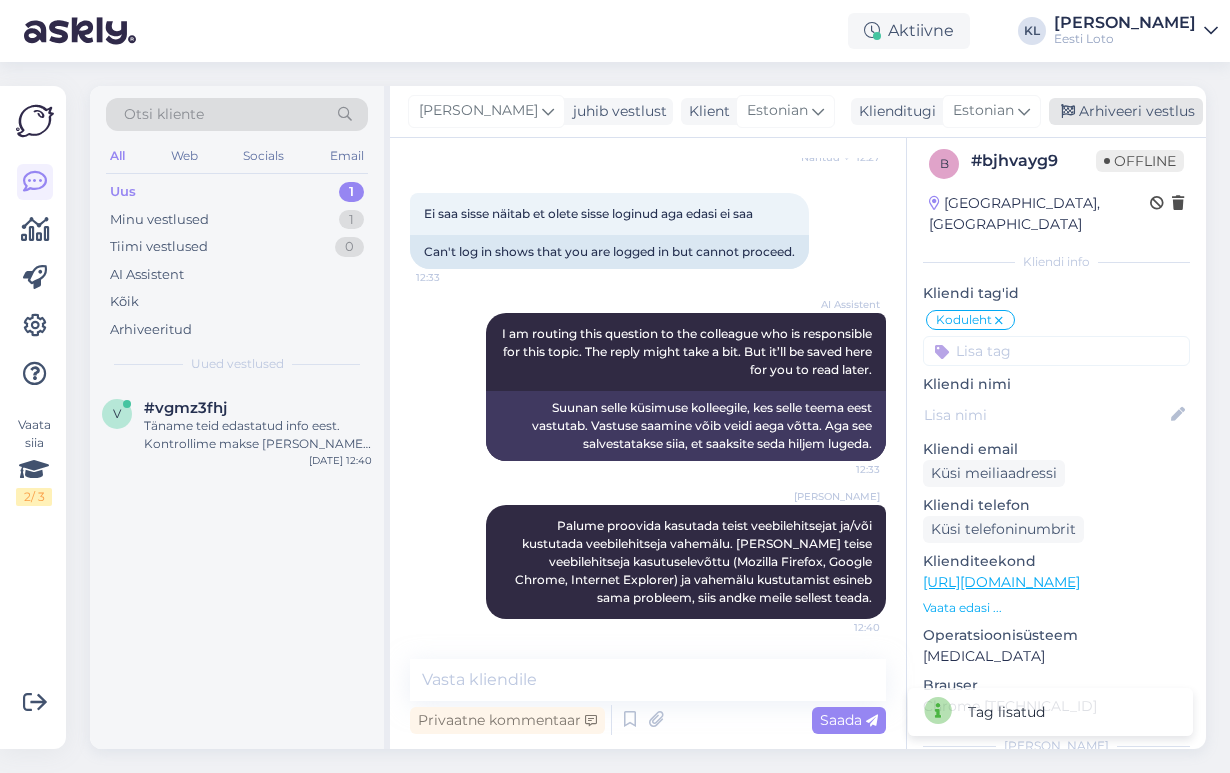click on "Arhiveeri vestlus" at bounding box center [1126, 111] 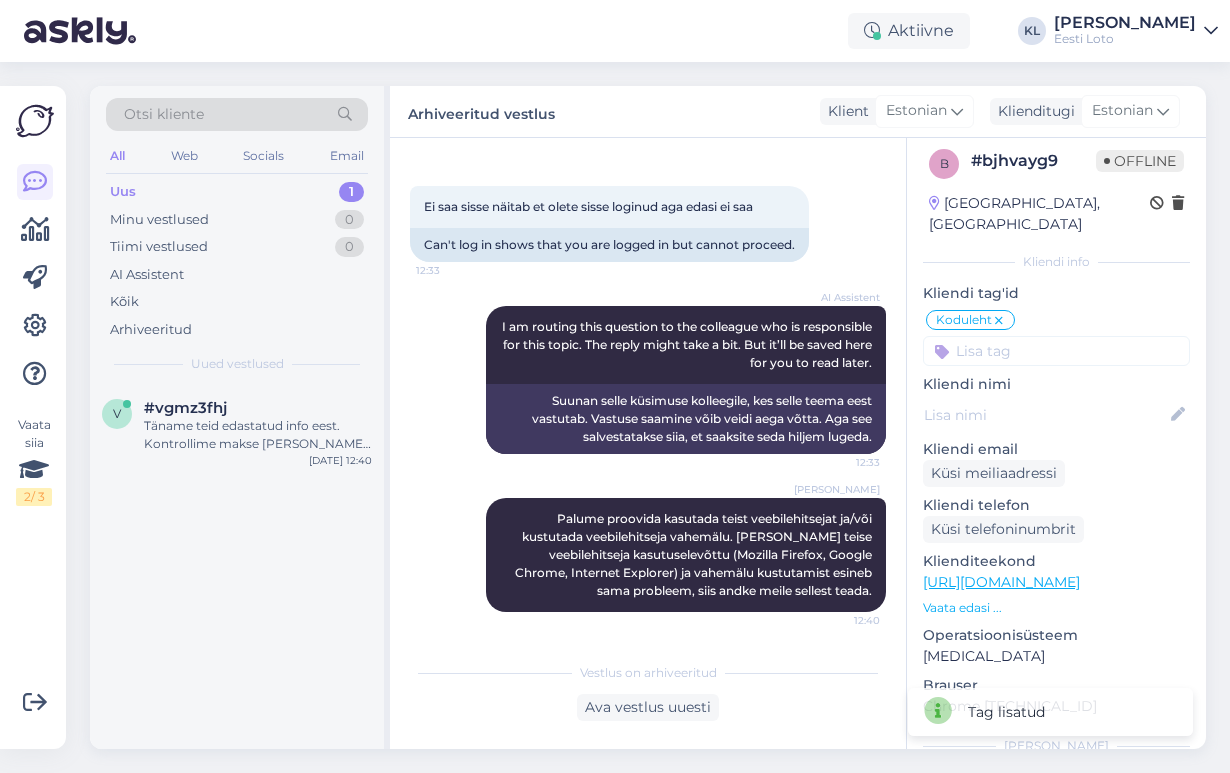 click on "Uus 1" at bounding box center [237, 192] 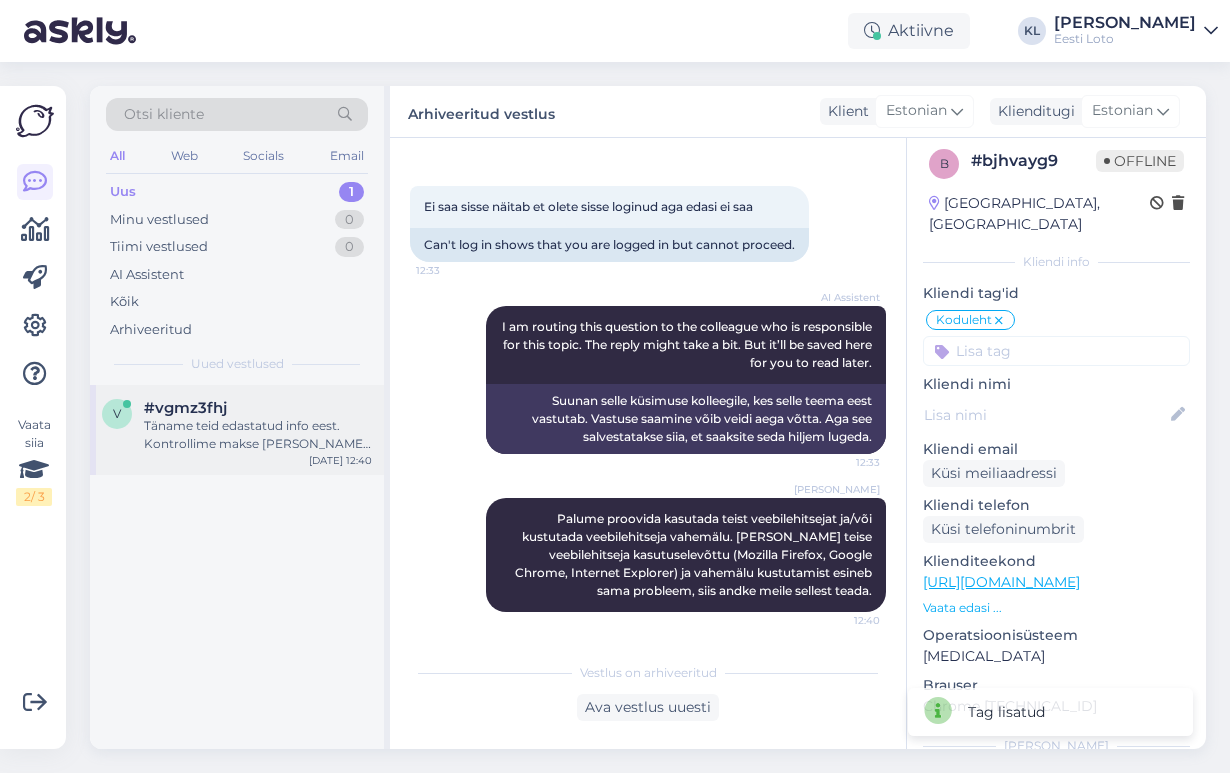 click on "Täname teid edastatud info eest. Kontrollime makse [PERSON_NAME] suuname selle teie e-rahakotti esimesel võimalusel." at bounding box center (258, 435) 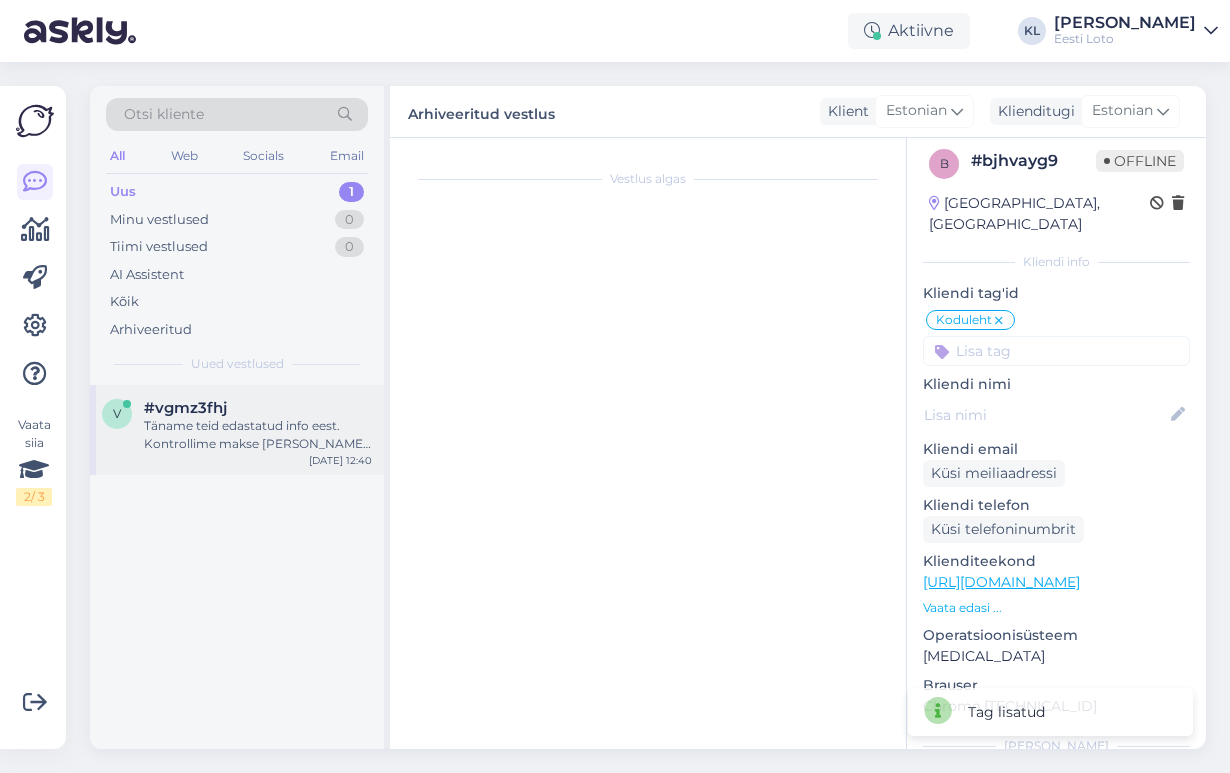 scroll, scrollTop: 355, scrollLeft: 0, axis: vertical 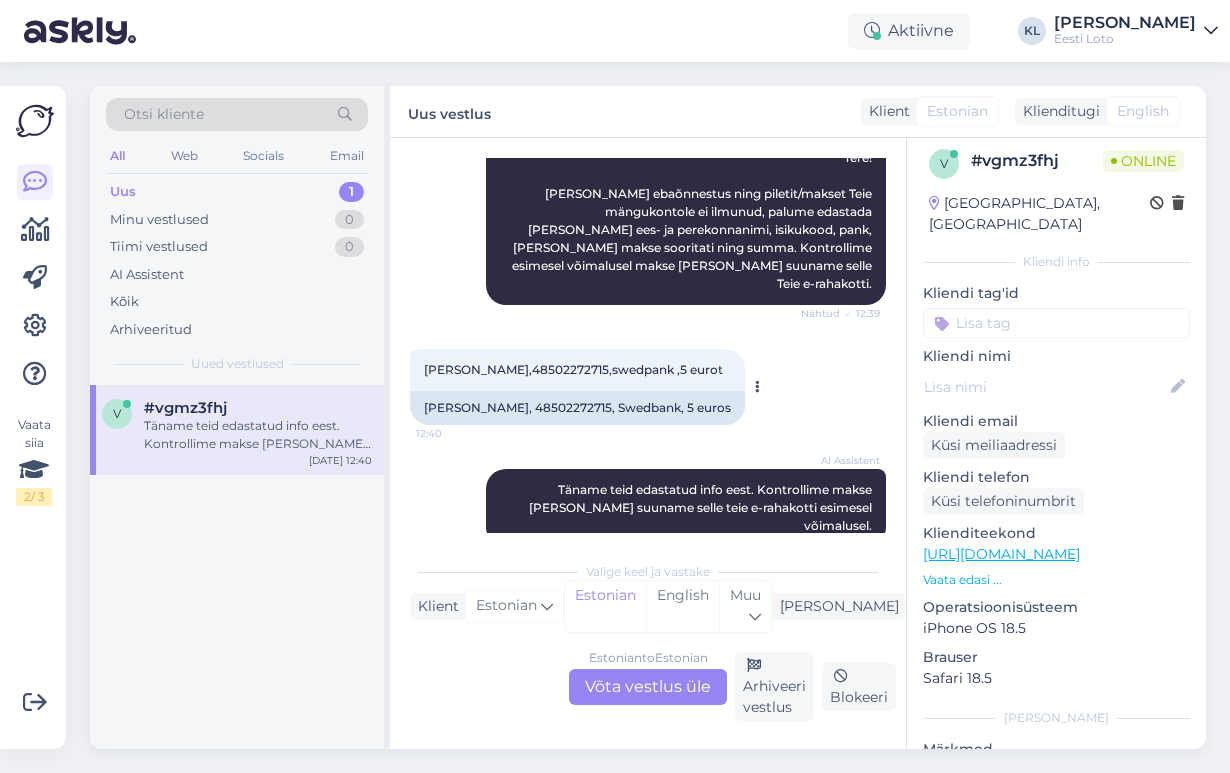 click on "[PERSON_NAME],48502272715,swedpank ,5 eurot" at bounding box center [573, 369] 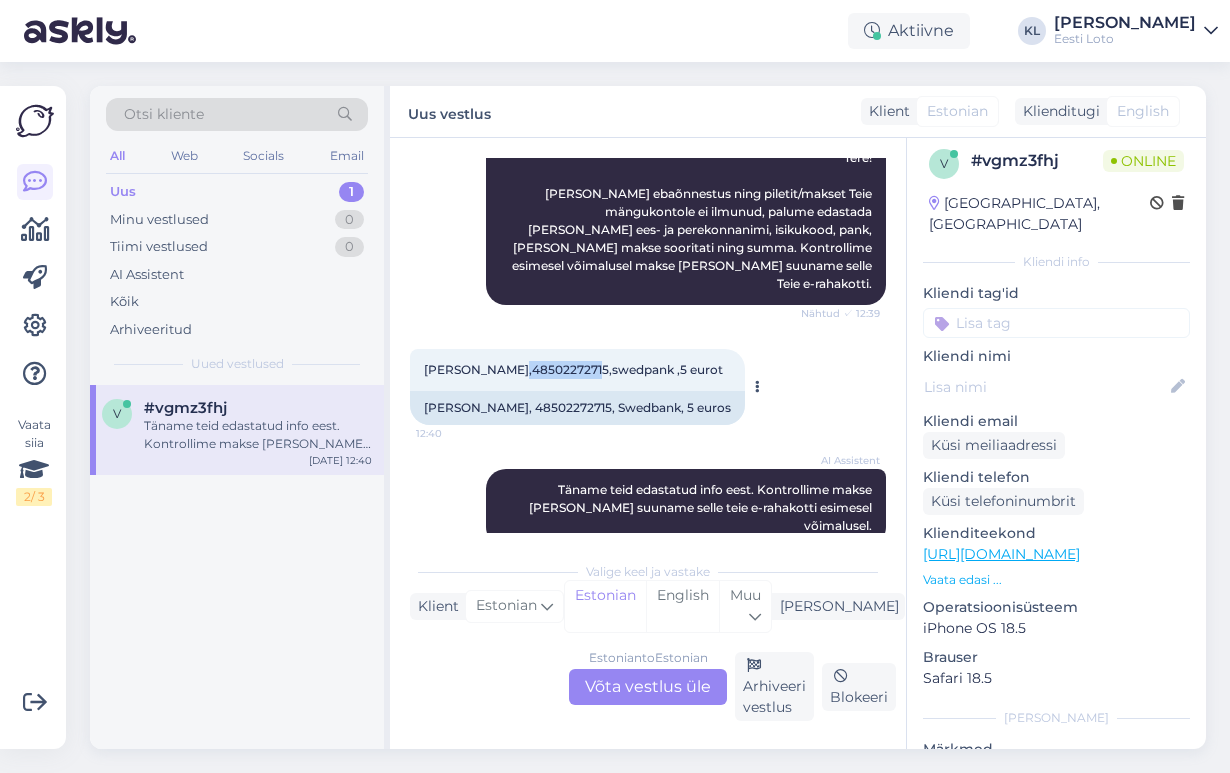 click on "[PERSON_NAME],48502272715,swedpank ,5 eurot" at bounding box center [573, 369] 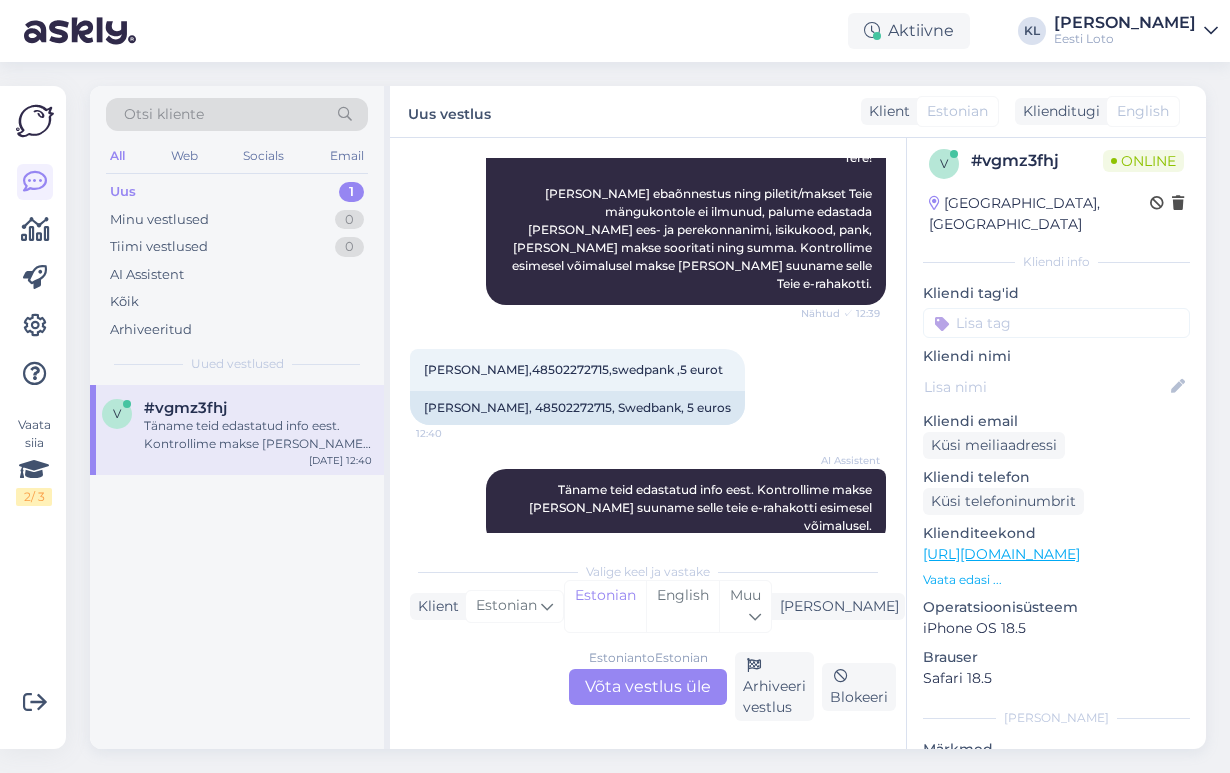 click on "Estonian  to  Estonian Võta vestlus üle" at bounding box center (648, 687) 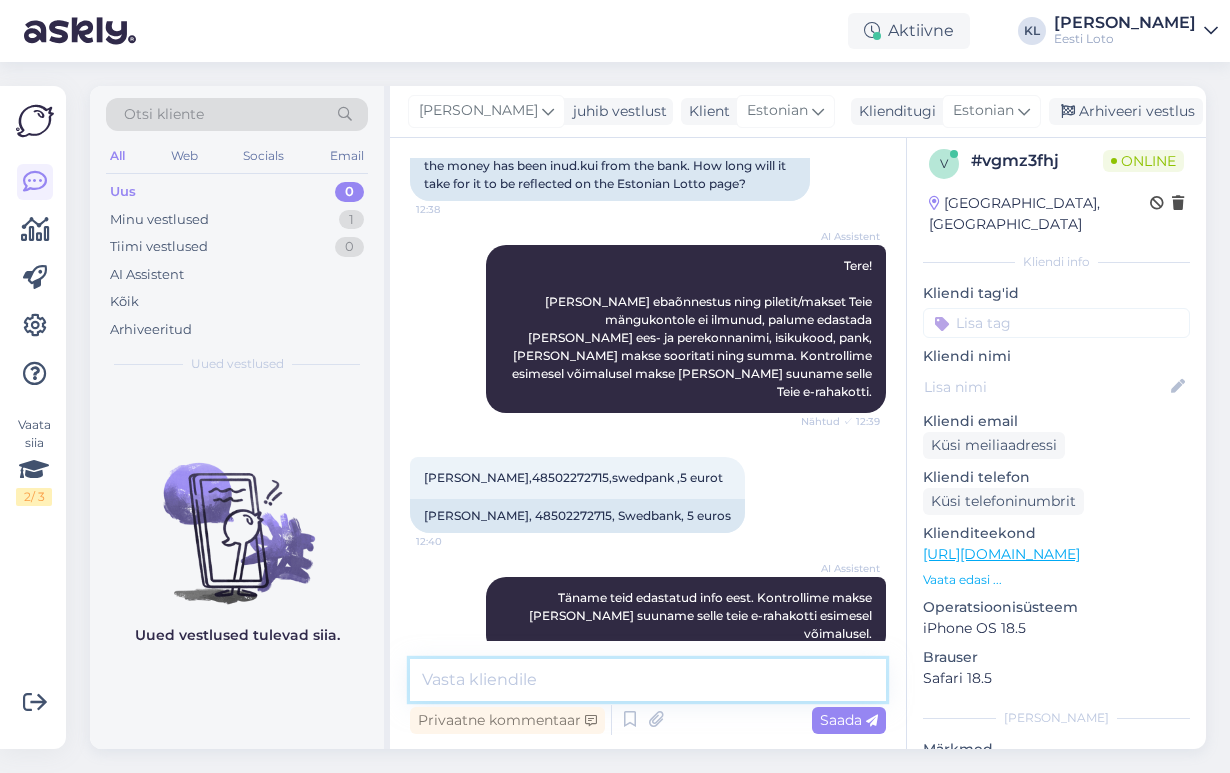 click at bounding box center (648, 680) 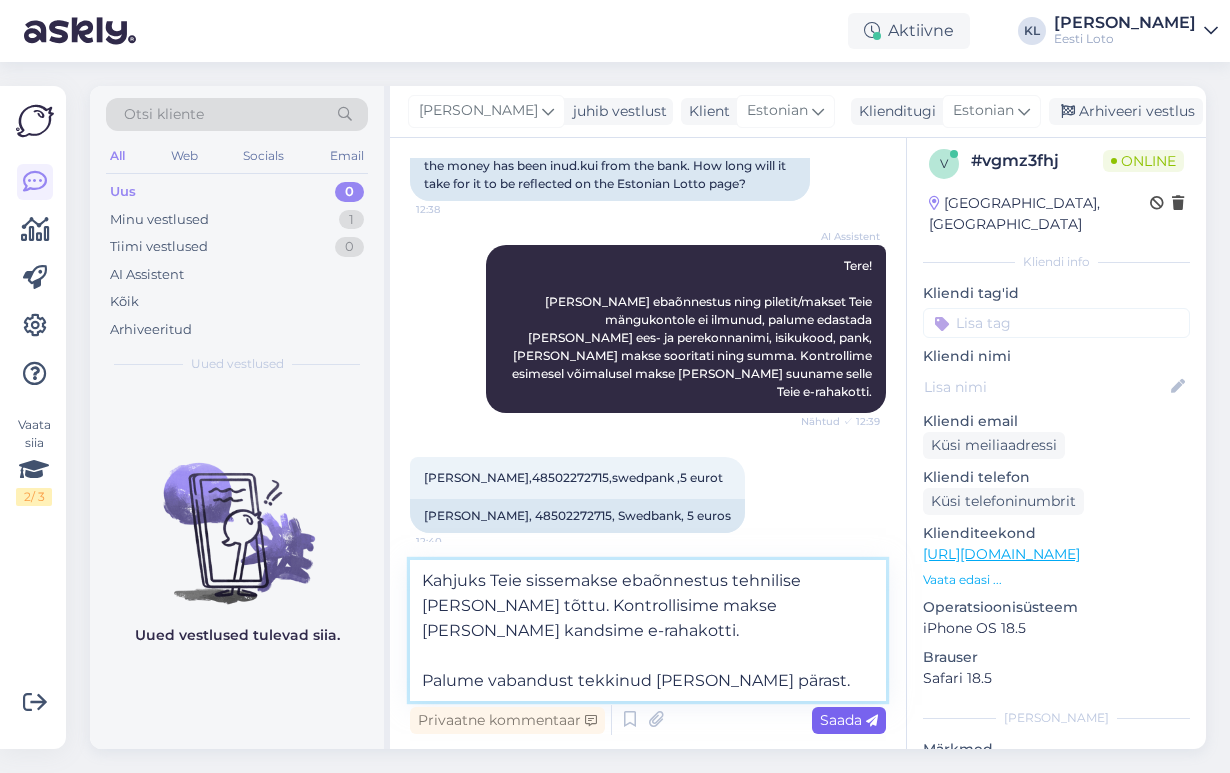 type on "Kahjuks Teie sissemakse ebaõnnestus tehnilise [PERSON_NAME] tõttu. Kontrollisime makse [PERSON_NAME] kandsime e-rahakotti.
Palume vabandust tekkinud [PERSON_NAME] pärast." 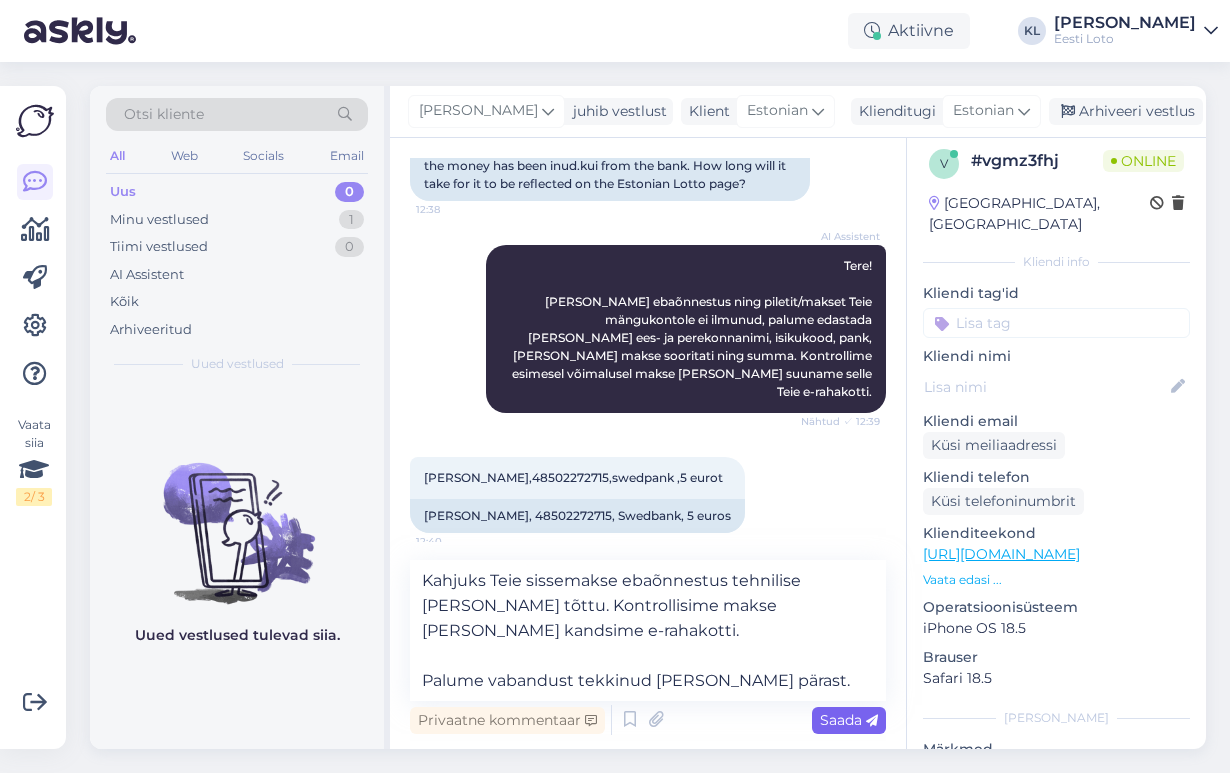 click on "Saada" at bounding box center [849, 720] 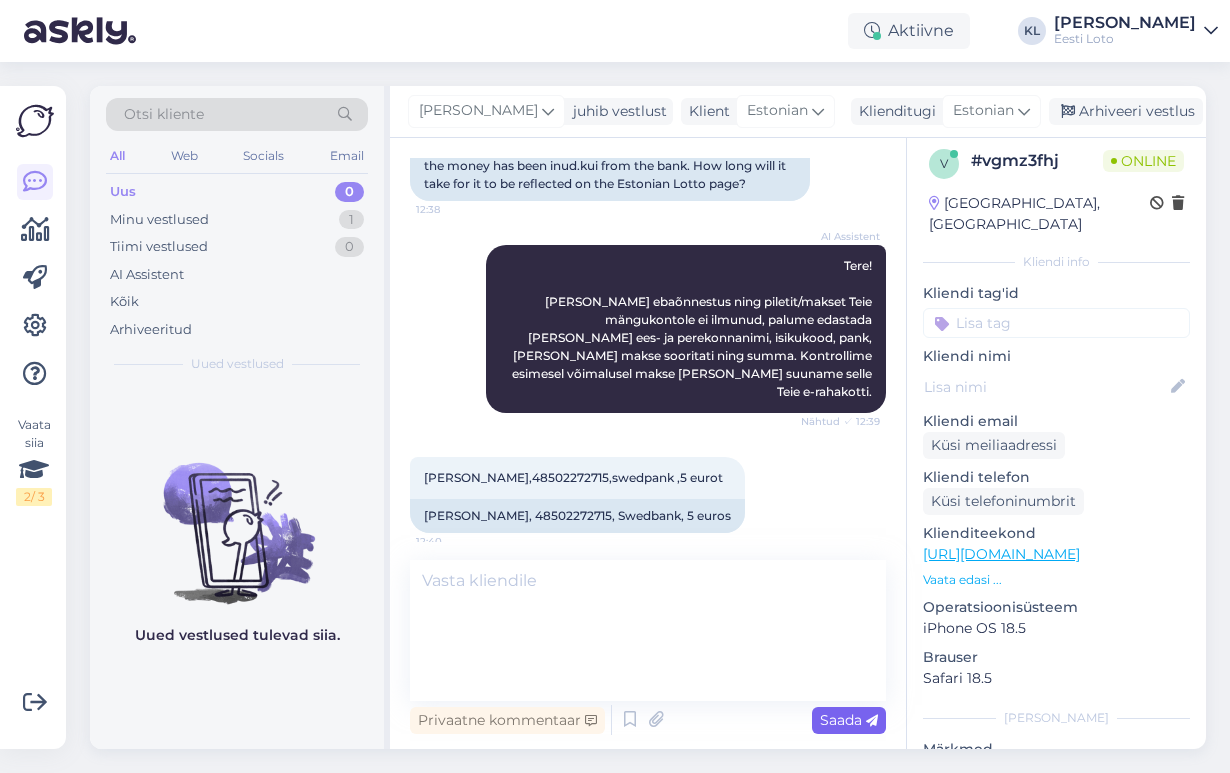 scroll, scrollTop: 387, scrollLeft: 0, axis: vertical 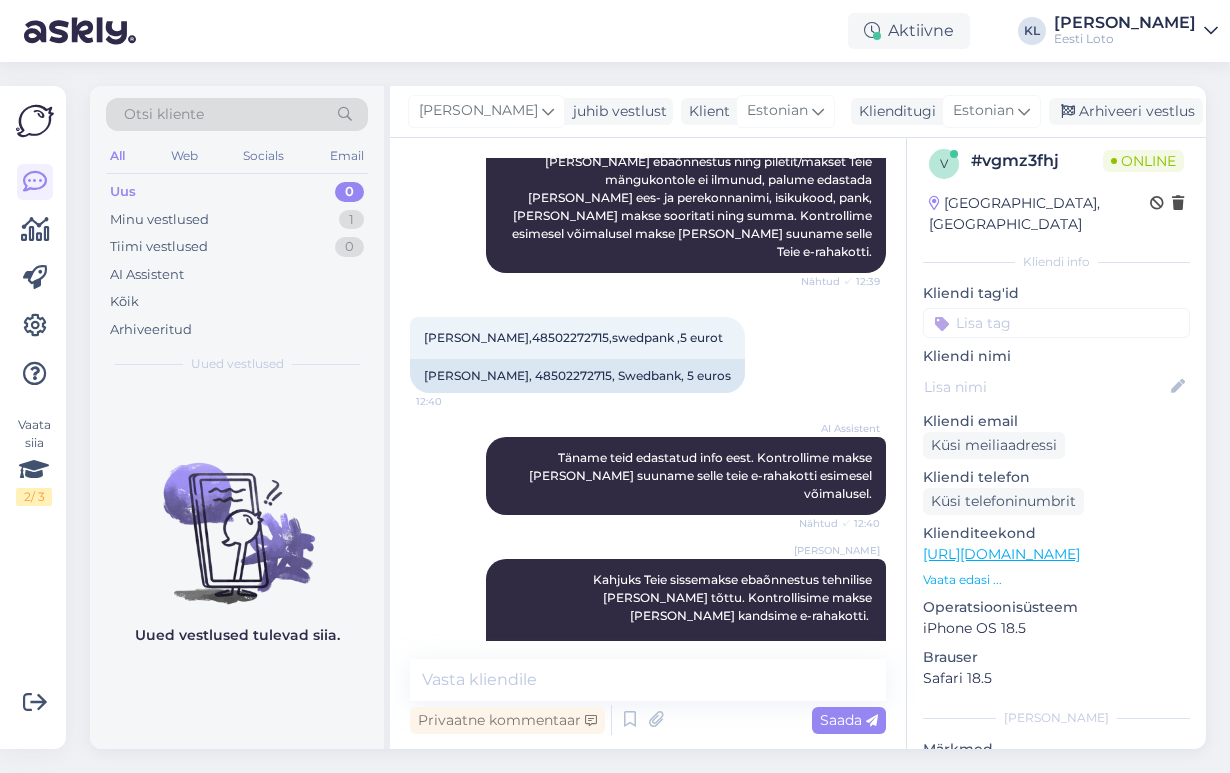 click at bounding box center [1056, 323] 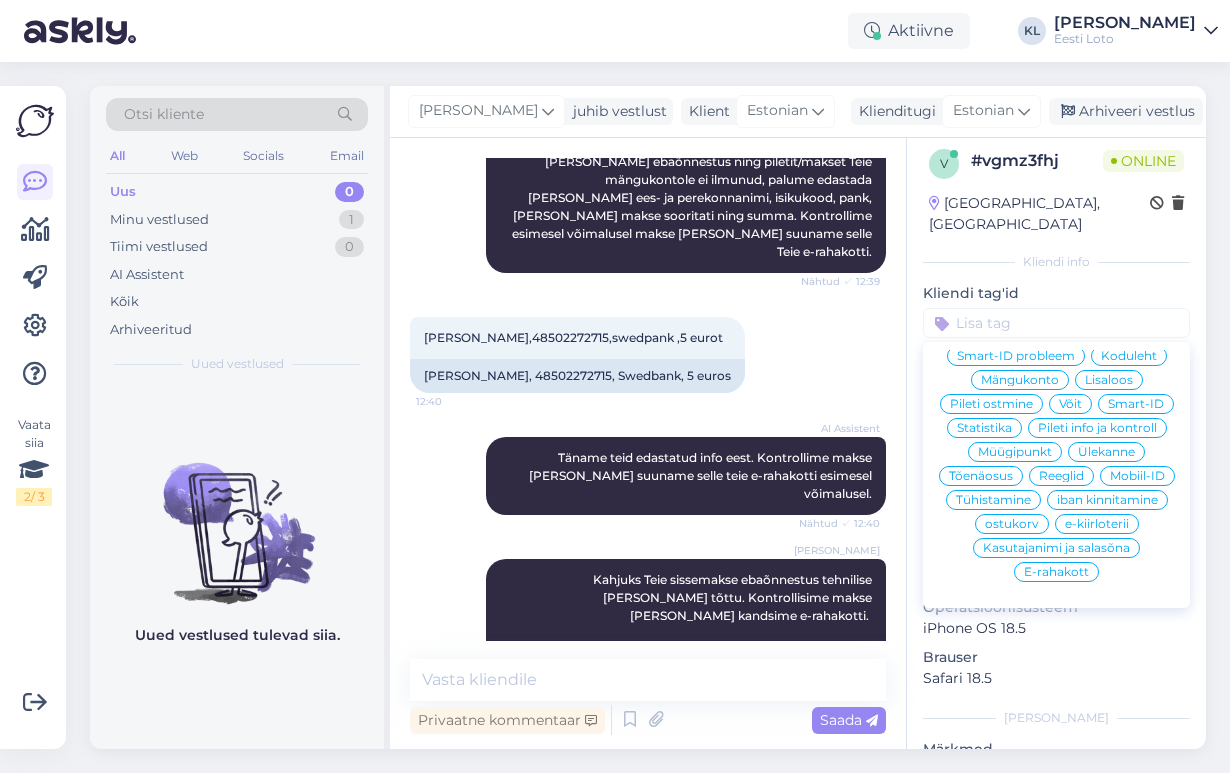 scroll, scrollTop: 190, scrollLeft: 0, axis: vertical 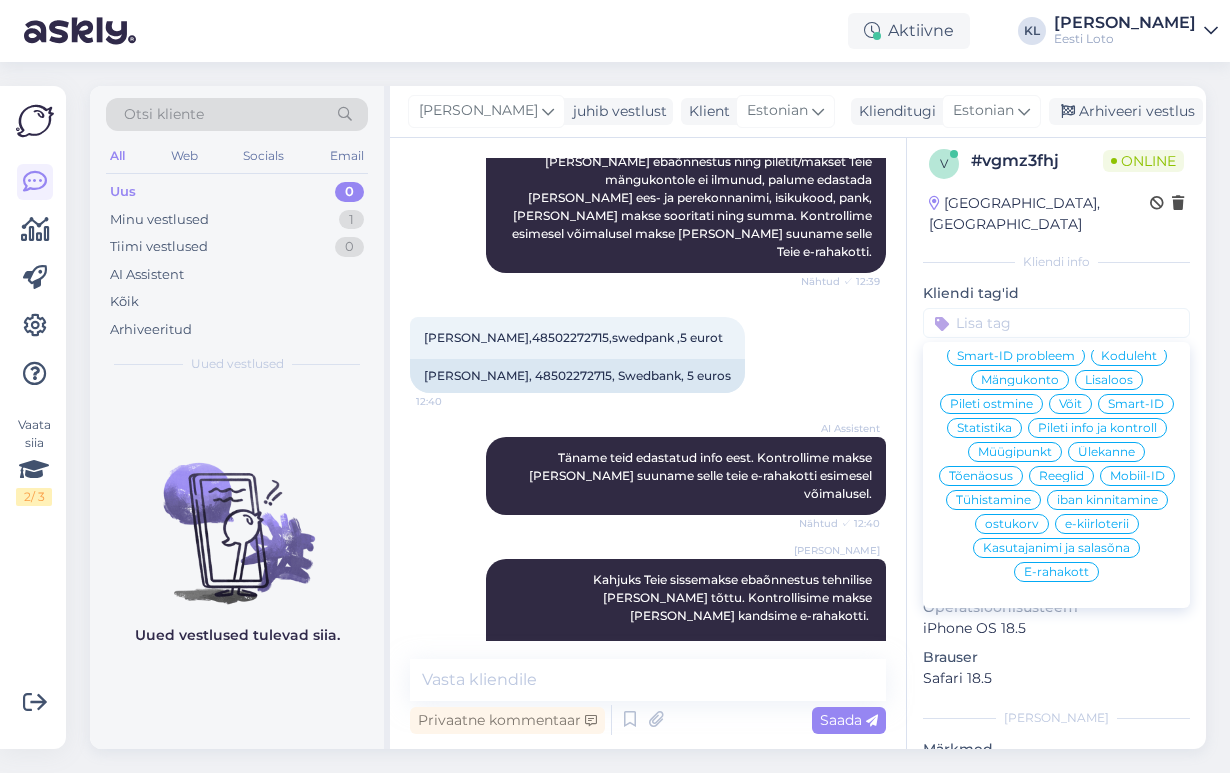 click on "E-rahakott" at bounding box center (1056, 572) 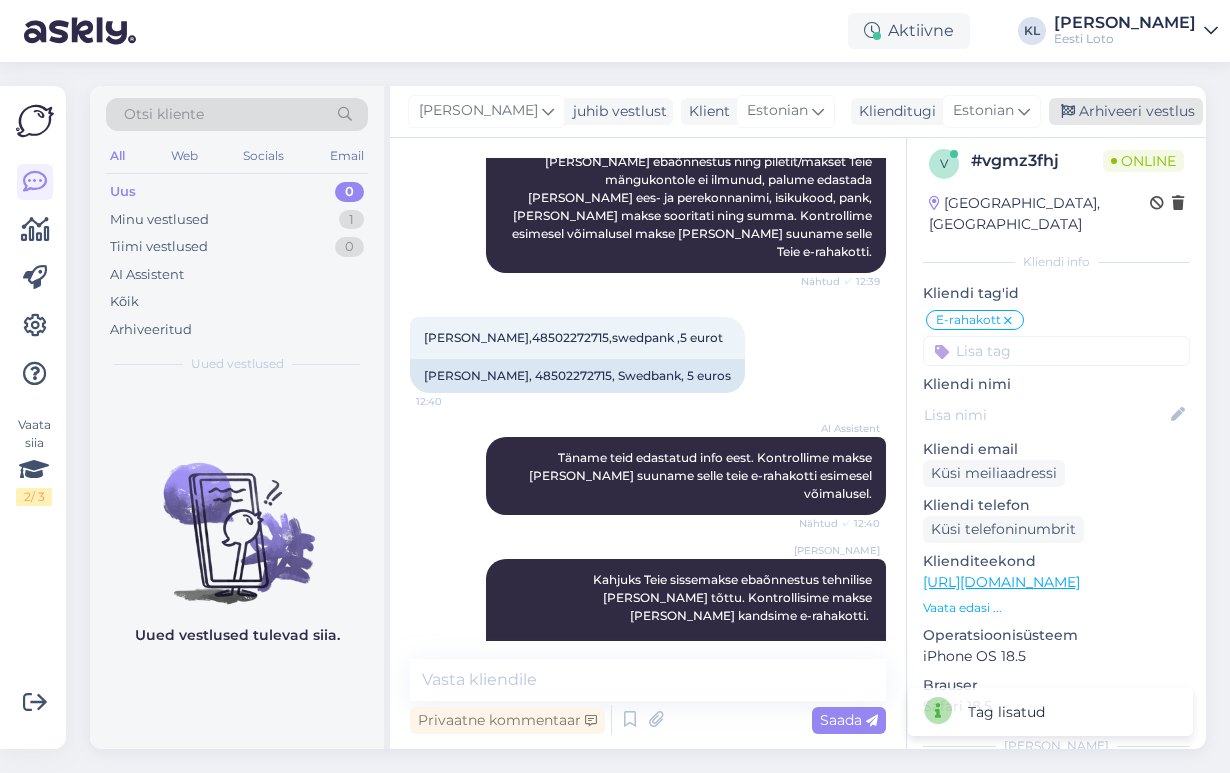 click on "Arhiveeri vestlus" at bounding box center (1126, 111) 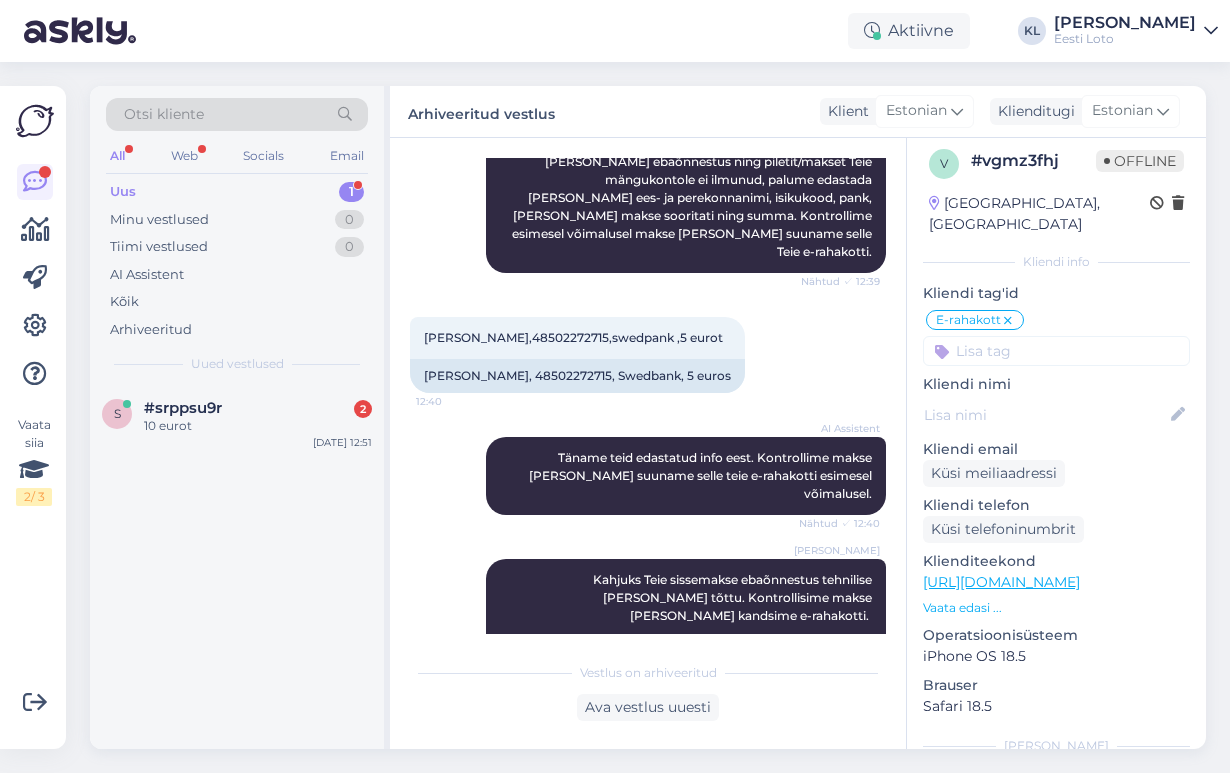 scroll, scrollTop: 618, scrollLeft: 0, axis: vertical 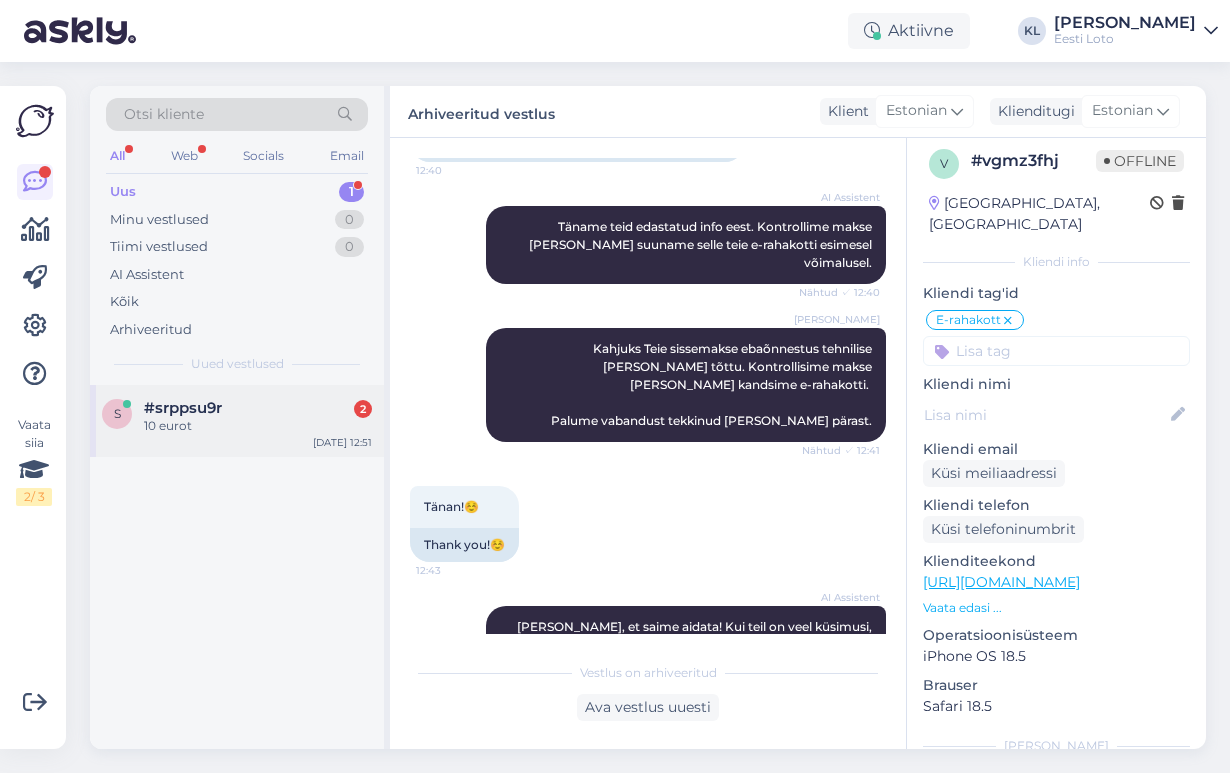click on "10 eurot" at bounding box center (258, 426) 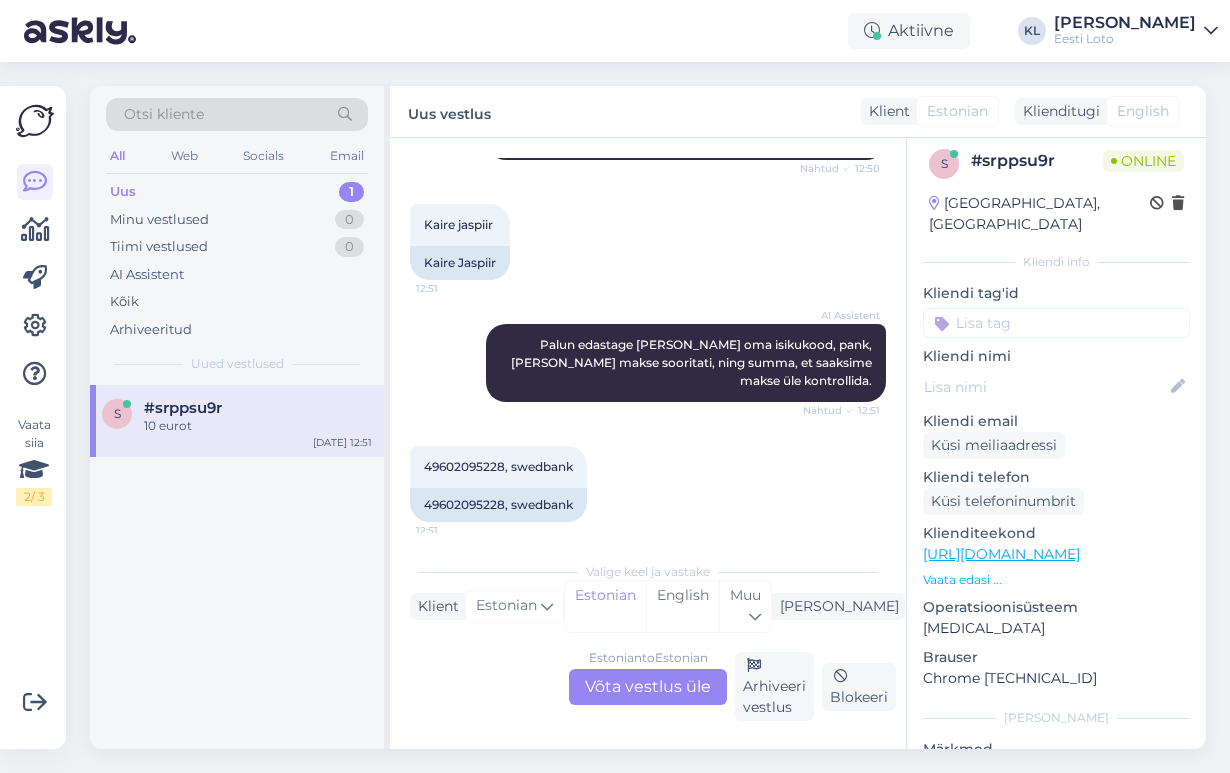 click on "Estonian  to  Estonian Võta vestlus üle" at bounding box center (648, 687) 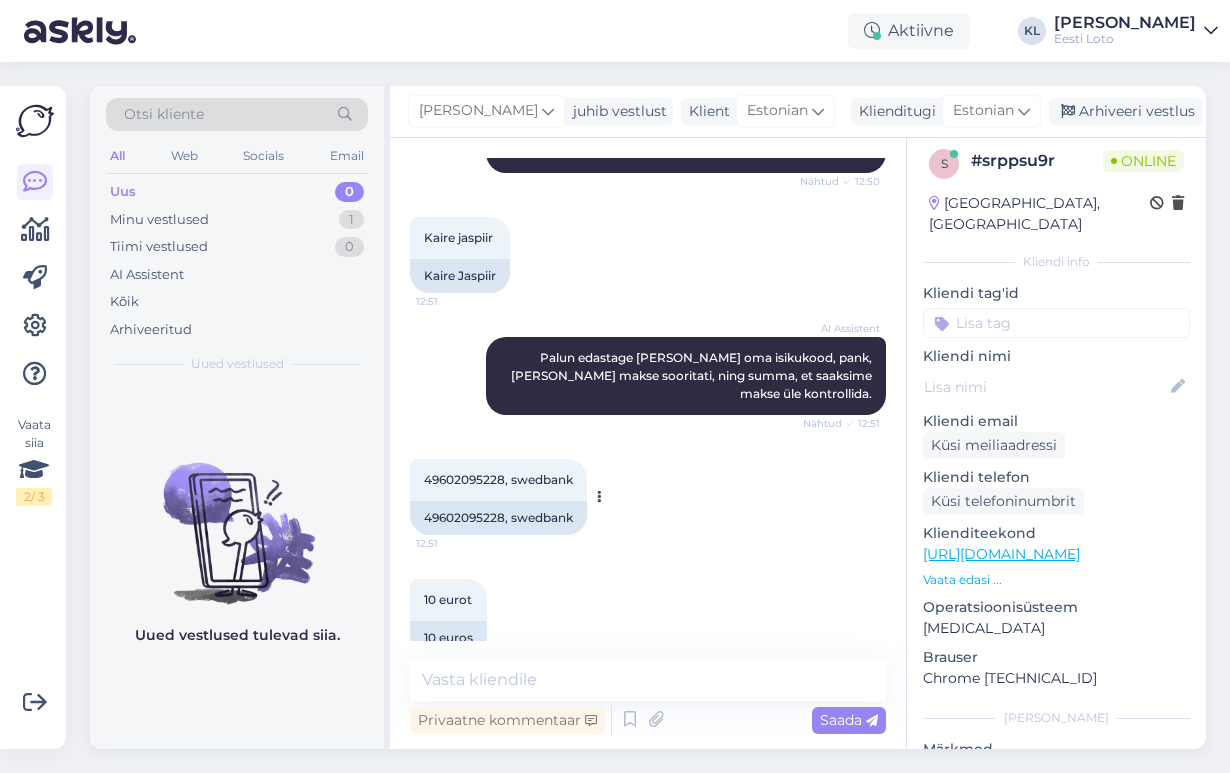 click on "49602095228, swedbank" at bounding box center (498, 479) 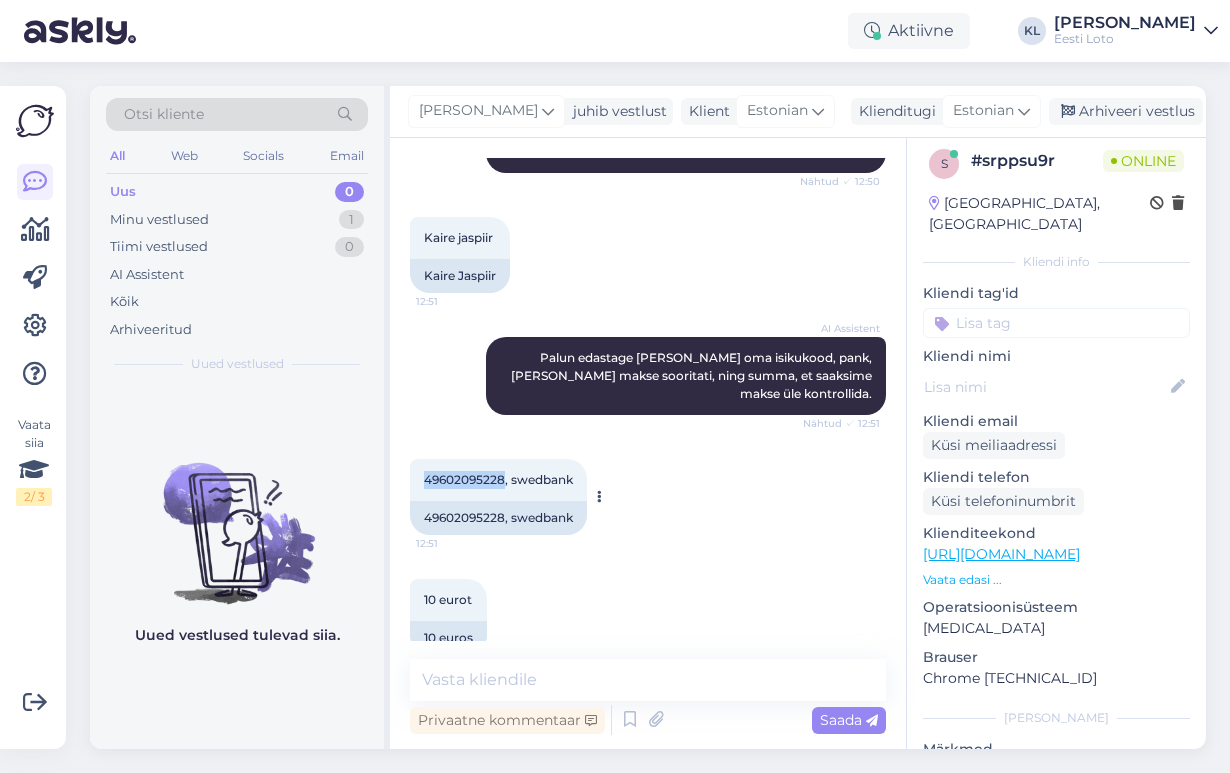 click on "49602095228, swedbank" at bounding box center [498, 479] 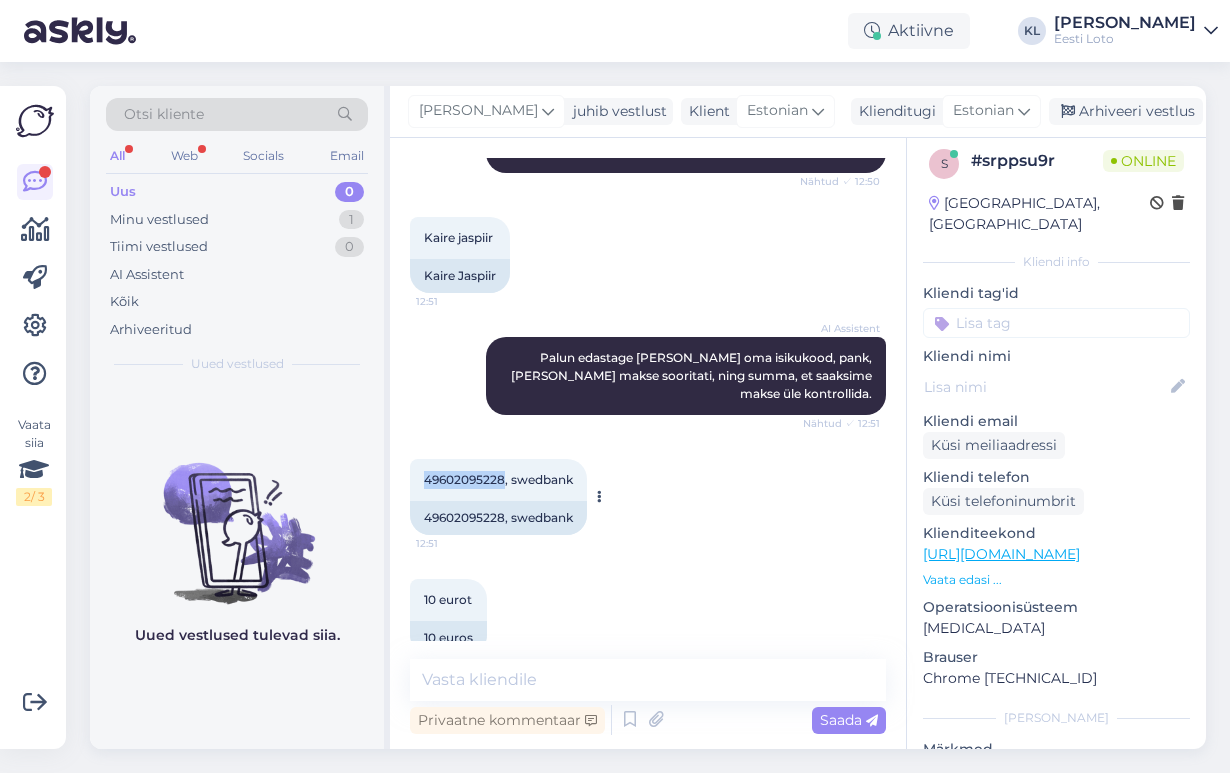 copy on "49602095228" 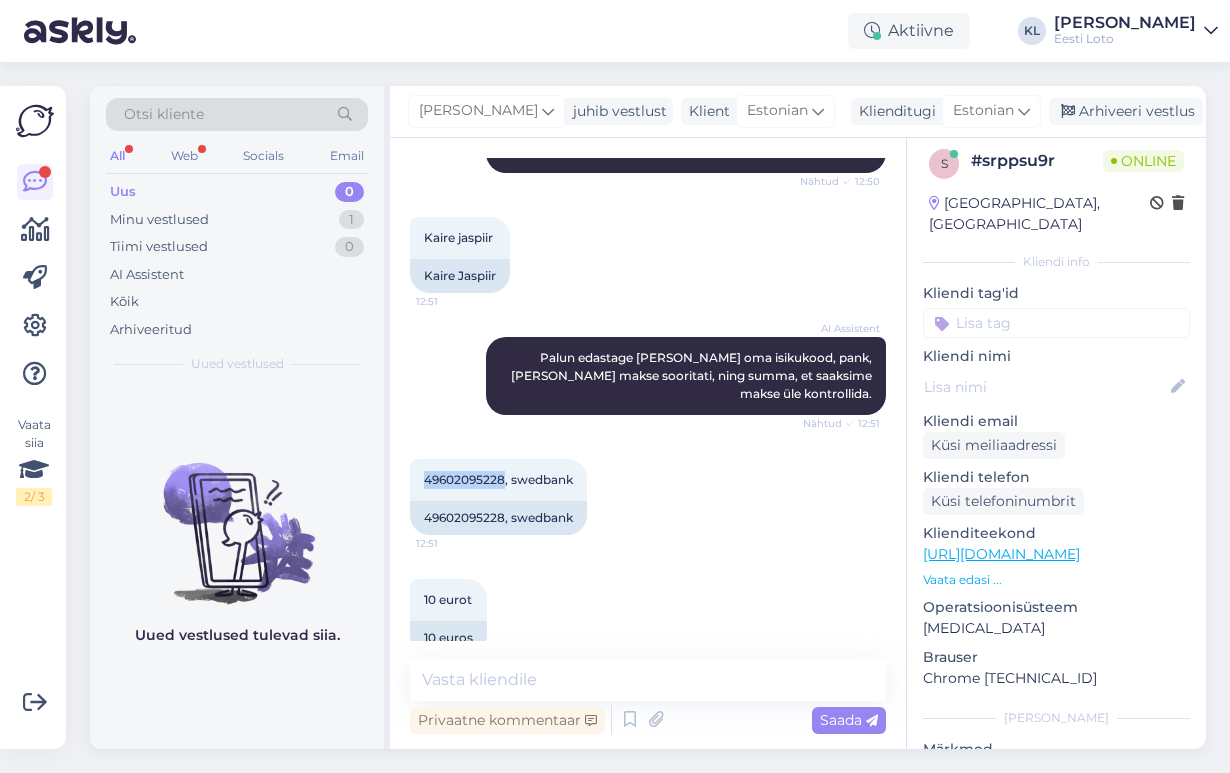 click on "All Web Socials  Email" at bounding box center (237, 158) 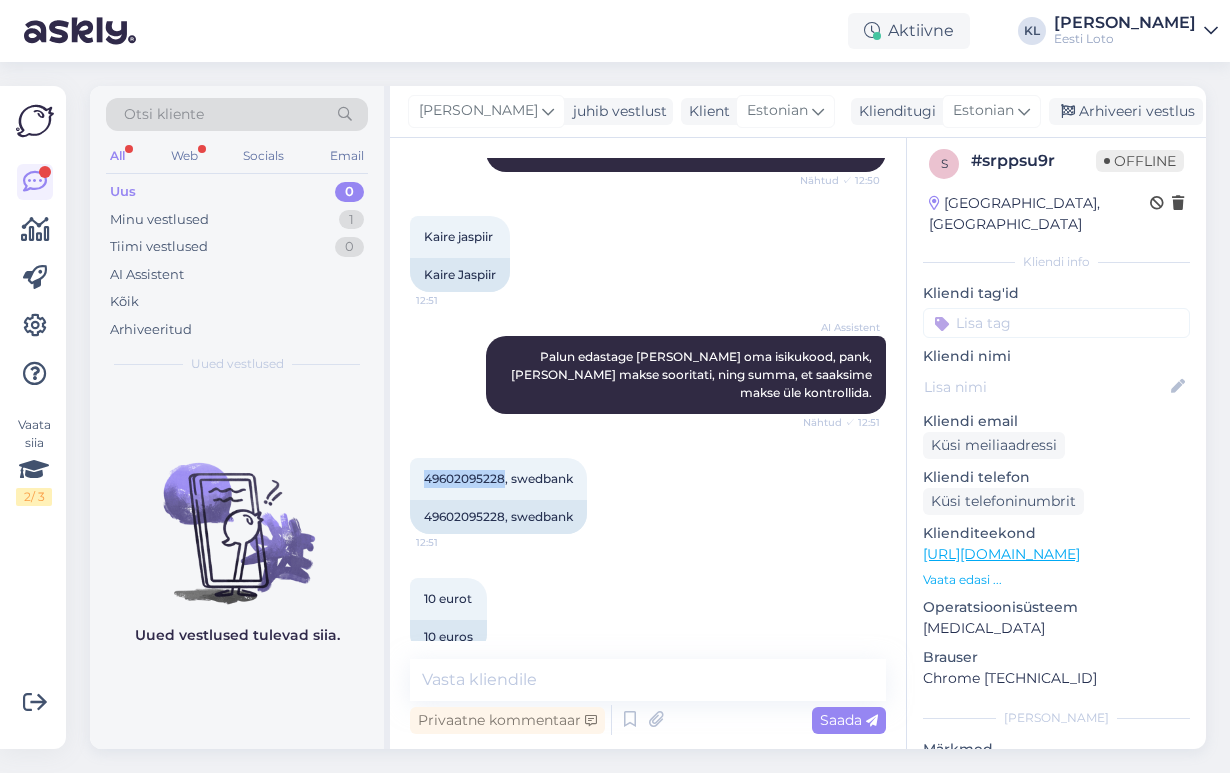 scroll, scrollTop: 433, scrollLeft: 0, axis: vertical 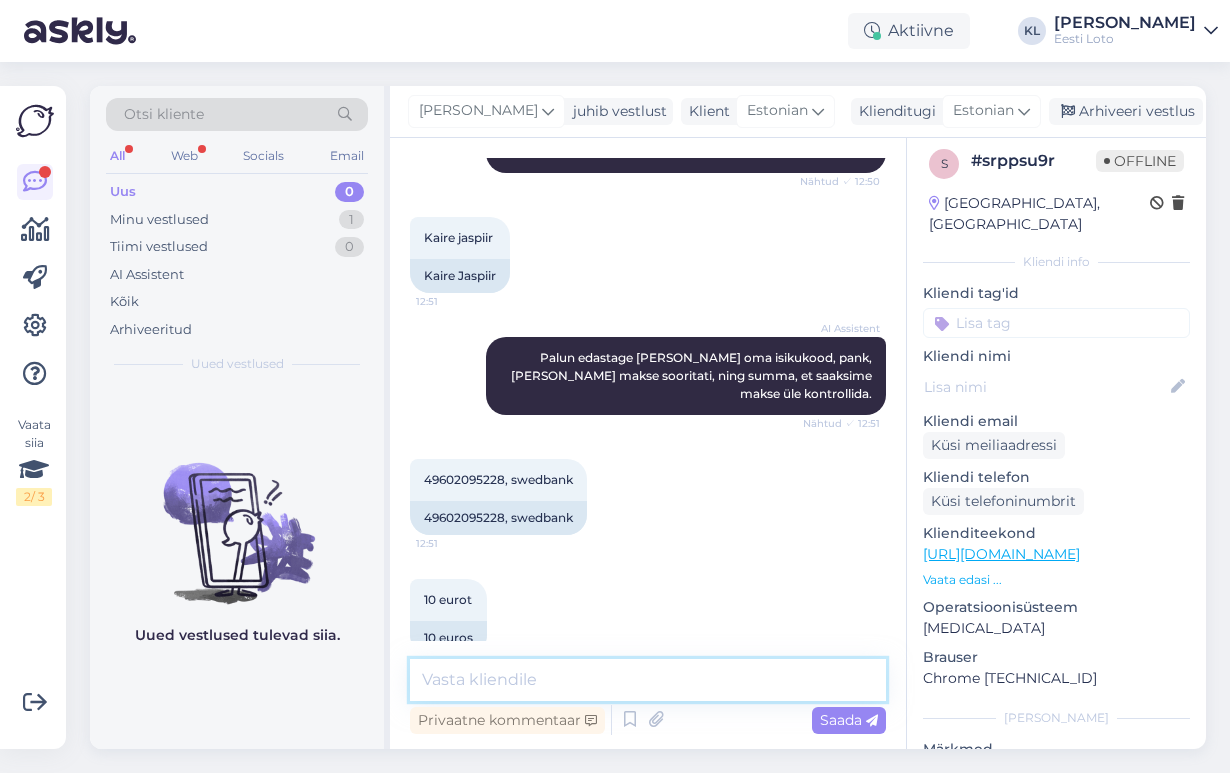 click at bounding box center (648, 680) 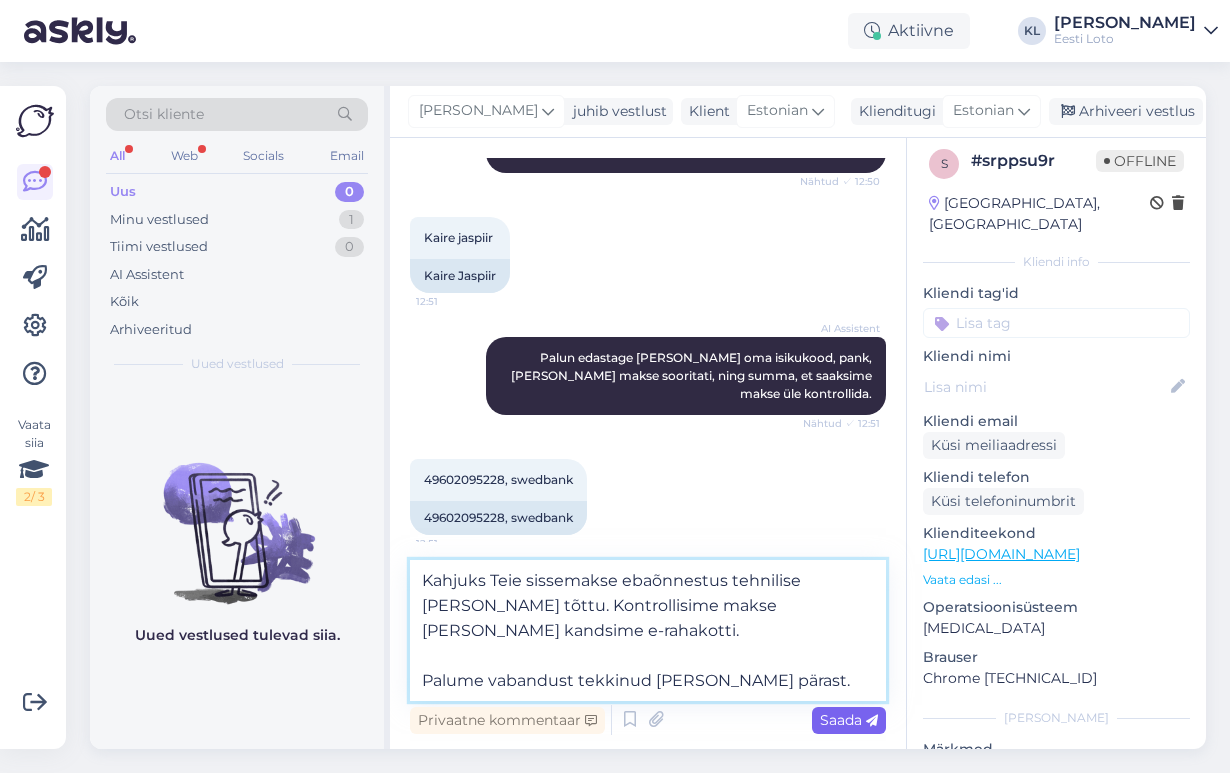 type on "Kahjuks Teie sissemakse ebaõnnestus tehnilise [PERSON_NAME] tõttu. Kontrollisime makse [PERSON_NAME] kandsime e-rahakotti.
Palume vabandust tekkinud [PERSON_NAME] pärast." 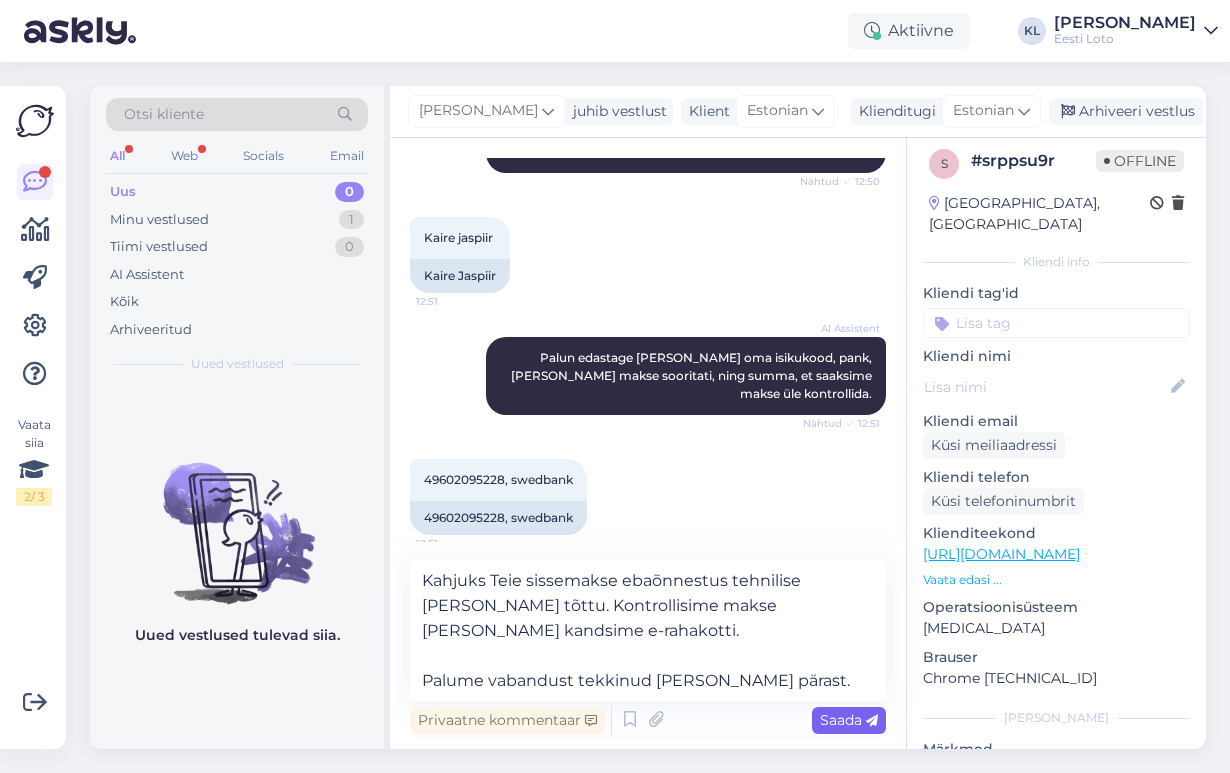 click on "Saada" at bounding box center (849, 720) 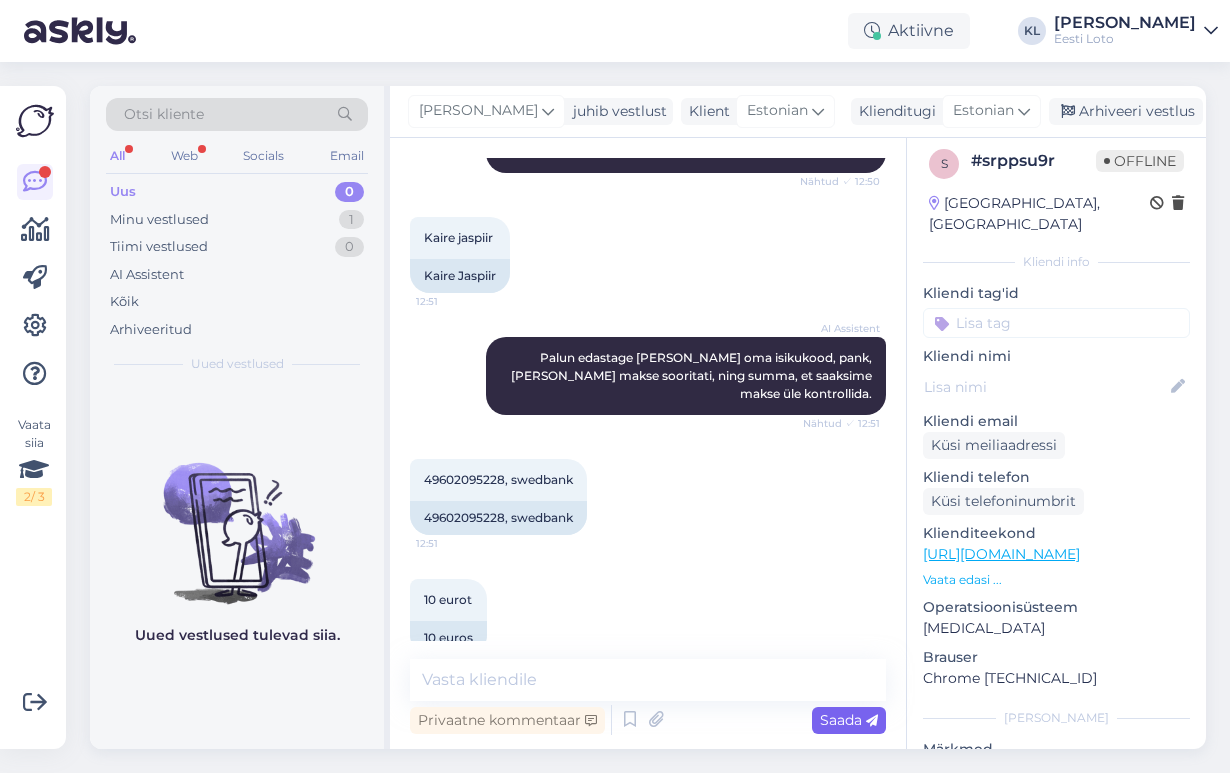 scroll, scrollTop: 573, scrollLeft: 0, axis: vertical 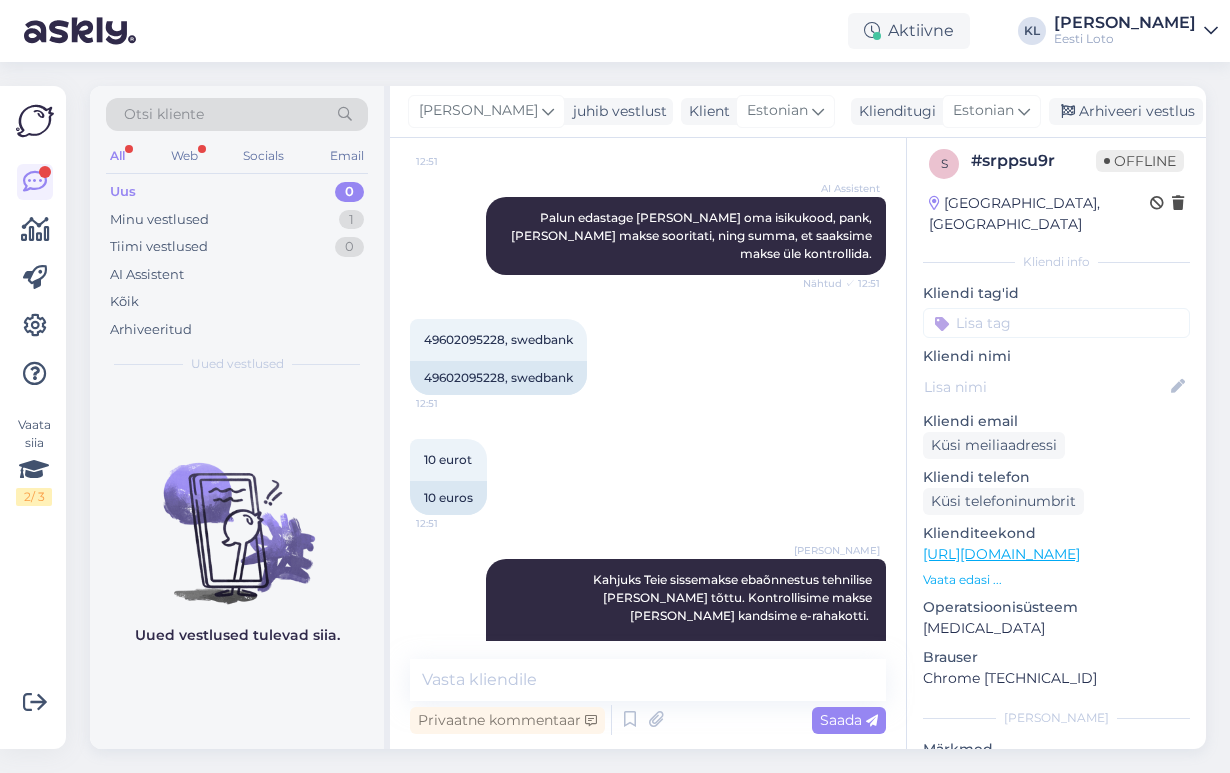 click at bounding box center [1056, 323] 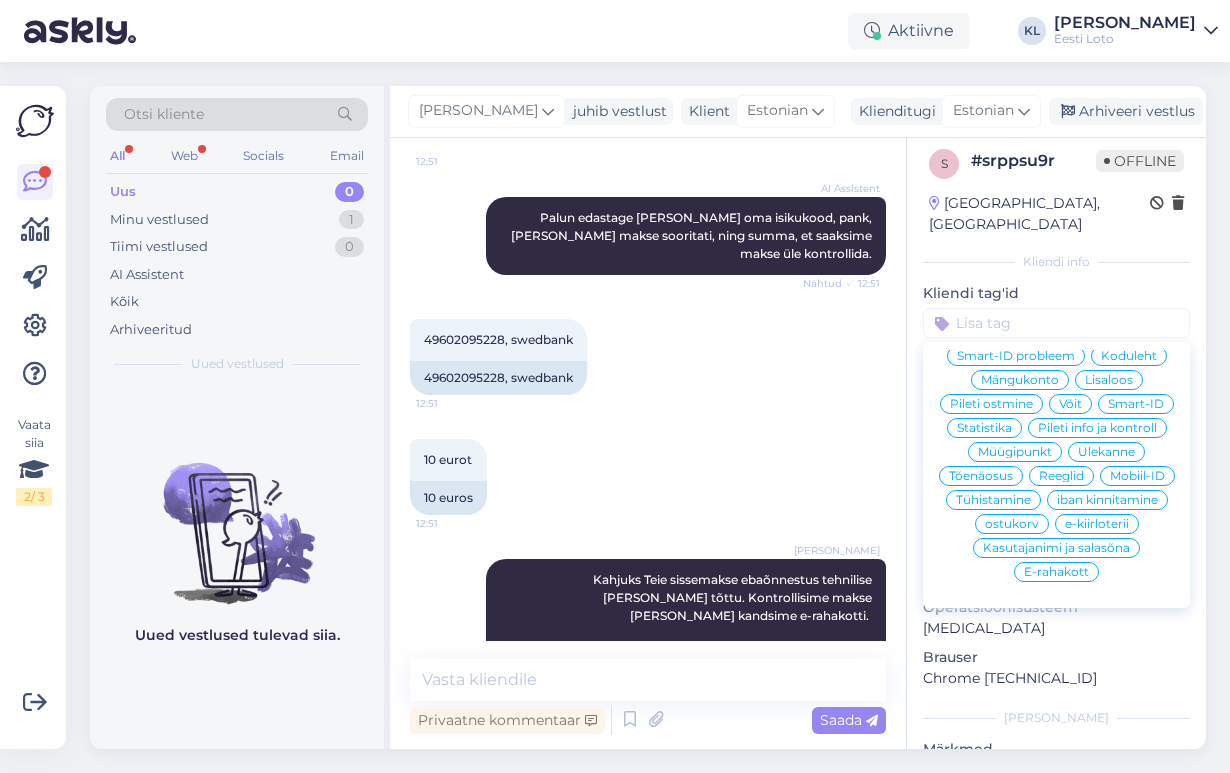 click on "E-rahakott" at bounding box center (1056, 572) 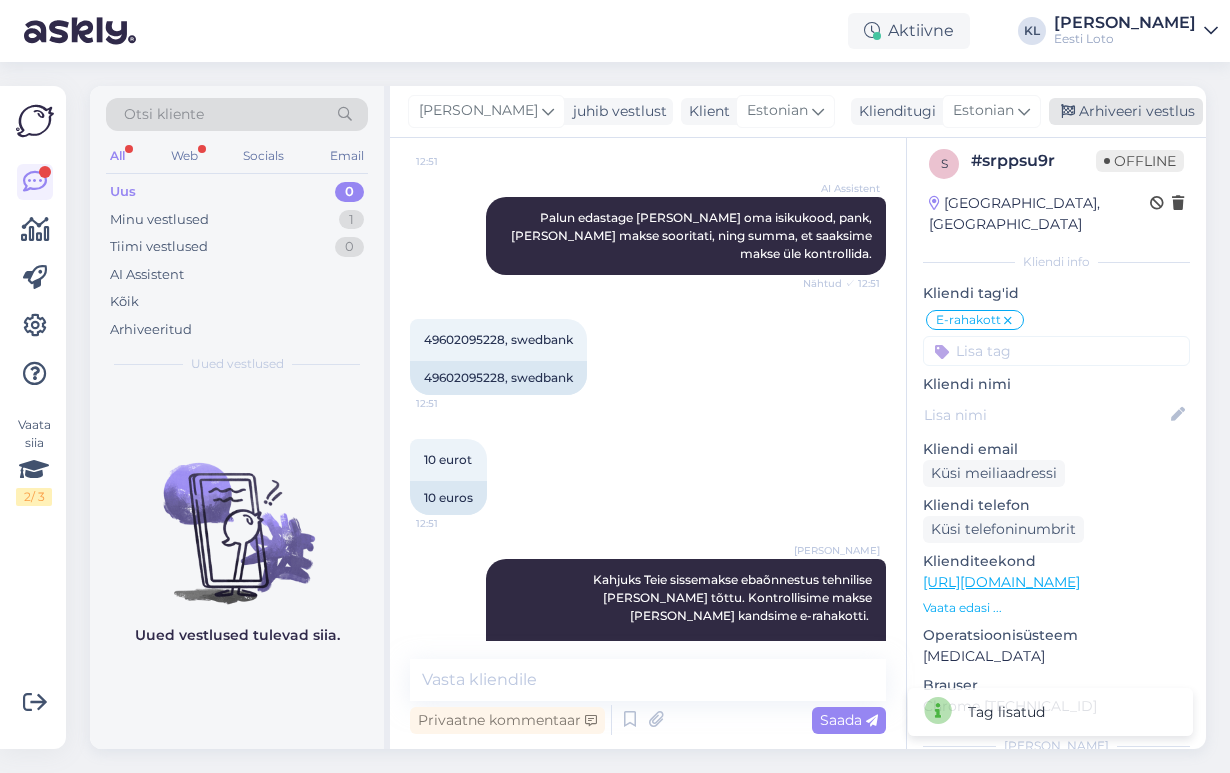 click on "Arhiveeri vestlus" at bounding box center [1126, 111] 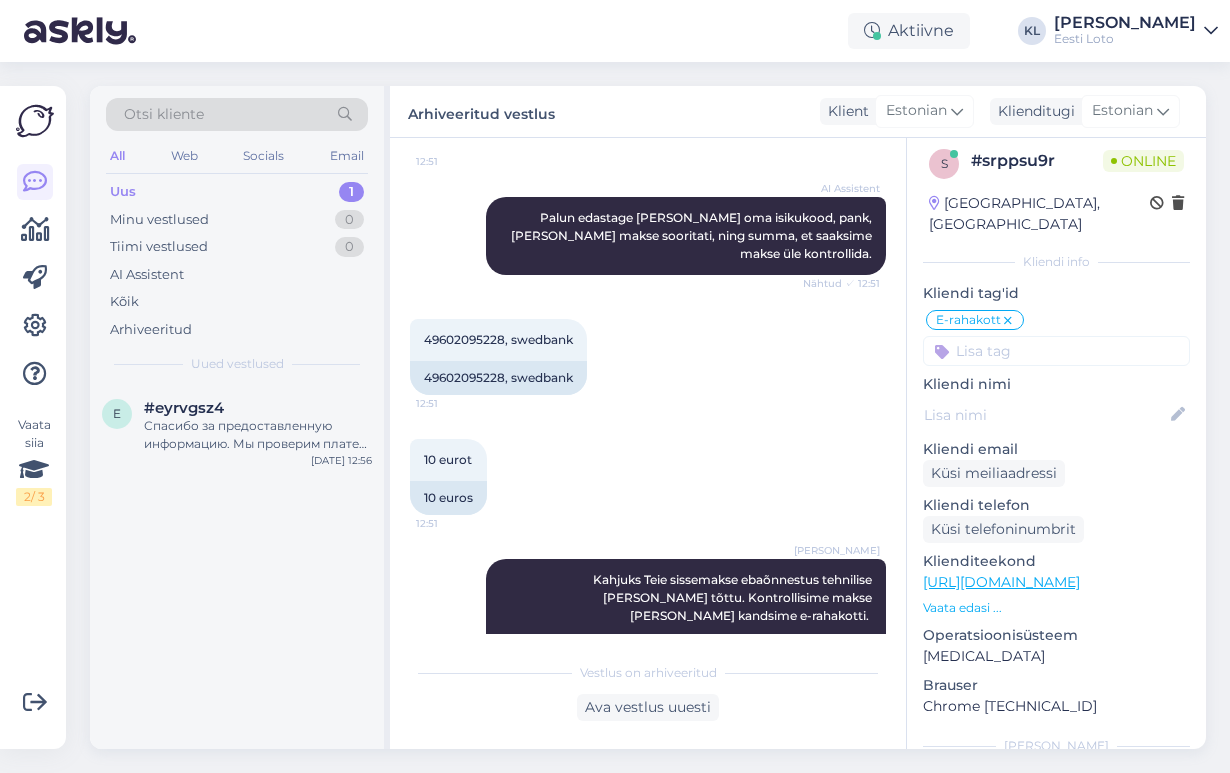 scroll, scrollTop: 804, scrollLeft: 0, axis: vertical 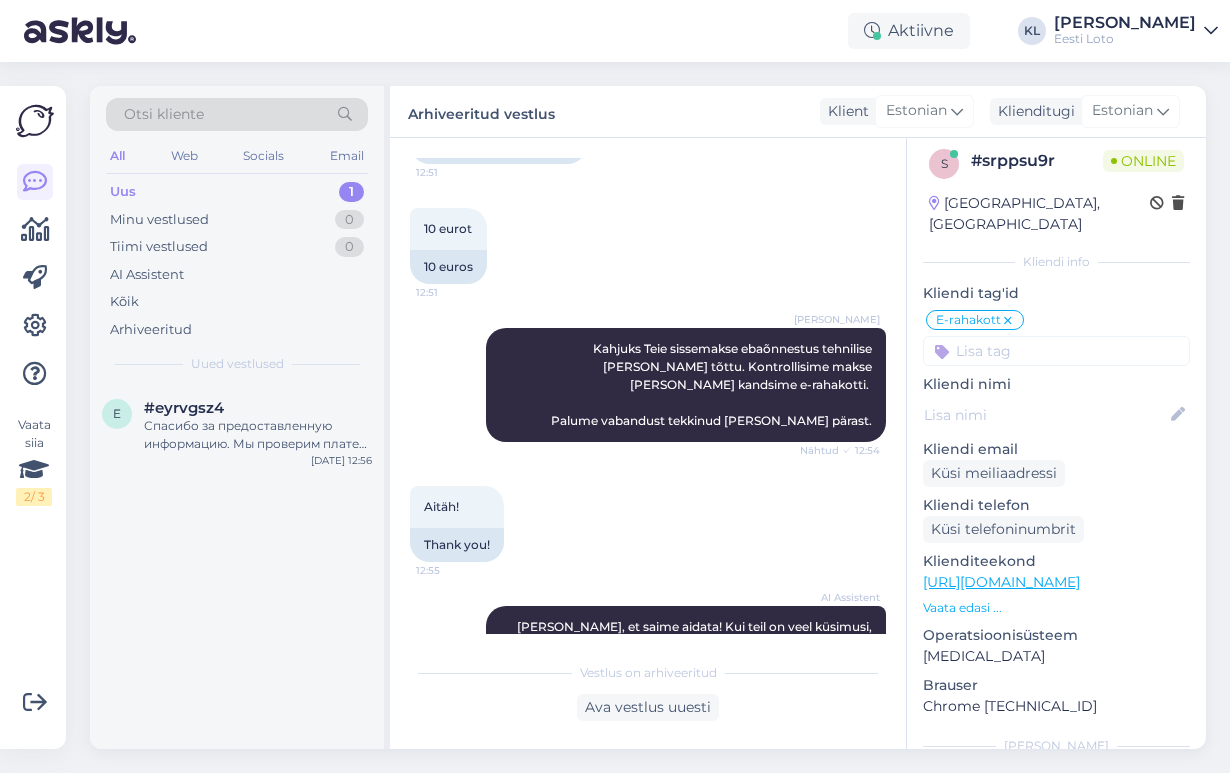 click on "Uus 1" at bounding box center (237, 192) 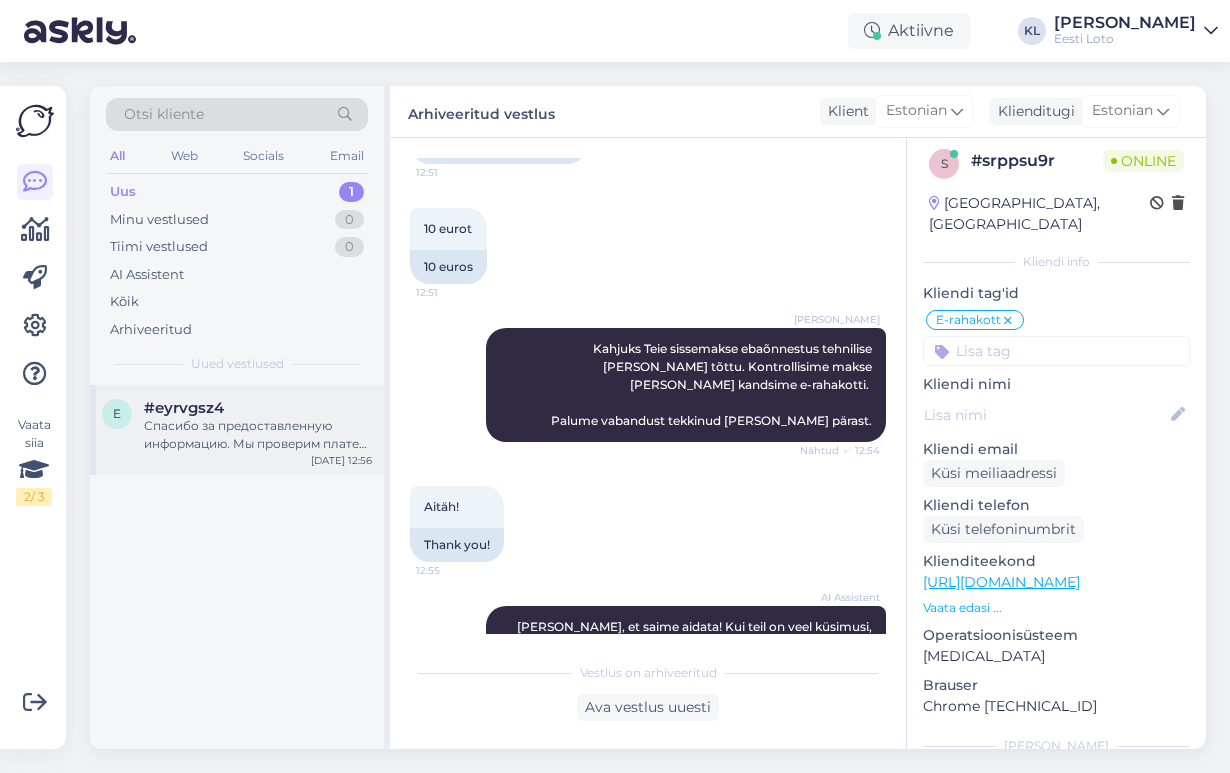 click on "Спасибо за предоставленную информацию. Мы проверим платеж при первой возможности и направим его на ваш электронный кошелек." at bounding box center [258, 435] 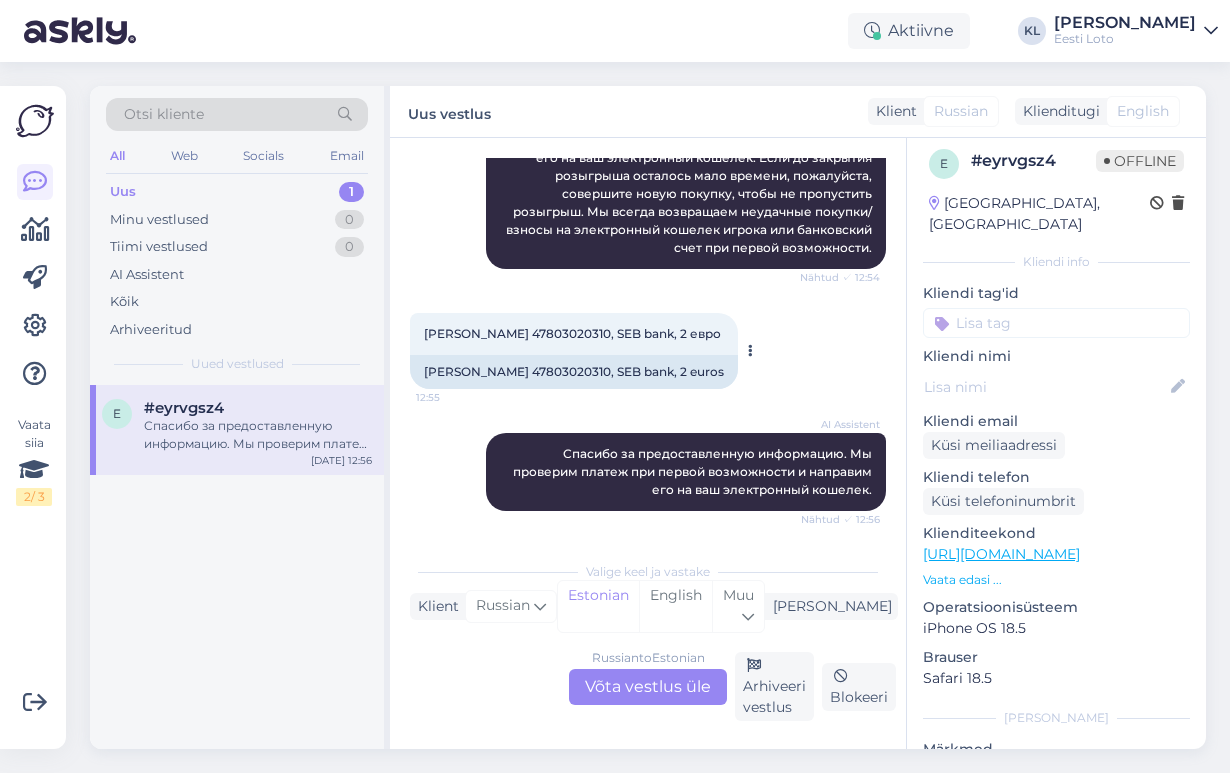click on "[PERSON_NAME] 47803020310, SEB bank, 2 евро" at bounding box center (572, 333) 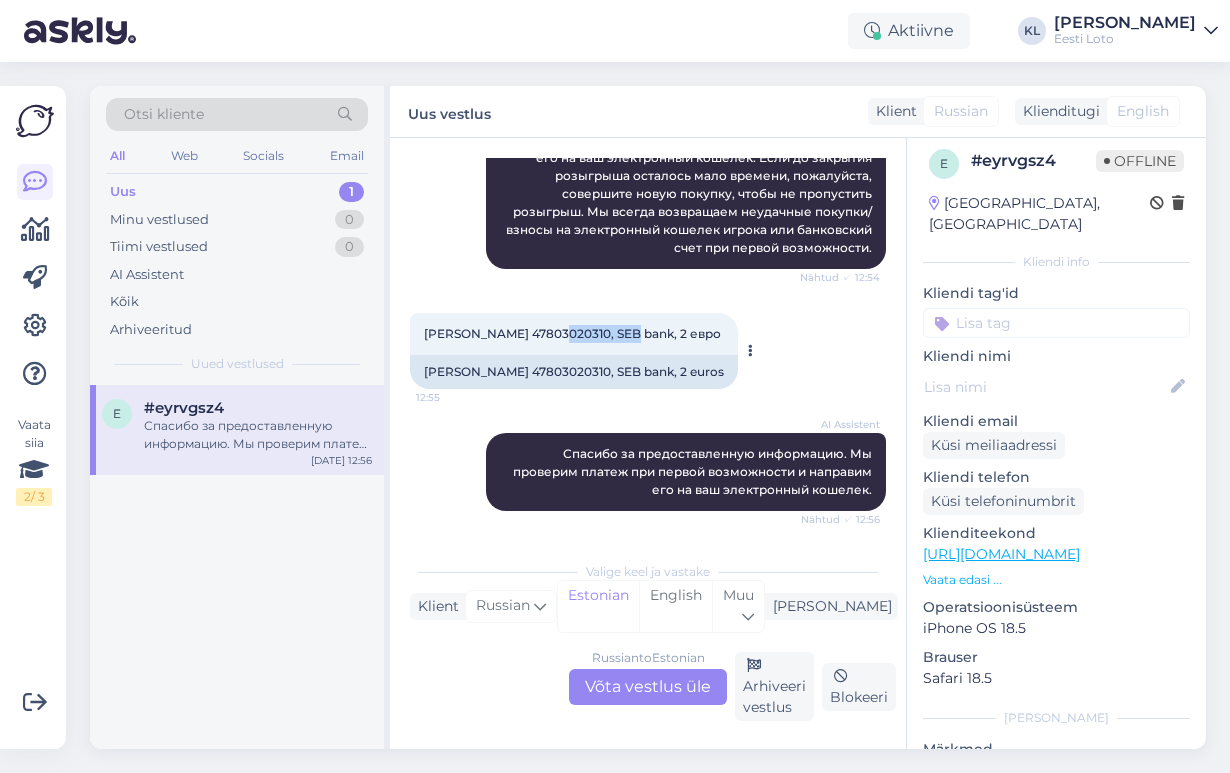 click on "[PERSON_NAME] 47803020310, SEB bank, 2 евро" at bounding box center (572, 333) 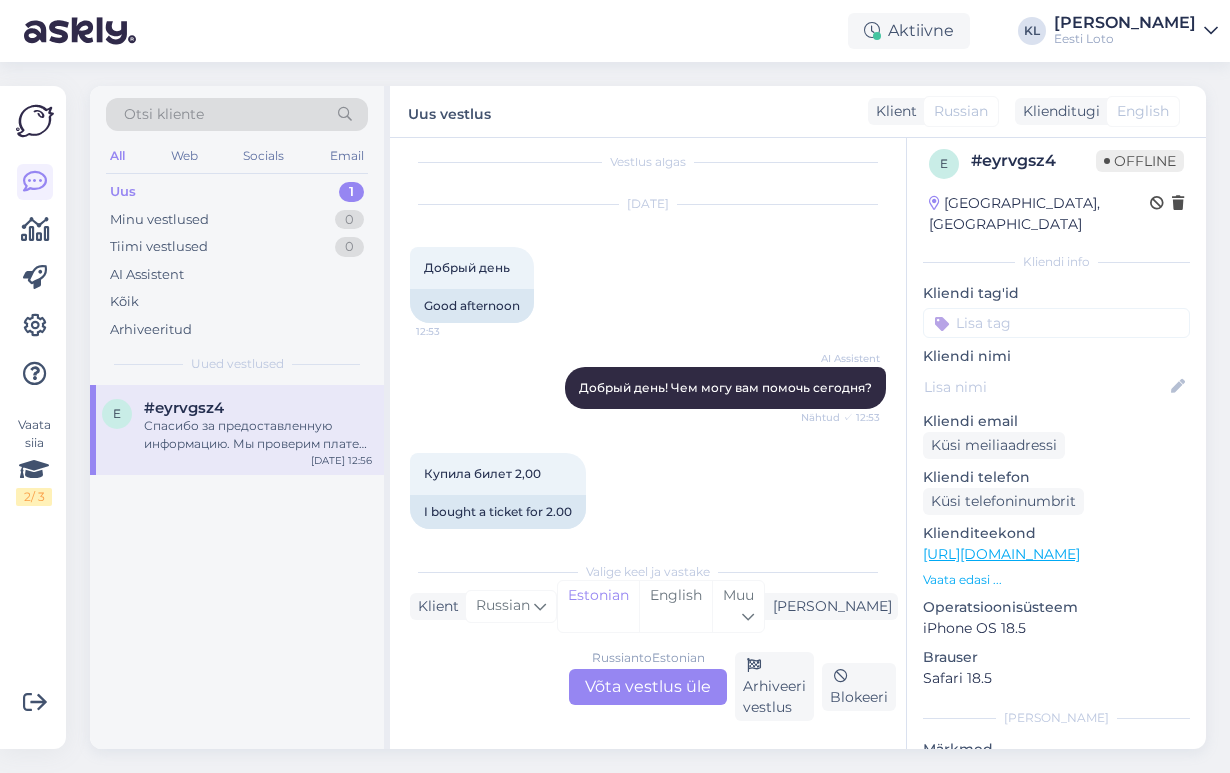 scroll, scrollTop: 7, scrollLeft: 0, axis: vertical 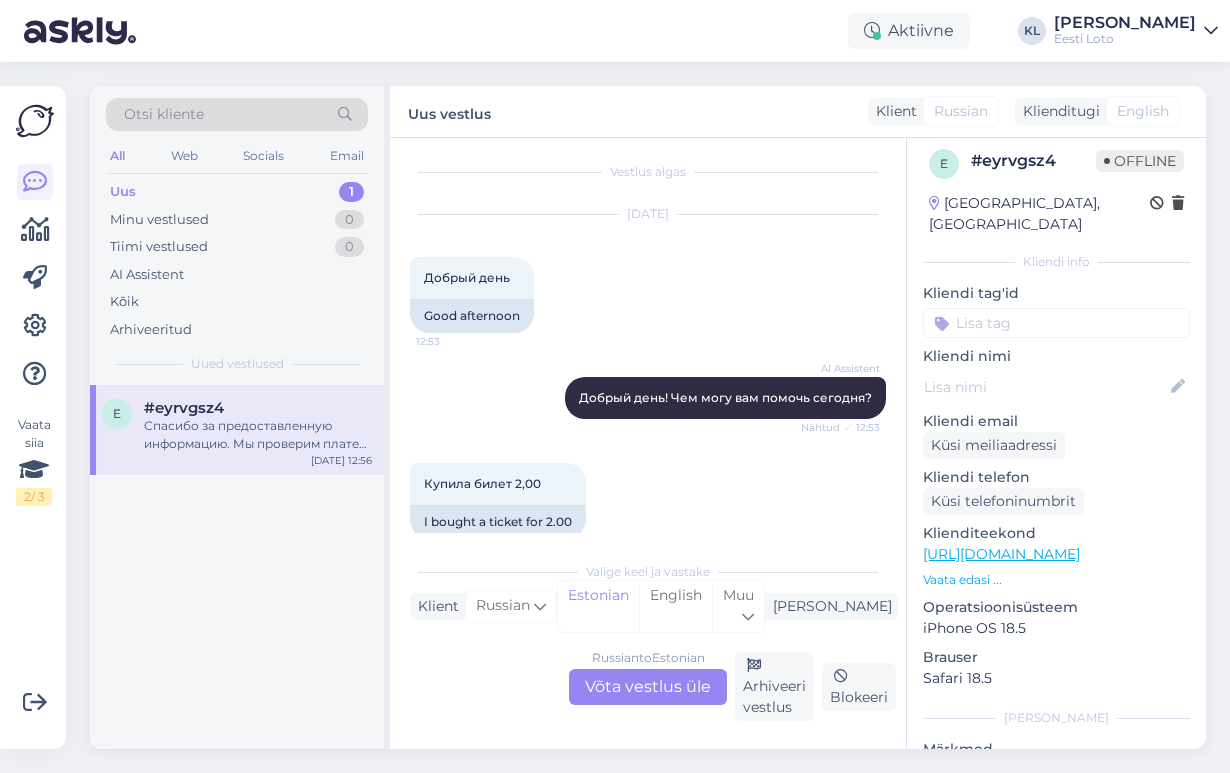 click on "Russian  to  Estonian Võta vestlus üle" at bounding box center (648, 687) 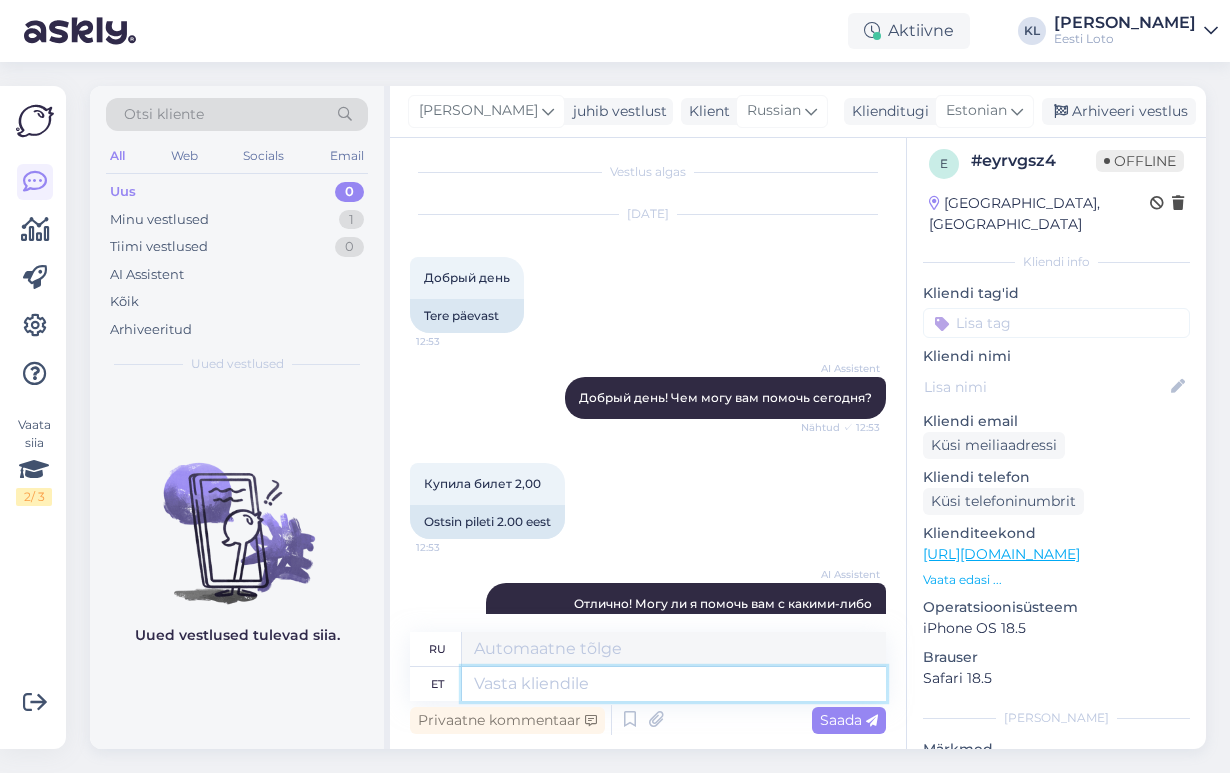 click at bounding box center (674, 684) 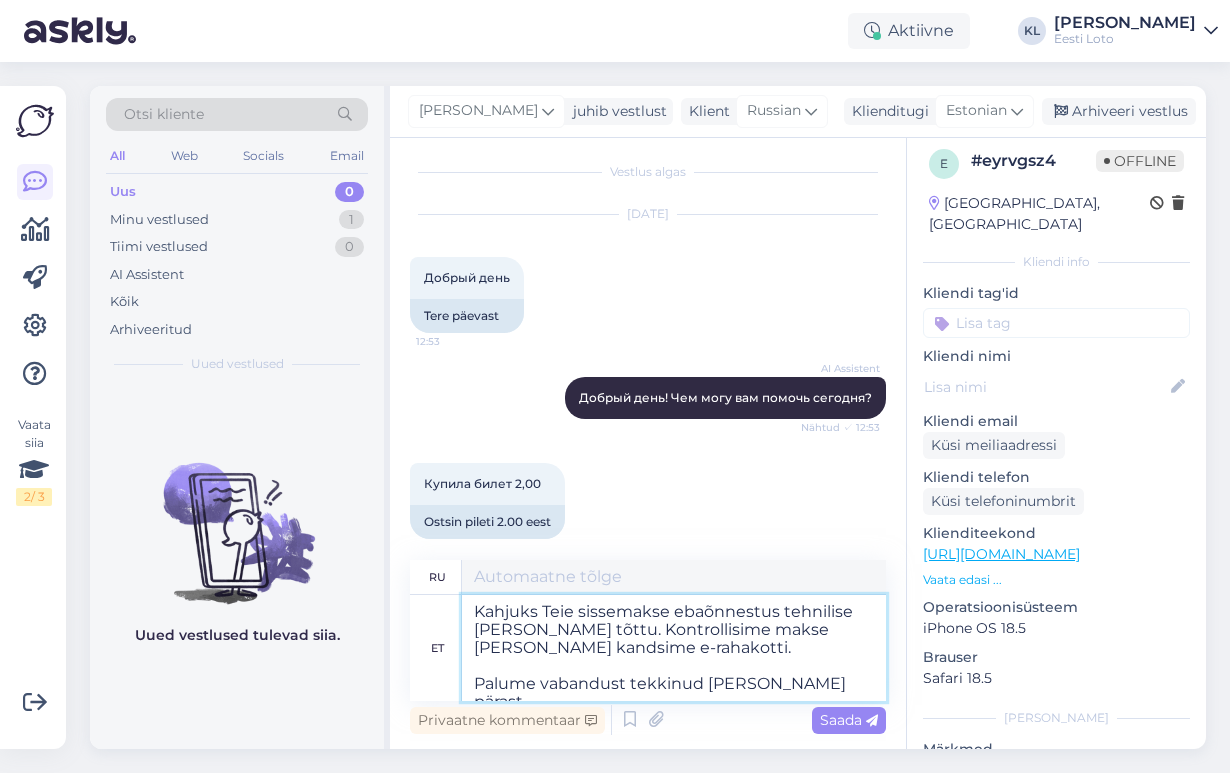 type on "К сожалению, ваш депозит не был зачислен из-за технической ошибки. Мы проверили платёж и перевели его на ваш электронный кошелёк.
Приносим извинения за ошибку." 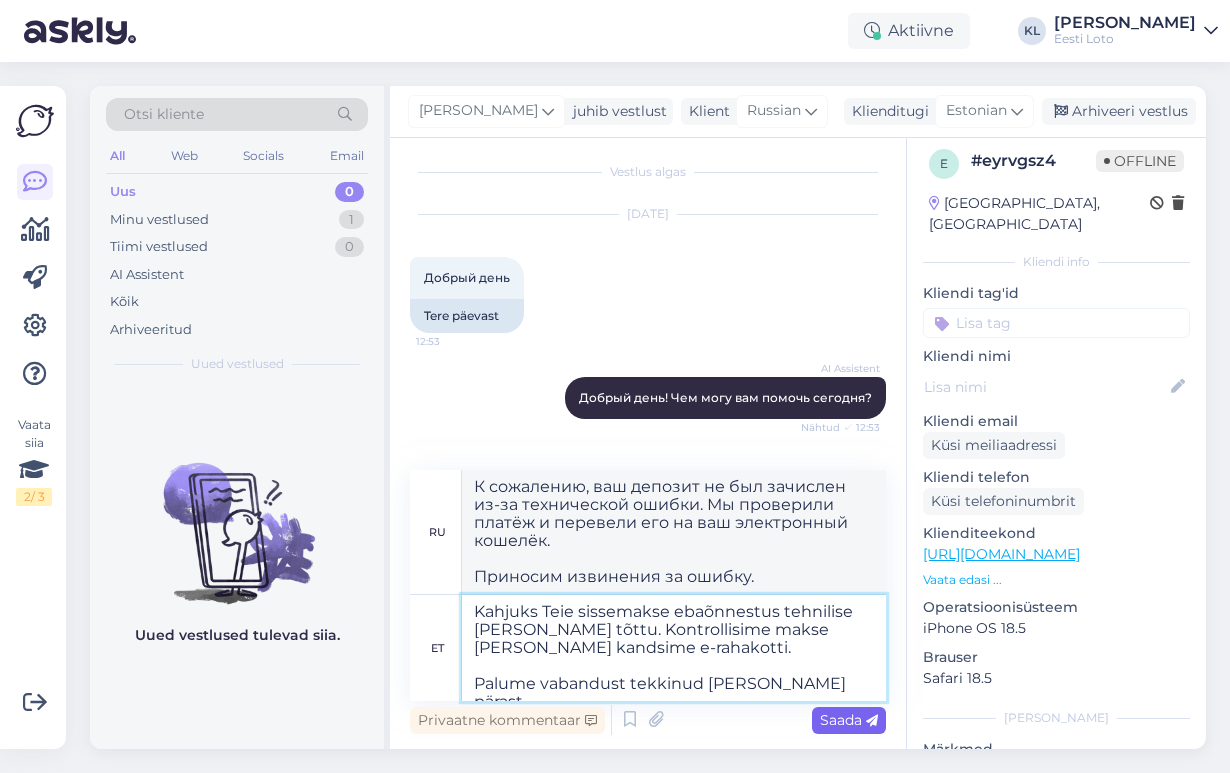 type on "Kahjuks Teie sissemakse ebaõnnestus tehnilise [PERSON_NAME] tõttu. Kontrollisime makse [PERSON_NAME] kandsime e-rahakotti.
Palume vabandust tekkinud [PERSON_NAME] pärast." 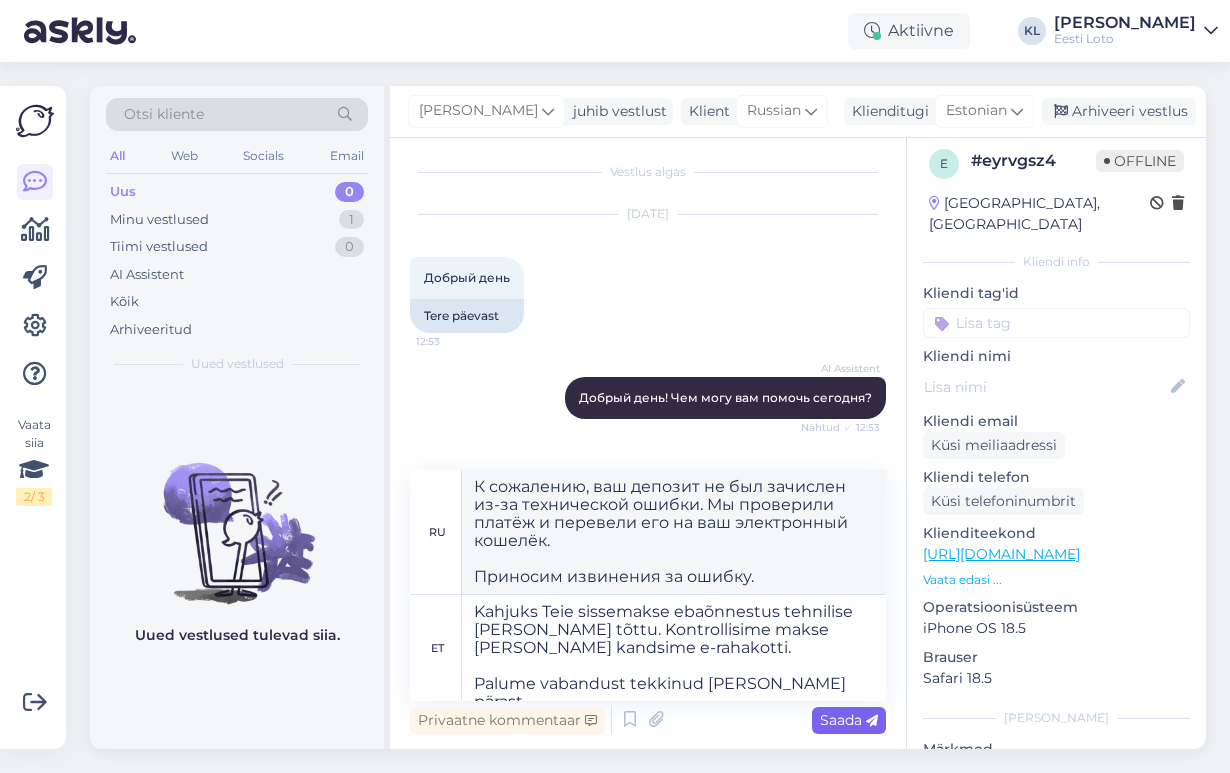 click on "Saada" at bounding box center (849, 720) 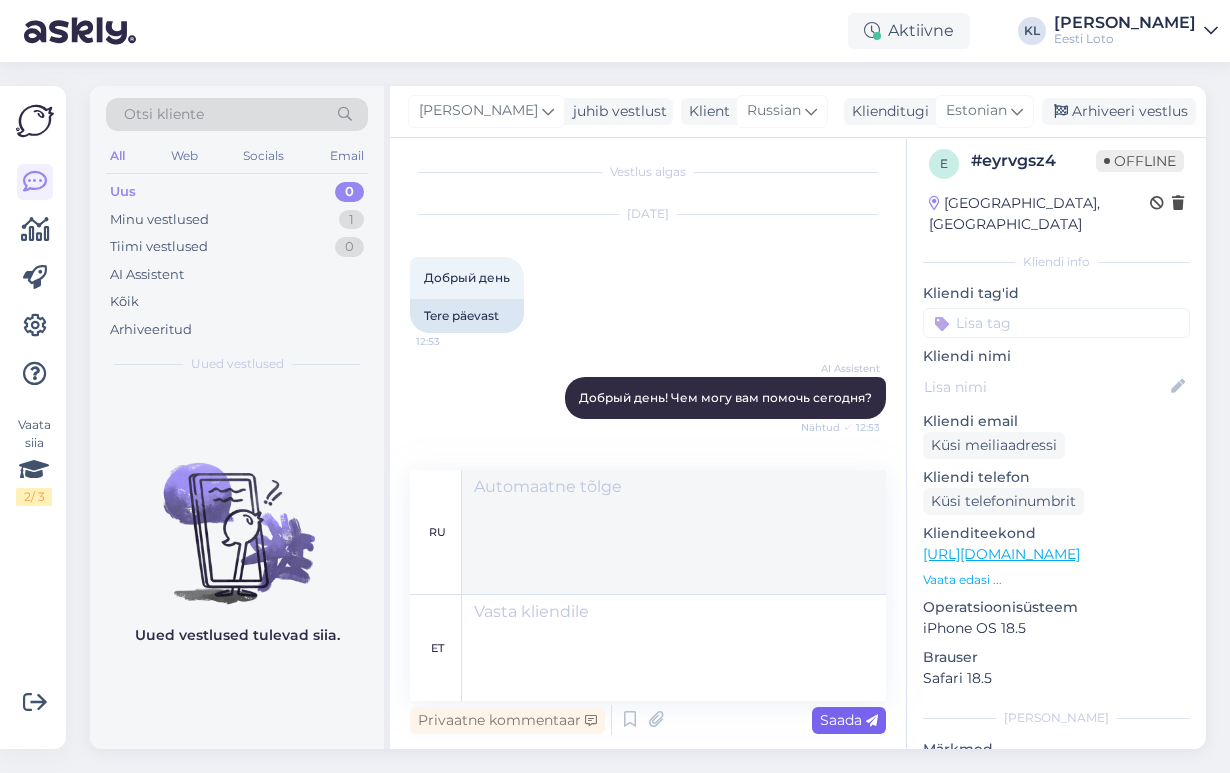 scroll, scrollTop: 986, scrollLeft: 0, axis: vertical 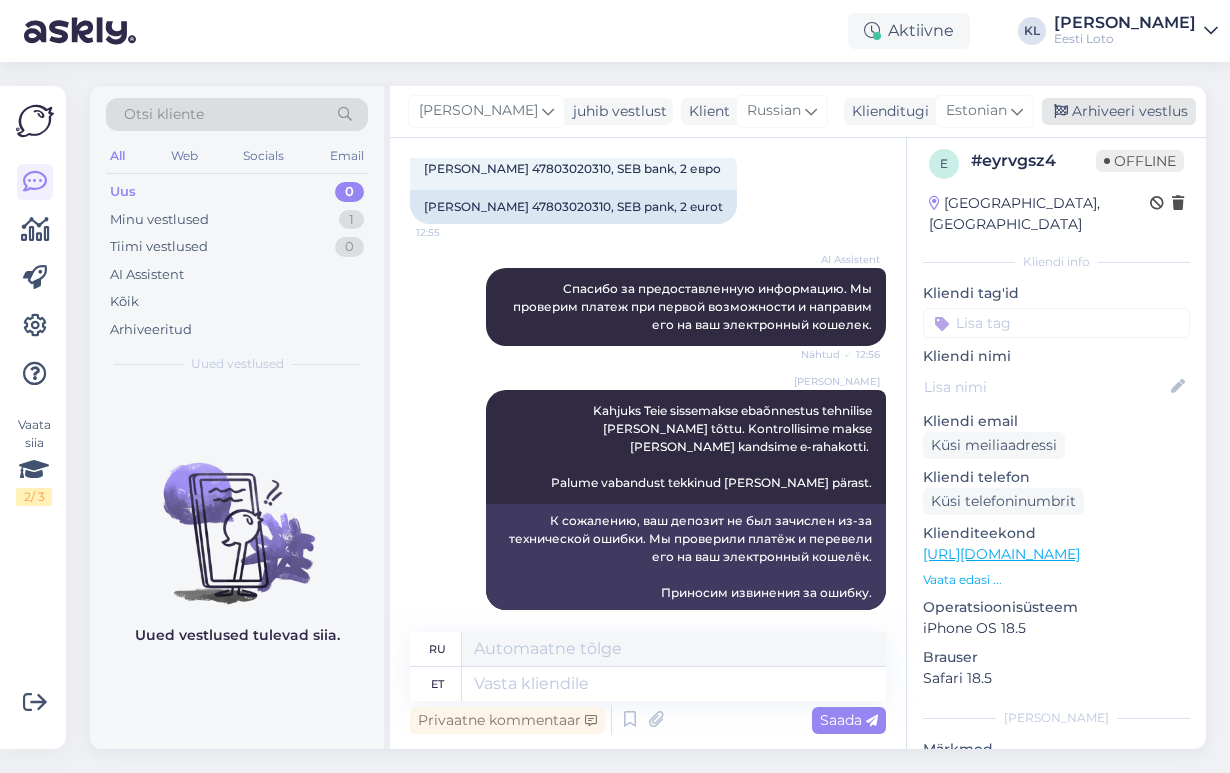 click on "Arhiveeri vestlus" at bounding box center [1119, 111] 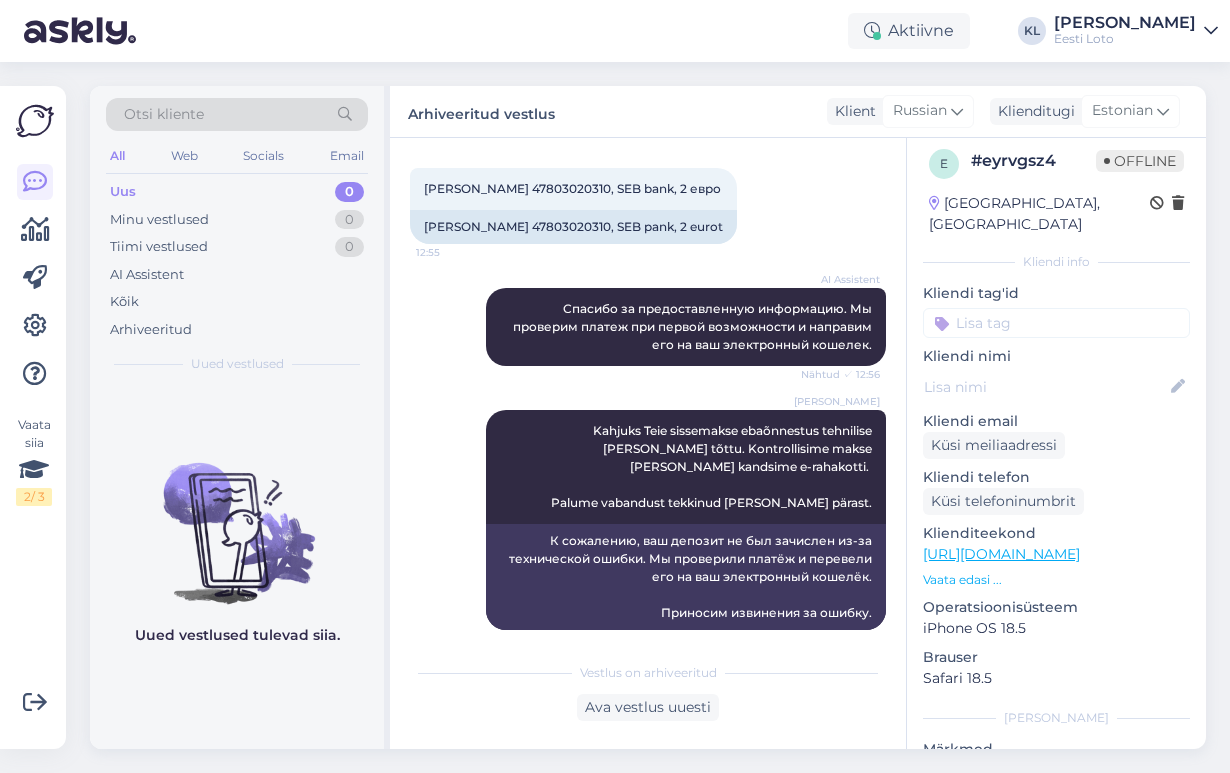 click at bounding box center (1056, 323) 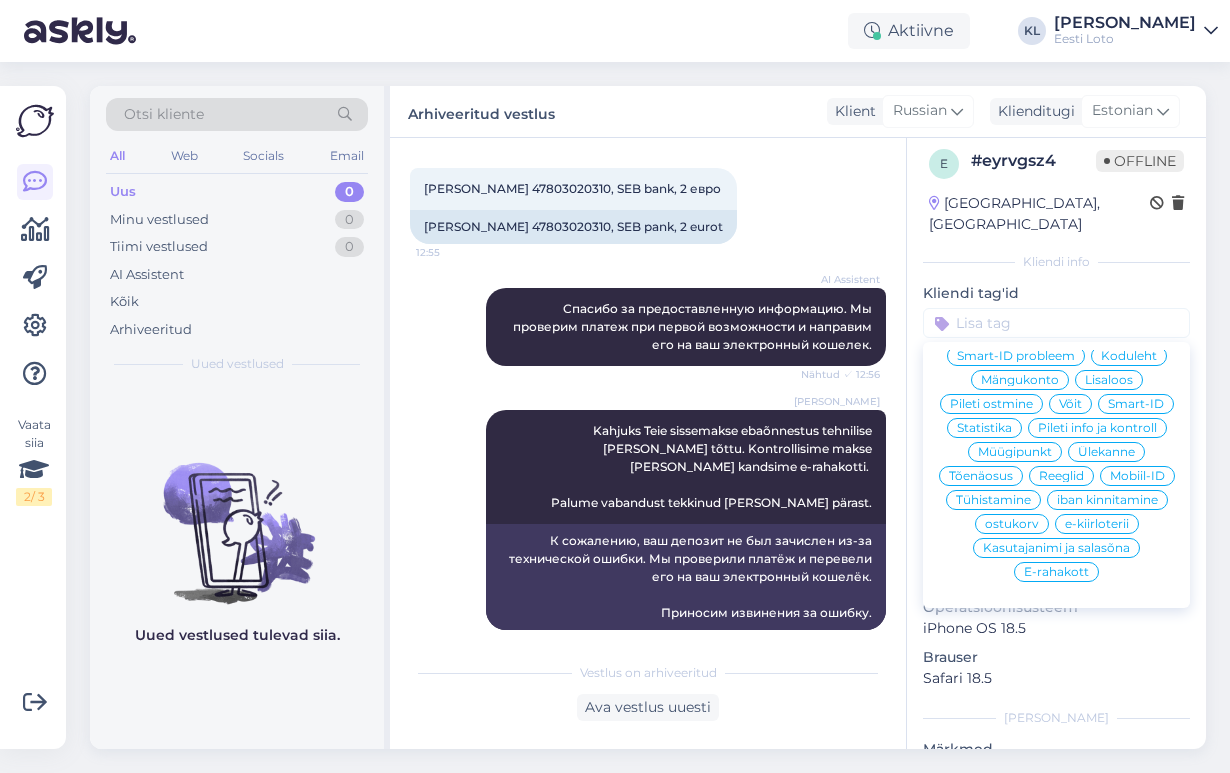 click on "E-rahakott" at bounding box center [1056, 572] 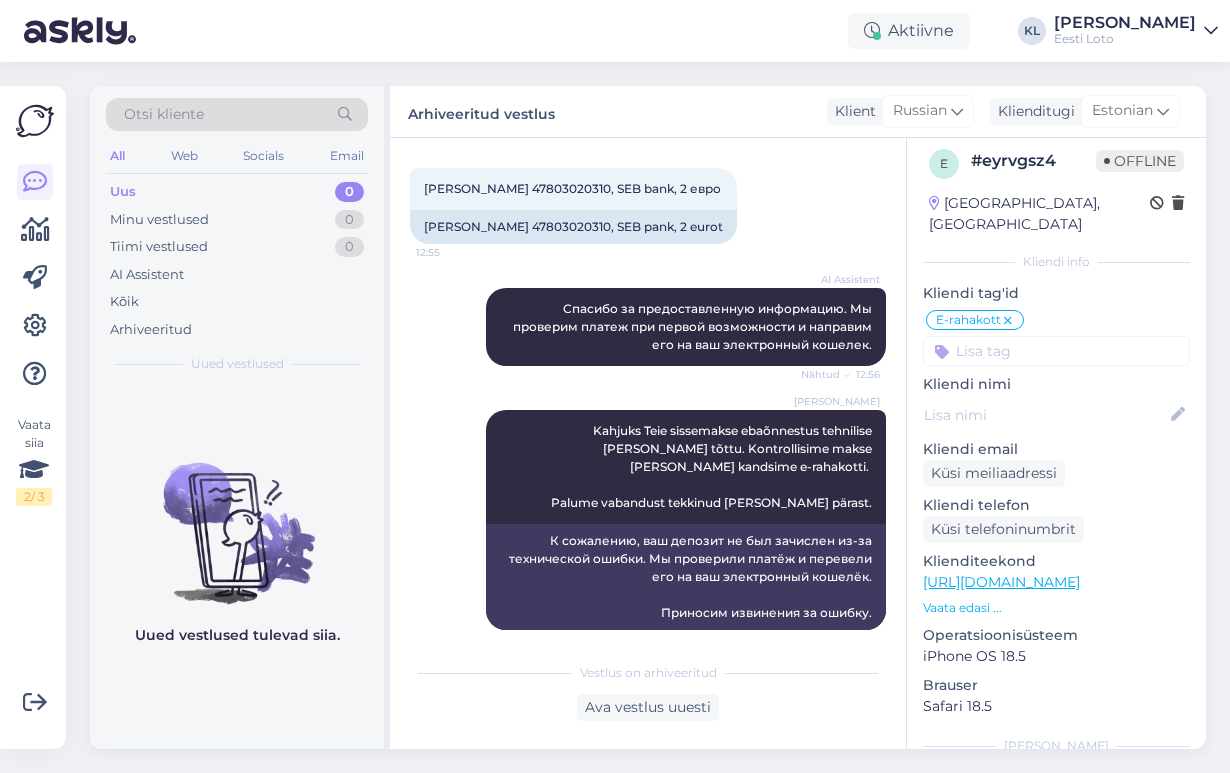 click on "All" at bounding box center (117, 156) 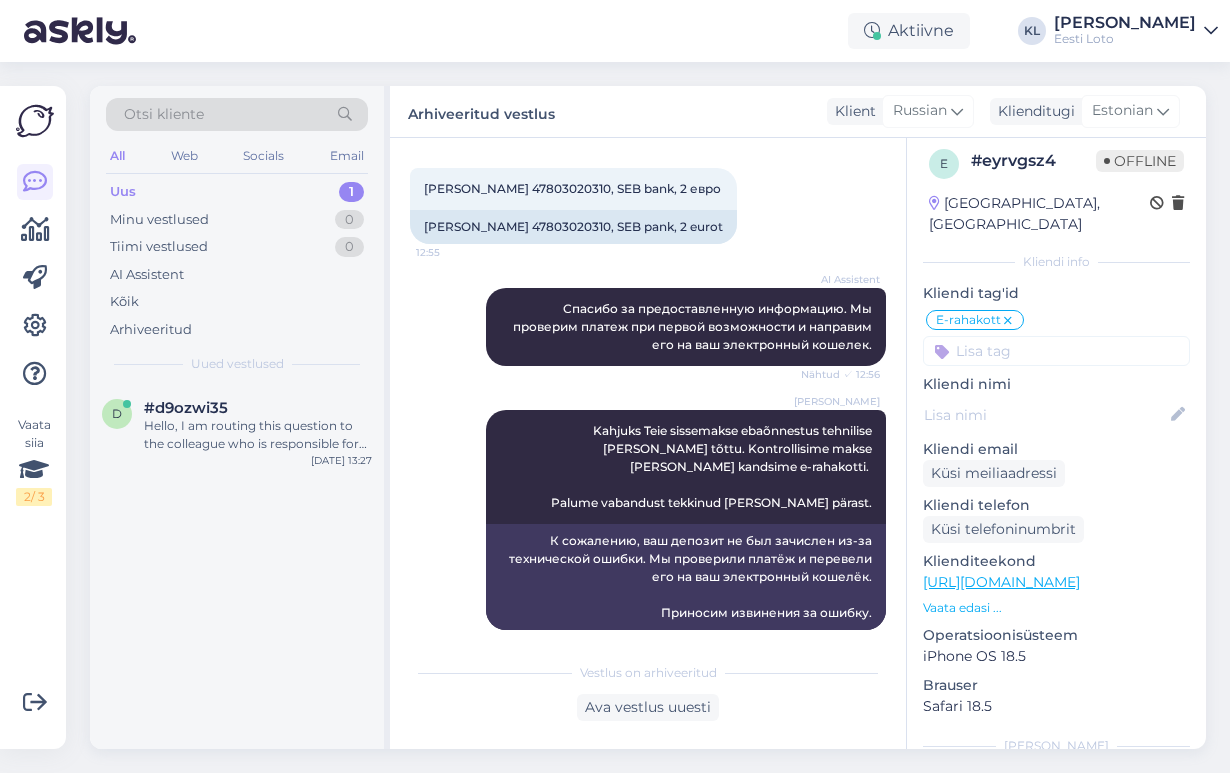 click on "Uus 1" at bounding box center (237, 192) 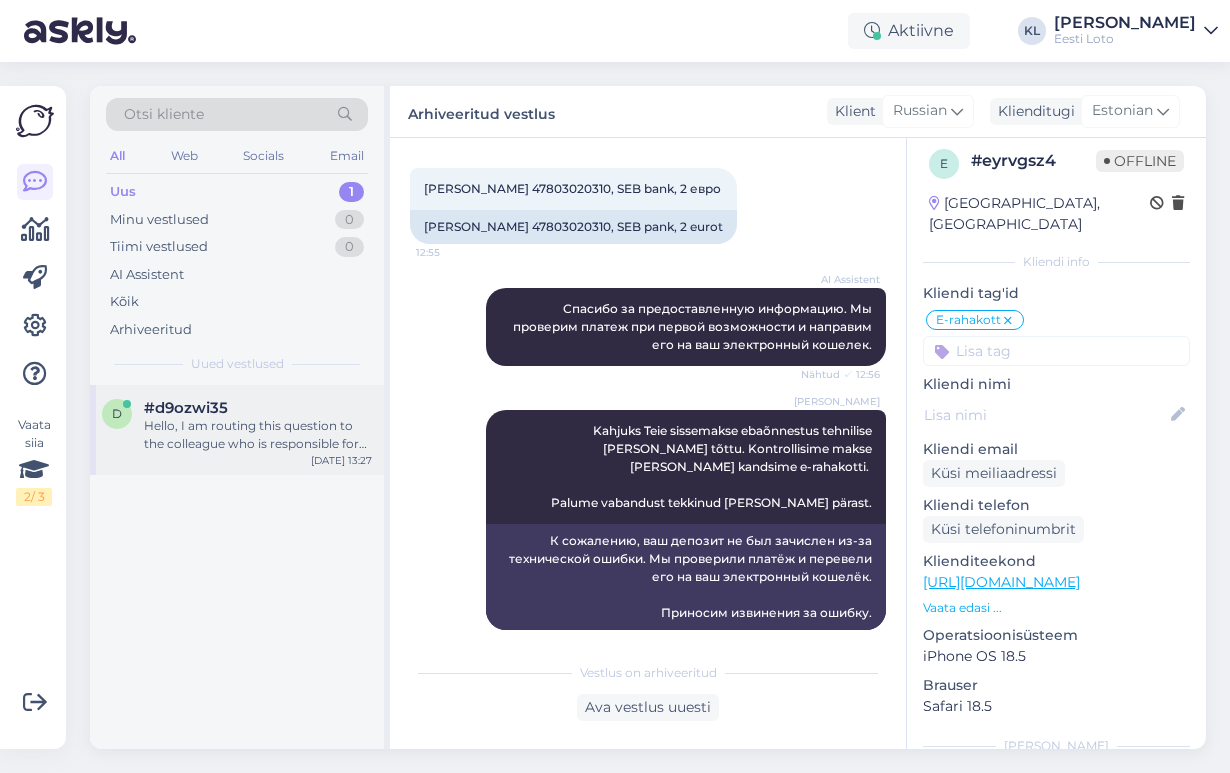 click on "Hello, I am routing this question to the colleague who is responsible for this topic. The reply might take a bit. But it’ll be saved here for you to read later." at bounding box center [258, 435] 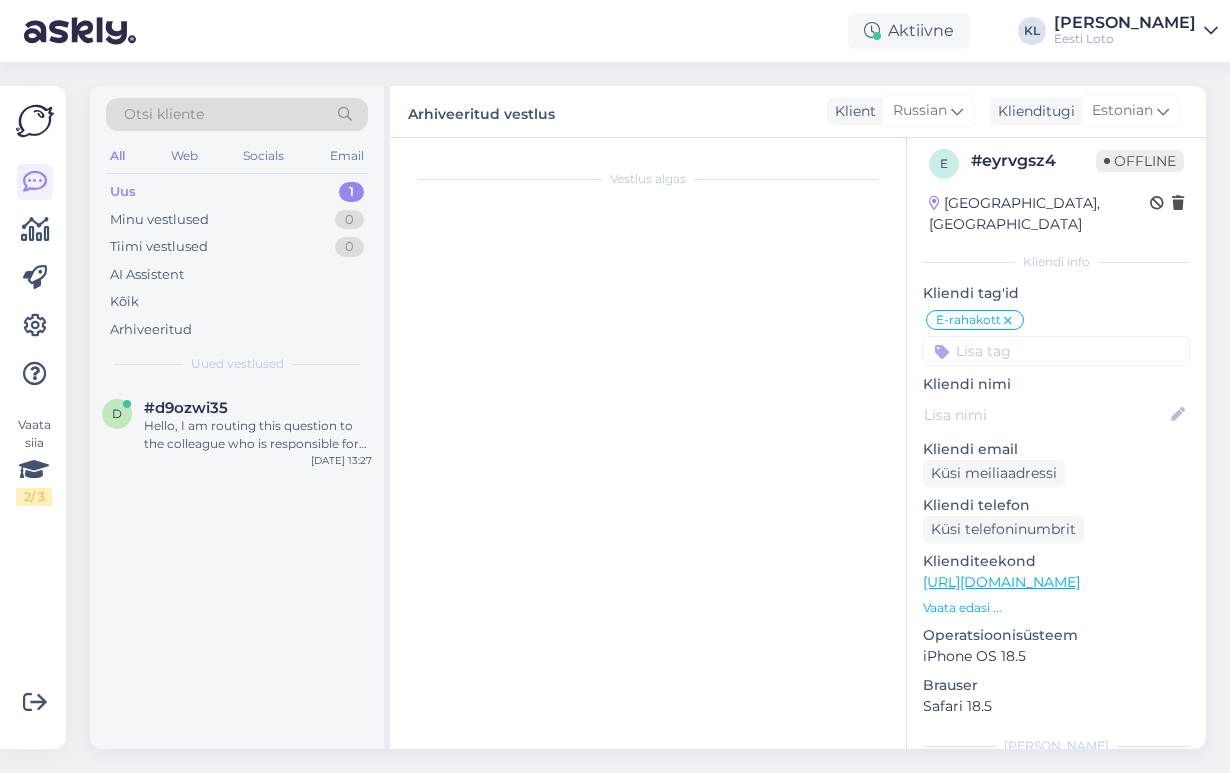 scroll, scrollTop: 57, scrollLeft: 0, axis: vertical 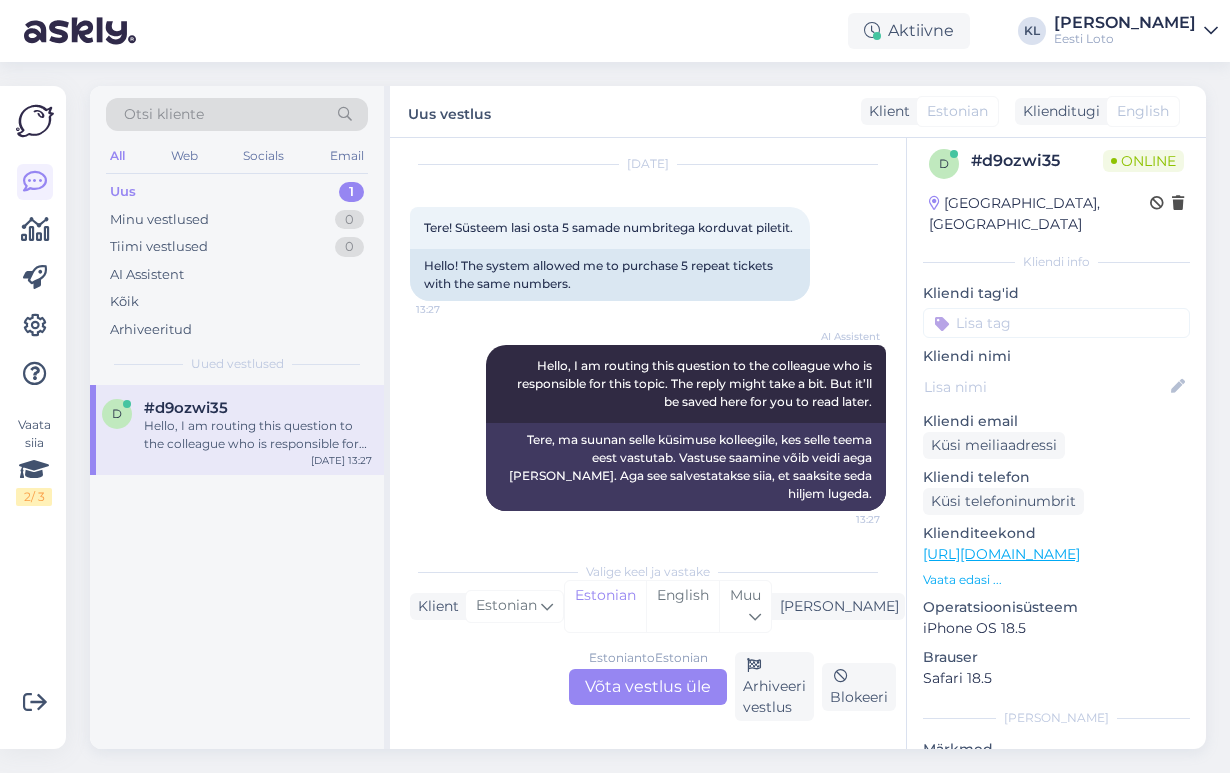 click on "Estonian  to  Estonian Võta vestlus üle" at bounding box center (648, 687) 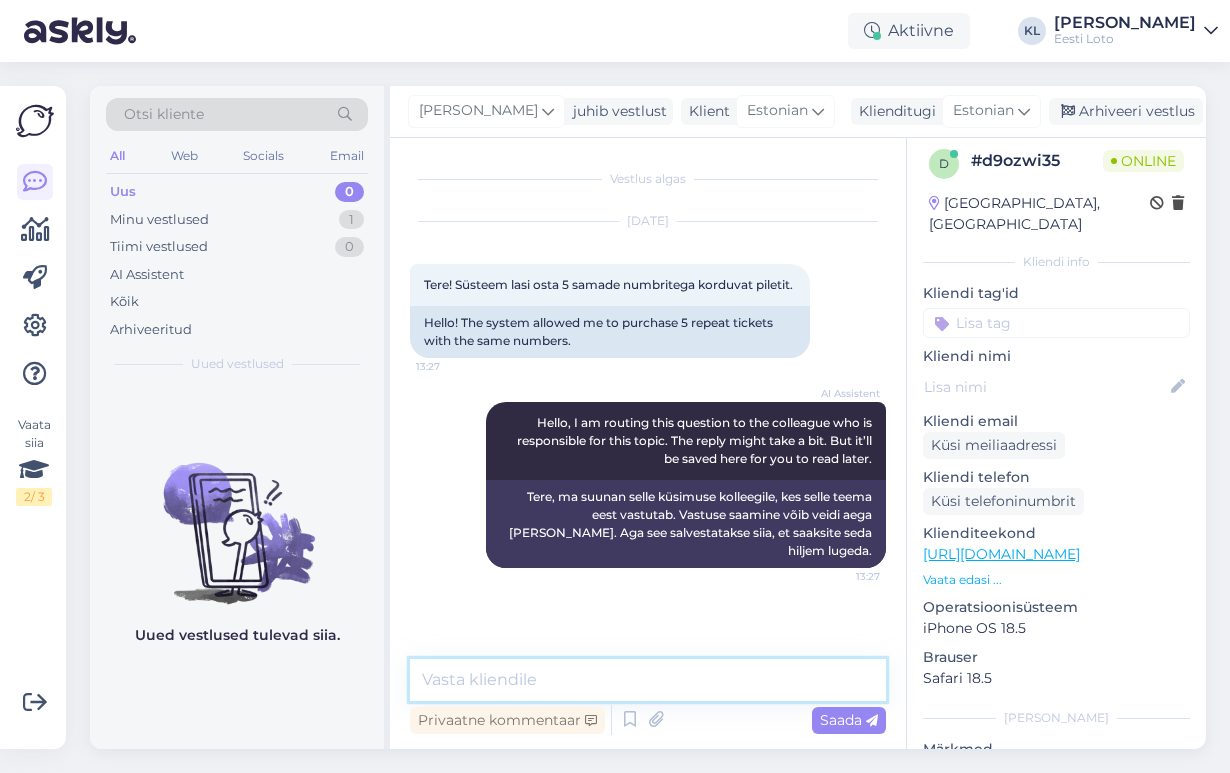 click at bounding box center (648, 680) 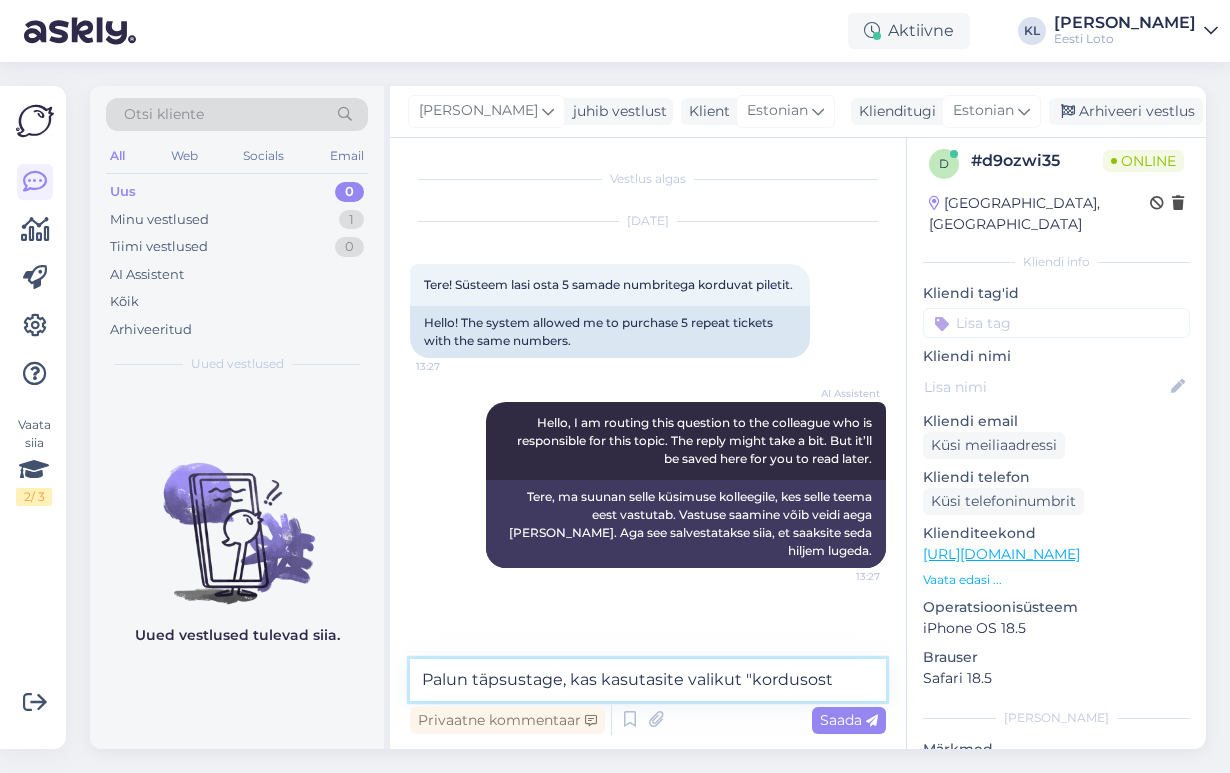 type on "Palun täpsustage, kas kasutasite valikut "kordusost"" 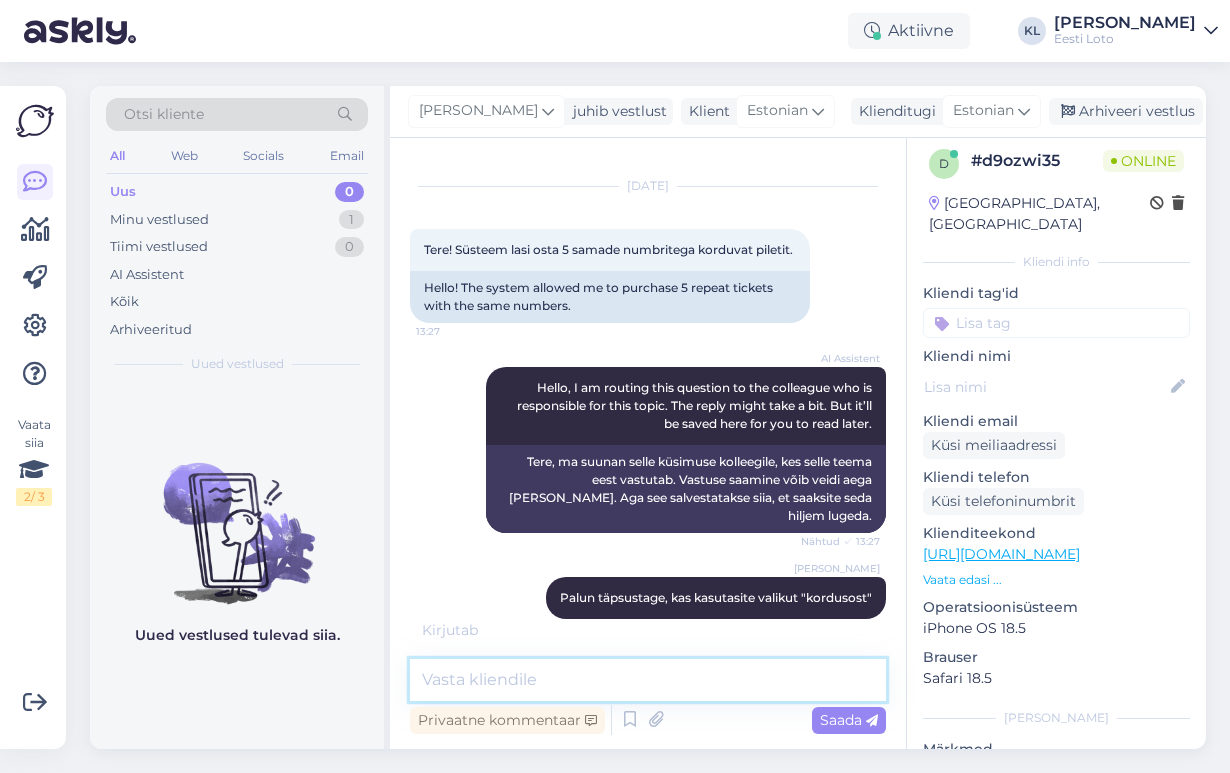 scroll, scrollTop: 121, scrollLeft: 0, axis: vertical 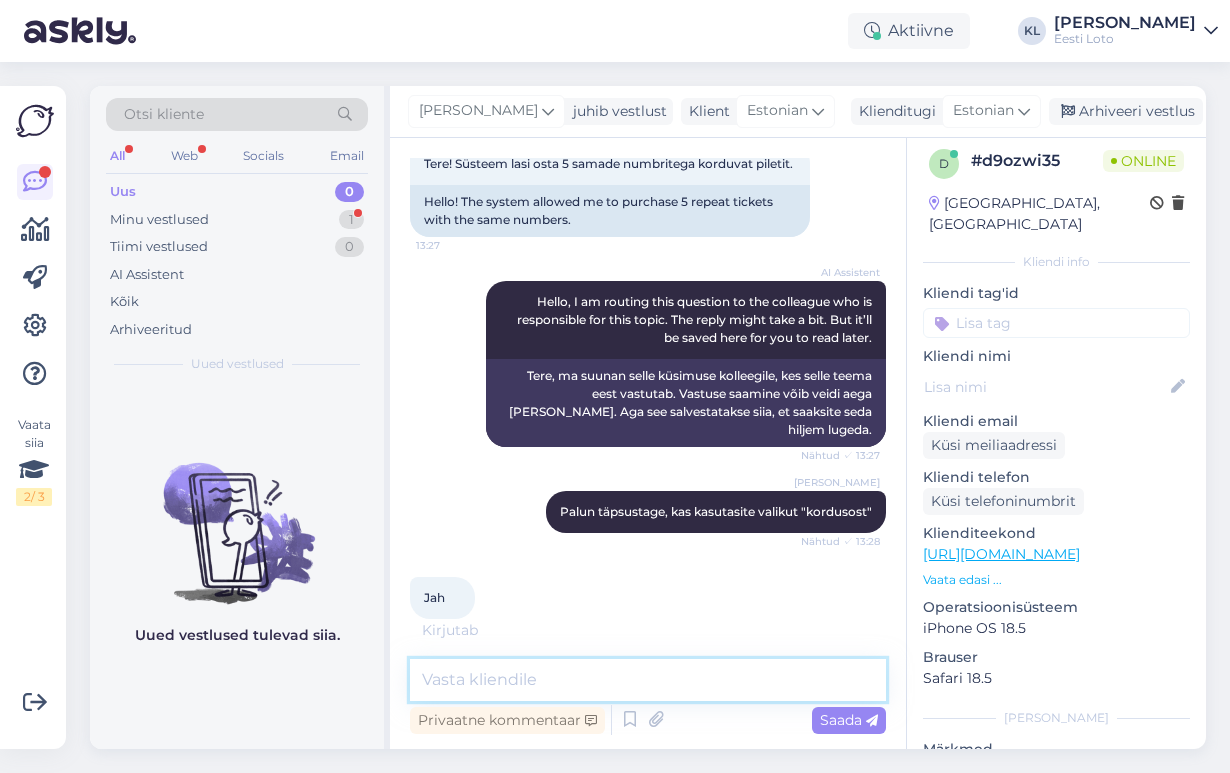 paste on "Pärast pileti valikute tegemist soovitame need alati üle kontrollida (kordusostule vajutades ilmuvad piletinumbrid veelkord ostjale kontrollimiseks). Pilet väljastatakse vastavalt [PERSON_NAME] poolt tehtud valikutele." 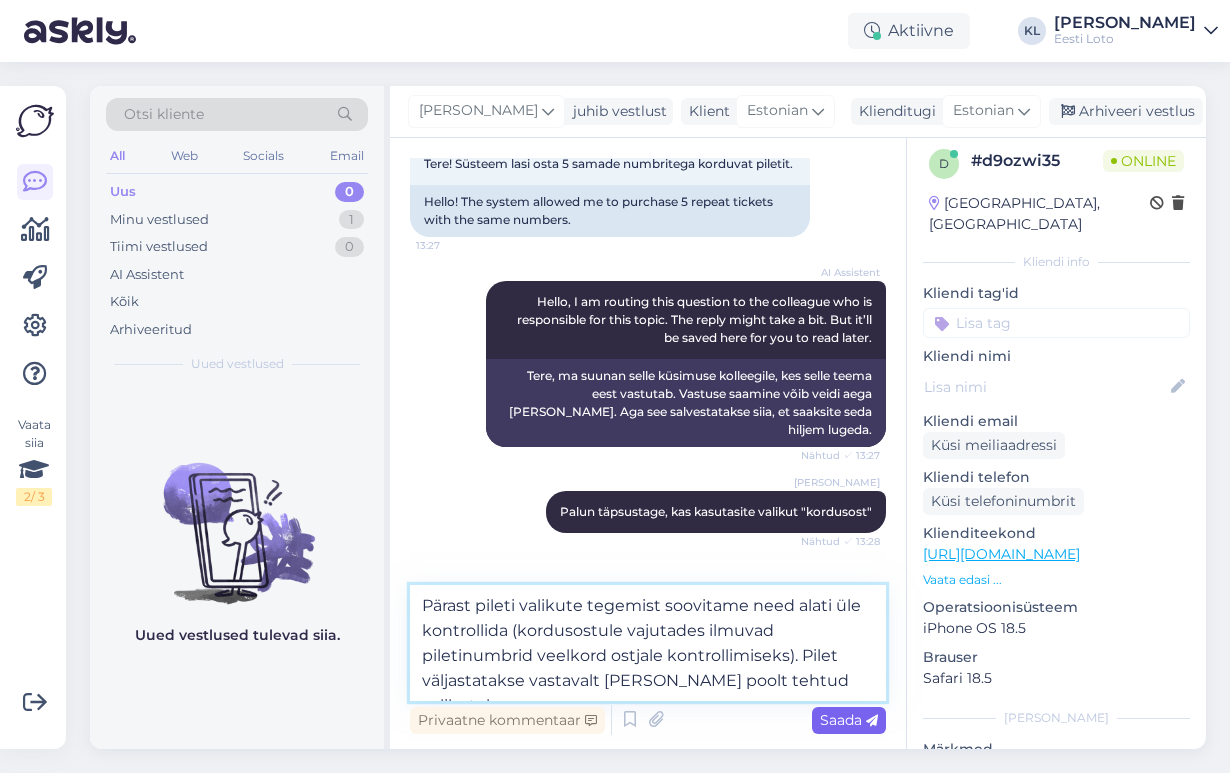 type on "Pärast pileti valikute tegemist soovitame need alati üle kontrollida (kordusostule vajutades ilmuvad piletinumbrid veelkord ostjale kontrollimiseks). Pilet väljastatakse vastavalt [PERSON_NAME] poolt tehtud valikutele." 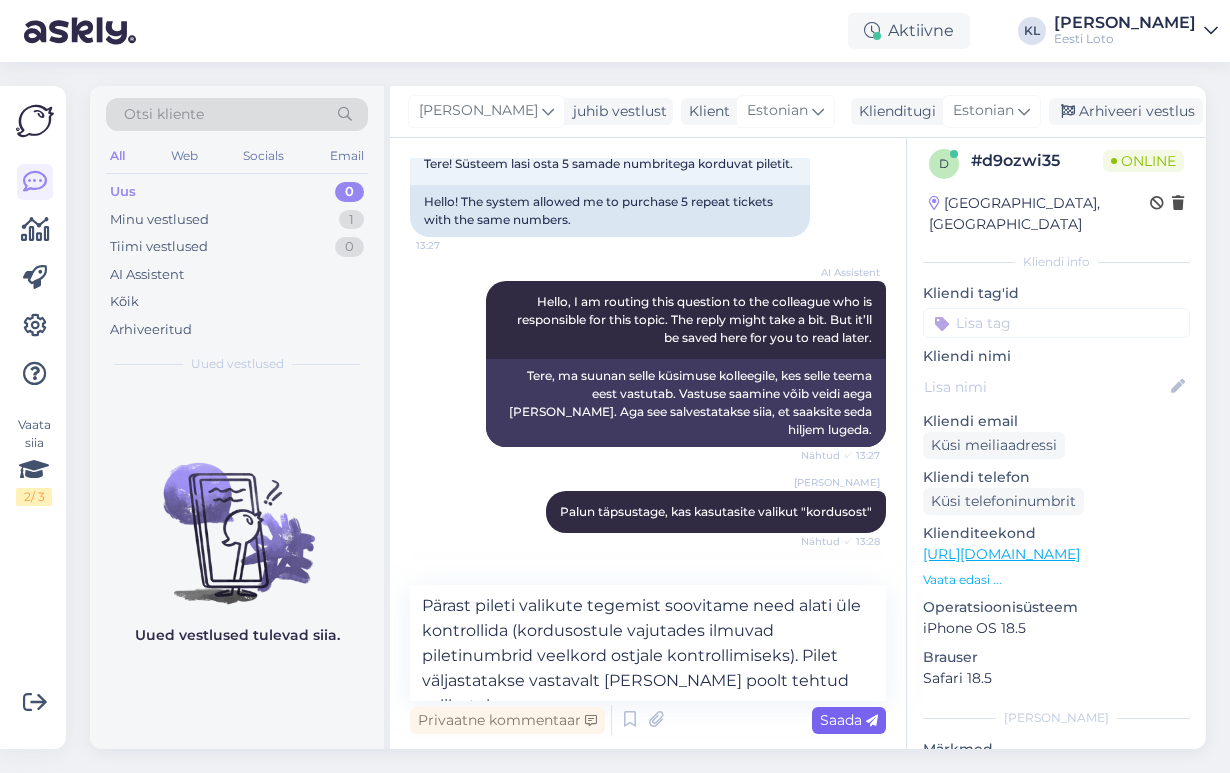 click on "Saada" at bounding box center [849, 720] 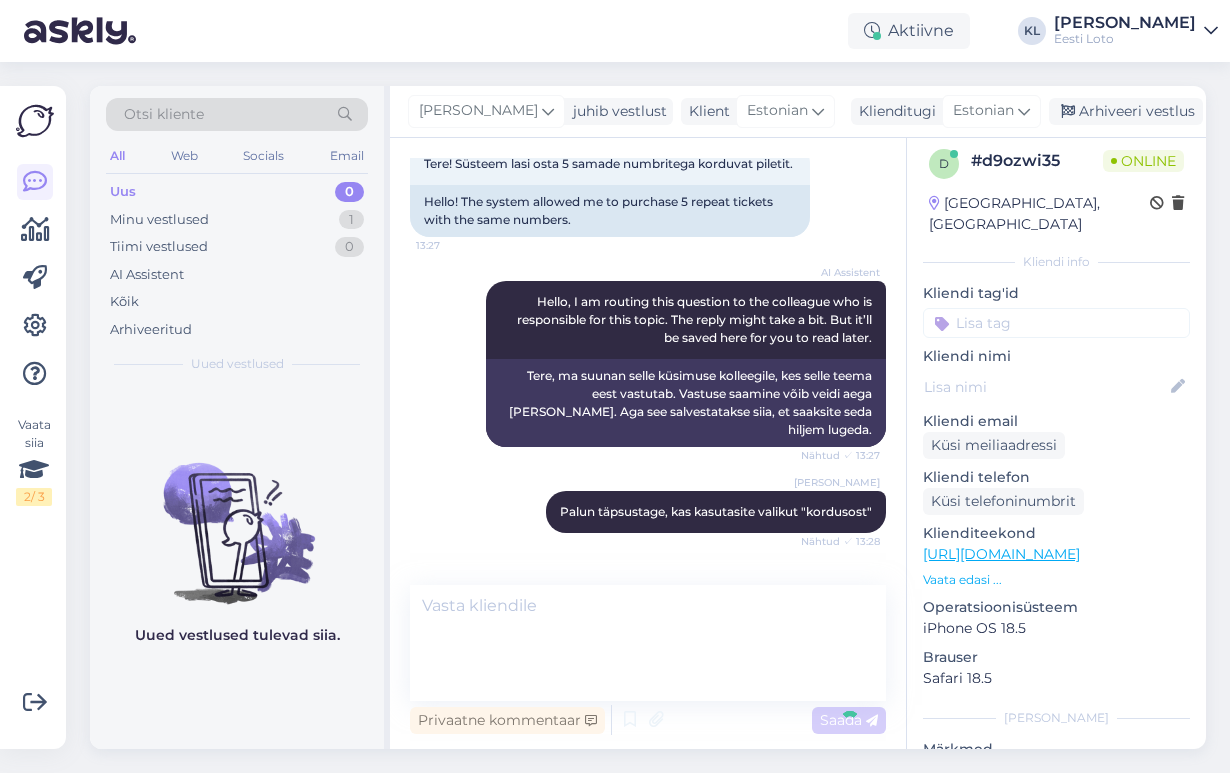 scroll, scrollTop: 261, scrollLeft: 0, axis: vertical 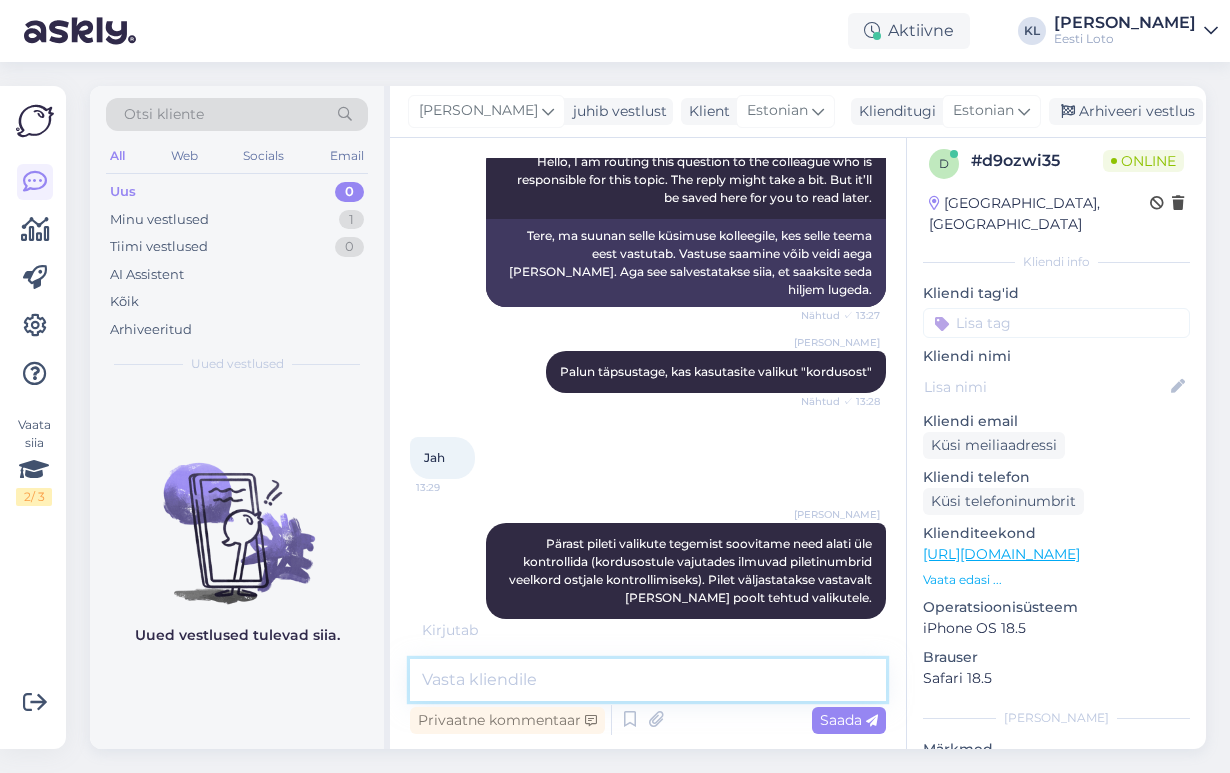 click at bounding box center (648, 680) 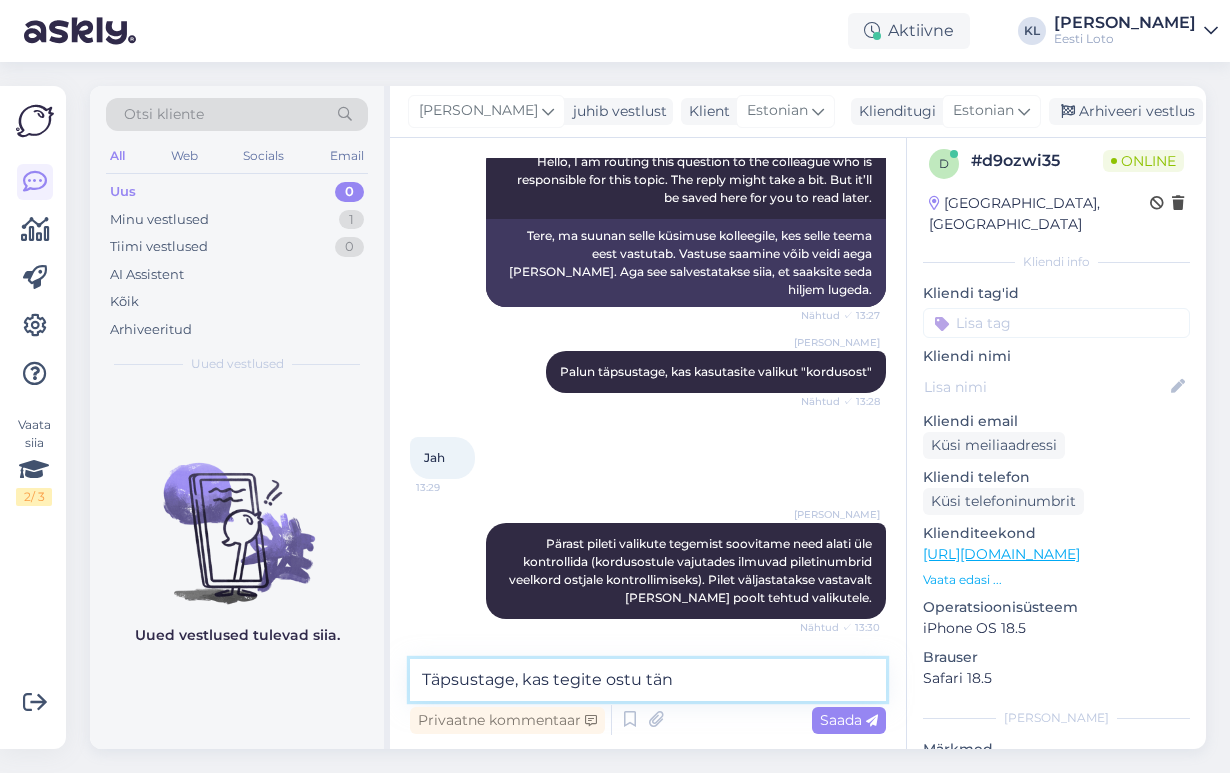 type on "Täpsustage, kas tegite ostu [PERSON_NAME]" 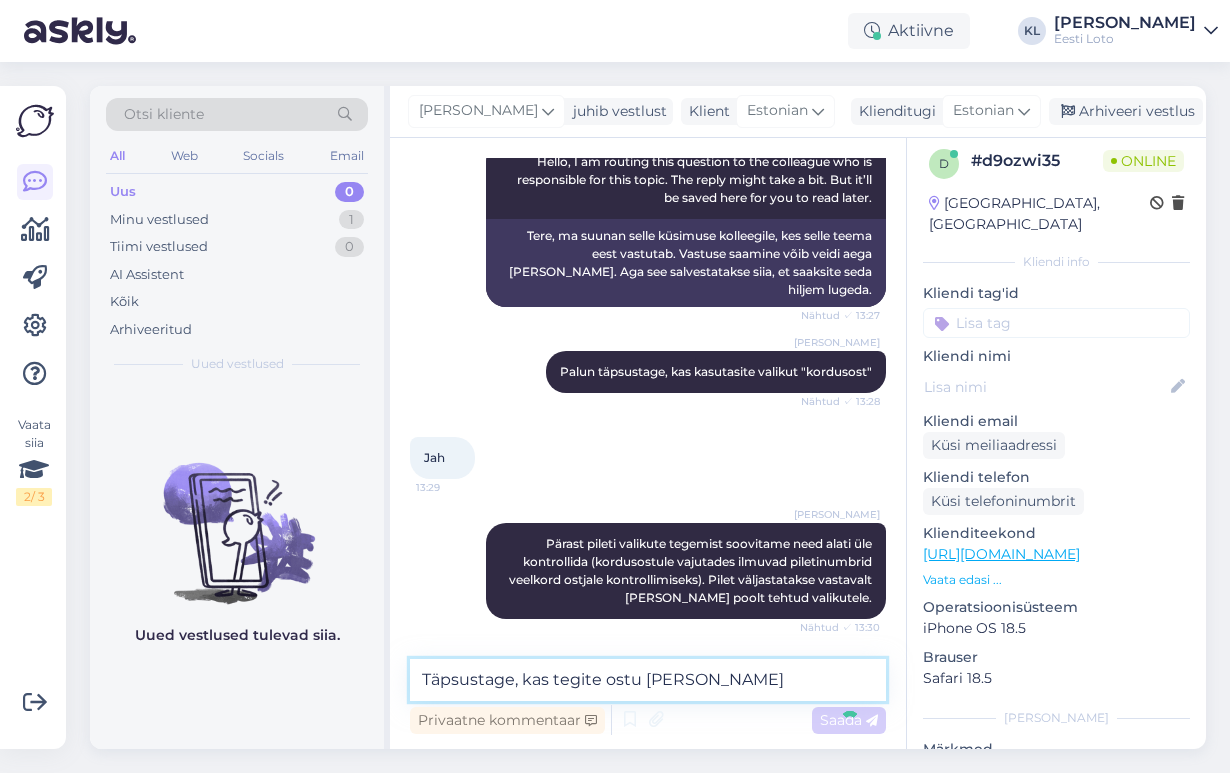 type 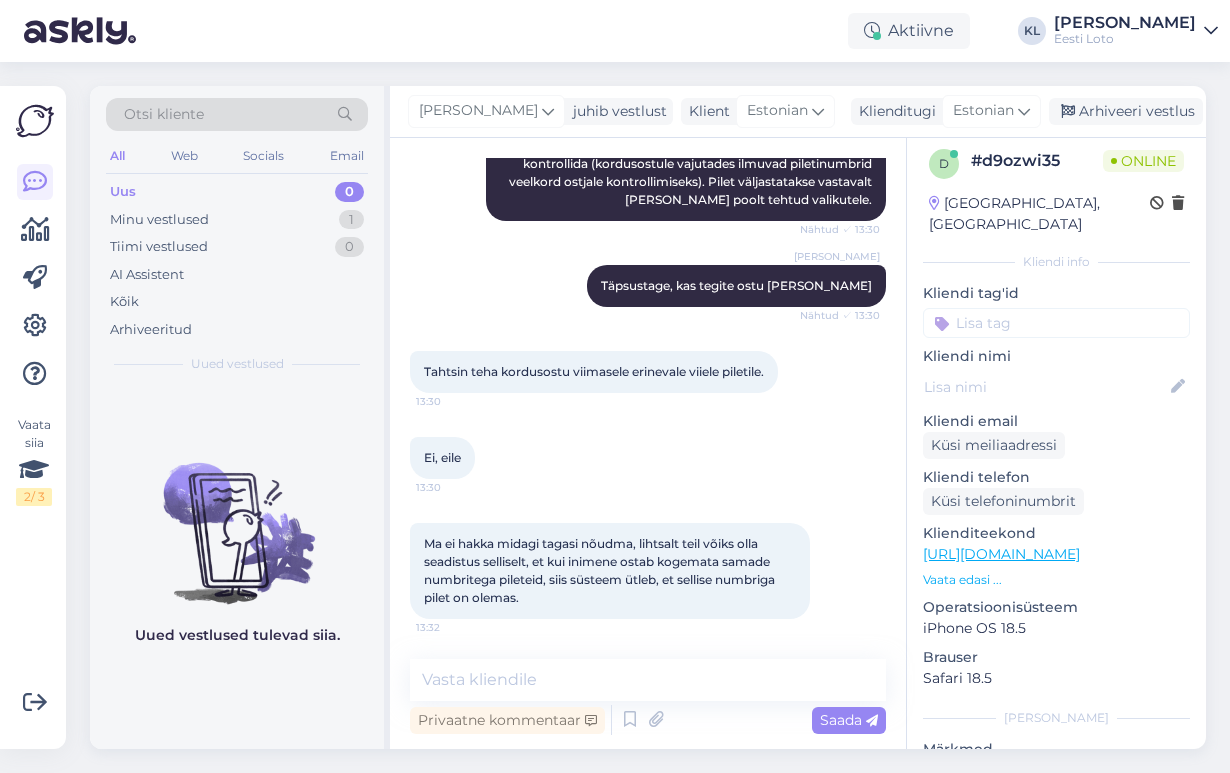 scroll, scrollTop: 659, scrollLeft: 0, axis: vertical 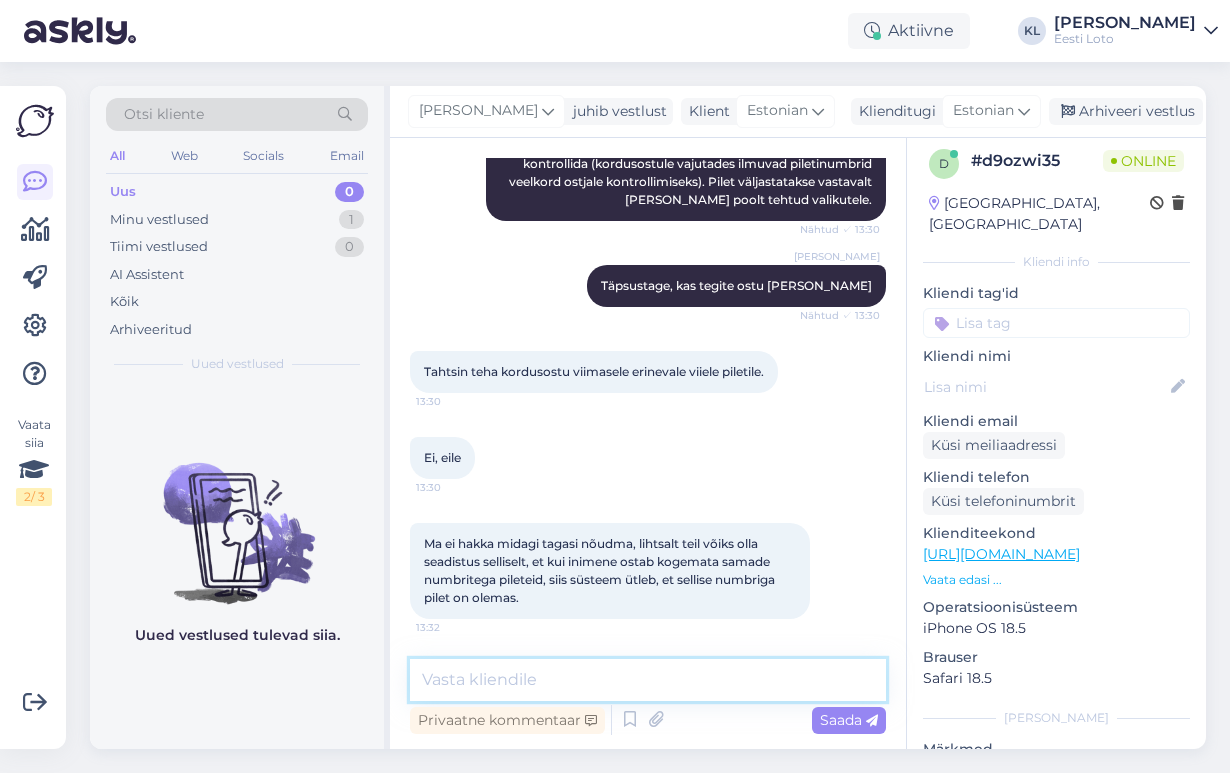 click at bounding box center [648, 680] 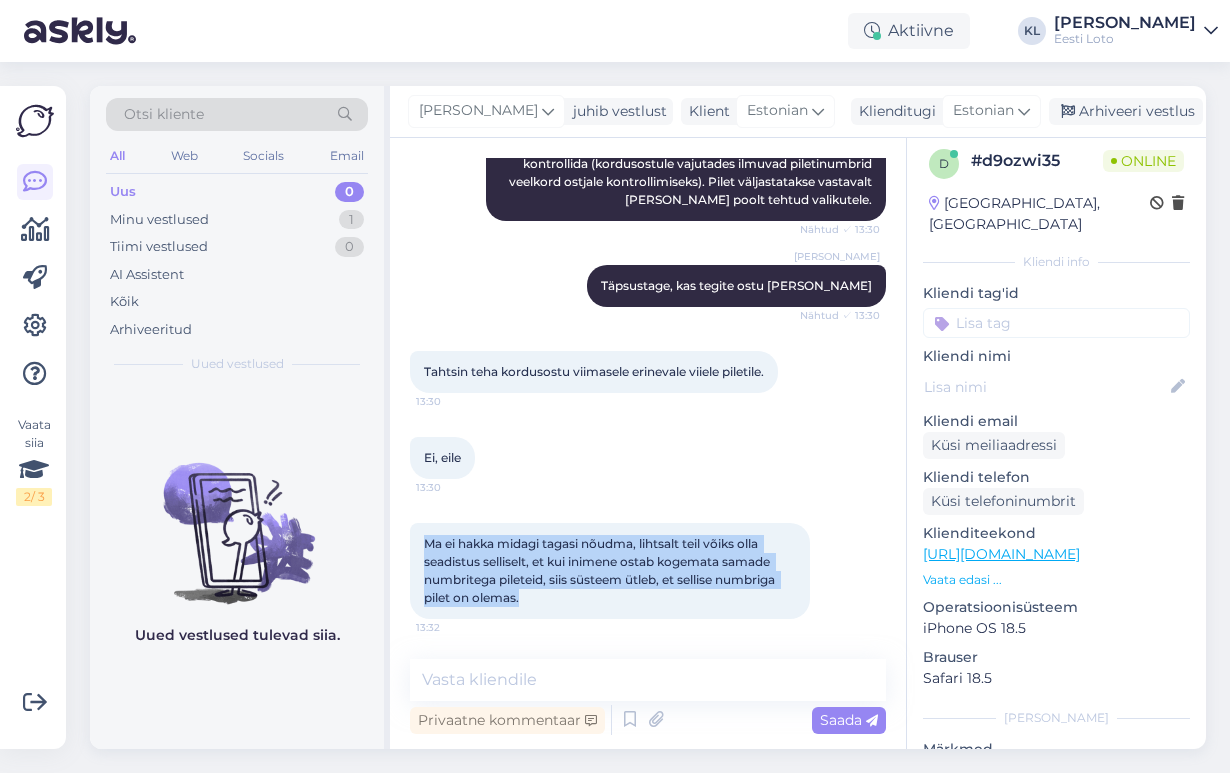 drag, startPoint x: 546, startPoint y: 592, endPoint x: 413, endPoint y: 546, distance: 140.73024 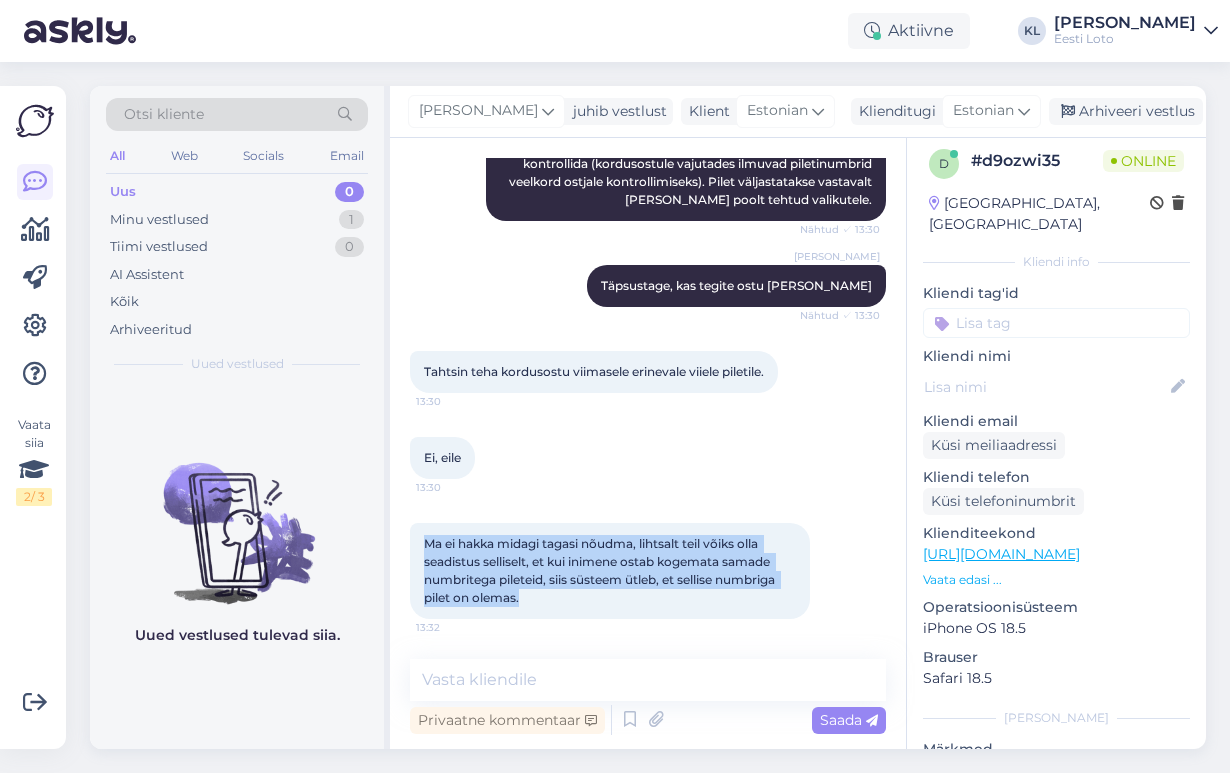 click on "Ma ei hakka midagi tagasi nõudma, lihtsalt teil võiks olla seadistus selliselt, et kui inimene ostab kogemata samade numbritega pileteid, siis süsteem ütleb, et sellise numbriga pilet on olemas. 13:32" at bounding box center (610, 571) 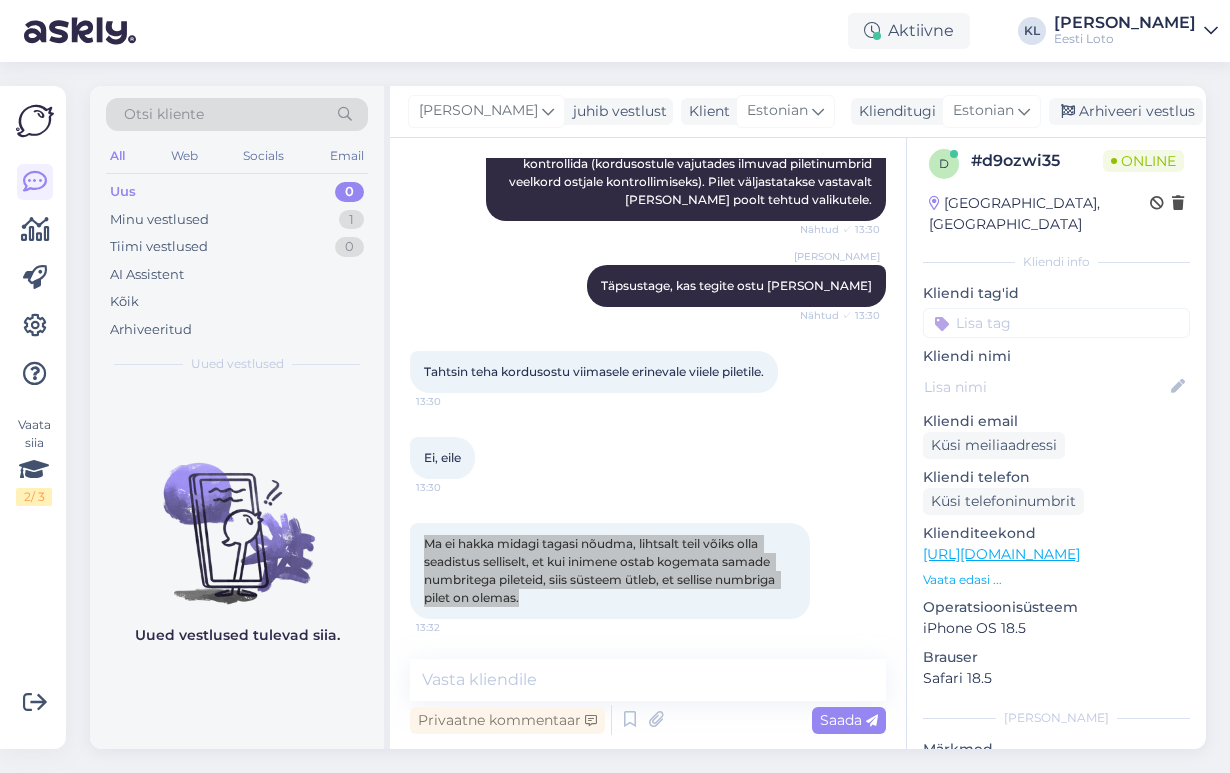 scroll, scrollTop: 763, scrollLeft: 0, axis: vertical 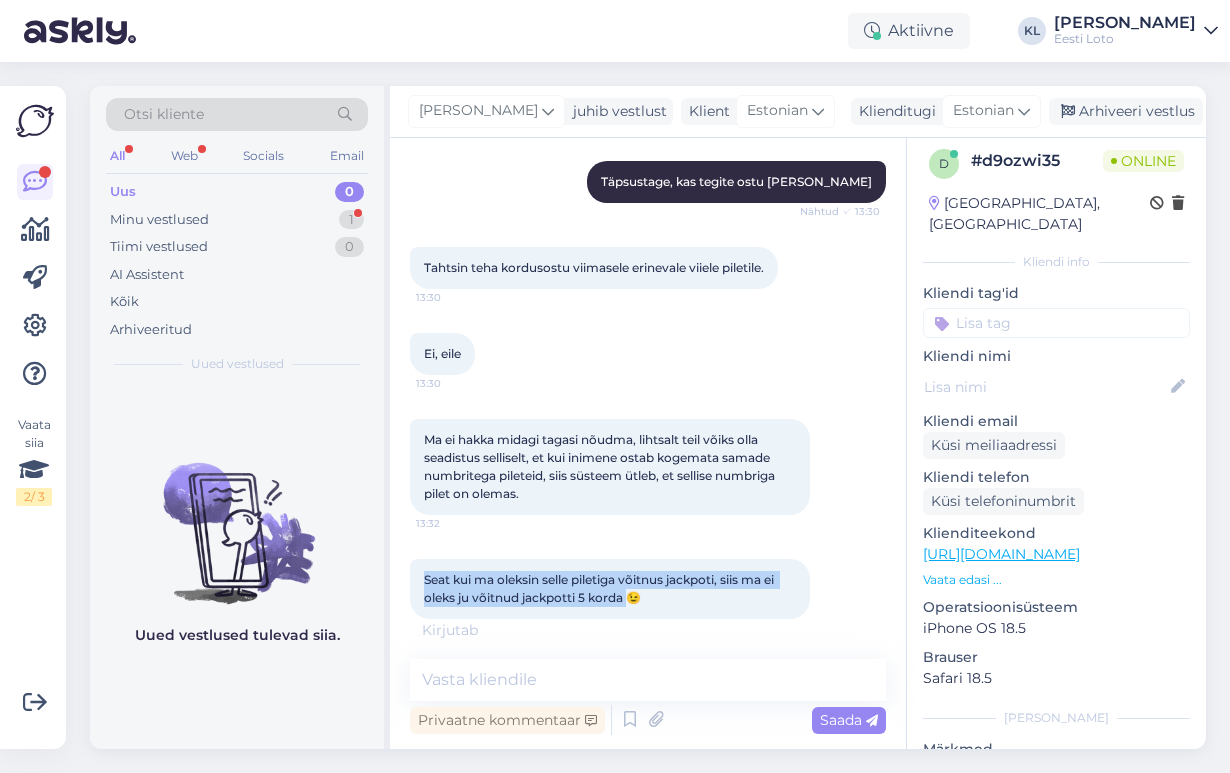 drag, startPoint x: 632, startPoint y: 599, endPoint x: 425, endPoint y: 577, distance: 208.1658 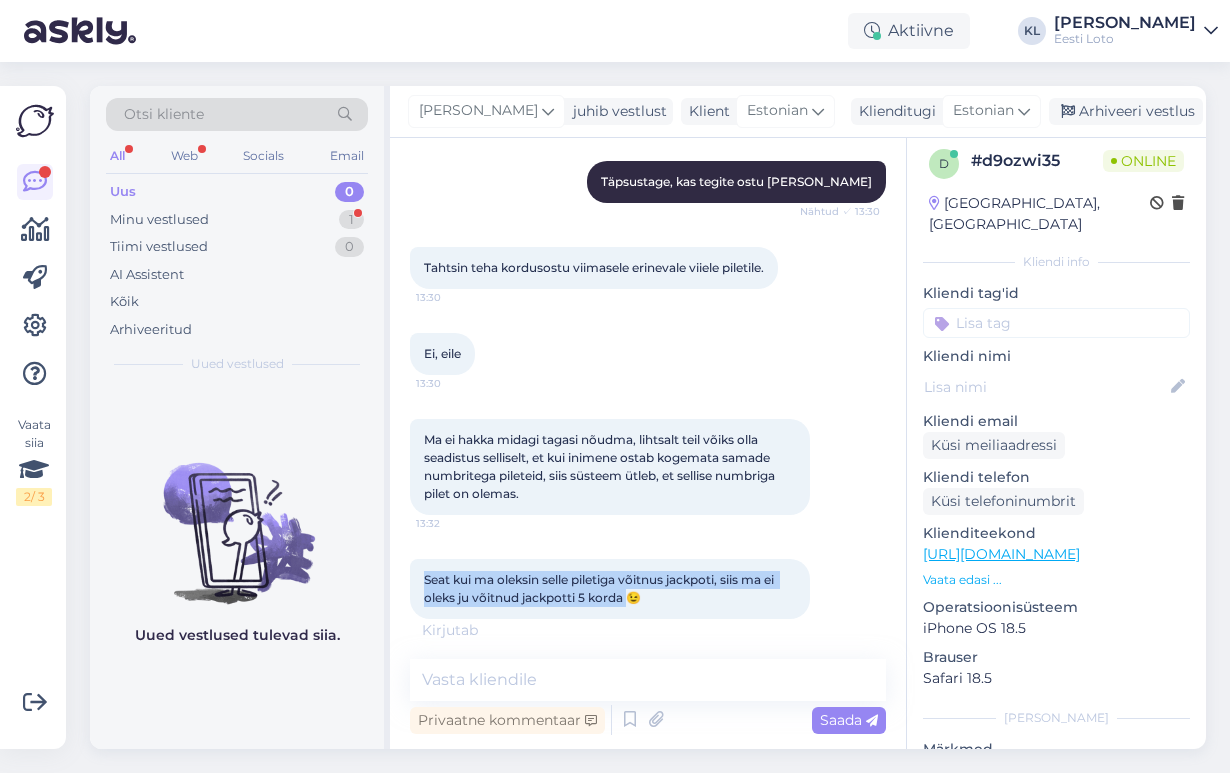 click on "Seat kui ma oleksin selle piletiga võitnus jackpoti, siis ma ei oleks ju võitnud jackpotti 5 korda 😉" at bounding box center [600, 588] 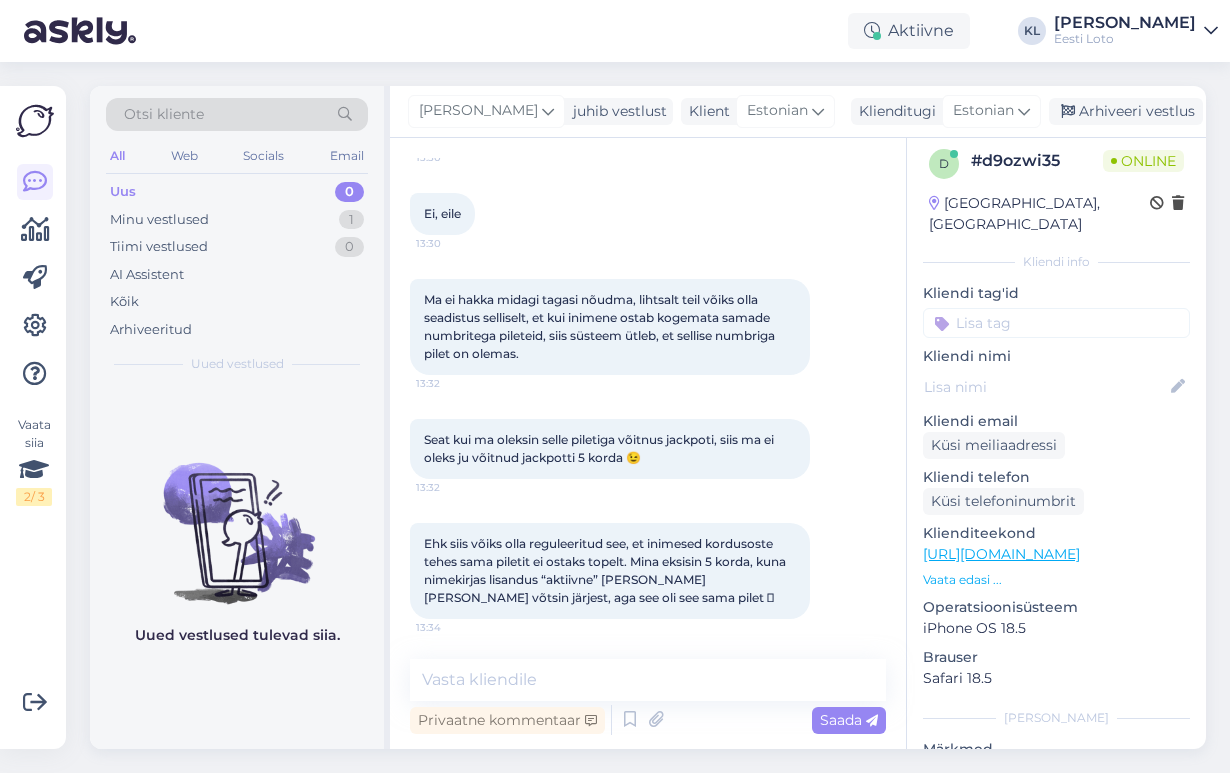 scroll, scrollTop: 903, scrollLeft: 0, axis: vertical 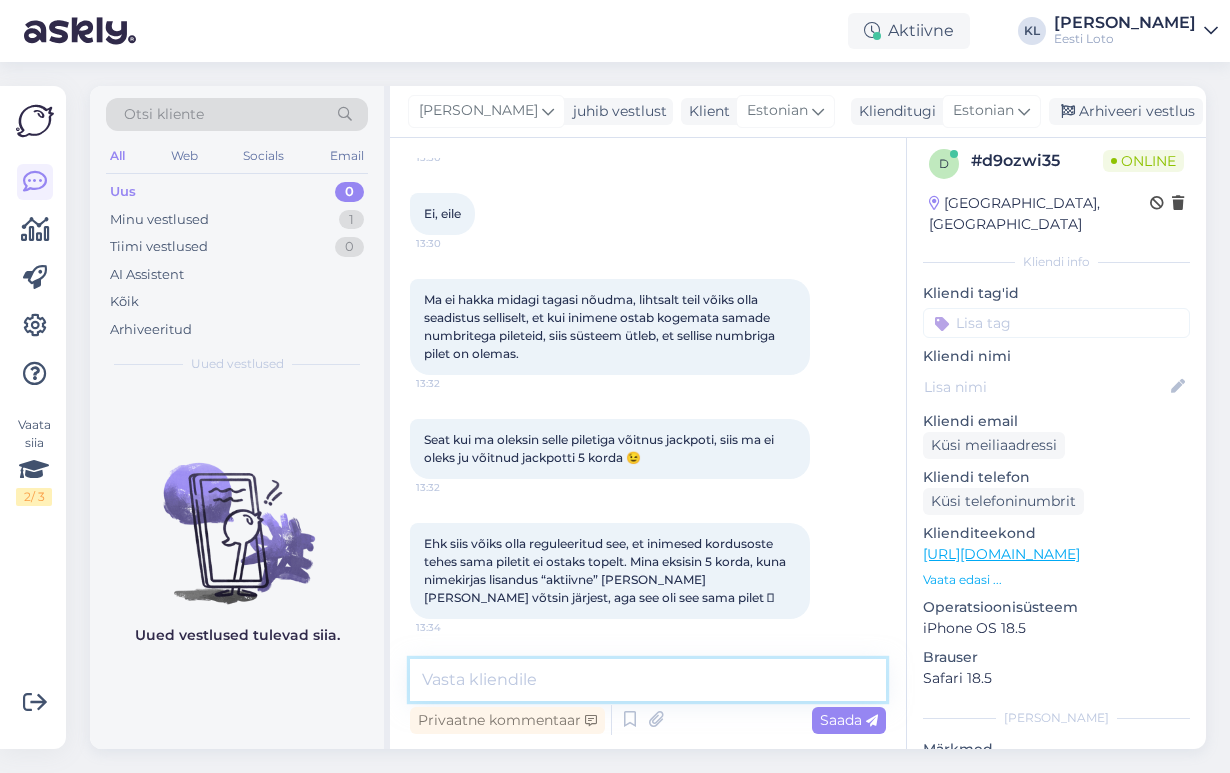 click at bounding box center [648, 680] 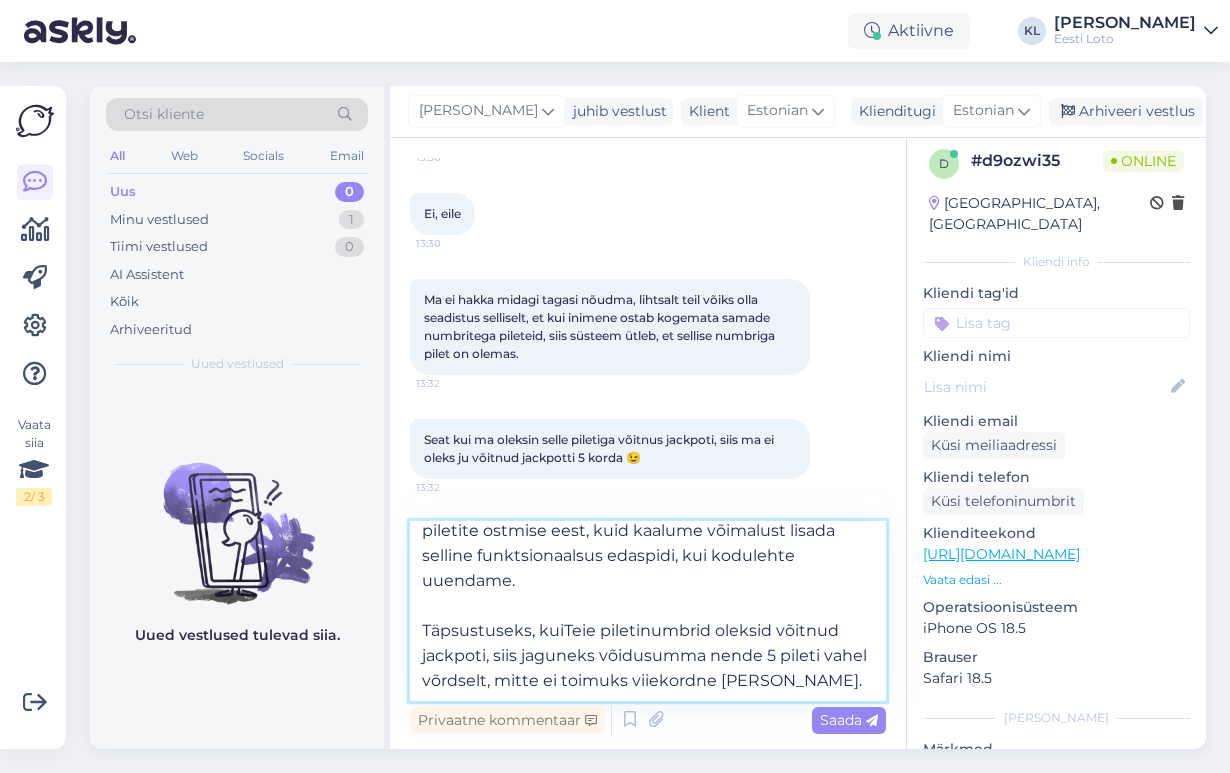scroll, scrollTop: 61, scrollLeft: 0, axis: vertical 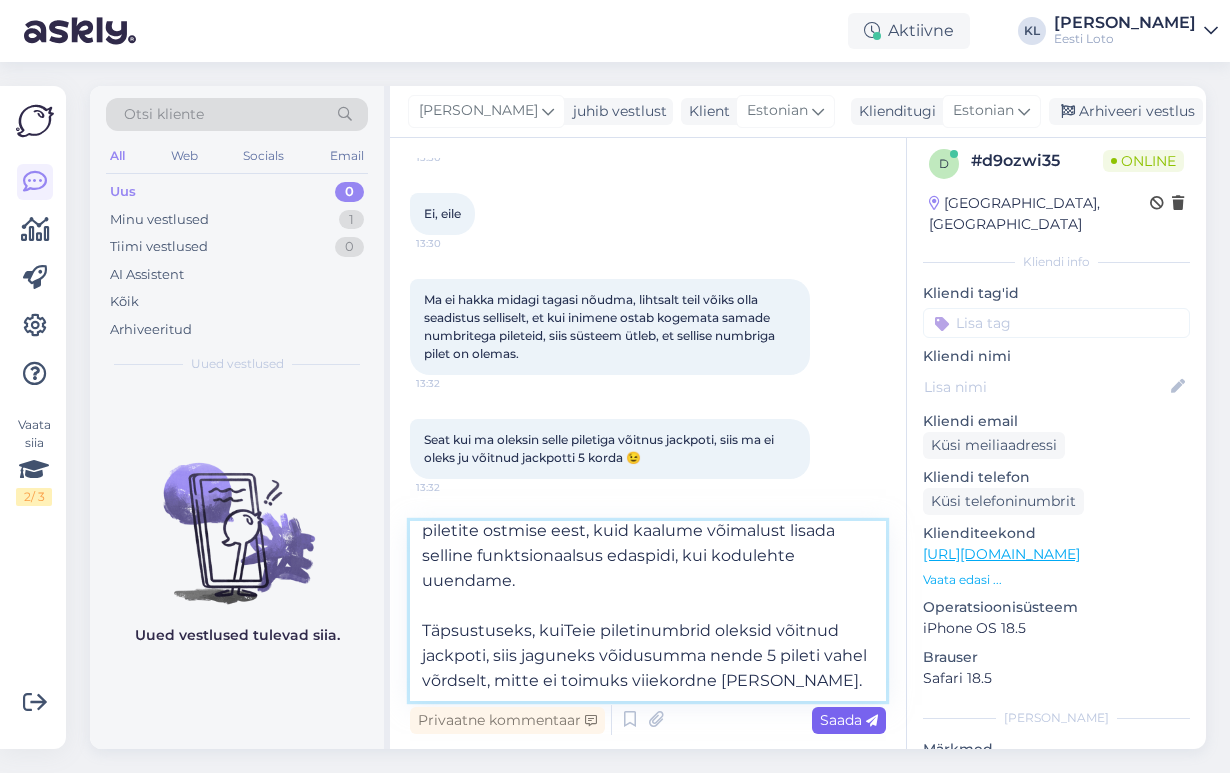 type on "Täname tagasiside eest. Hetkel meie süsteemis ei ole jah sellist lahendust, mis hoiataks samade numbritega piletite ostmise eest, kuid kaalume võimalust lisada selline funktsionaalsus edaspidi, kui kodulehte uuendame.
Täpsustuseks, kuiTeie piletinumbrid oleksid võitnud jackpoti, siis jaguneks võidusumma nende 5 pileti vahel võrdselt, mitte ei toimuks viiekordne [PERSON_NAME]." 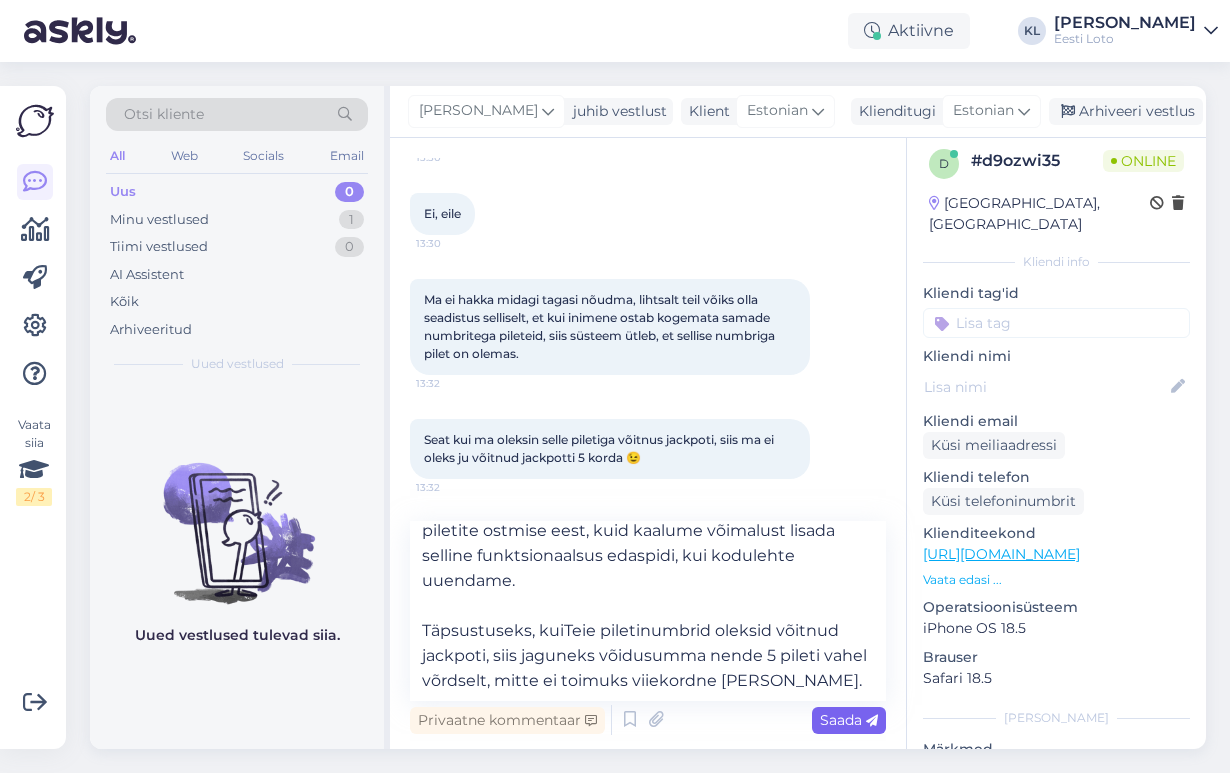 click on "Saada" at bounding box center [849, 720] 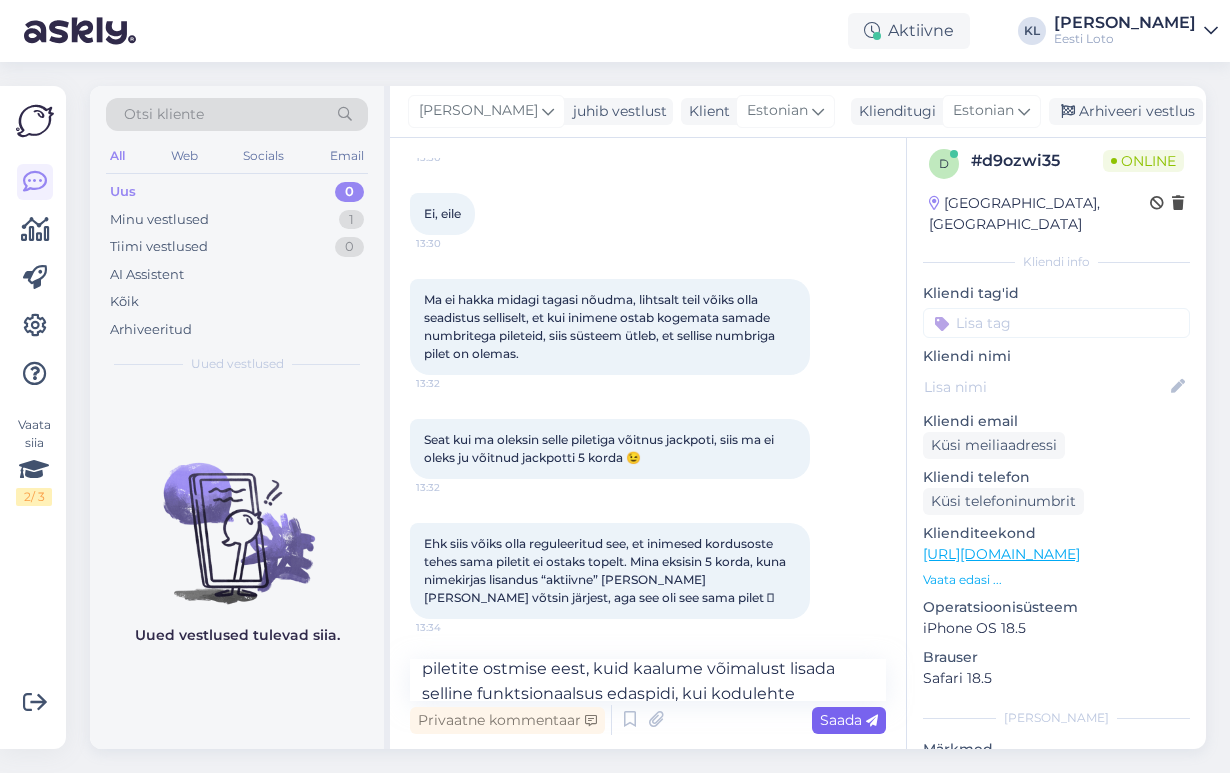 type 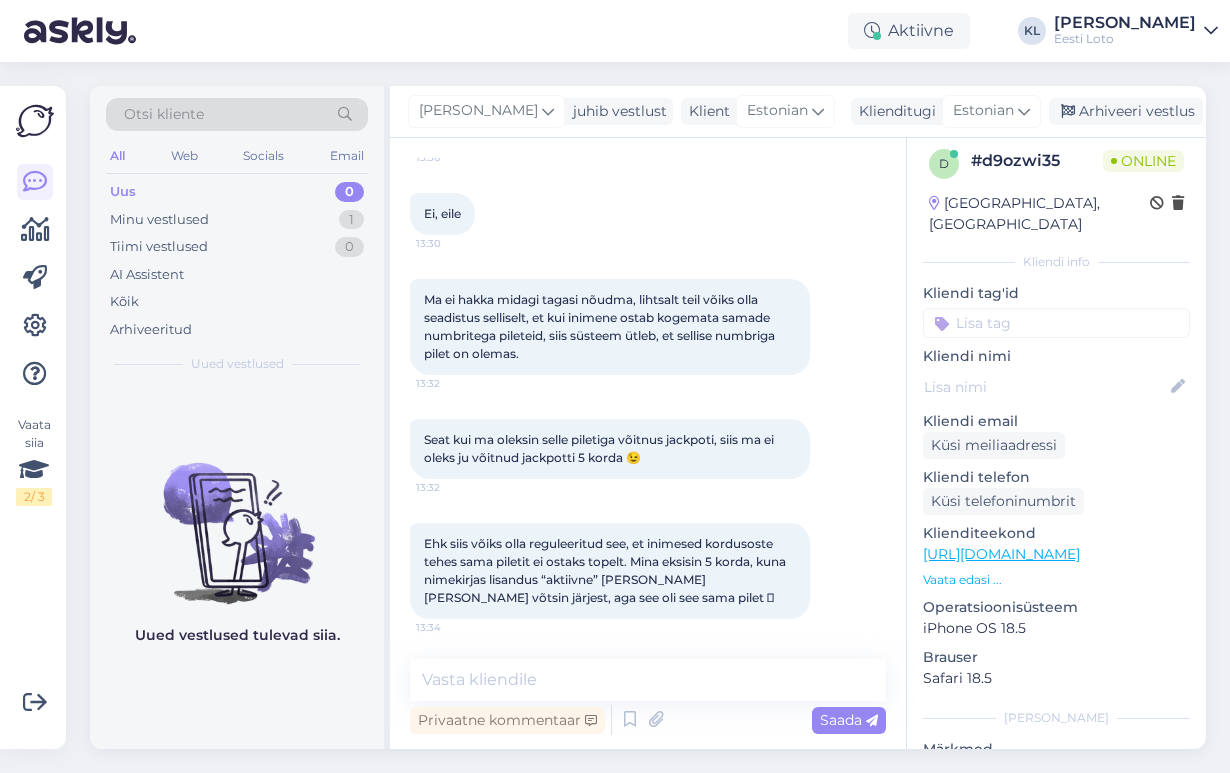 scroll, scrollTop: 1115, scrollLeft: 0, axis: vertical 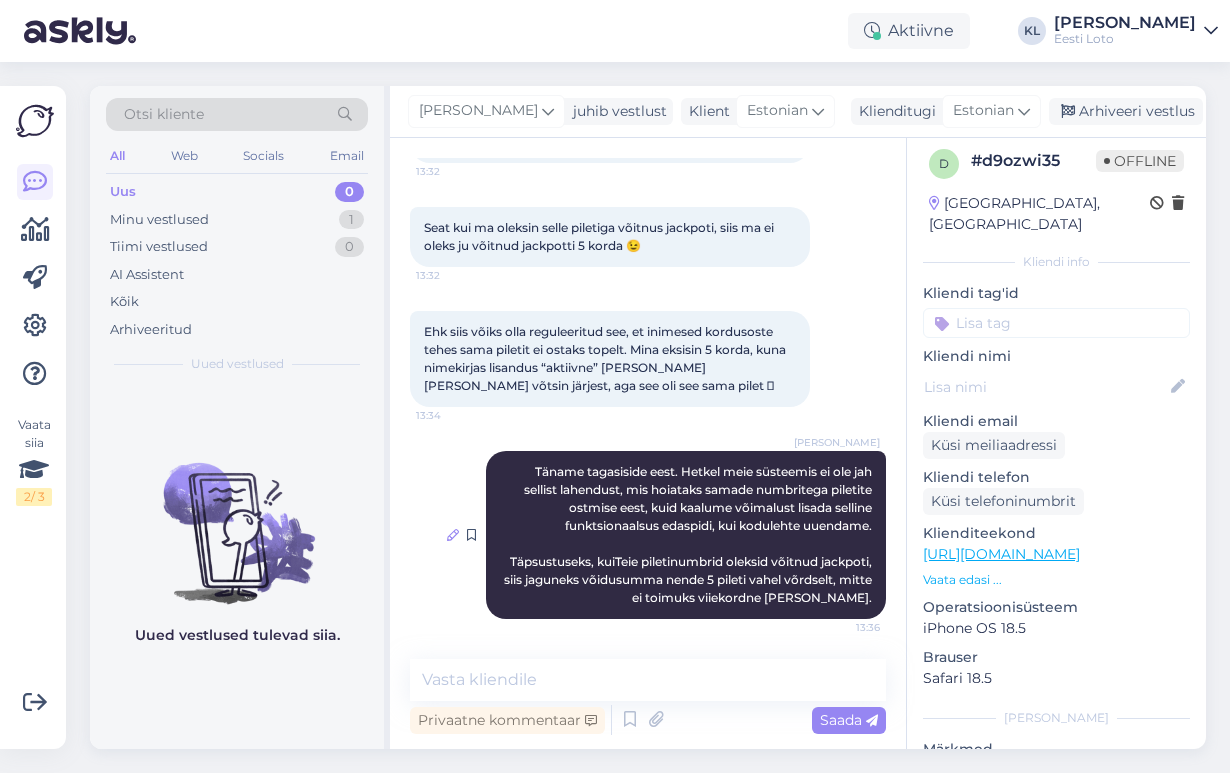click at bounding box center [453, 535] 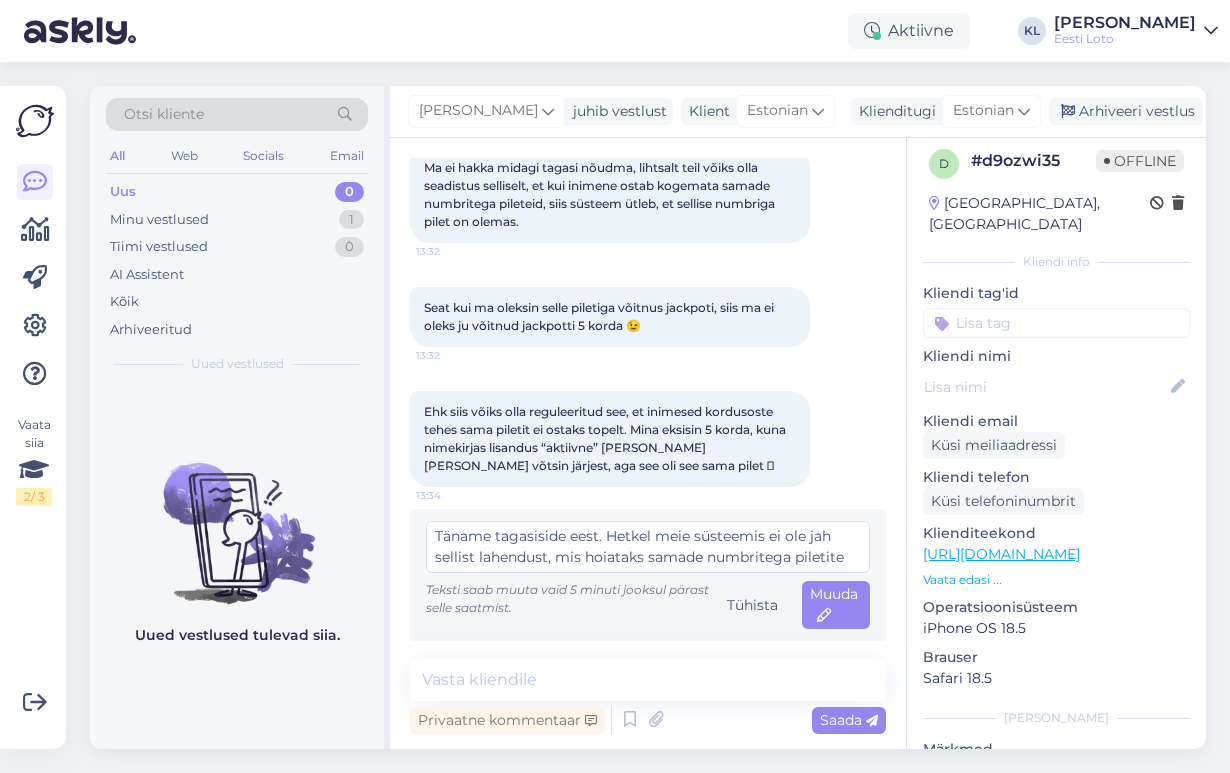 scroll, scrollTop: 1035, scrollLeft: 0, axis: vertical 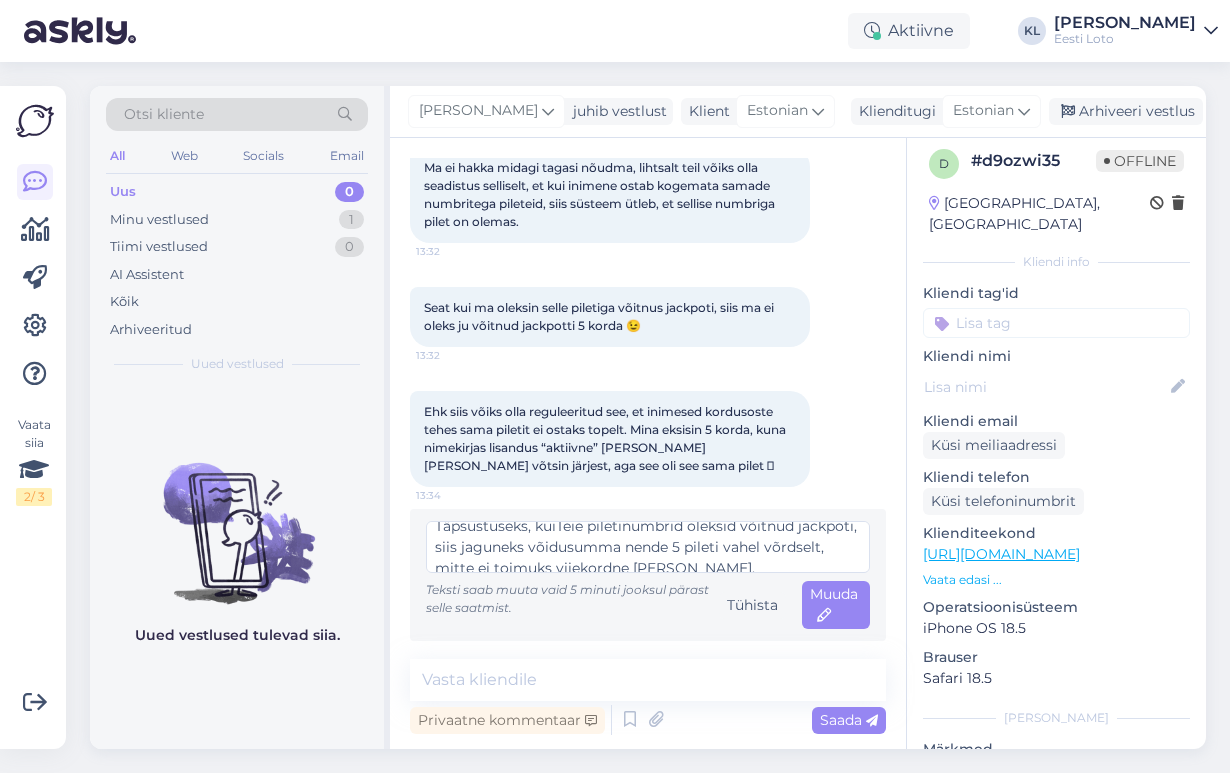 click on "Täname tagasiside eest. Hetkel meie süsteemis ei ole jah sellist lahendust, mis hoiataks samade numbritega piletite ostmise eest, kuid kaalume võimalust lisada selline funktsionaalsus edaspidi, kui kodulehte uuendame.
Täpsustuseks, kuiTeie piletinumbrid oleksid võitnud jackpoti, siis jaguneks võidusumma nende 5 pileti vahel võrdselt, mitte ei toimuks viiekordne [PERSON_NAME]." at bounding box center [648, 547] 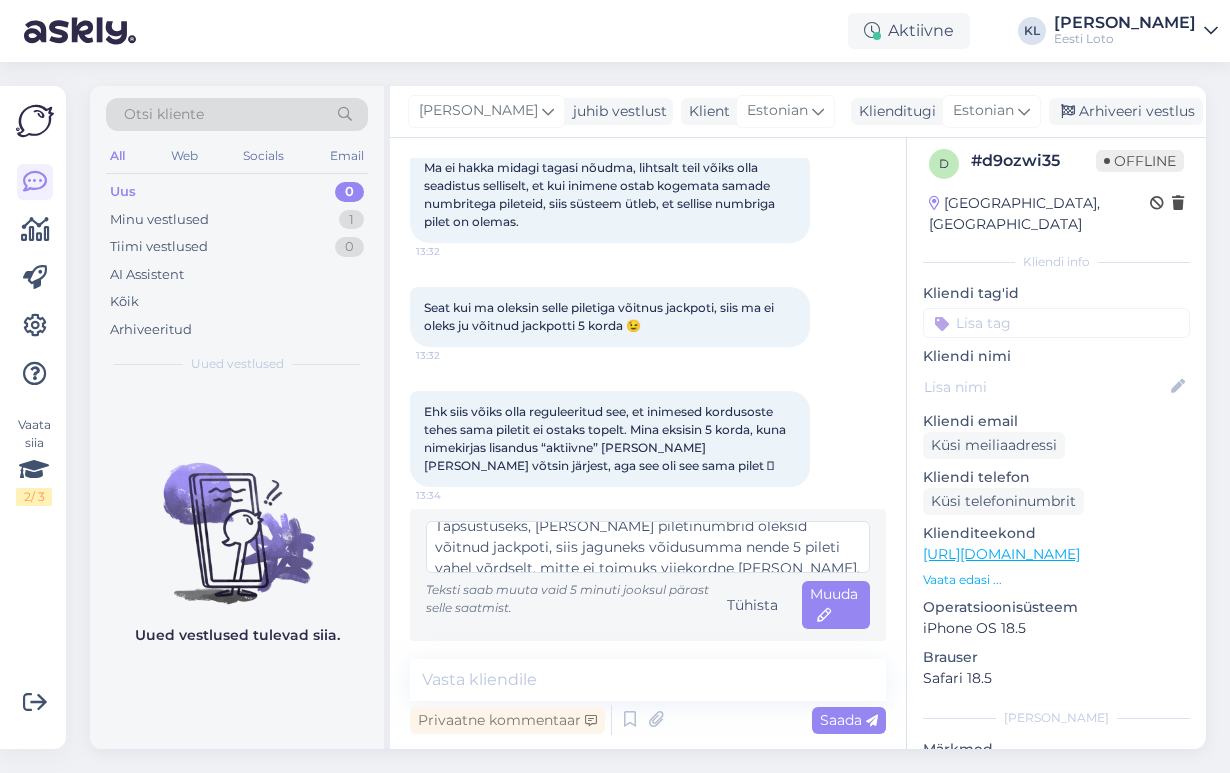 scroll, scrollTop: 107, scrollLeft: 0, axis: vertical 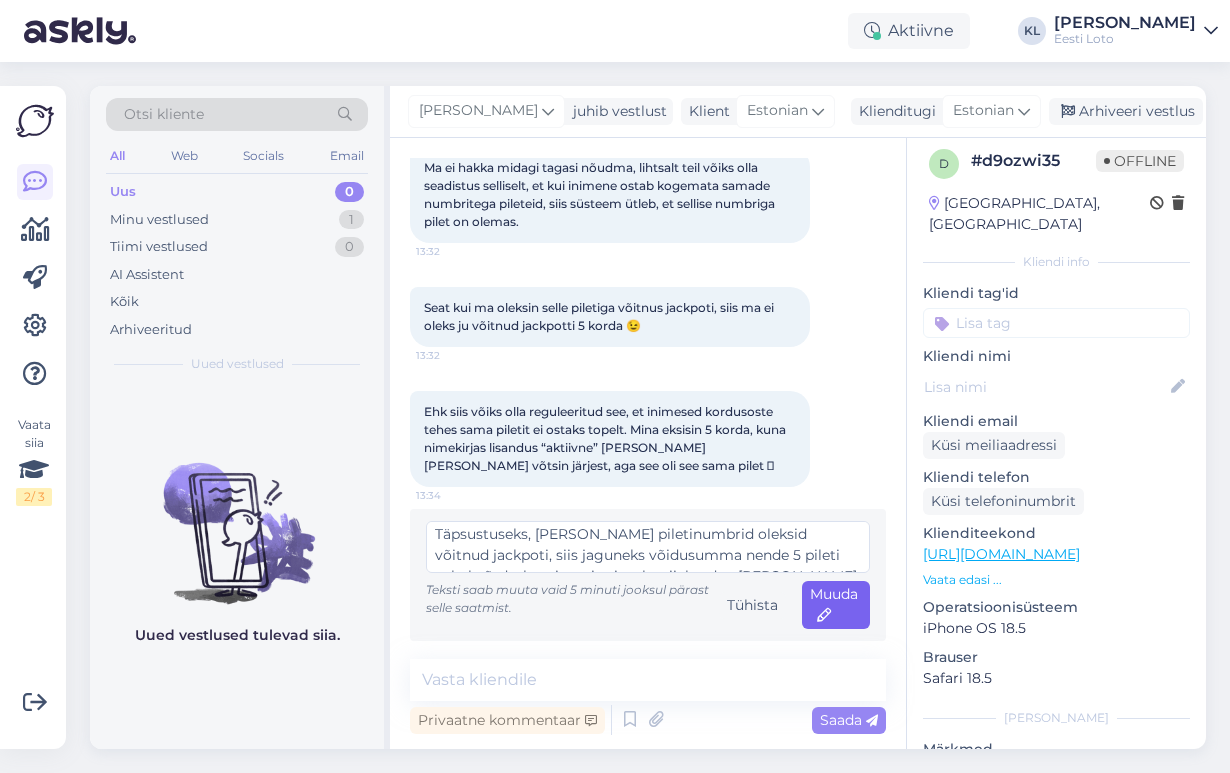 type on "Täname tagasiside eest. Hetkel meie süsteemis ei ole jah sellist lahendust, mis hoiataks samade numbritega piletite ostmise eest, kuid kaalume võimalust lisada selline funktsionaalsus edaspidi, kui kodulehte uuendame.
Täpsustuseks, [PERSON_NAME] piletinumbrid oleksid võitnud jackpoti, siis jaguneks võidusumma nende 5 pileti vahel võrdselt, mitte ei toimuks viiekordne [PERSON_NAME]." 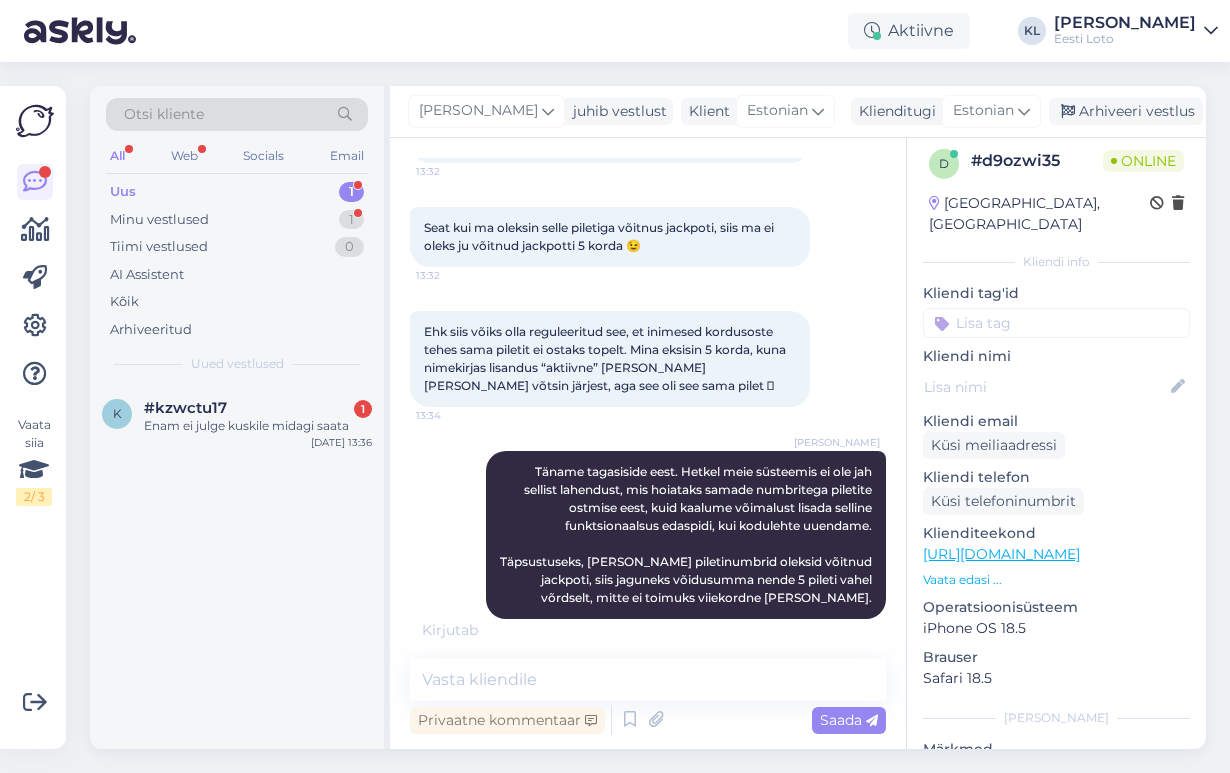 scroll, scrollTop: 1237, scrollLeft: 0, axis: vertical 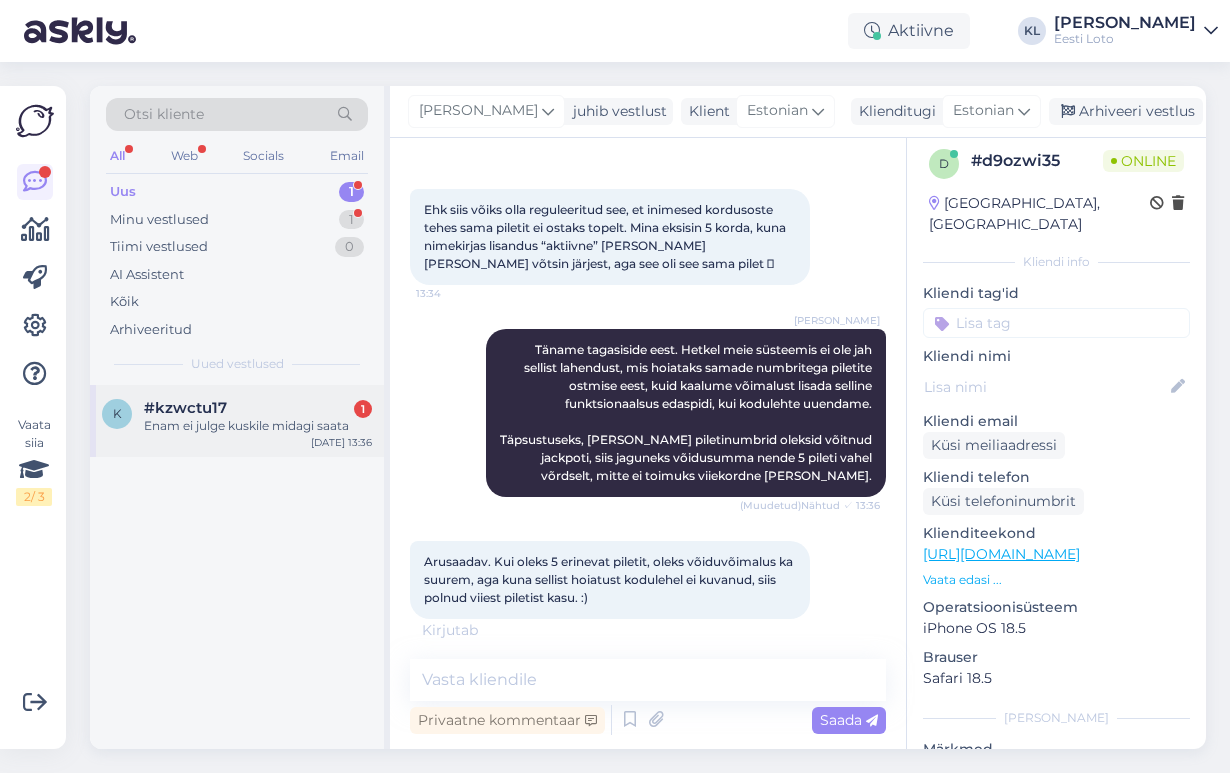 click on "k #kzwctu17 1 Enam ei julge kuskile midagi saata [DATE] 13:36" at bounding box center (237, 421) 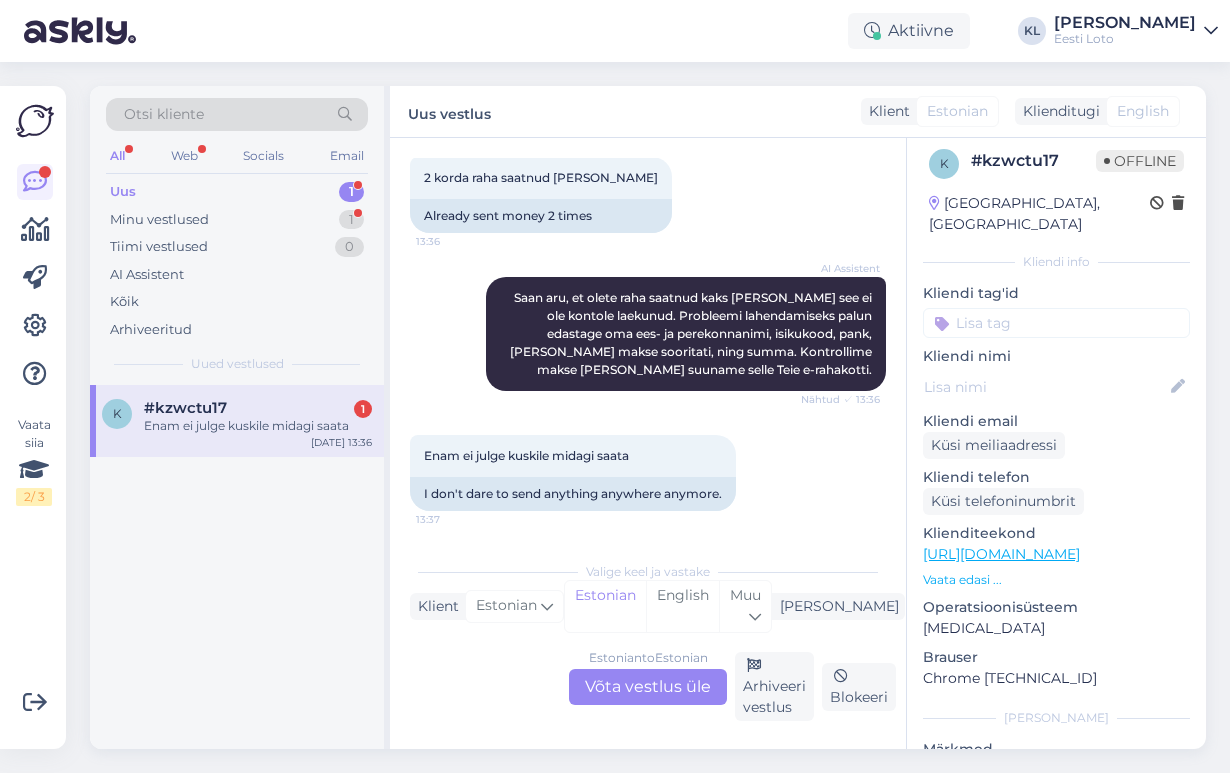 scroll, scrollTop: 457, scrollLeft: 0, axis: vertical 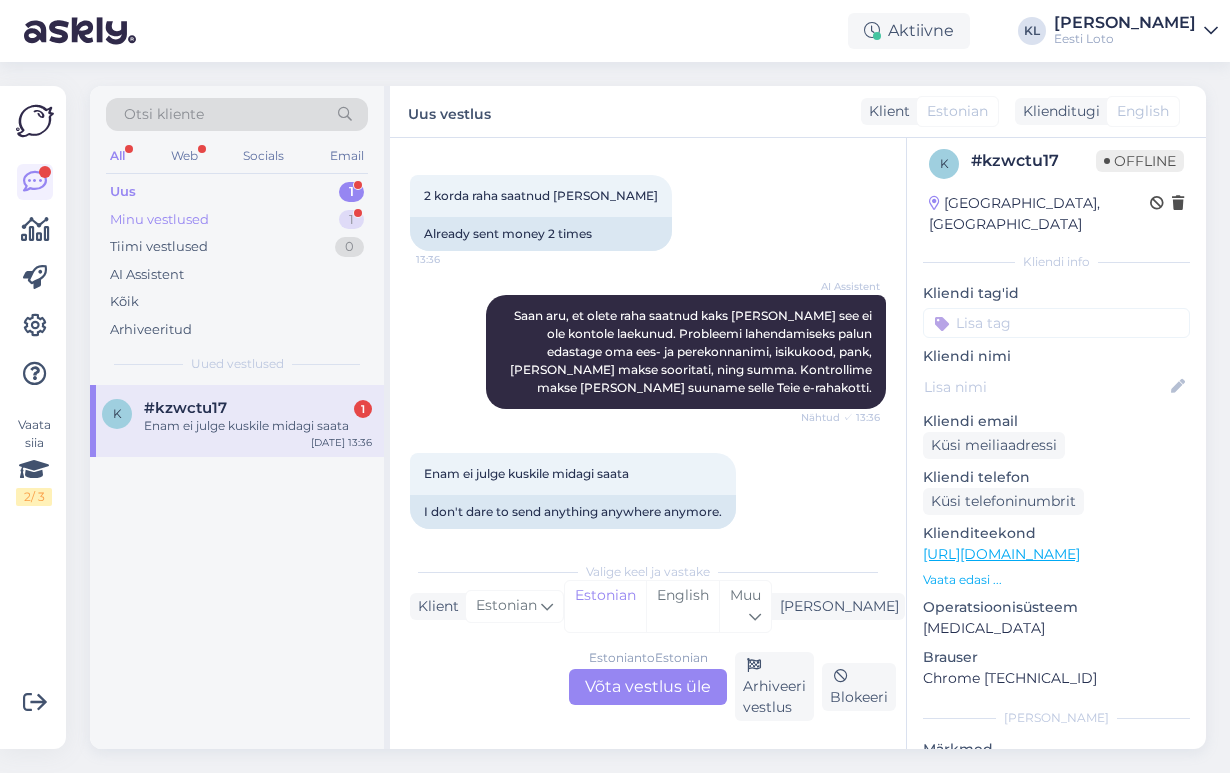 click on "Minu vestlused 1" at bounding box center (237, 220) 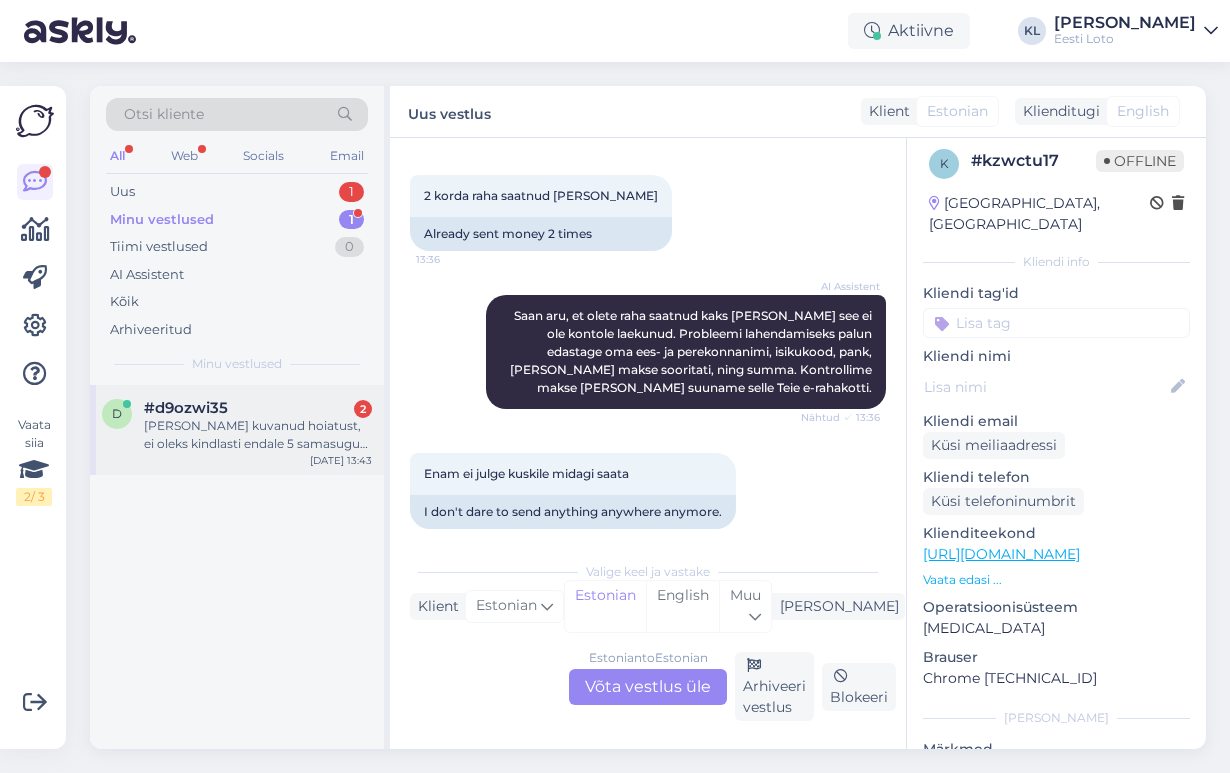 click on "d #d9ozwi35 2 Oleks kuvanud hoiatust, ei oleks kindlasti endale 5 samasugust piletit ostnud. Aga see [PERSON_NAME], aga mõtlesin, et [PERSON_NAME] :) [DATE] 13:43" at bounding box center (237, 430) 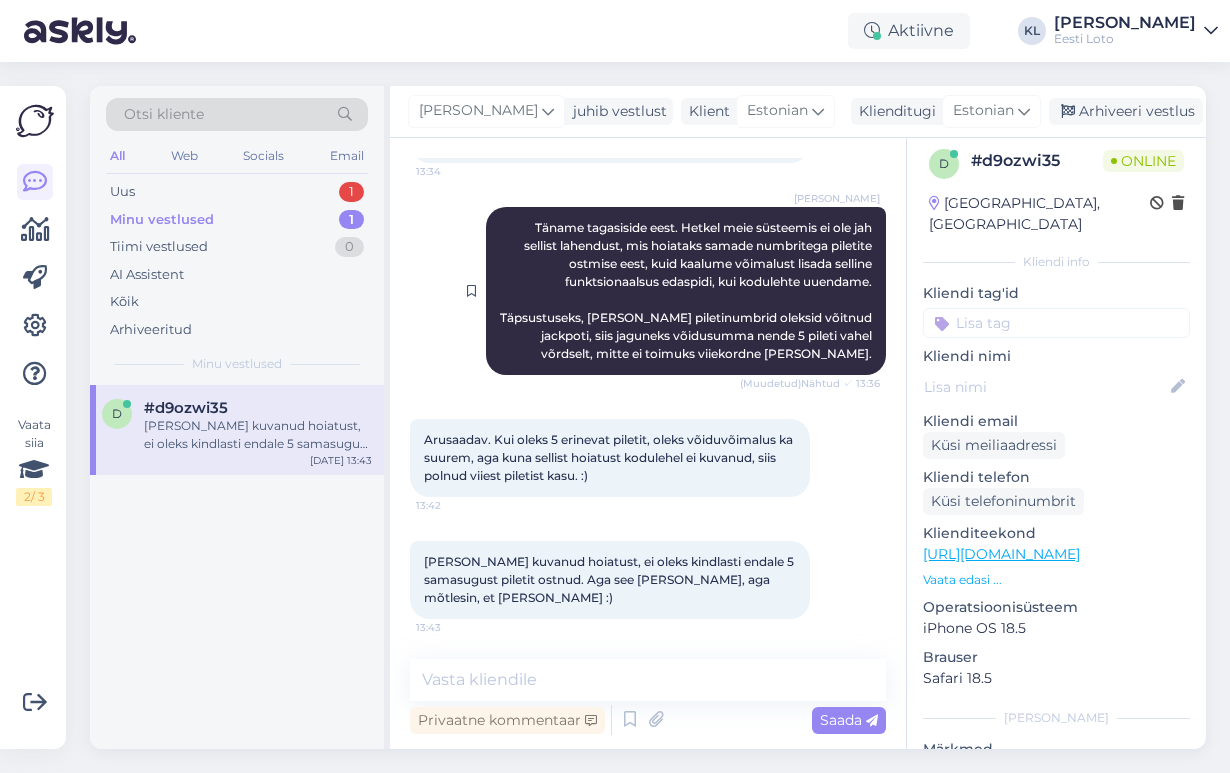 scroll, scrollTop: 1359, scrollLeft: 0, axis: vertical 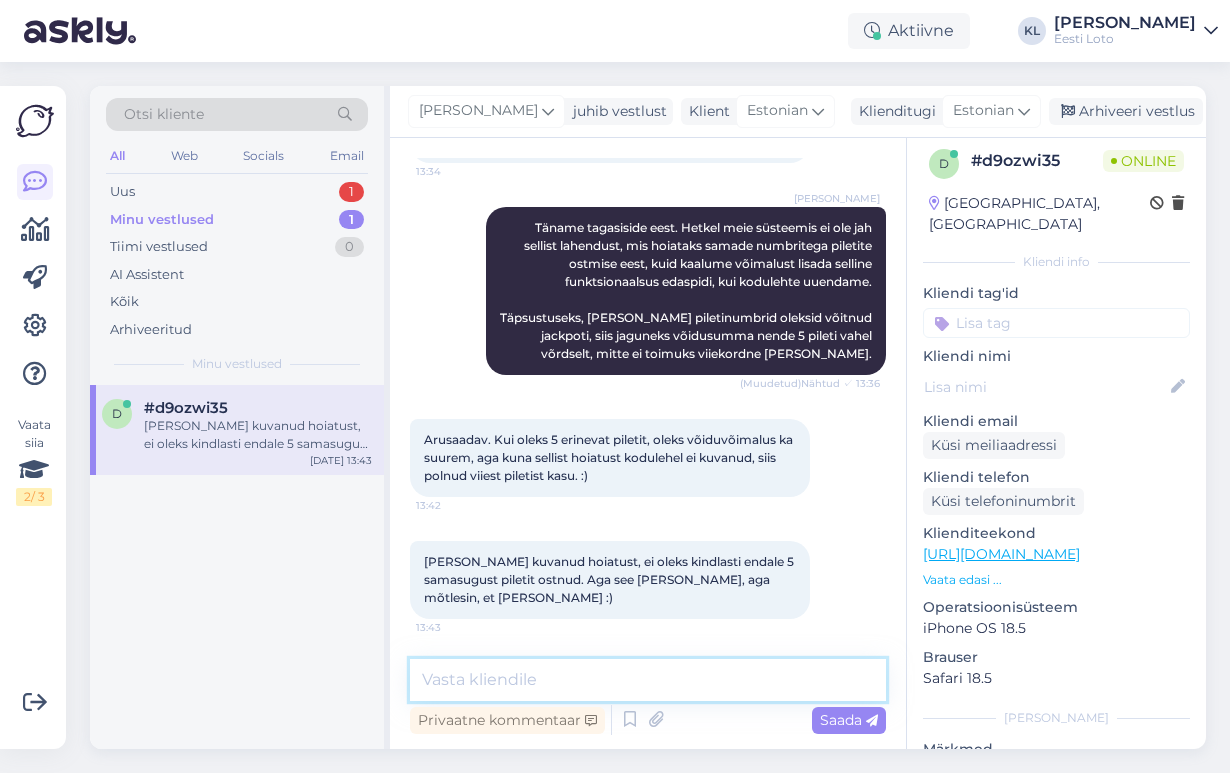 click at bounding box center (648, 680) 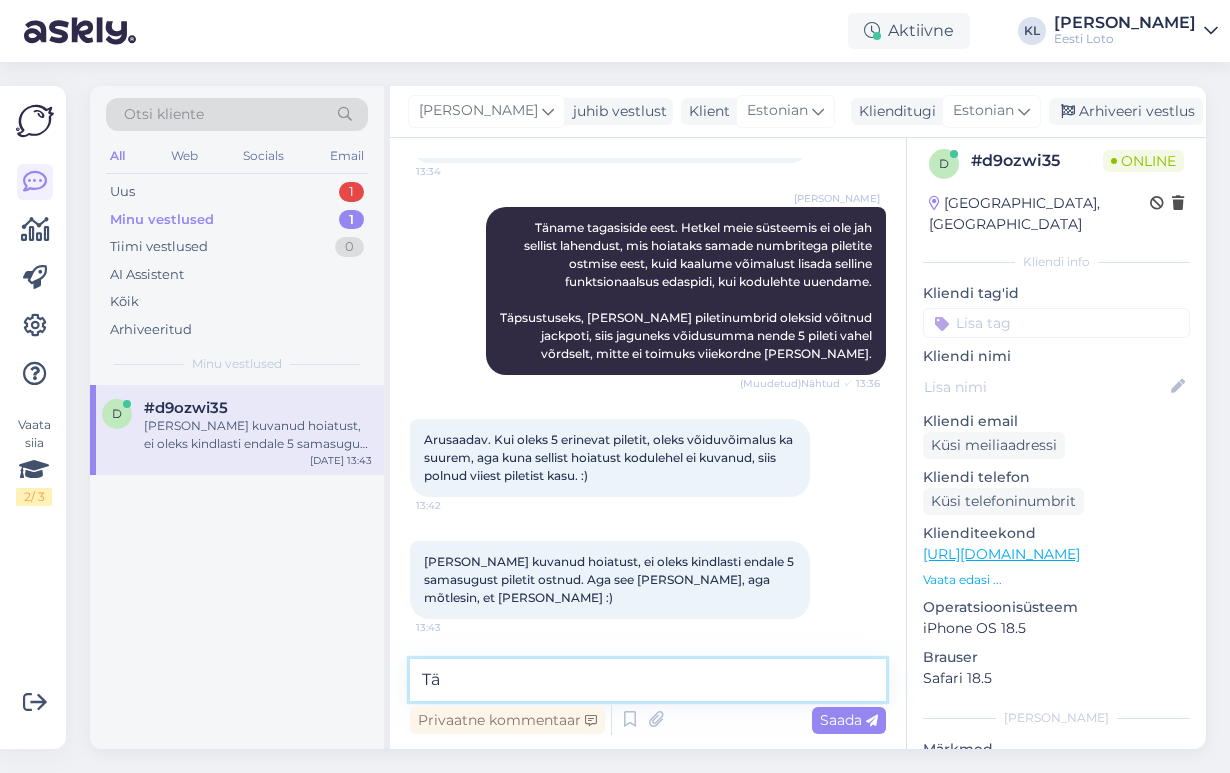 type on "T" 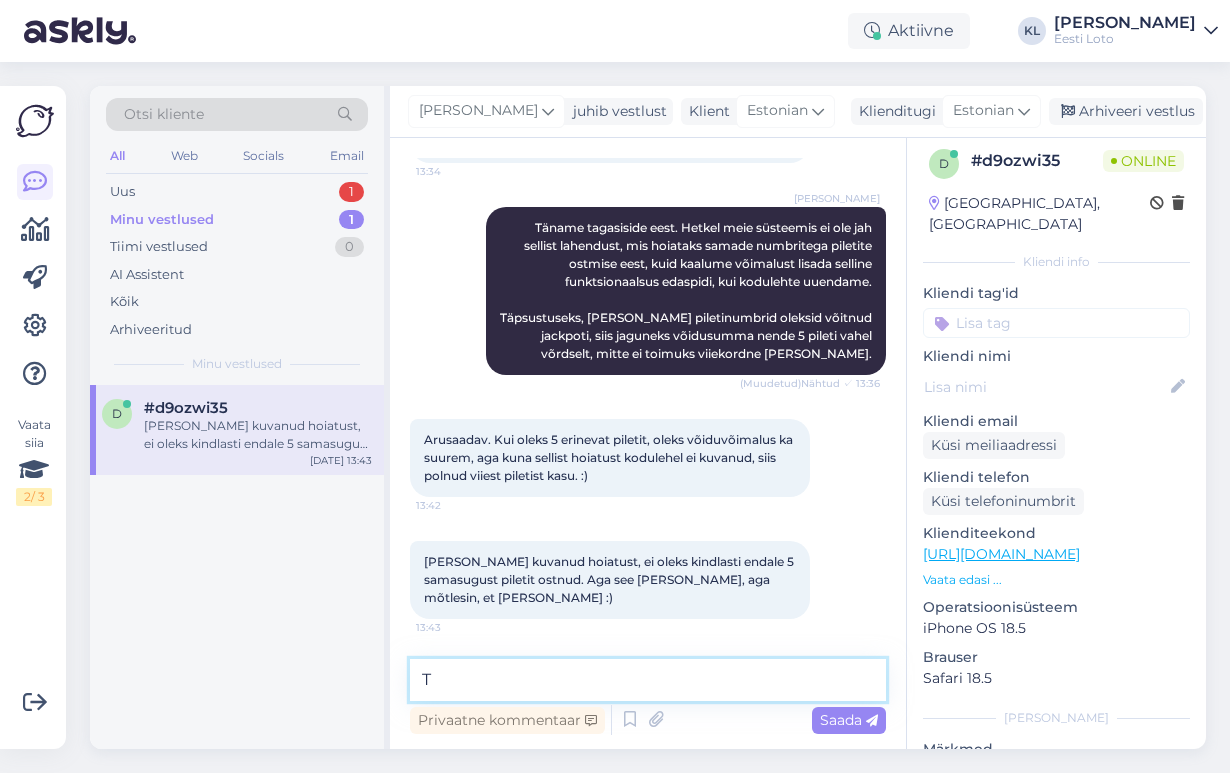type 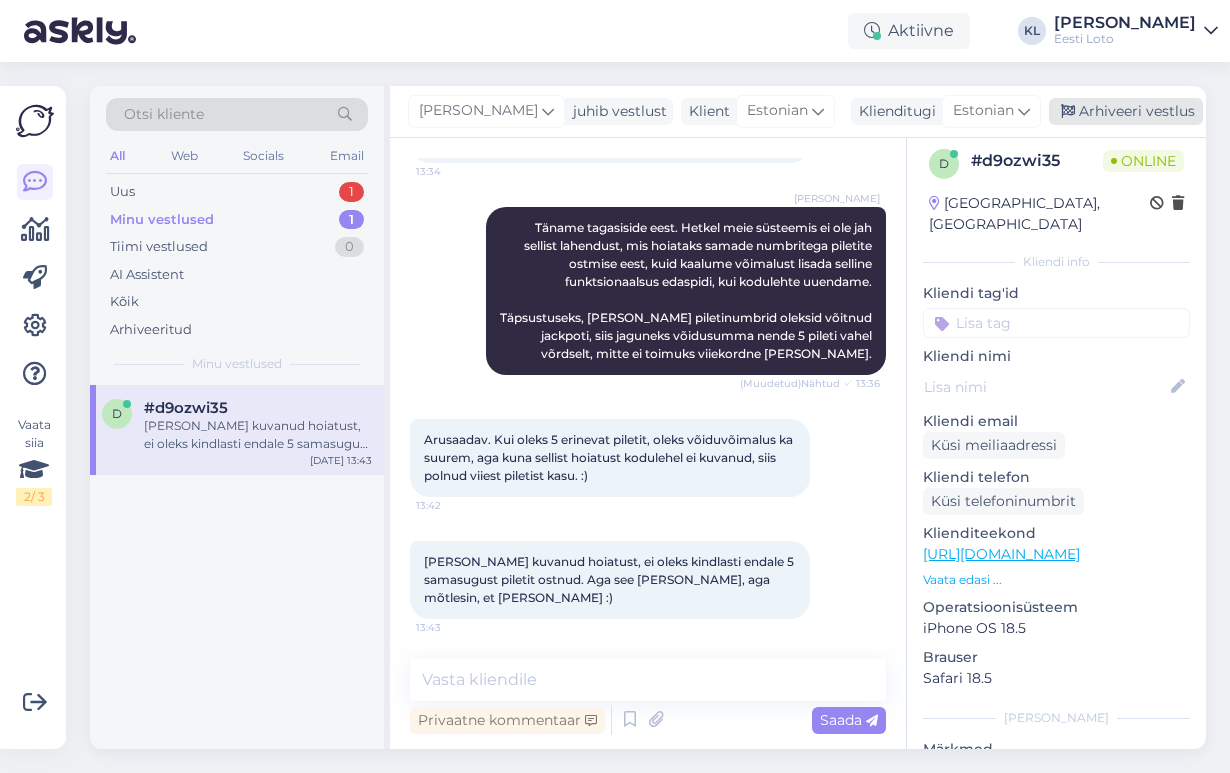 click on "Arhiveeri vestlus" at bounding box center [1126, 111] 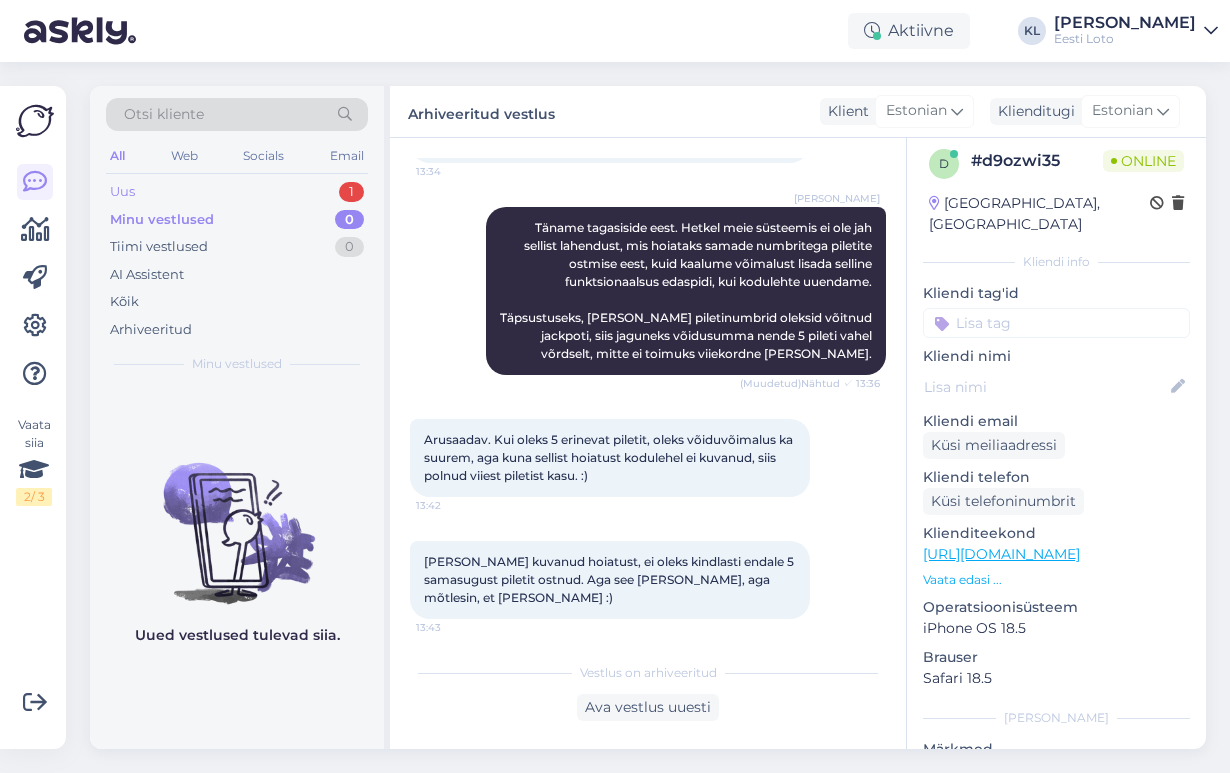 click on "Uus 1" at bounding box center (237, 192) 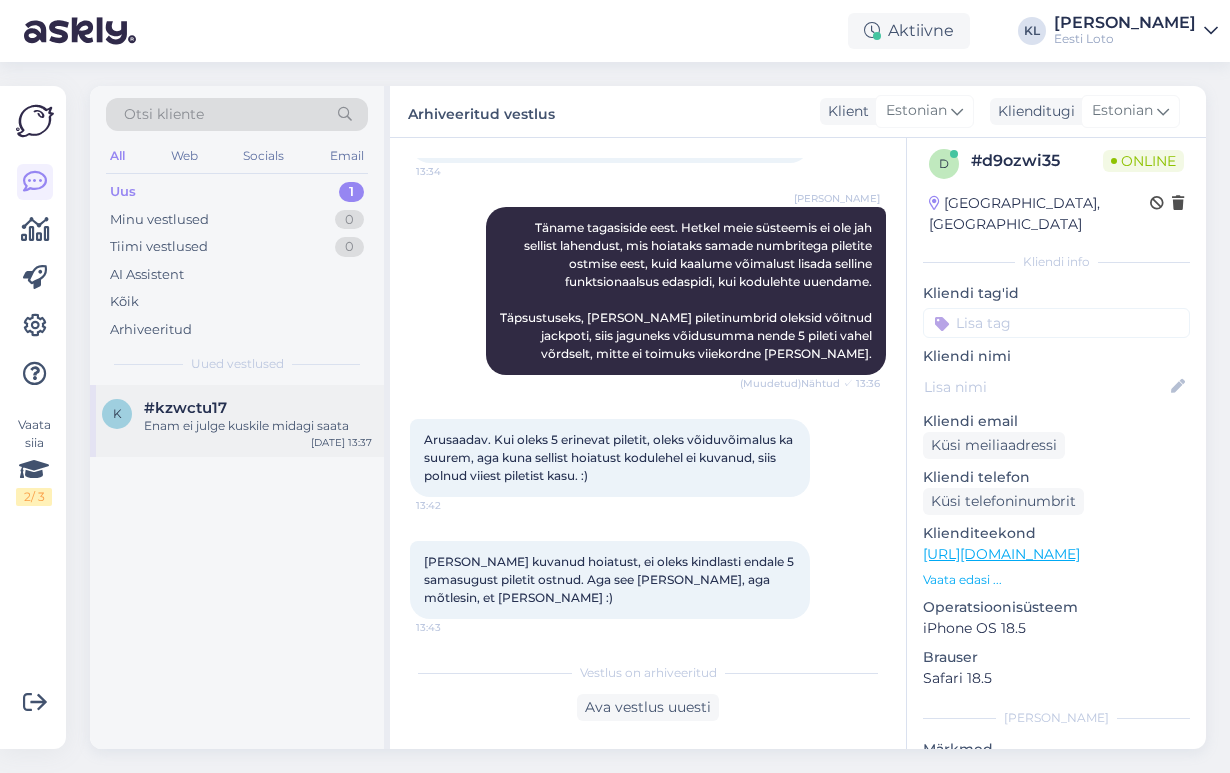 click on "k #kzwctu17 Enam ei julge kuskile midagi saata [DATE] 13:37" at bounding box center (237, 421) 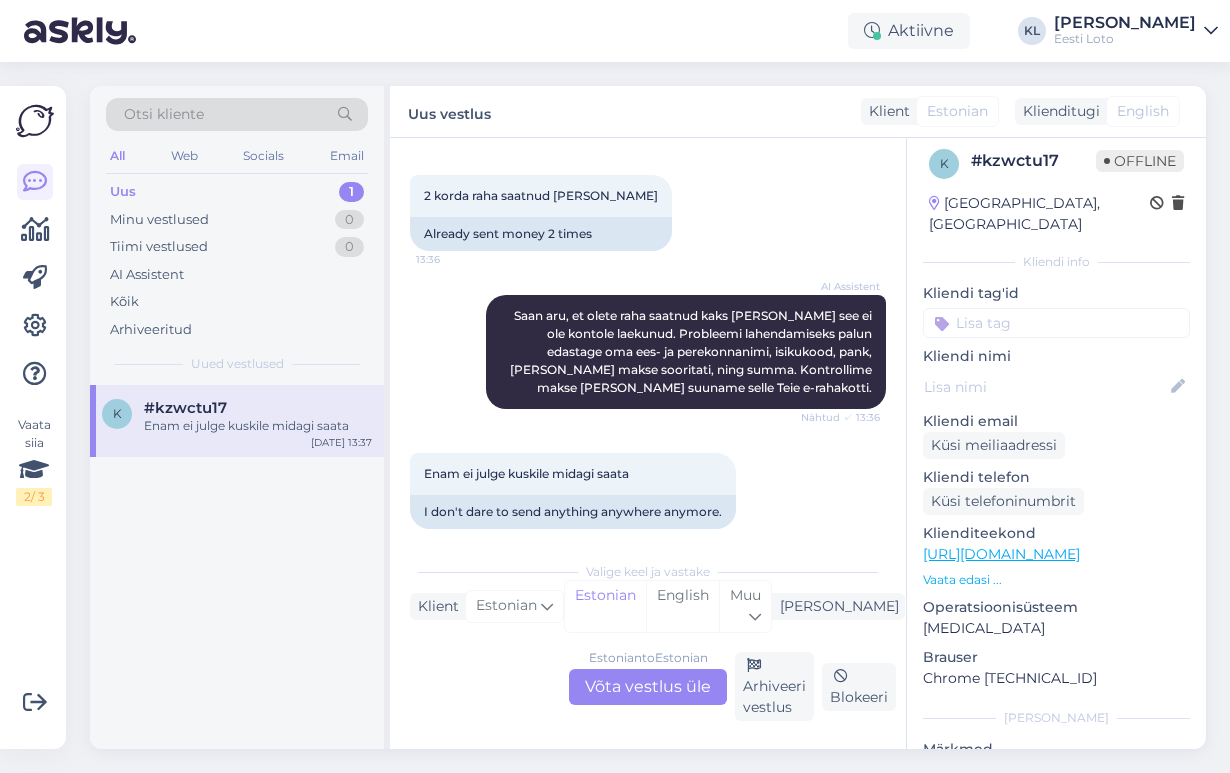 click on "Estonian  to  Estonian Võta vestlus üle" at bounding box center [648, 687] 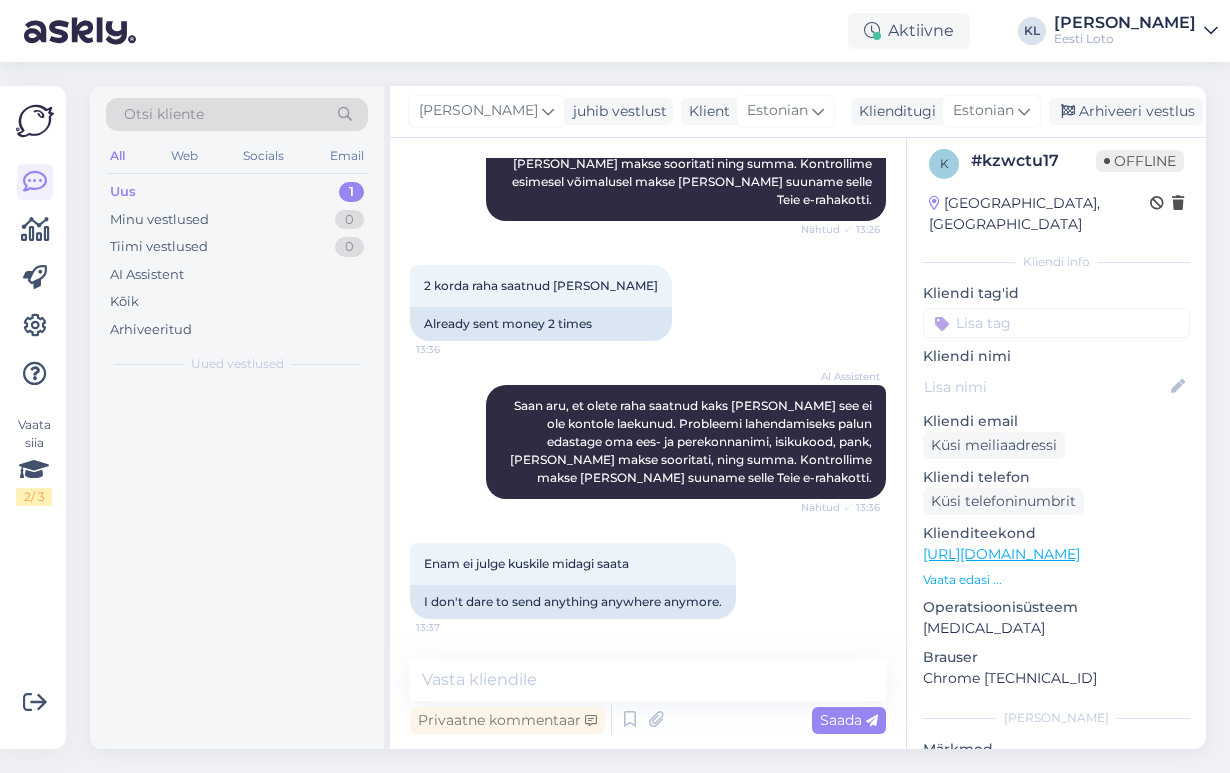 scroll, scrollTop: 349, scrollLeft: 0, axis: vertical 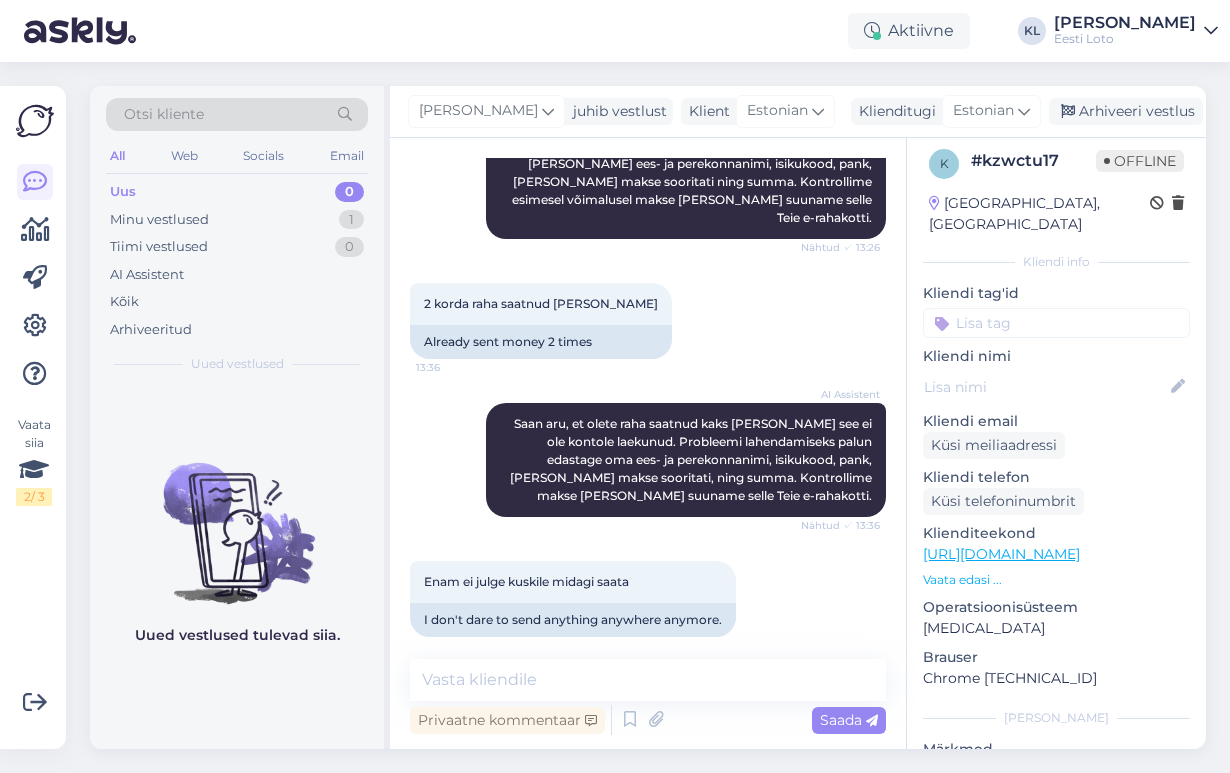 click on "Vestlus algas [DATE] Tere.raha 5 eurot läks arvelt maha ,aga siia lootosse pole kõudnud 13:26  Tere.raha 5 euros were deducted from my account, but it hasn't arrived yet. AI Assistent Tere!
[PERSON_NAME] ebaõnnestus ning piletit/makset Teie mängukontole ei ilmunud, palume edastada [PERSON_NAME] ees- ja perekonnanimi, isikukood, pank, [PERSON_NAME] makse sooritati ning summa. Kontrollime esimesel võimalusel makse [PERSON_NAME] suuname selle Teie e-rahakotti. Nähtud ✓ 13:26  2 korda raha saatnud juba  13:36  Already sent money 2 times AI Assistent [PERSON_NAME], et olete raha saatnud kaks [PERSON_NAME] see ei ole kontole laekunud. Probleemi lahendamiseks palun edastage oma ees- ja perekonnanimi, isikukood, pank, [PERSON_NAME] makse sooritati, ning summa. Kontrollime makse [PERSON_NAME] suuname selle Teie e-rahakotti. Nähtud ✓ 13:36  Enam ei julge kuskile midagi saata 13:37  I don't dare to send anything anywhere anymore. Privaatne kommentaar Saada" at bounding box center [648, 443] 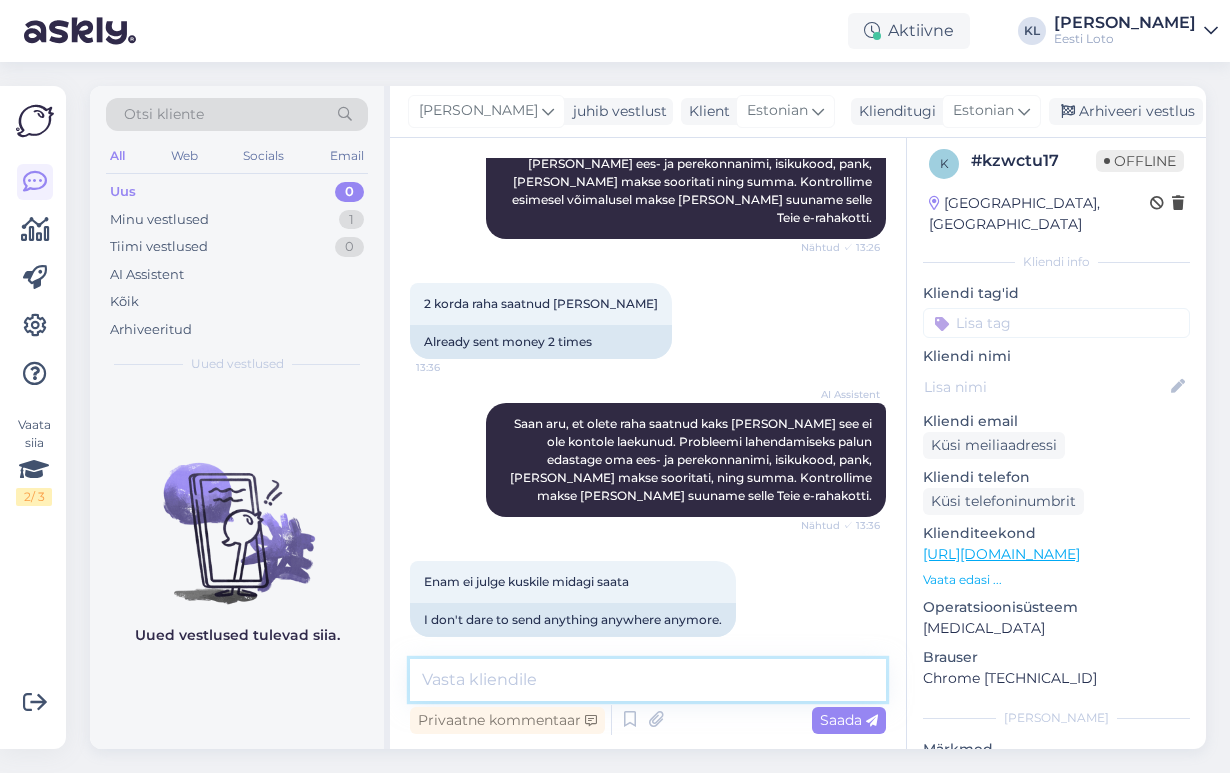 click at bounding box center [648, 680] 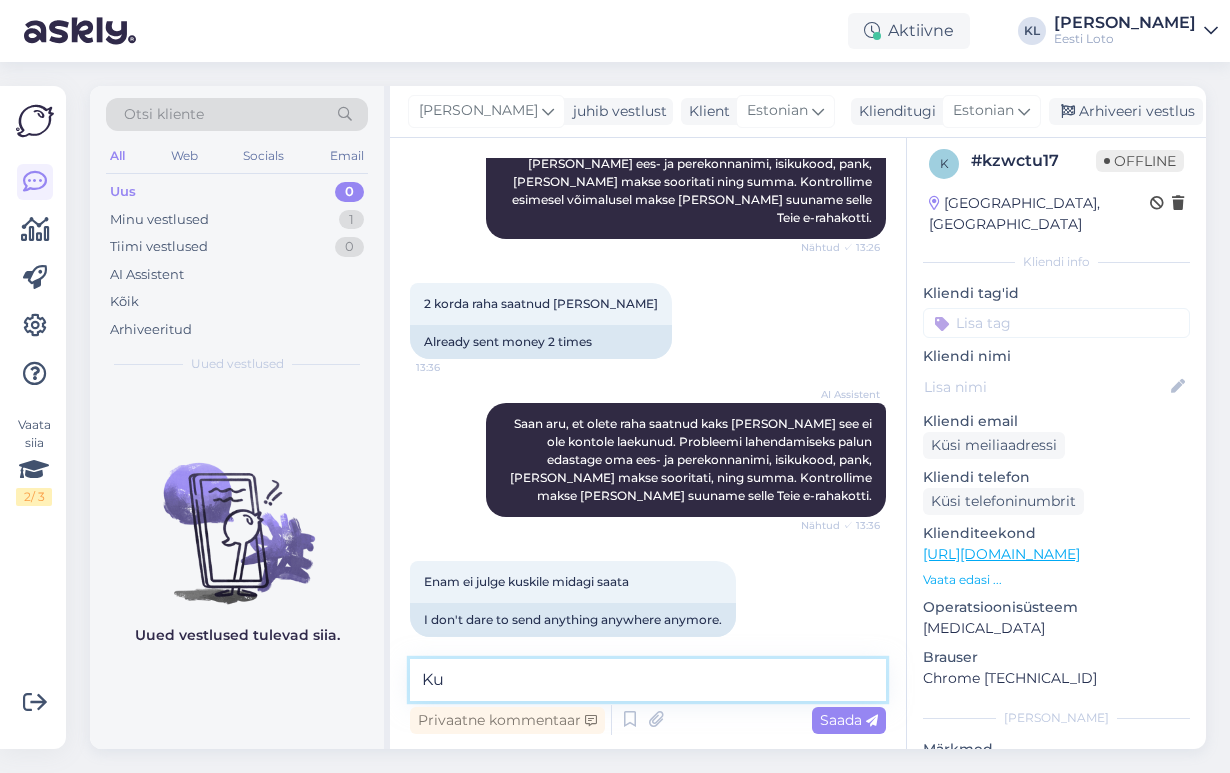 type on "K" 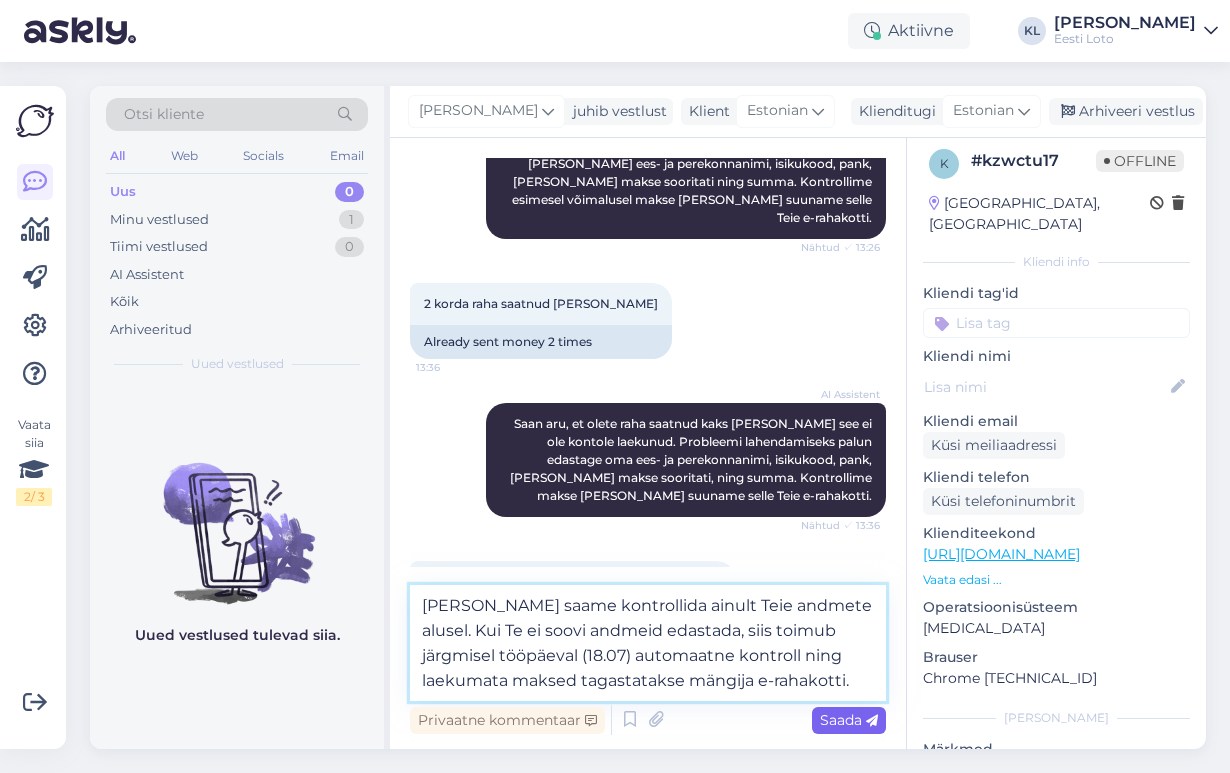 type on "[PERSON_NAME] saame kontrollida ainult Teie andmete alusel. Kui Te ei soovi andmeid edastada, siis toimub järgmisel tööpäeval (18.07) automaatne kontroll ning laekumata maksed tagastatakse mängija e-rahakotti." 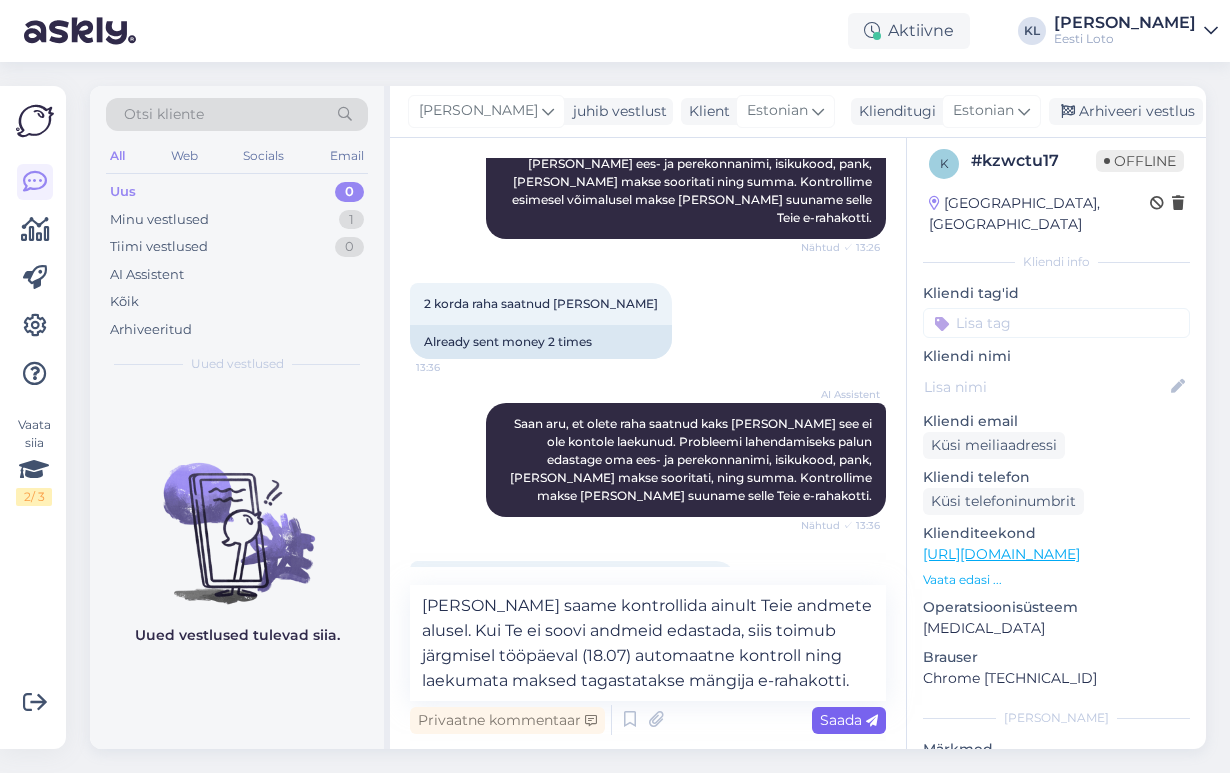 click on "Saada" at bounding box center [849, 720] 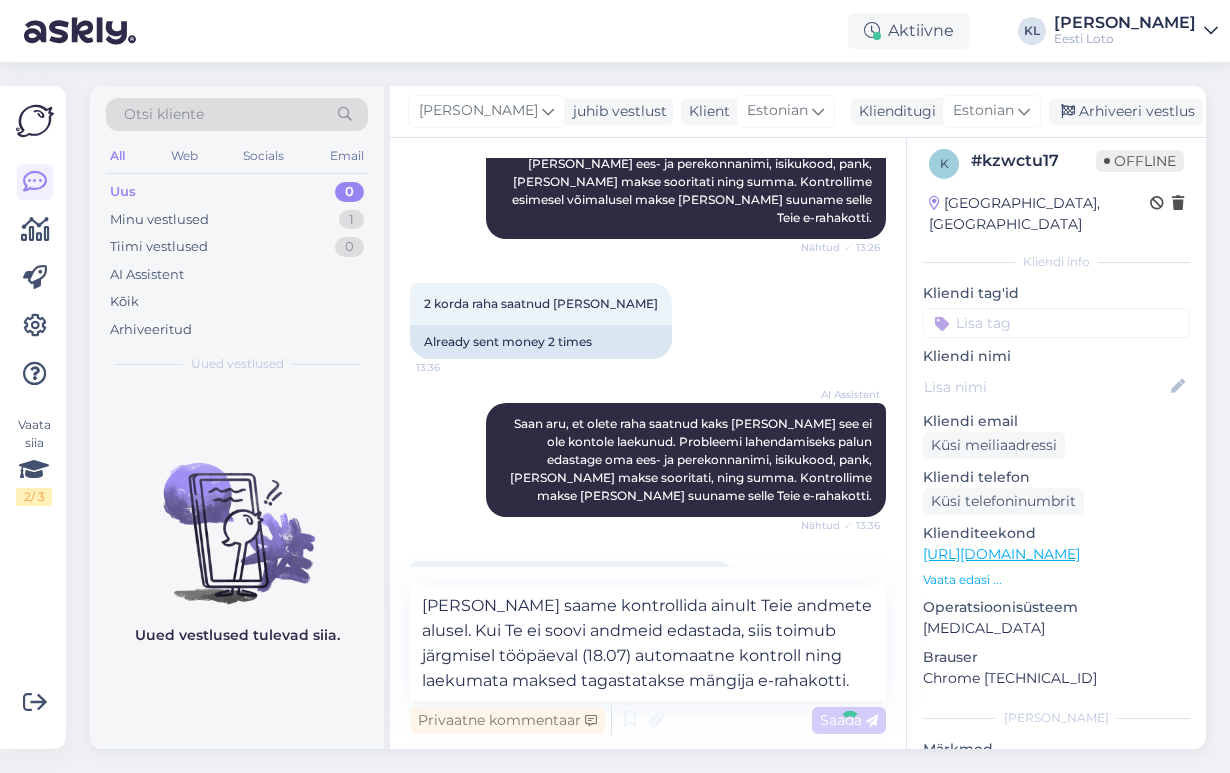 type 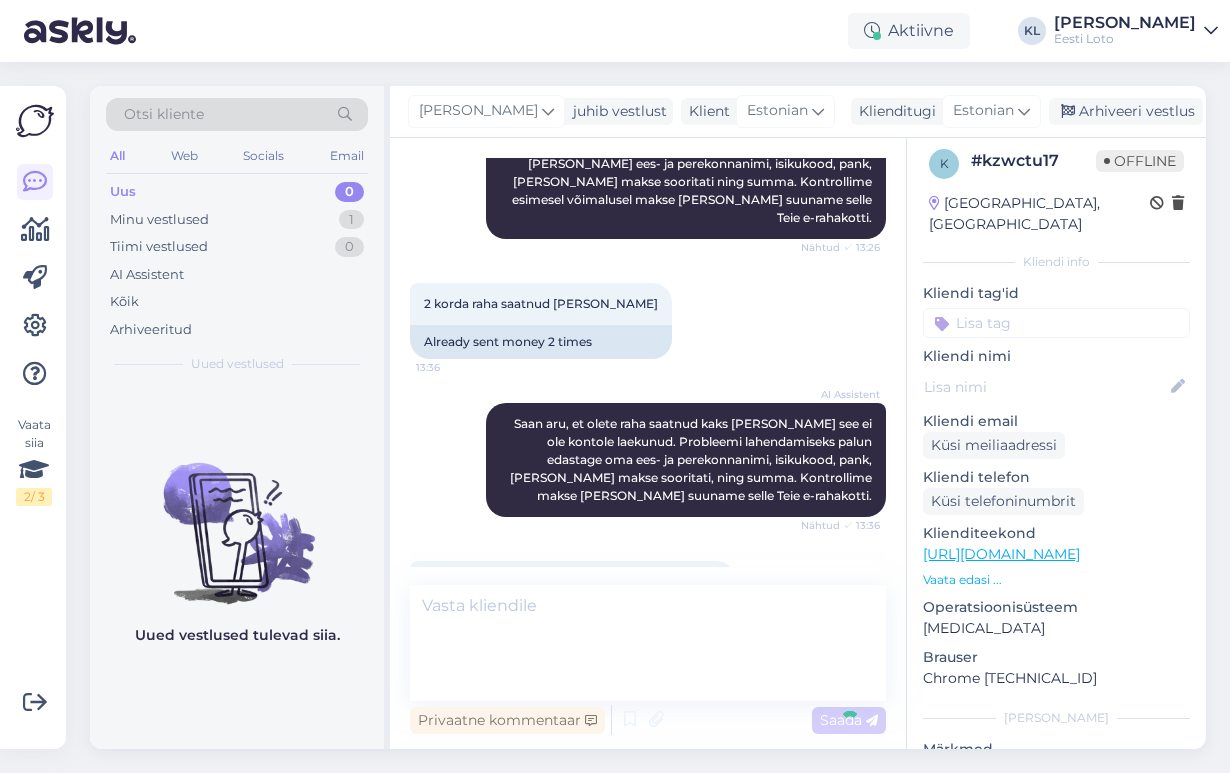 scroll, scrollTop: 489, scrollLeft: 0, axis: vertical 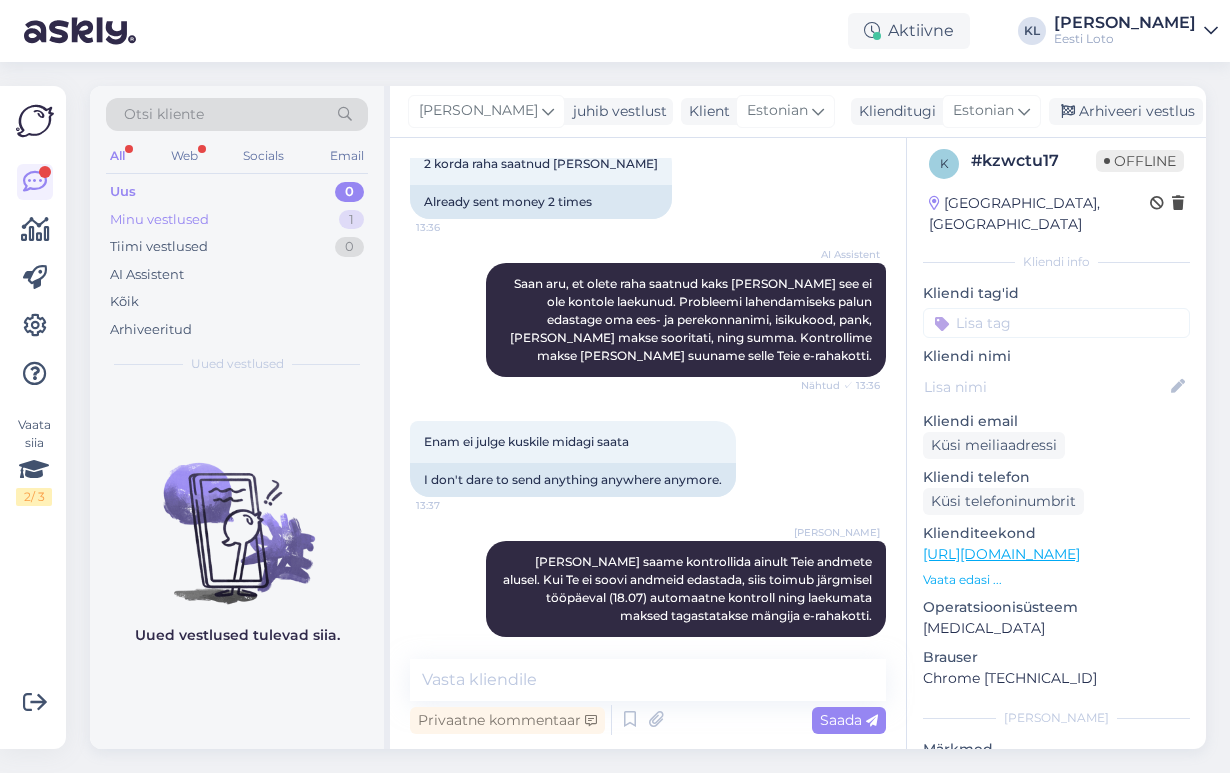 click on "Minu vestlused 1" at bounding box center [237, 220] 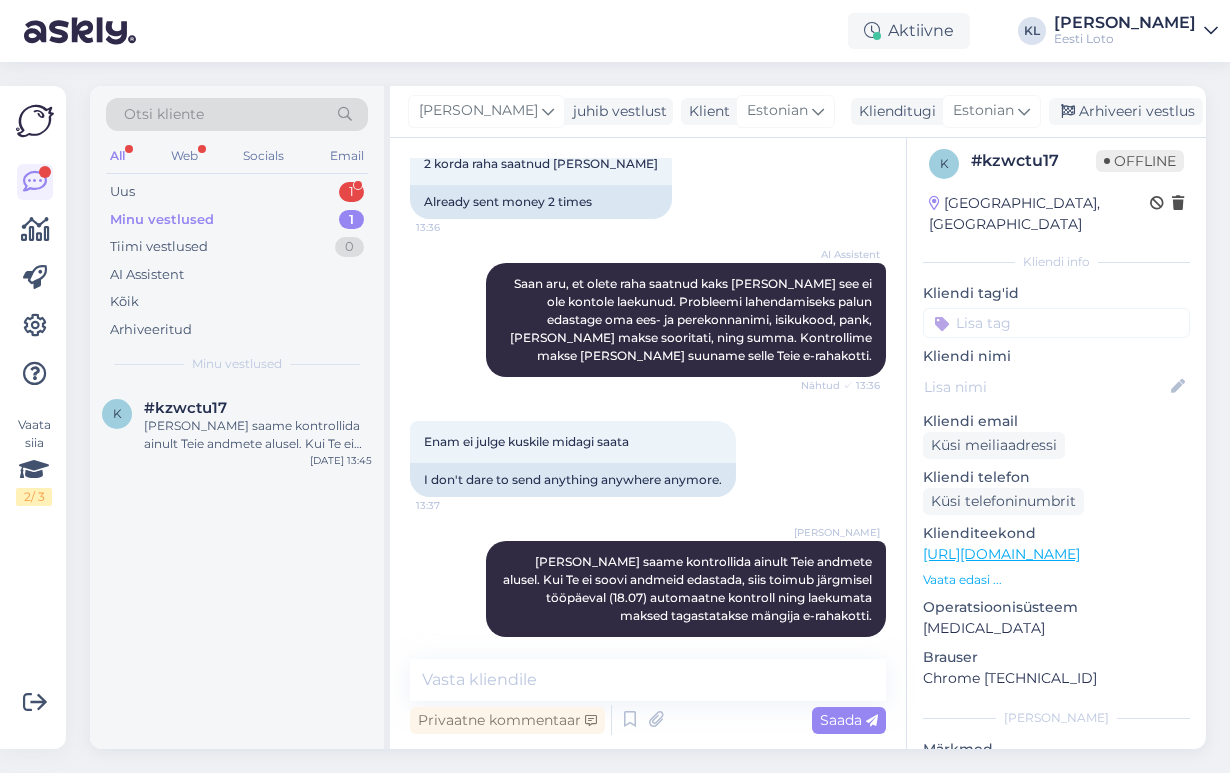 click on "Minu vestlused 1" at bounding box center (237, 220) 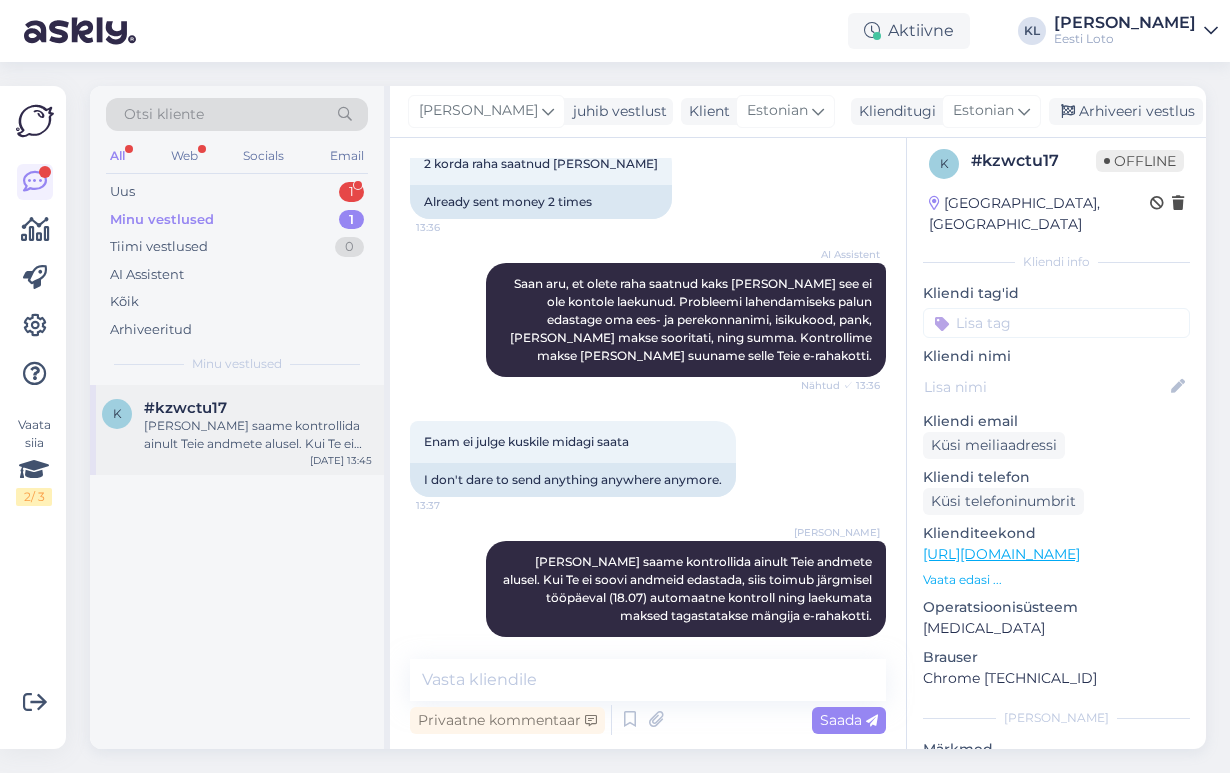 click on "[PERSON_NAME] saame kontrollida ainult Teie andmete alusel. Kui Te ei soovi andmeid edastada, siis toimub järgmisel tööpäeval (18.07) automaatne kontroll ning laekumata maksed tagastatakse mängija e-rahakotti." at bounding box center (258, 435) 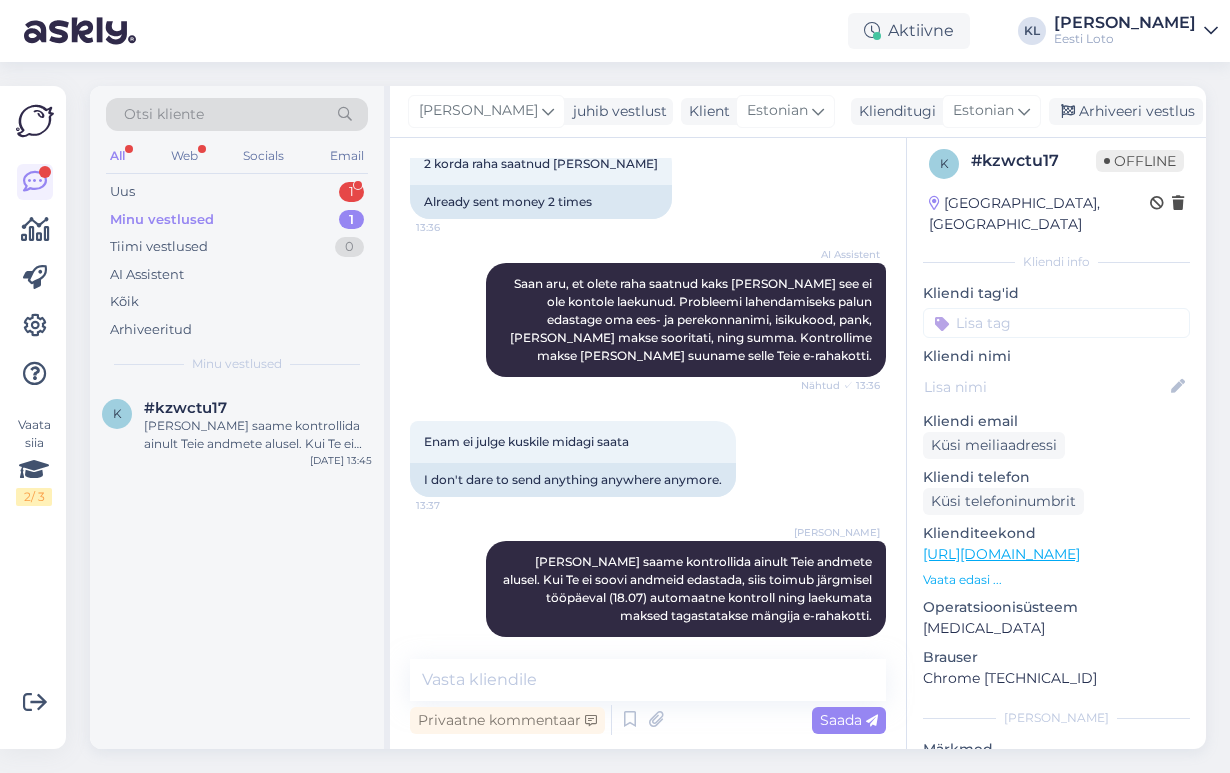 scroll, scrollTop: 489, scrollLeft: 0, axis: vertical 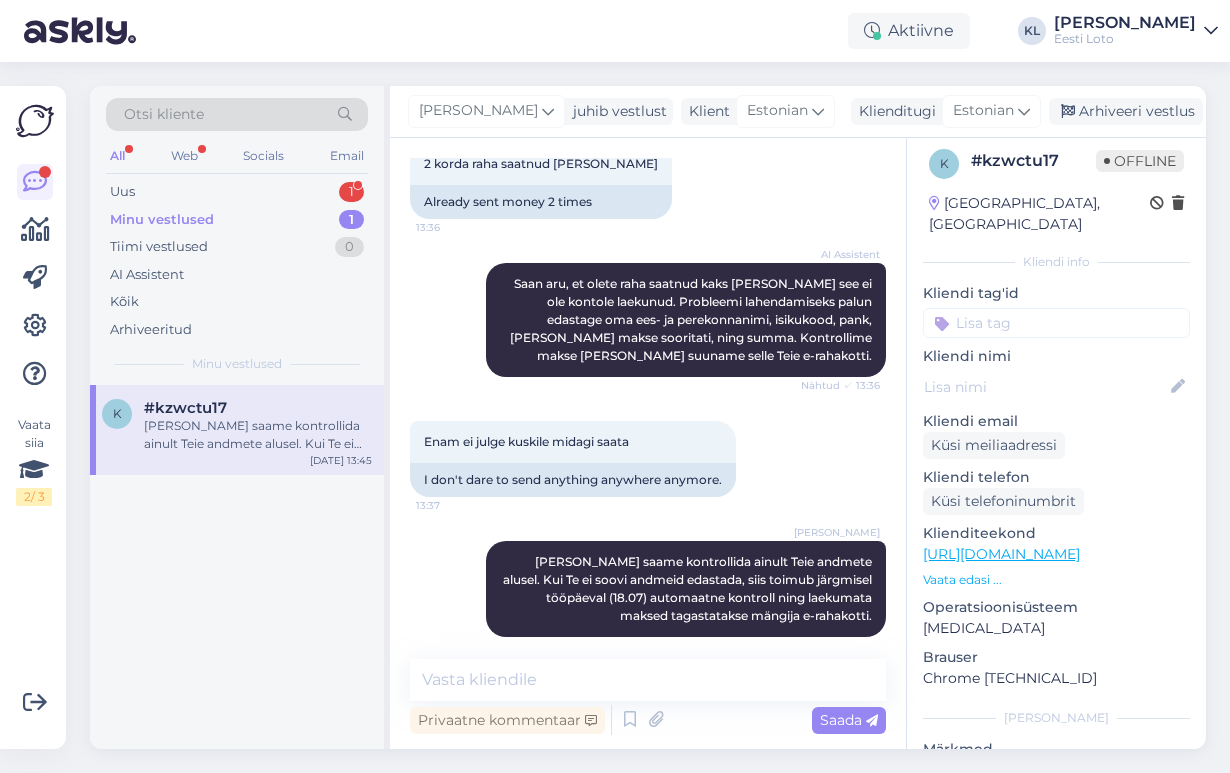 click at bounding box center [1056, 323] 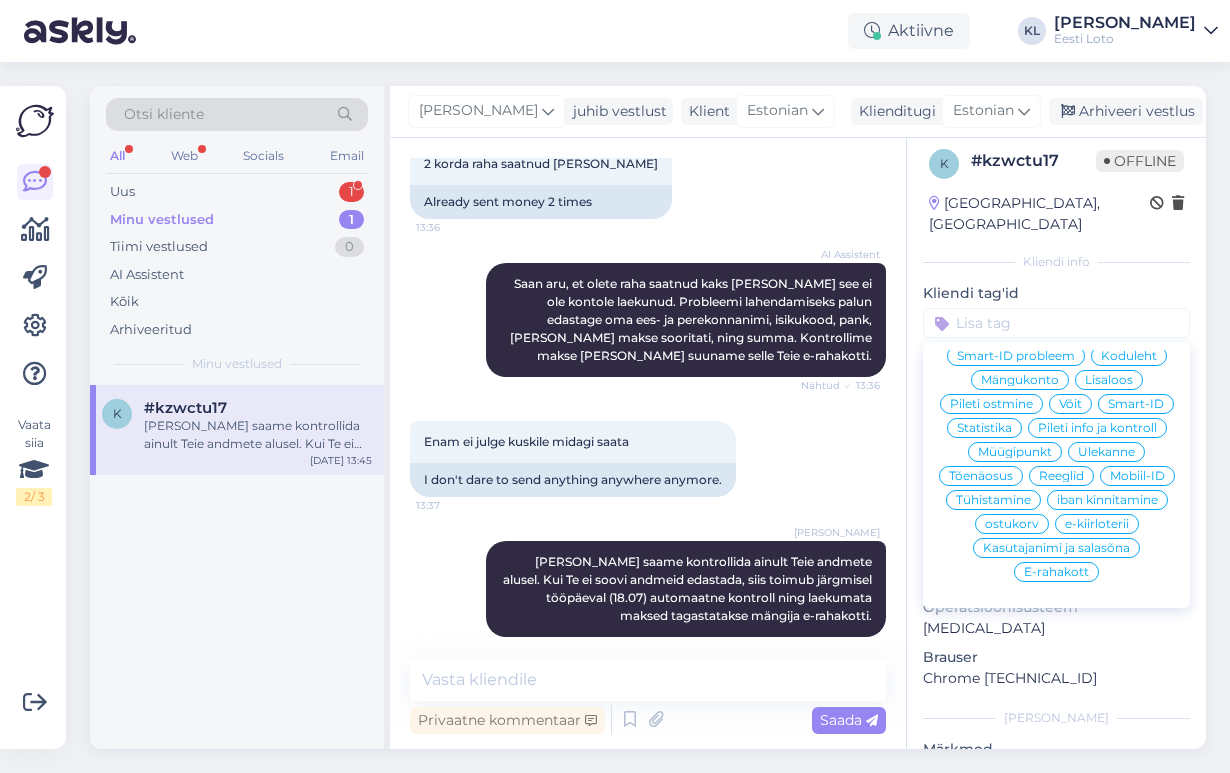 click on "E-rahakott" at bounding box center [1056, 572] 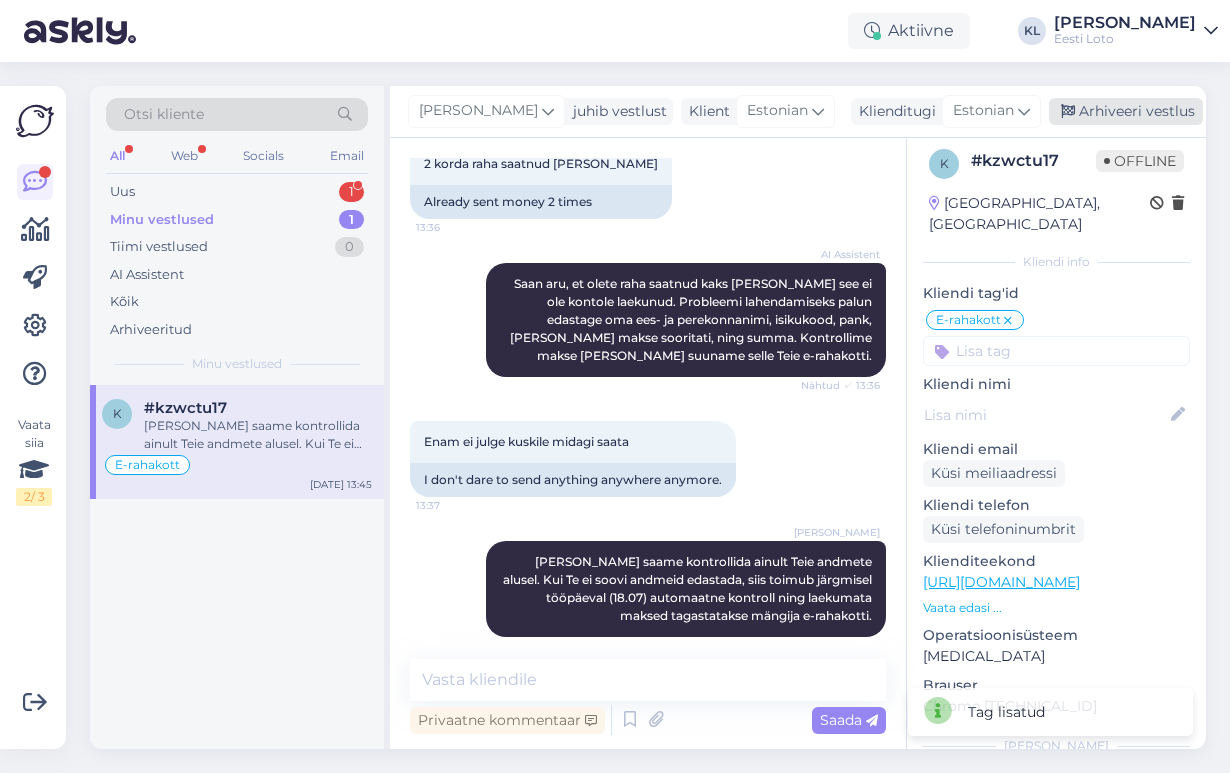 click on "Arhiveeri vestlus" at bounding box center (1126, 111) 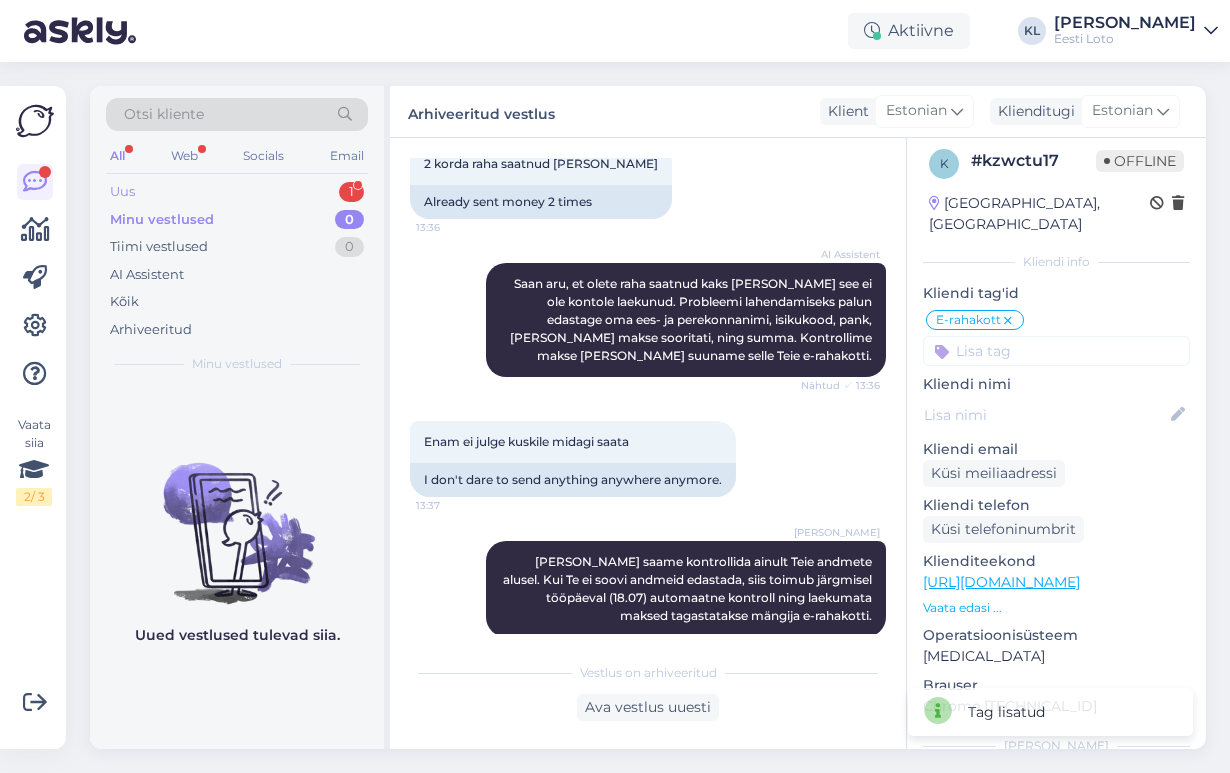 click on "Uus 1" at bounding box center (237, 192) 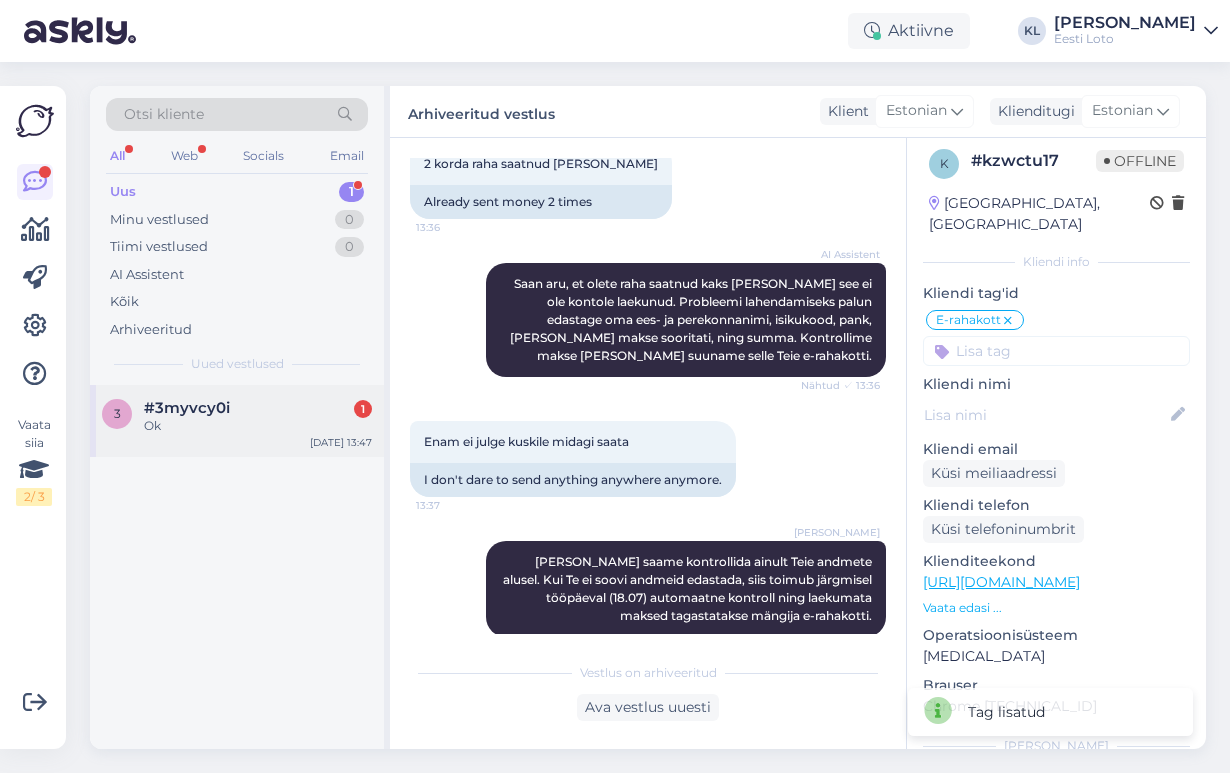 click on "Ok" at bounding box center [258, 426] 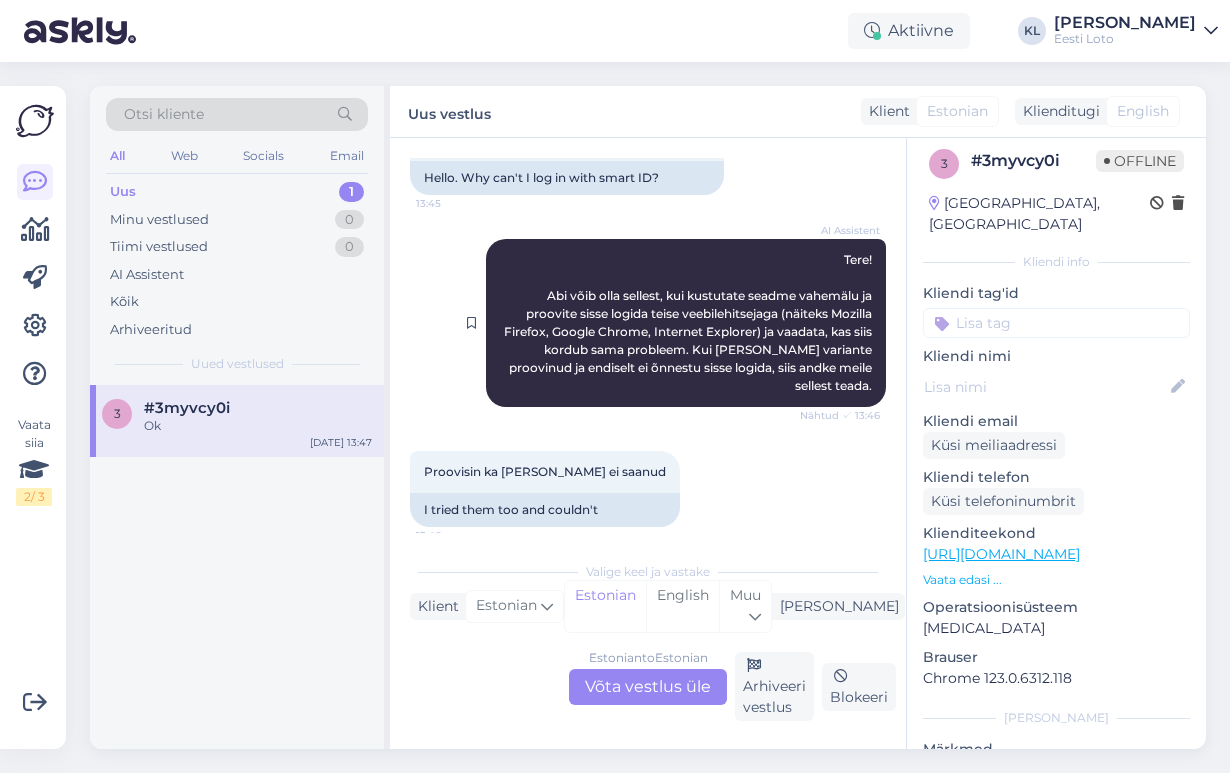 scroll, scrollTop: 161, scrollLeft: 0, axis: vertical 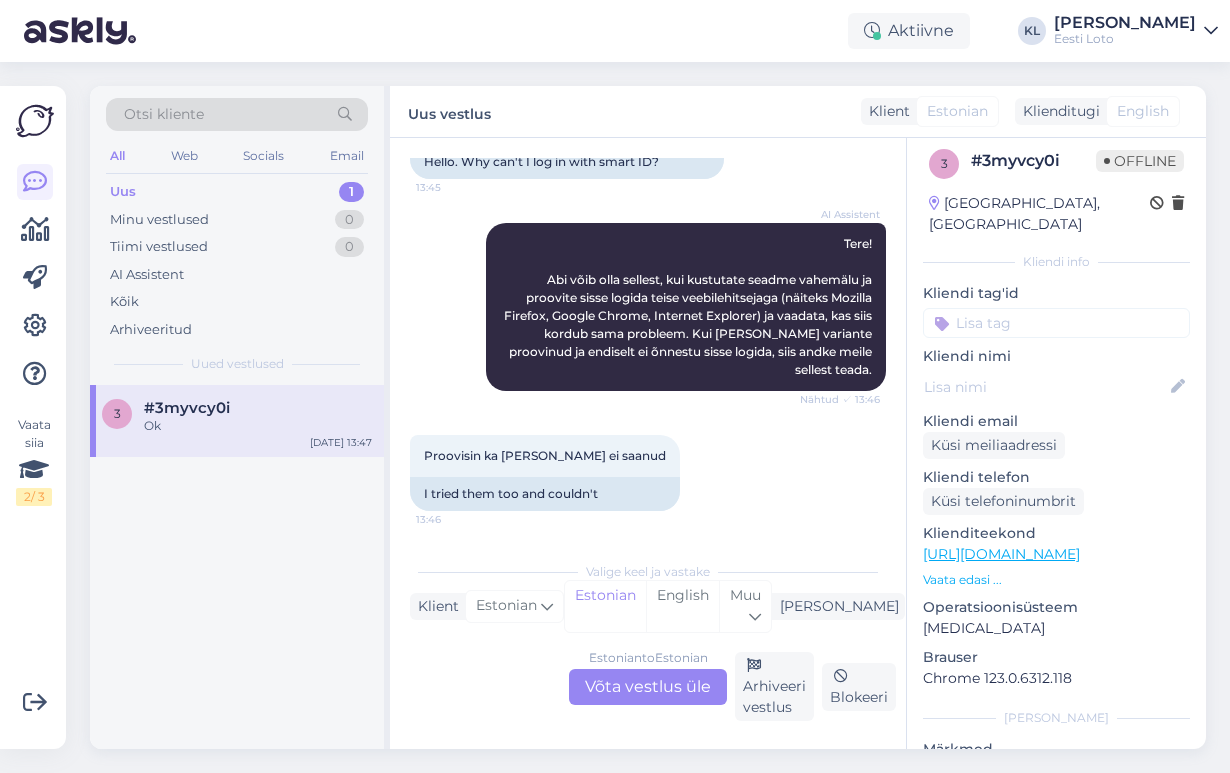 click on "Estonian  to  Estonian Võta vestlus üle" at bounding box center (648, 687) 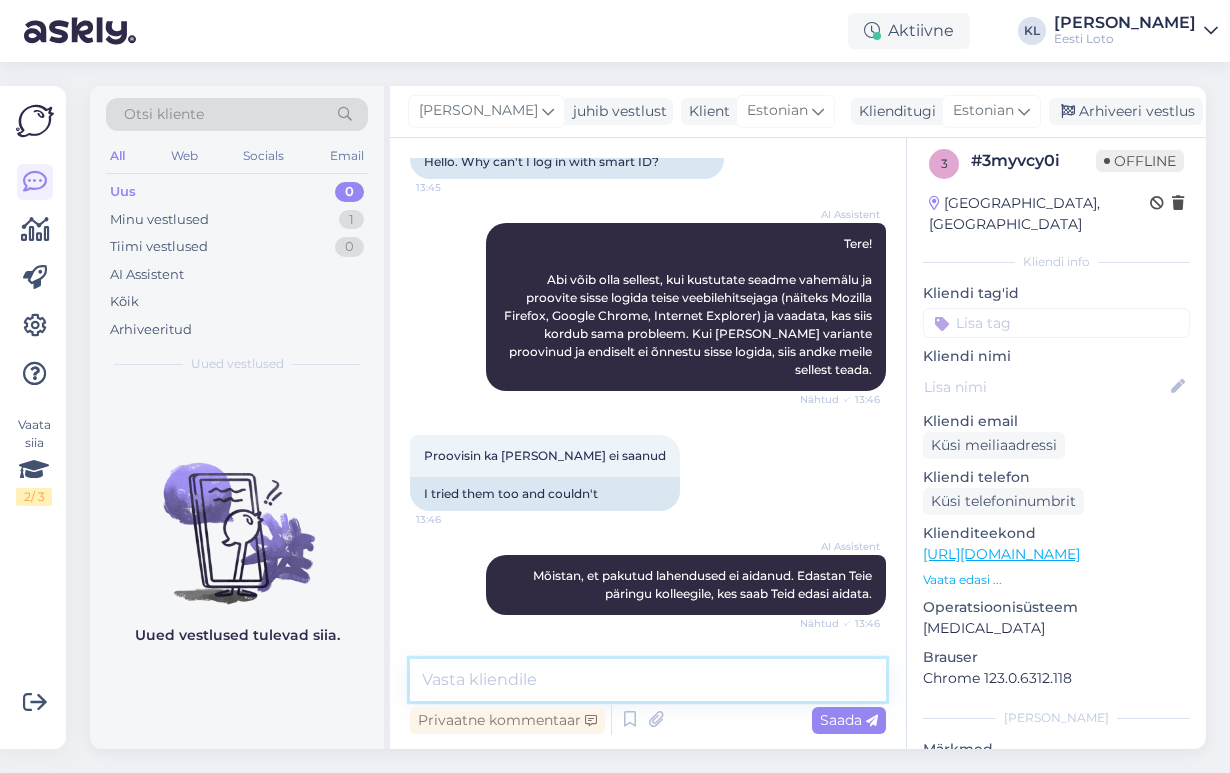 click at bounding box center [648, 680] 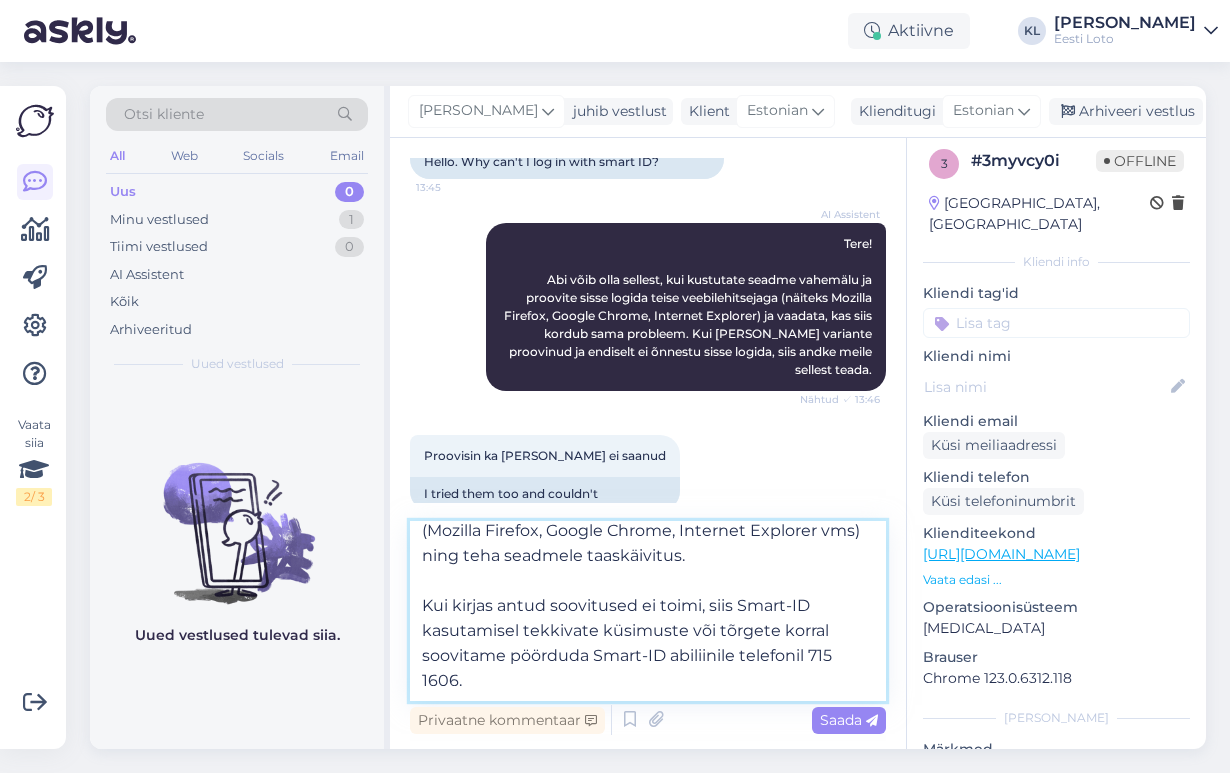scroll, scrollTop: 136, scrollLeft: 0, axis: vertical 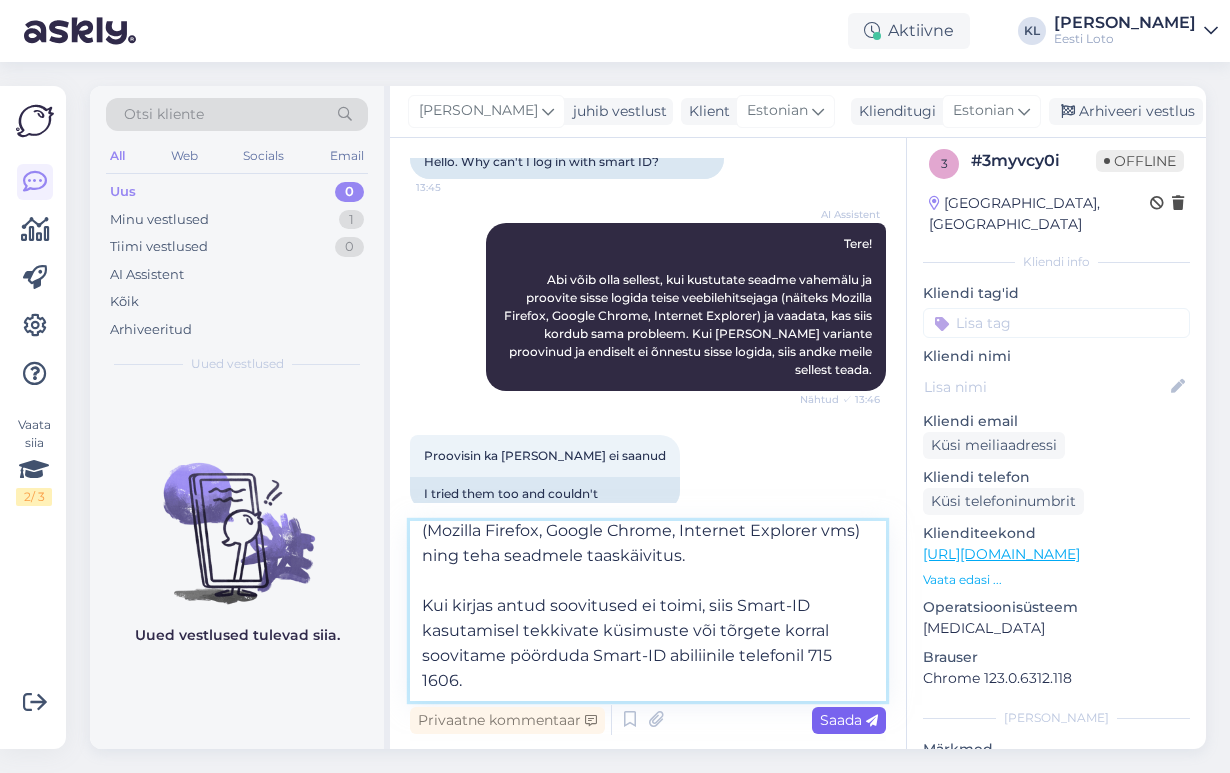 type on "Kuna teised lotomängijad samalaadse probleemiga meie [PERSON_NAME] pöördunud ei ole, on probleem tõenäoliselt lokaalne. Probleemi lahendamiseks soovitame veelkord kustutada veebilehitseja vahemälu ja kasutada võimaluse korral erinevaid veebilehitsejaid (Mozilla Firefox, Google Chrome, Internet Explorer vms) ning teha seadmele taaskäivitus.
Kui kirjas antud soovitused ei toimi, siis Smart-ID kasutamisel tekkivate küsimuste või tõrgete korral soovitame pöörduda Smart-ID abiliinile telefonil 715 1606." 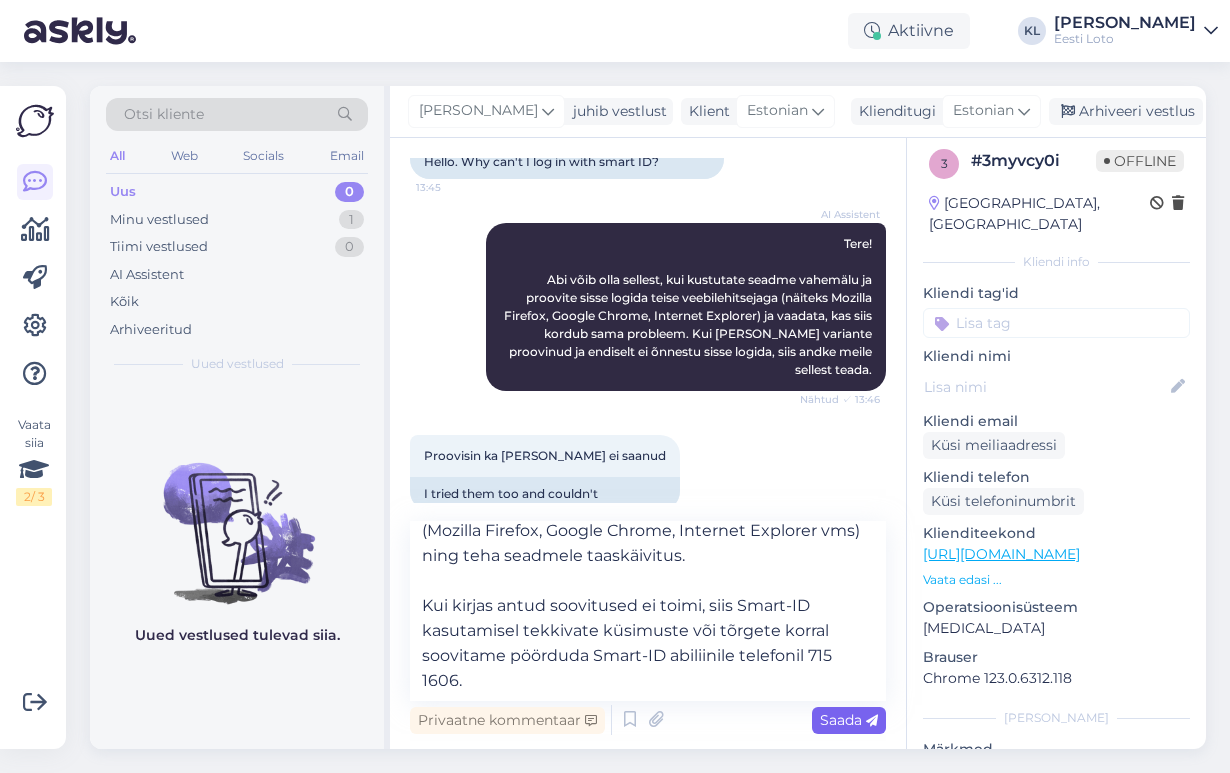 click on "Saada" at bounding box center (849, 720) 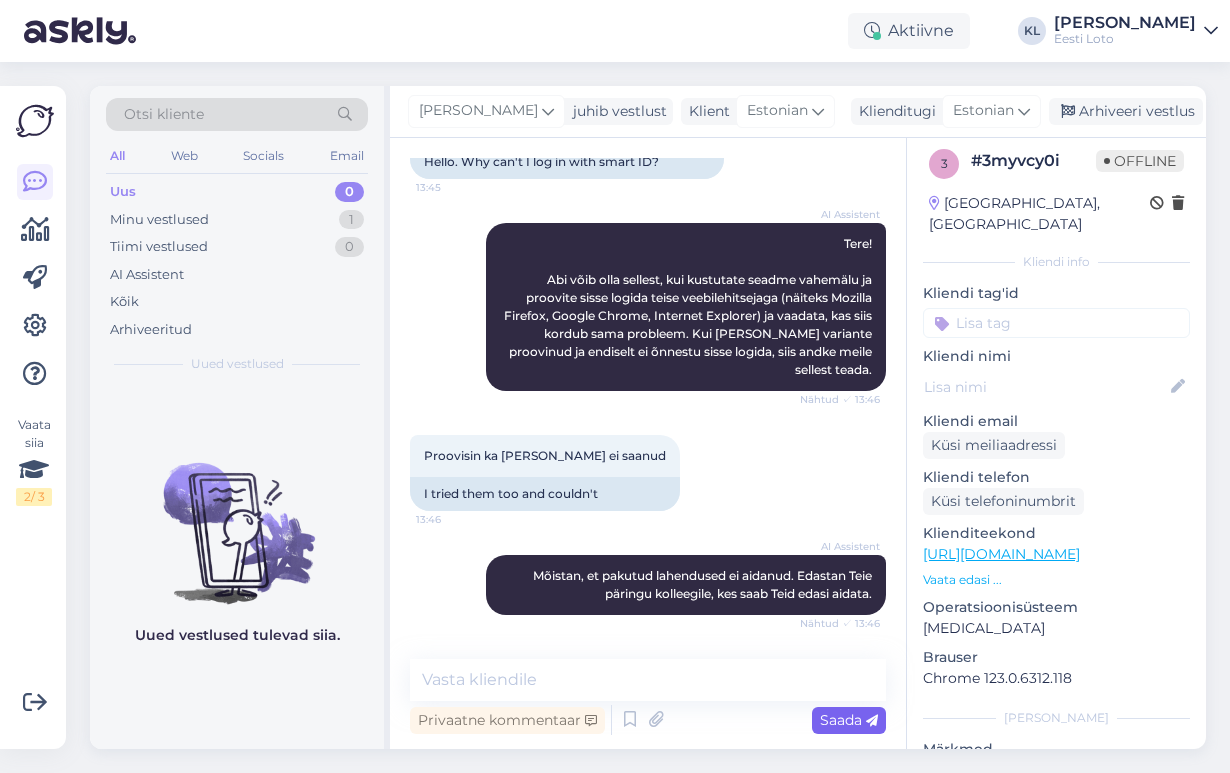 scroll, scrollTop: 525, scrollLeft: 0, axis: vertical 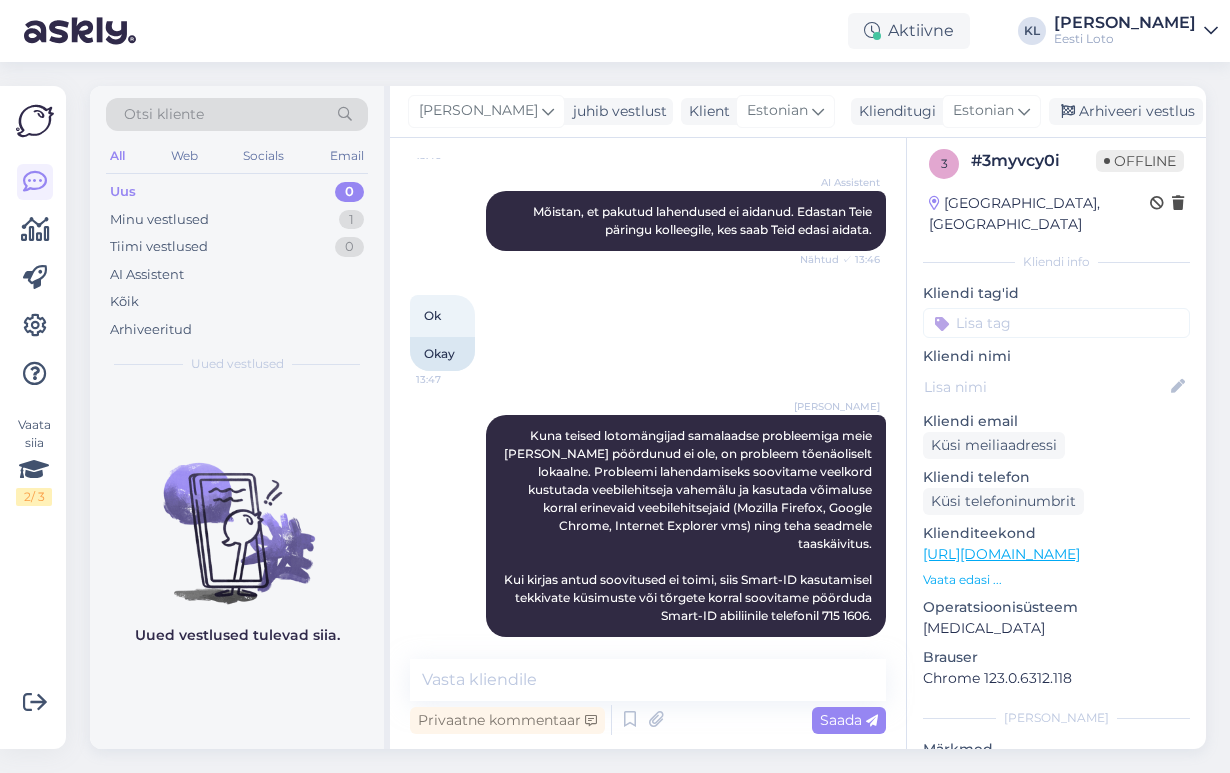 click at bounding box center [1056, 323] 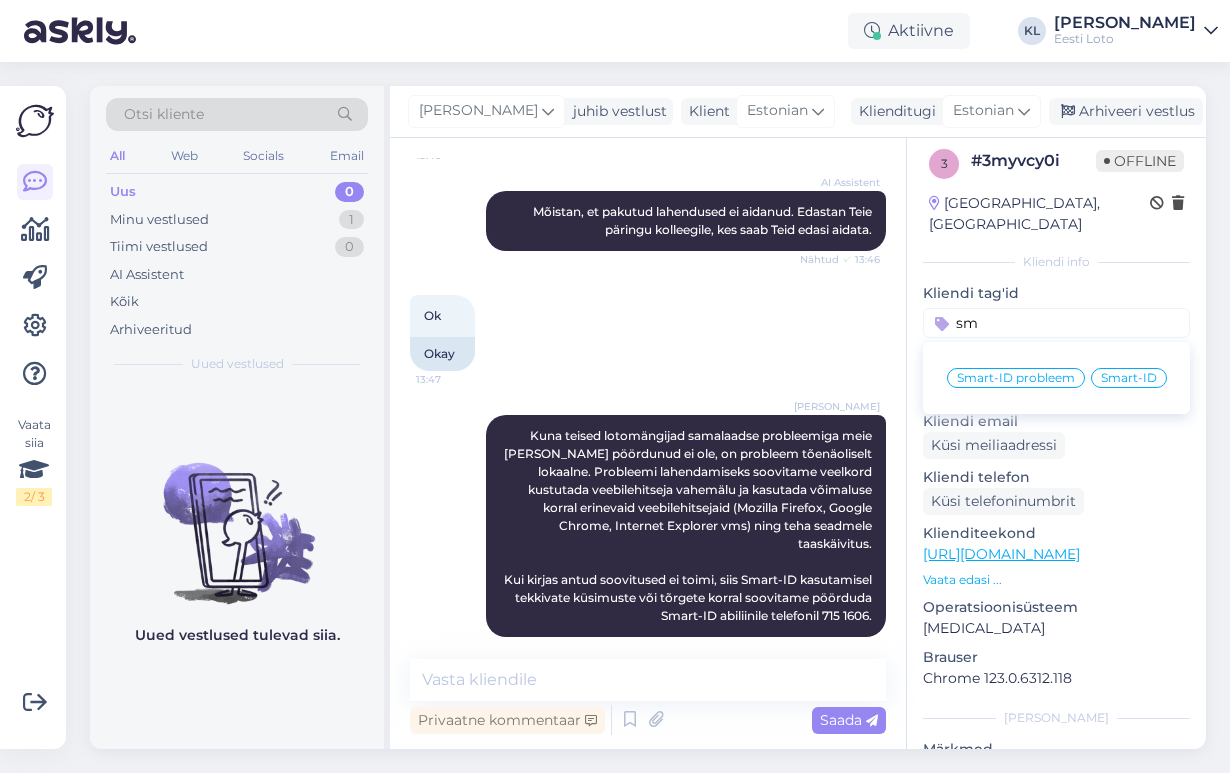 scroll, scrollTop: 0, scrollLeft: 0, axis: both 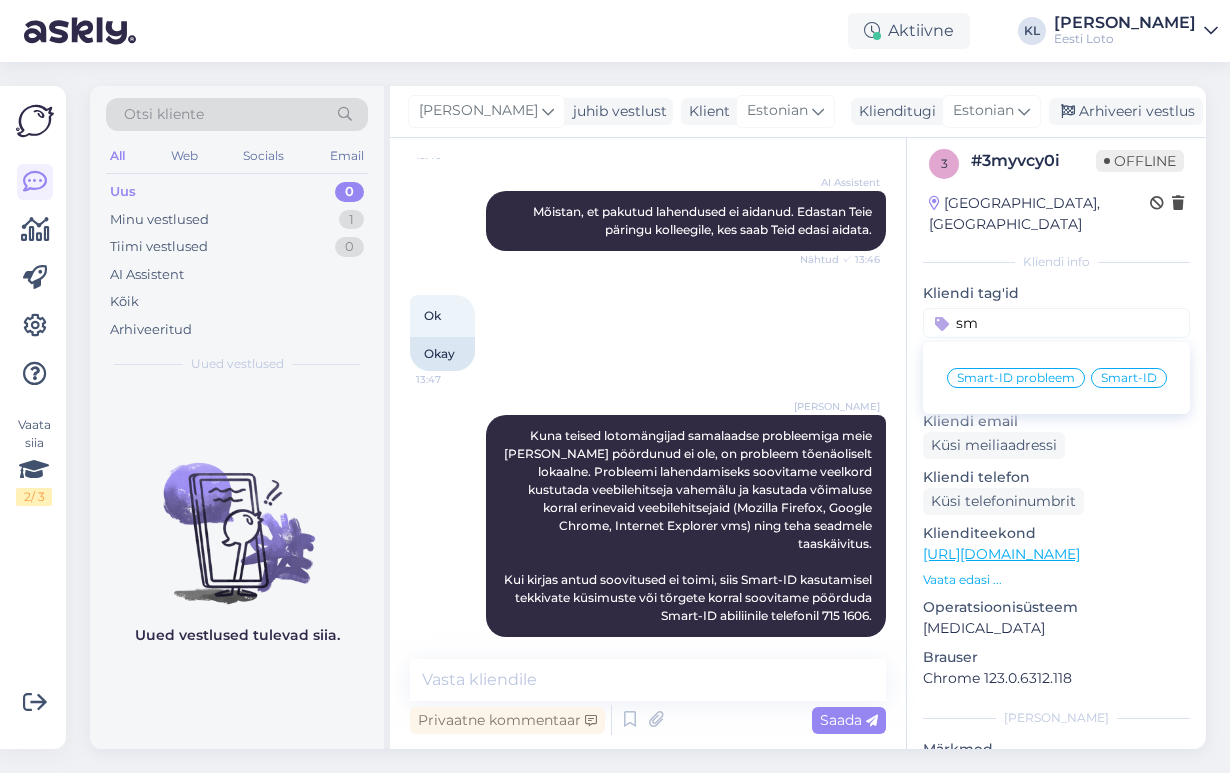 type on "sm" 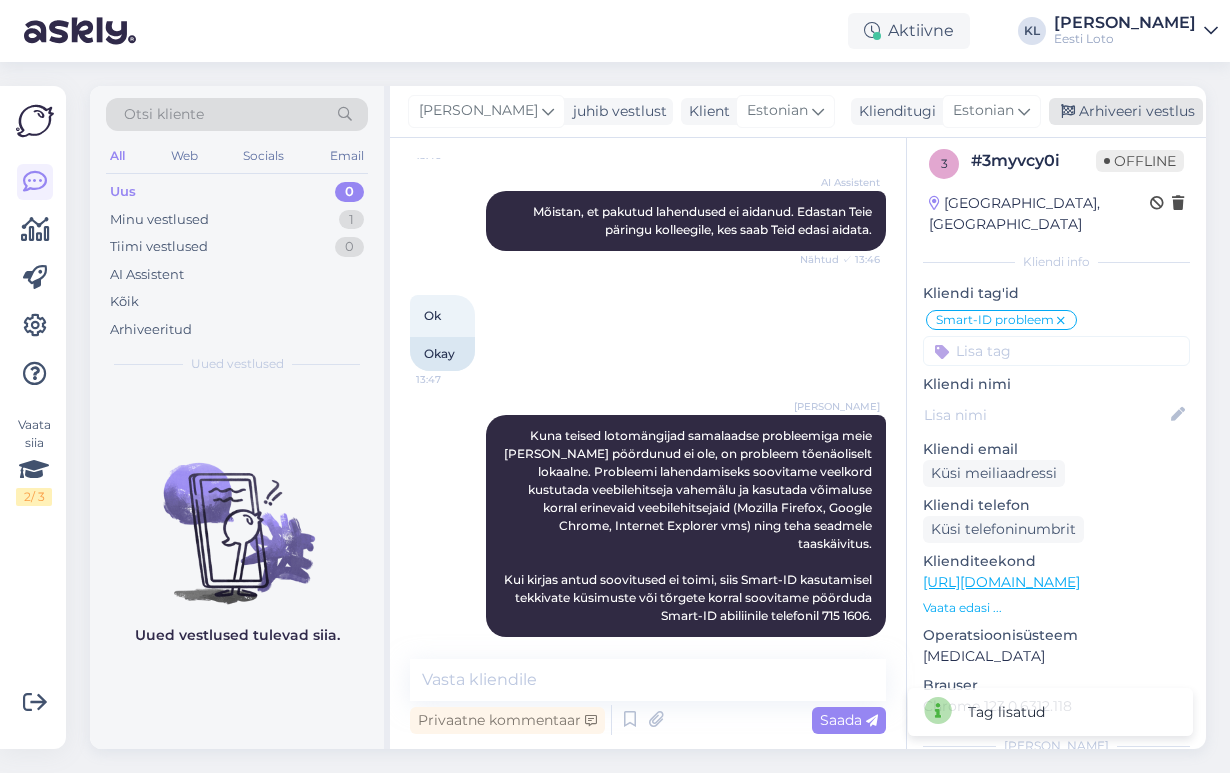 click on "Arhiveeri vestlus" at bounding box center (1126, 111) 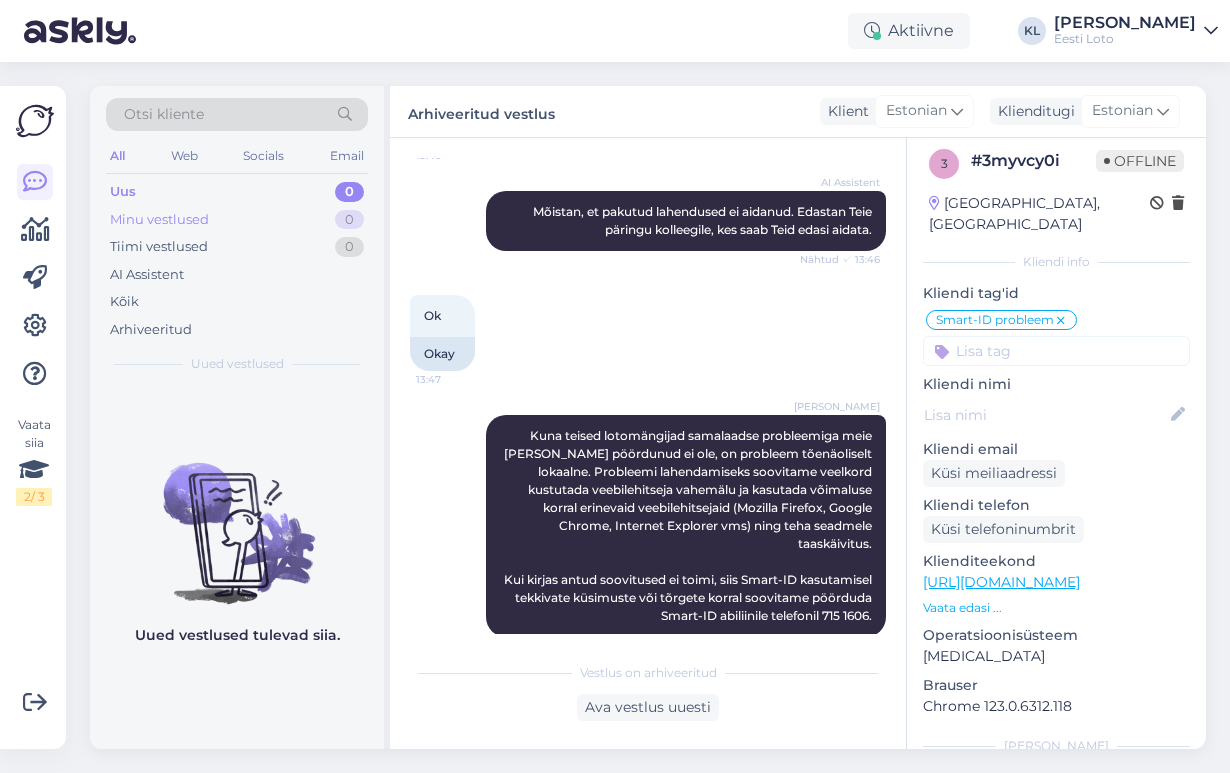 click on "Minu vestlused" at bounding box center [159, 220] 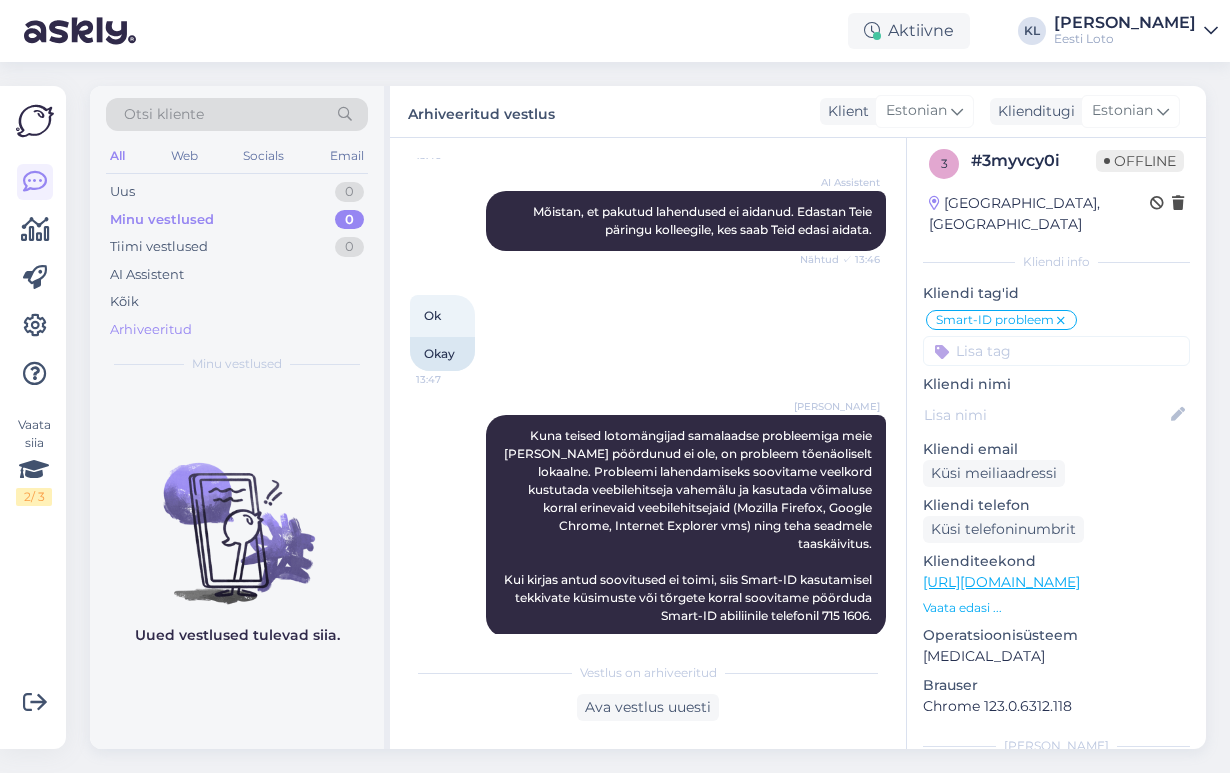 click on "Arhiveeritud" at bounding box center (151, 330) 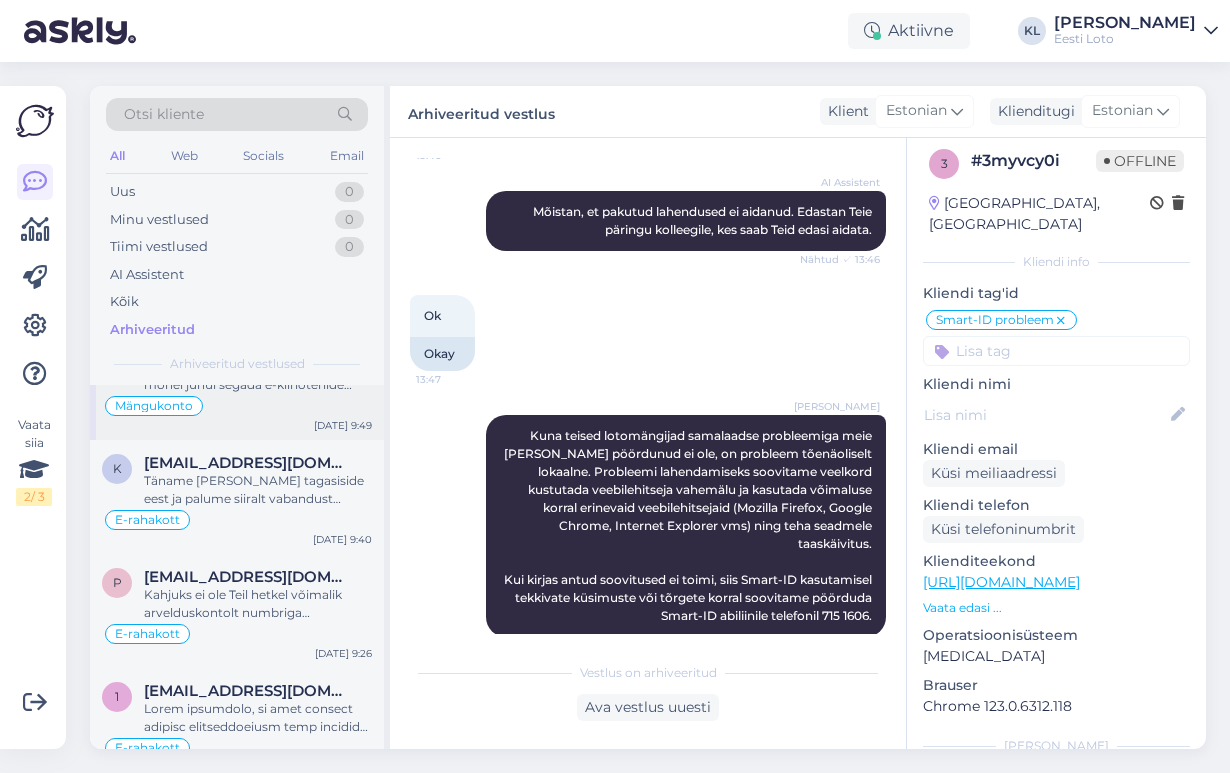 scroll, scrollTop: 1303, scrollLeft: 0, axis: vertical 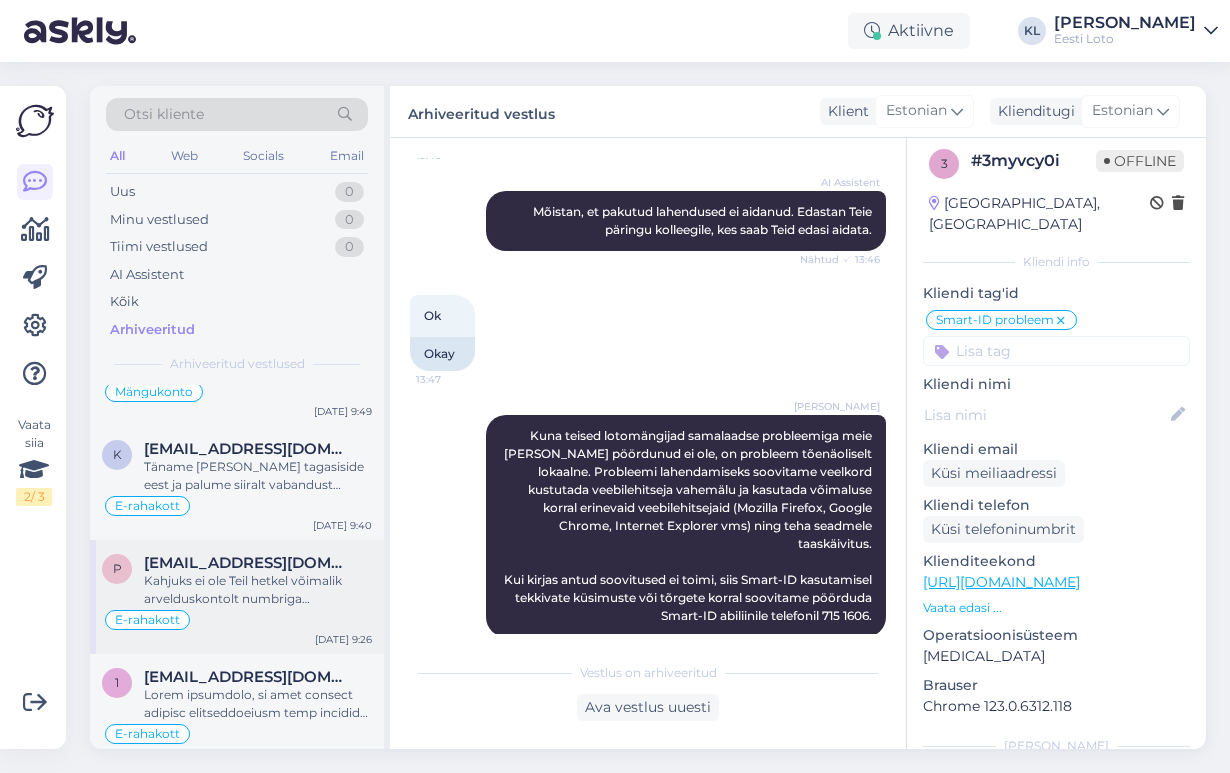 click on "[EMAIL_ADDRESS][DOMAIN_NAME]" at bounding box center (248, 563) 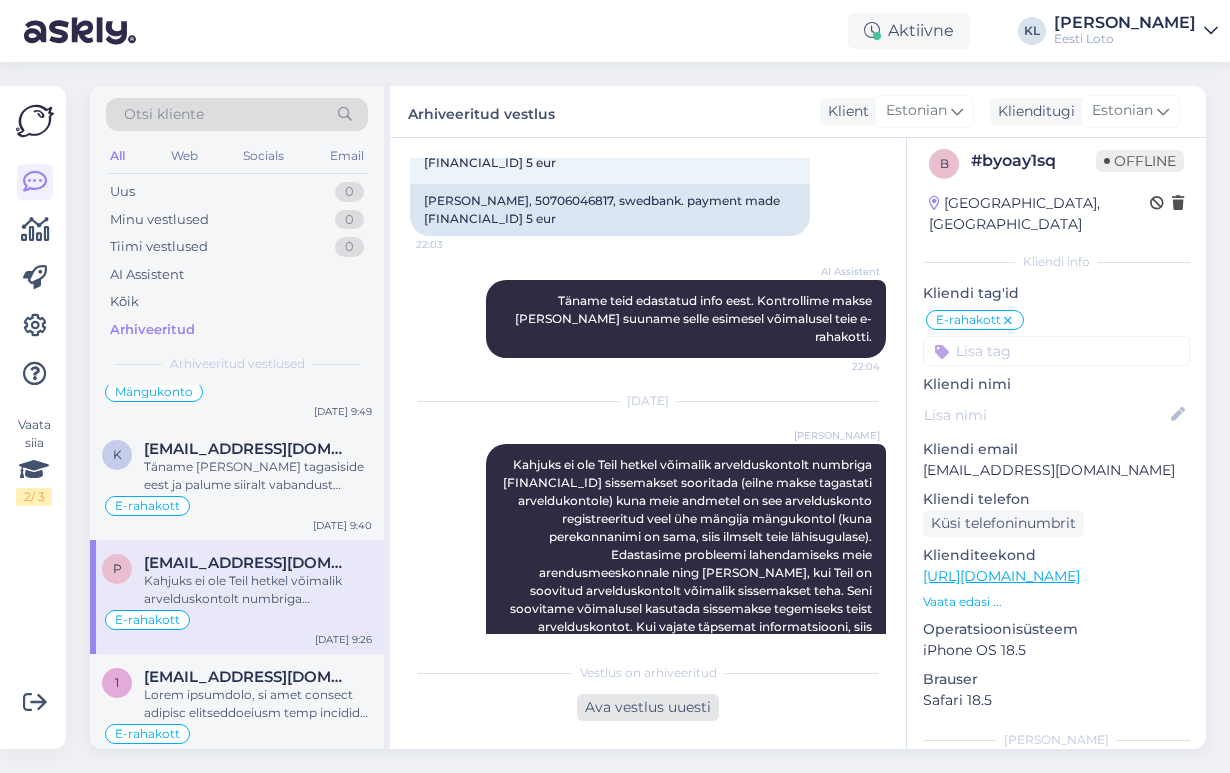 click on "Ava vestlus uuesti" at bounding box center [648, 707] 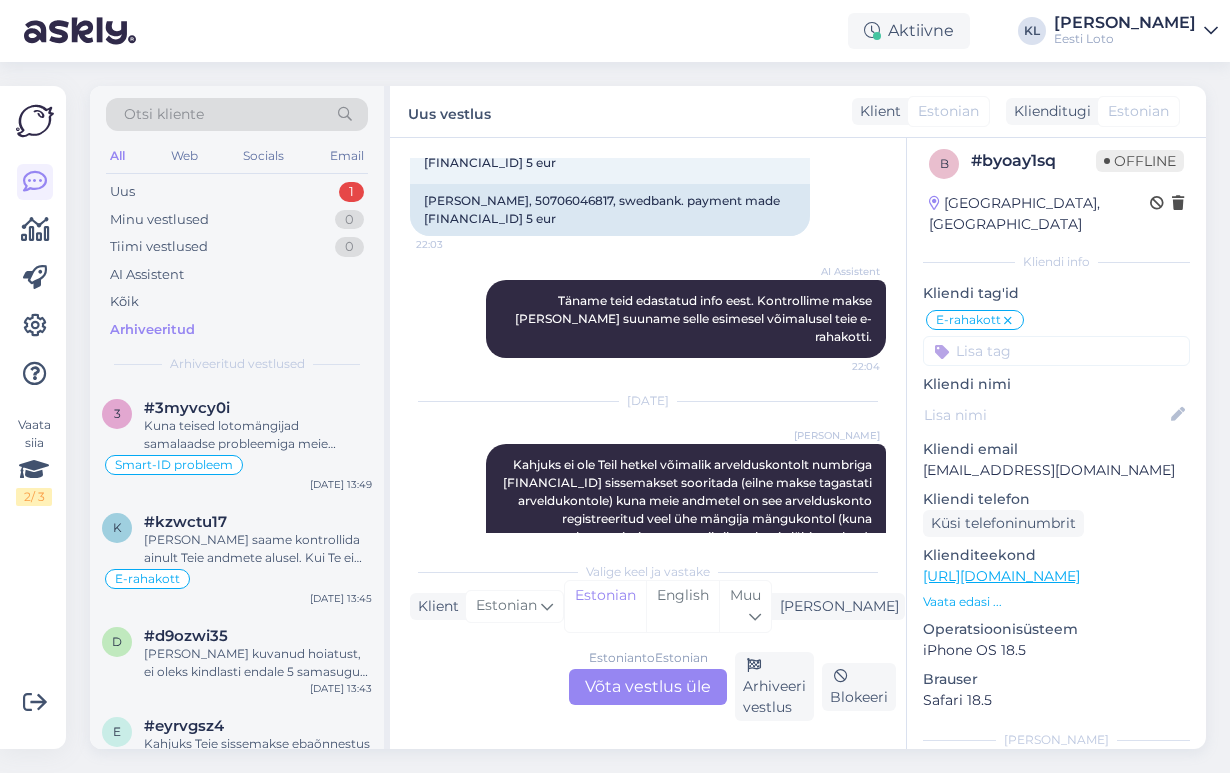 click on "Estonian  to  Estonian Võta vestlus üle" at bounding box center [648, 687] 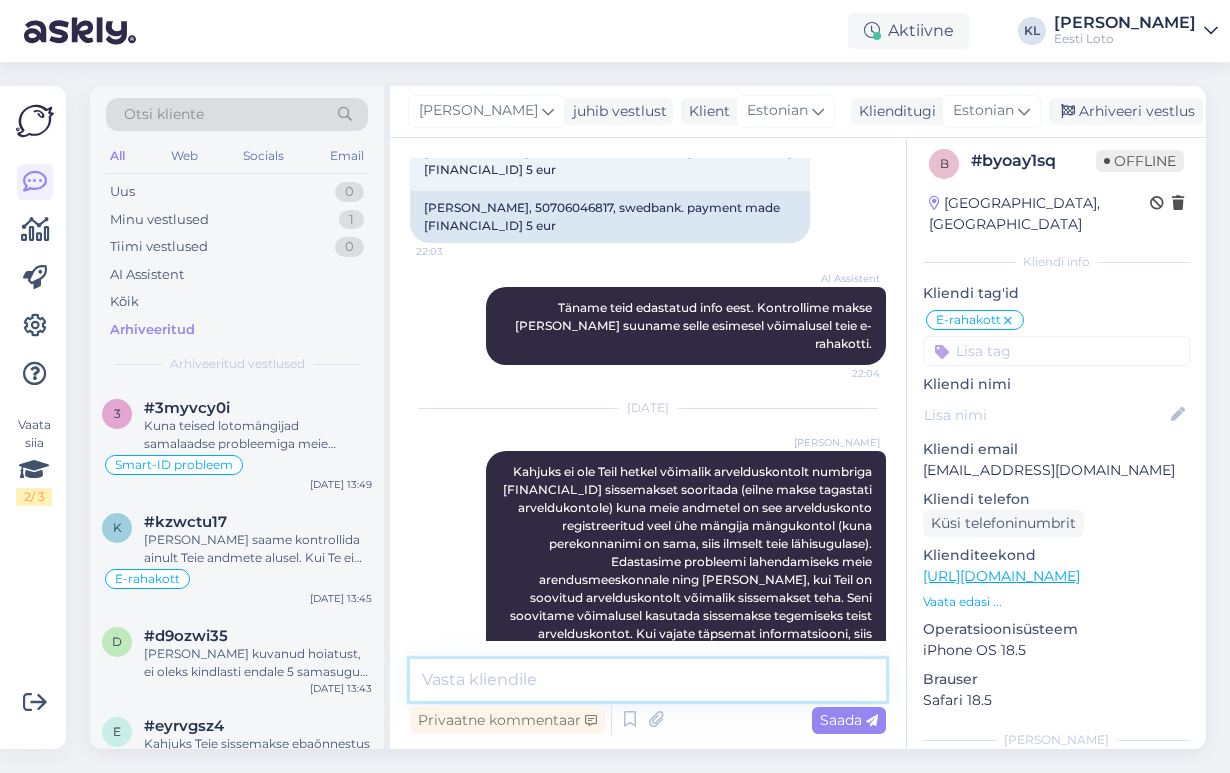 click at bounding box center [648, 680] 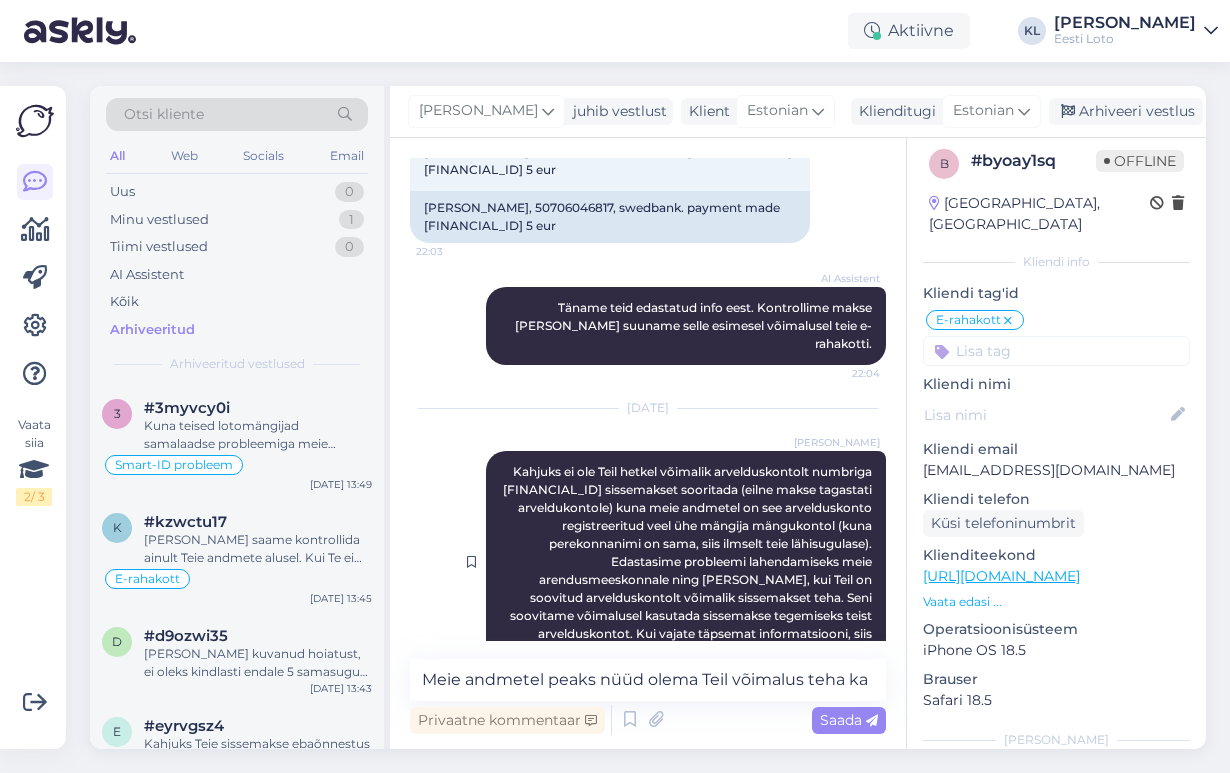 click on "Kahjuks ei ole Teil hetkel võimalik arvelduskontolt numbriga [FINANCIAL_ID] sissemakset sooritada (eilne makse tagastati arveldukontole) kuna meie andmetel on see arvelduskonto registreeritud veel ühe mängija mängukontol (kuna perekonnanimi on sama, siis ilmselt teie lähisugulase). Edastasime probleemi lahendamiseks meie arendusmeeskonnale ning [PERSON_NAME], kui Teil on soovitud arvelduskontolt võimalik sissemakset teha. Seni soovitame võimalusel kasutada sissemakse tegemiseks teist arvelduskontot. Kui vajate täpsemat informatsiooni, siis palume ühendust [PERSON_NAME] telefonil 6502030." at bounding box center (689, 561) 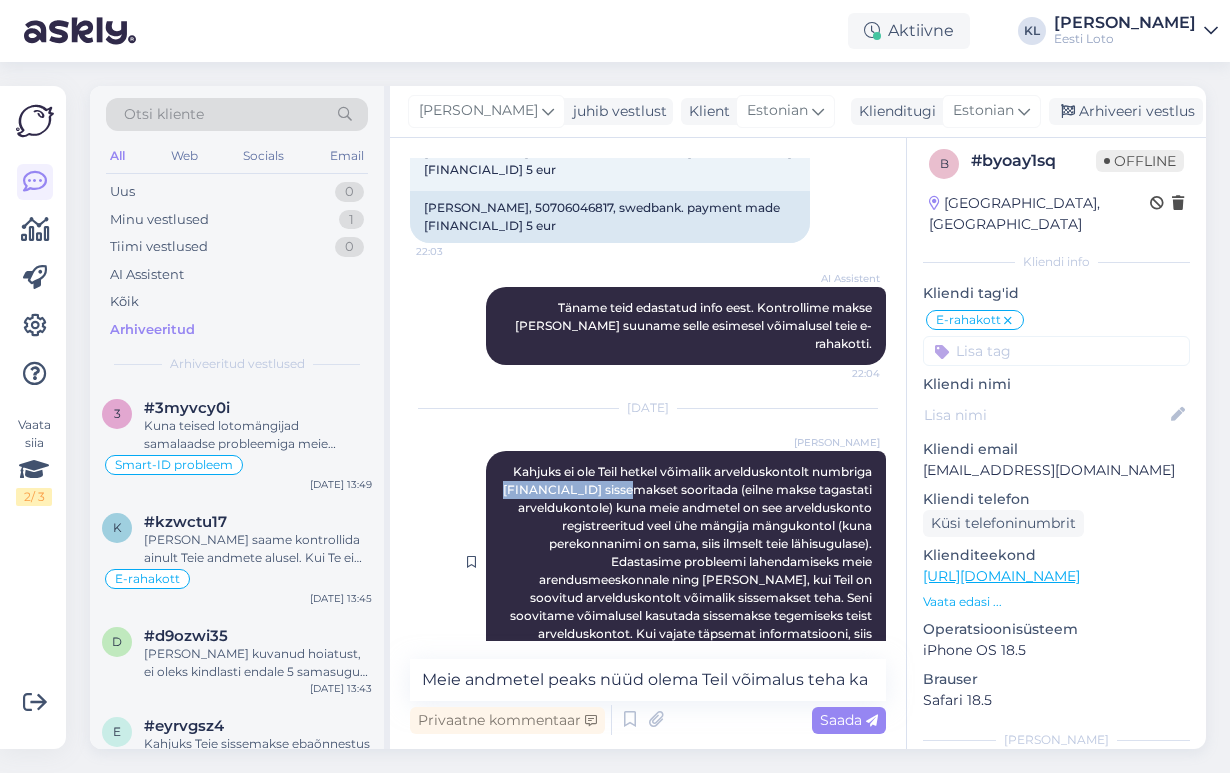 click on "Kahjuks ei ole Teil hetkel võimalik arvelduskontolt numbriga [FINANCIAL_ID] sissemakset sooritada (eilne makse tagastati arveldukontole) kuna meie andmetel on see arvelduskonto registreeritud veel ühe mängija mängukontol (kuna perekonnanimi on sama, siis ilmselt teie lähisugulase). Edastasime probleemi lahendamiseks meie arendusmeeskonnale ning [PERSON_NAME], kui Teil on soovitud arvelduskontolt võimalik sissemakset teha. Seni soovitame võimalusel kasutada sissemakse tegemiseks teist arvelduskontot. Kui vajate täpsemat informatsiooni, siis palume ühendust [PERSON_NAME] telefonil 6502030." at bounding box center (689, 561) 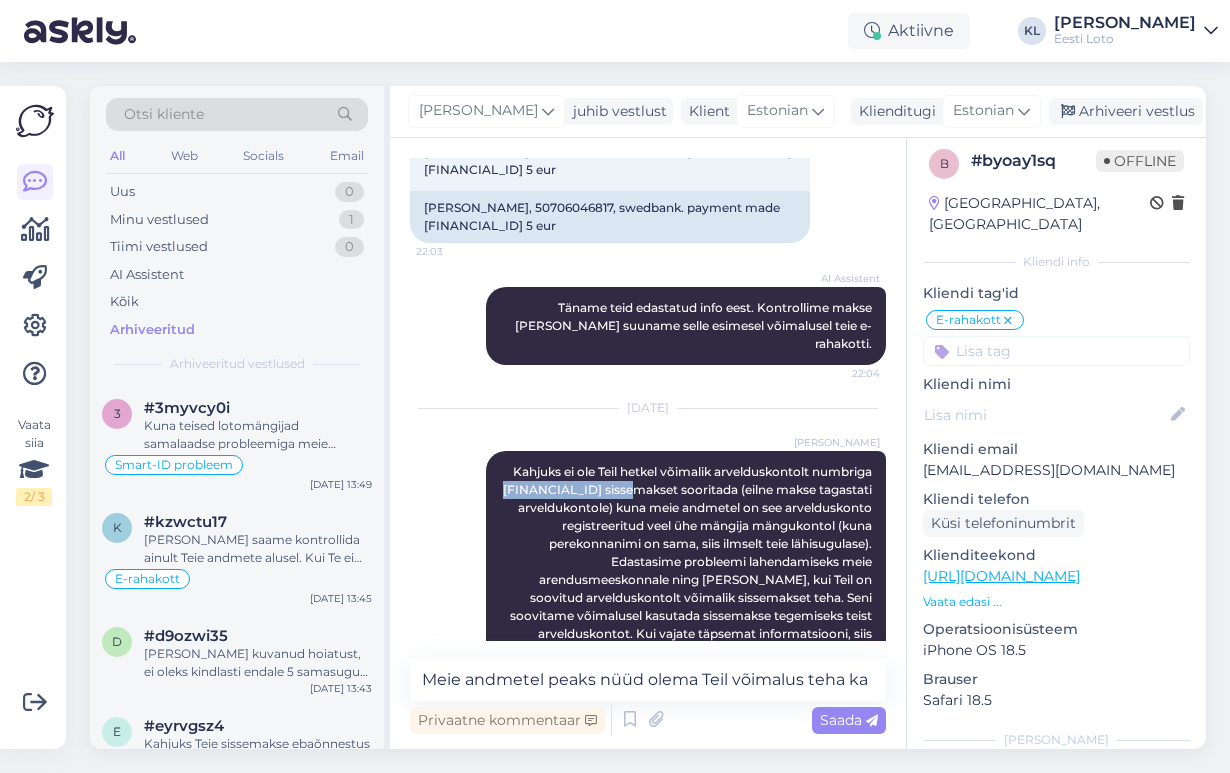 copy on "[FINANCIAL_ID]" 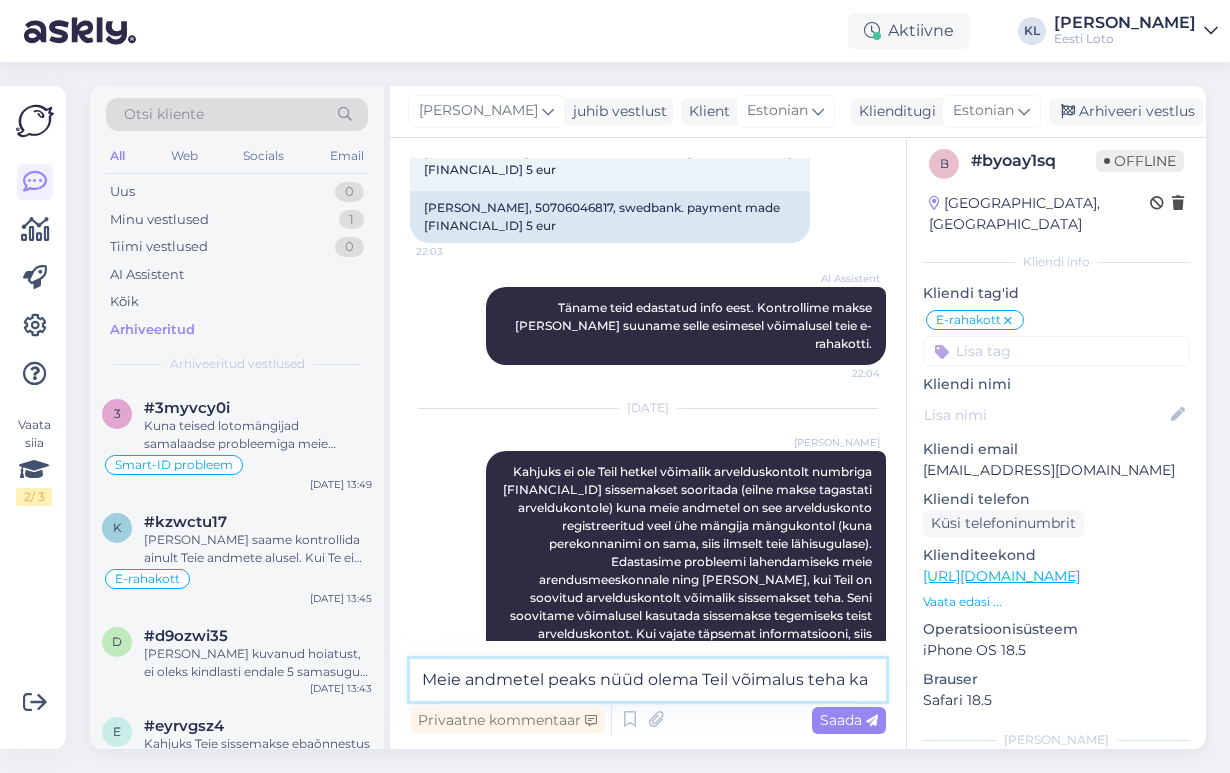 click on "Meie andmetel peaks nüüd olema Teil võimalus teha ka" at bounding box center (648, 680) 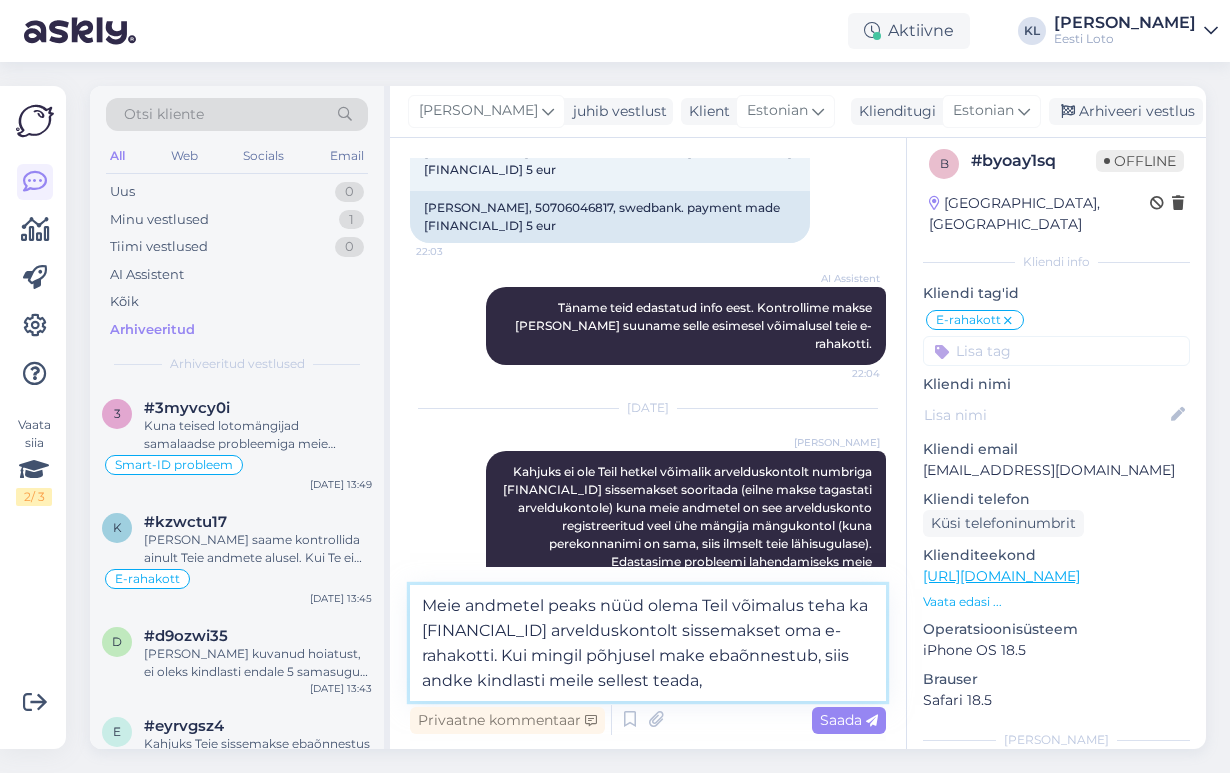 click on "Meie andmetel peaks nüüd olema Teil võimalus teha ka [FINANCIAL_ID] arvelduskontolt sissemakset oma e-rahakotti. Kui mingil põhjusel make ebaõnnestub, siis andke kindlasti meile sellest teada," at bounding box center [648, 643] 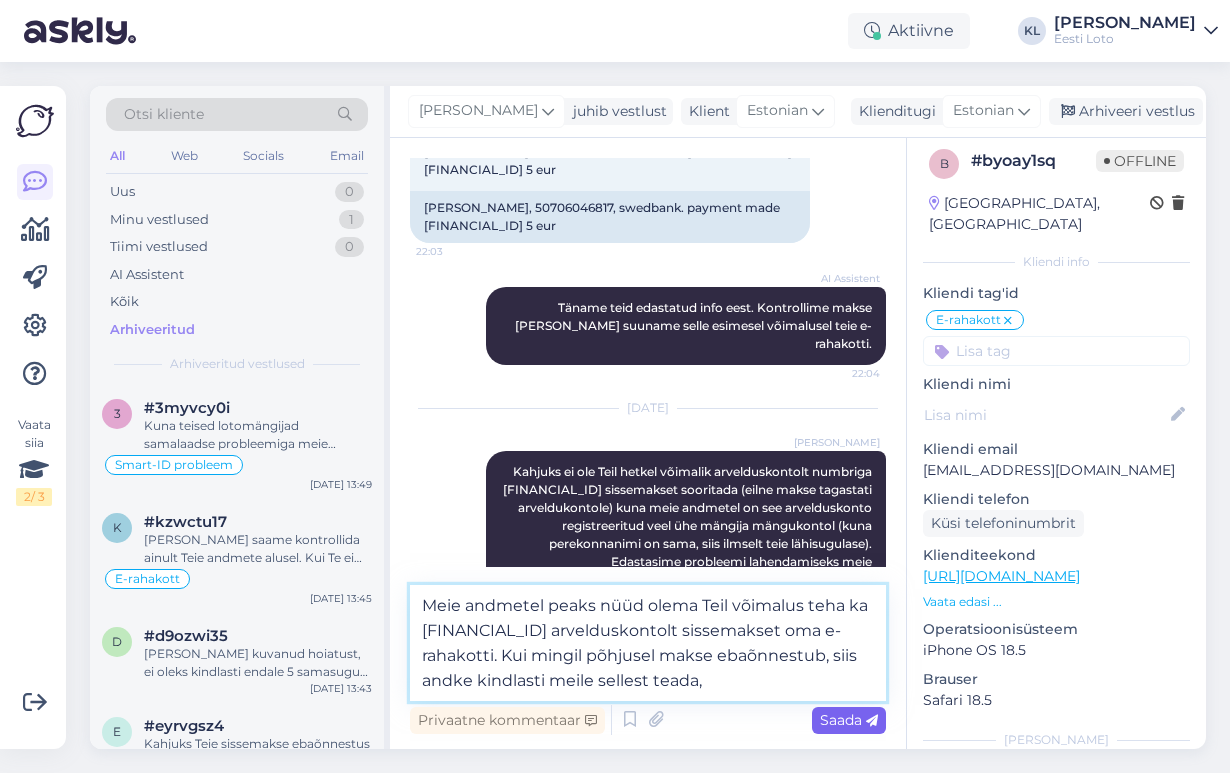 type on "Meie andmetel peaks nüüd olema Teil võimalus teha ka [FINANCIAL_ID] arvelduskontolt sissemakset oma e-rahakotti. Kui mingil põhjusel makse ebaõnnestub, siis andke kindlasti meile sellest teada," 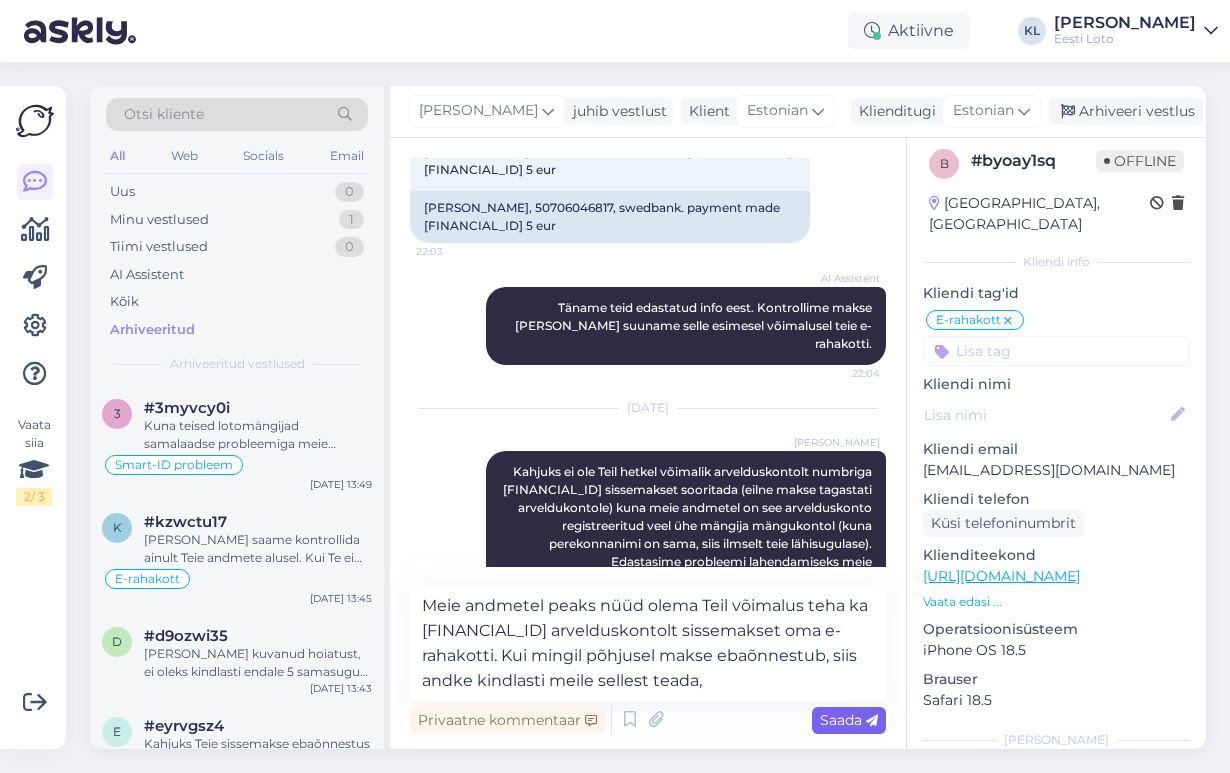 click on "Saada" at bounding box center [849, 720] 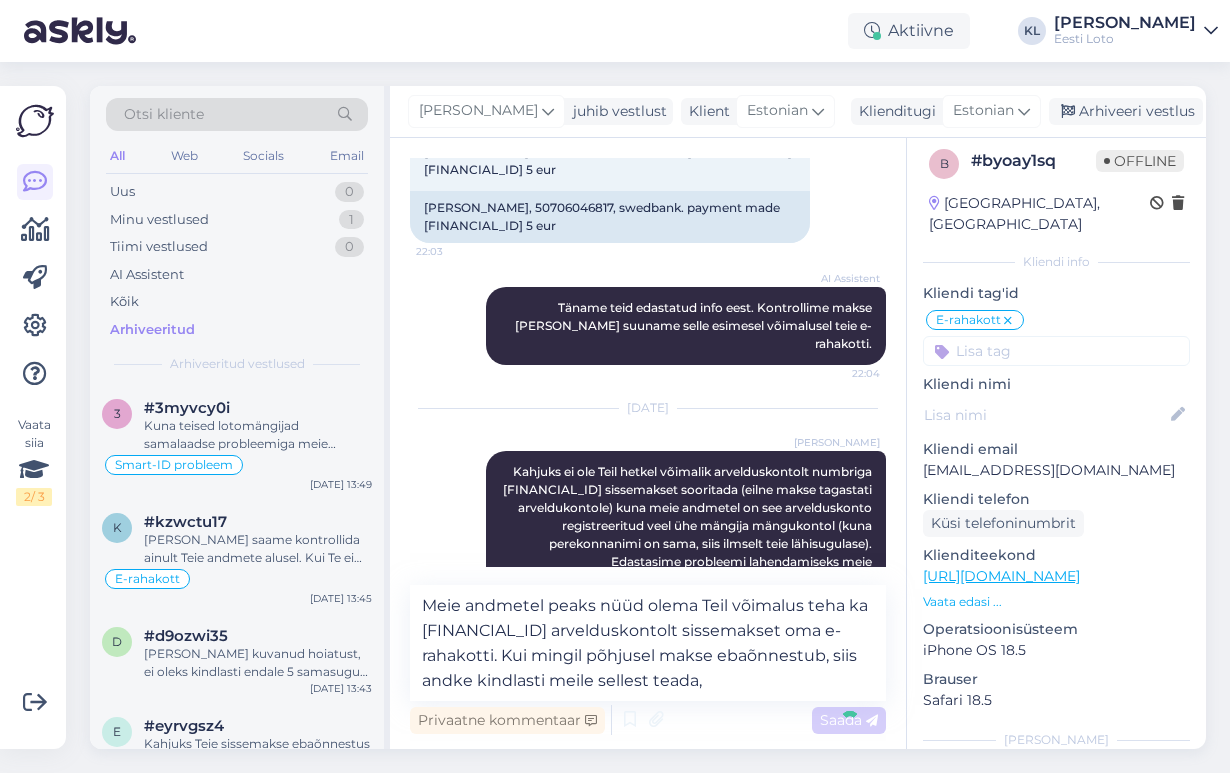 type 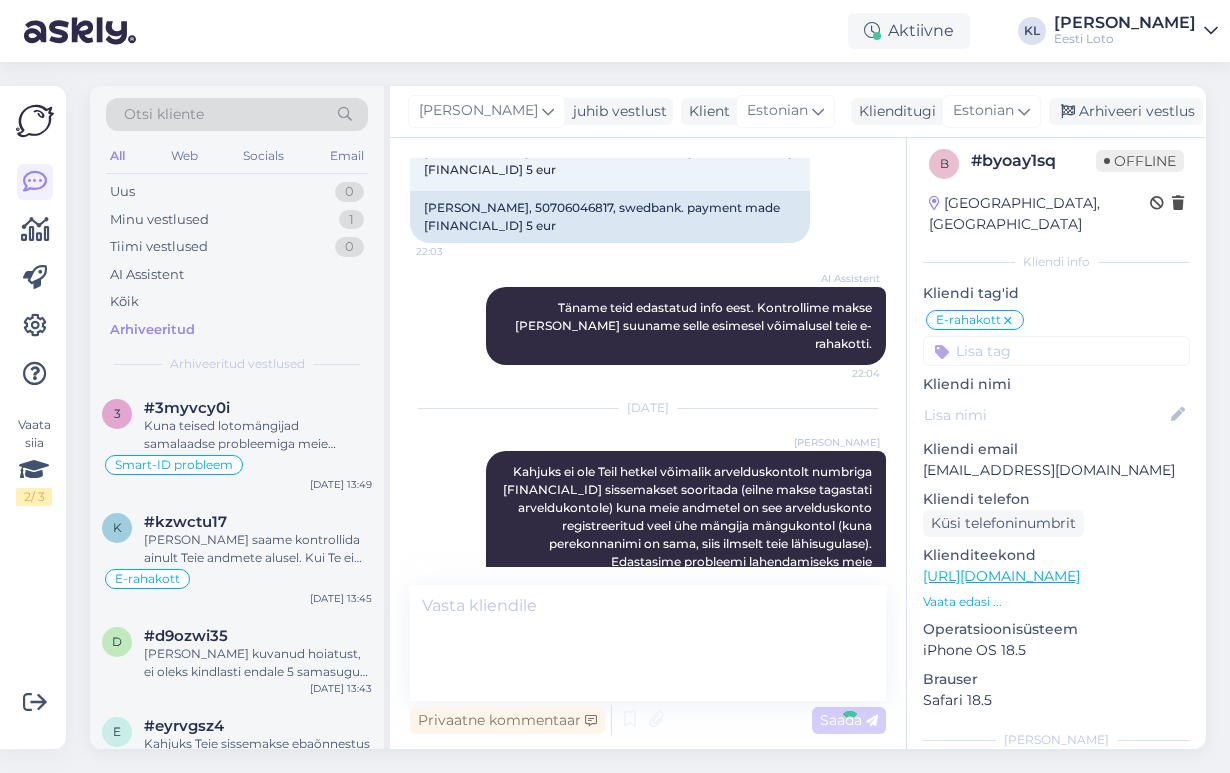 scroll, scrollTop: 927, scrollLeft: 0, axis: vertical 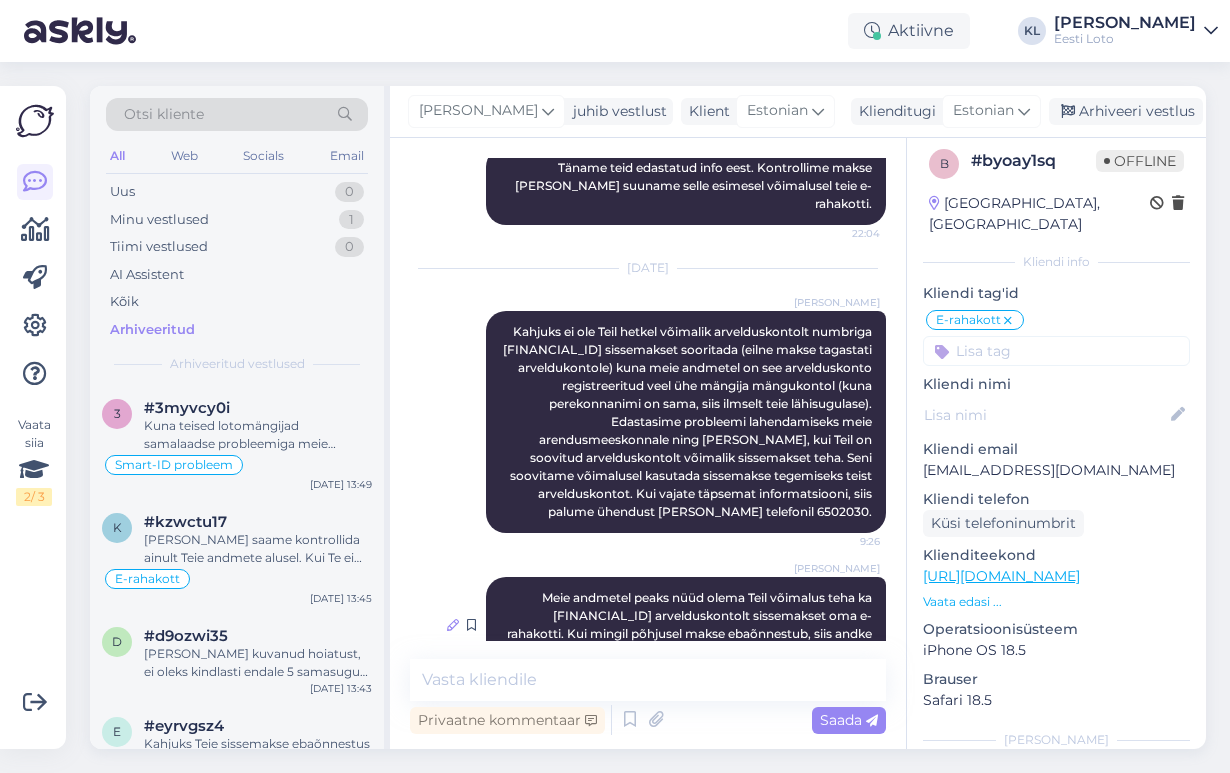 click at bounding box center (453, 625) 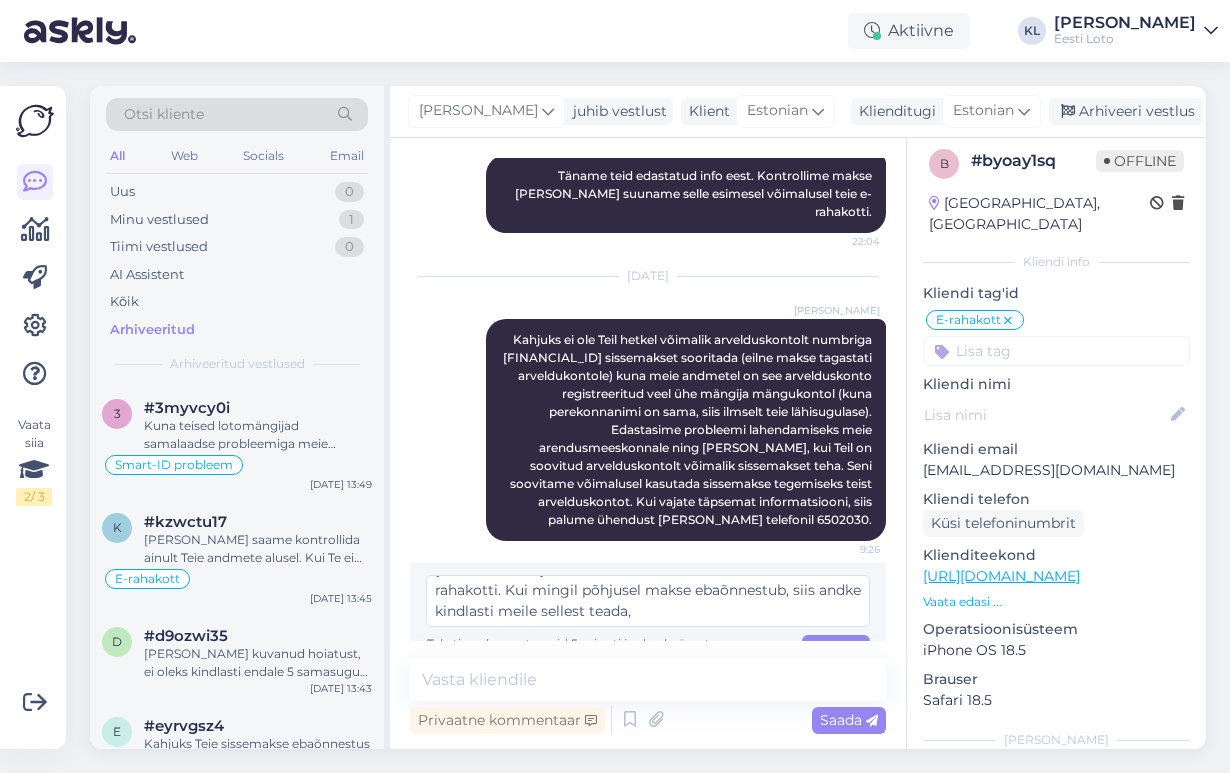 scroll, scrollTop: 42, scrollLeft: 0, axis: vertical 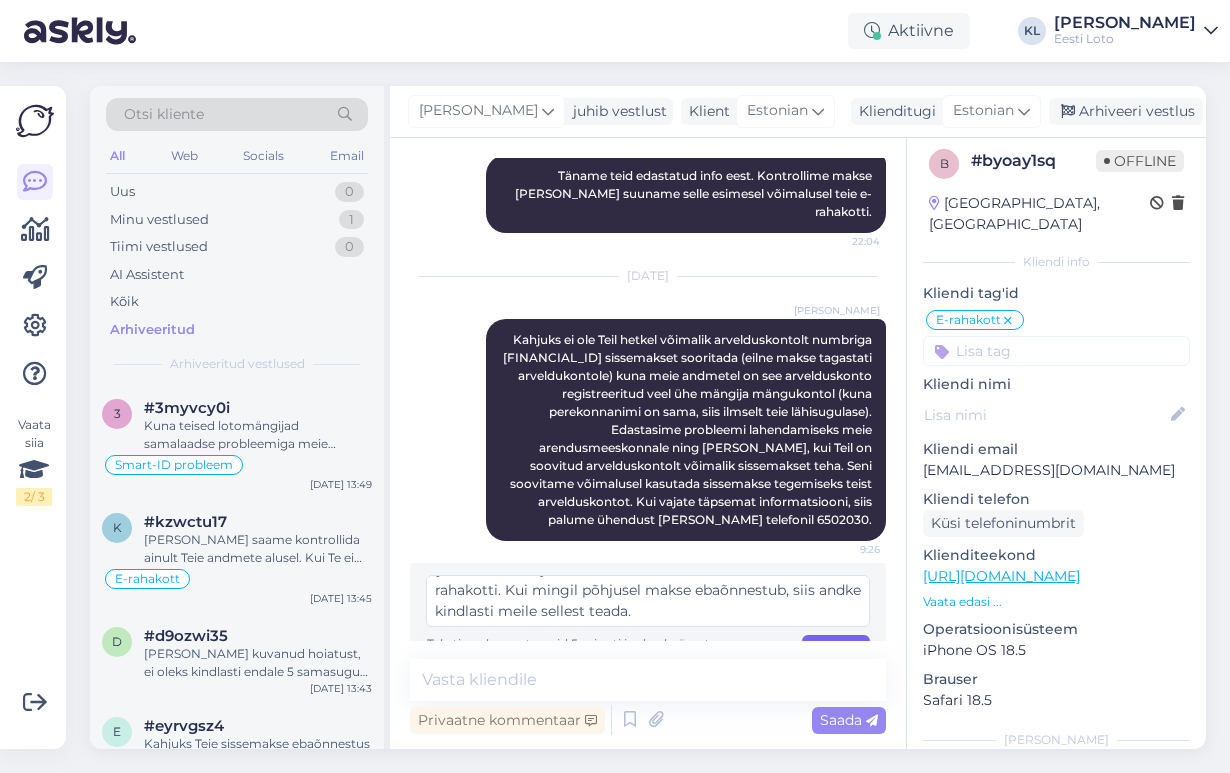 type on "Meie andmetel peaks nüüd olema Teil võimalus teha ka [FINANCIAL_ID] arvelduskontolt sissemakset oma e-rahakotti. Kui mingil põhjusel makse ebaõnnestub, siis andke kindlasti meile sellest teada." 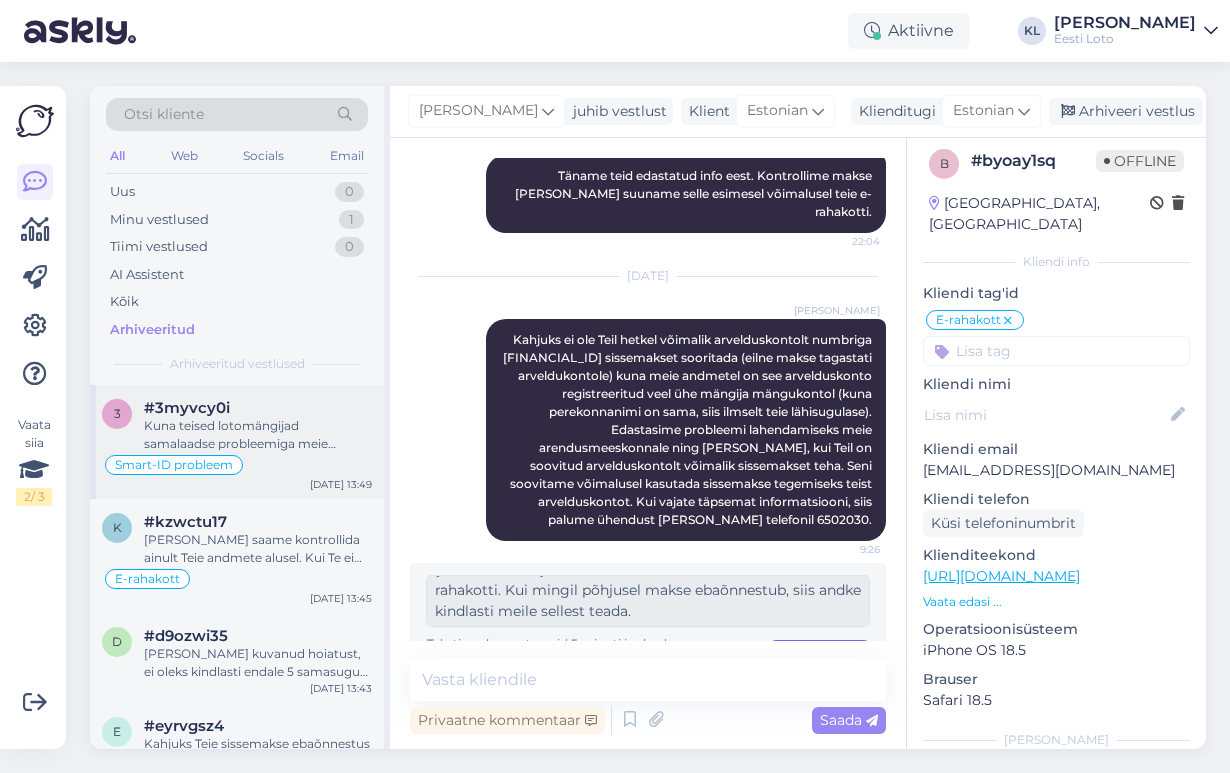 scroll, scrollTop: 907, scrollLeft: 0, axis: vertical 